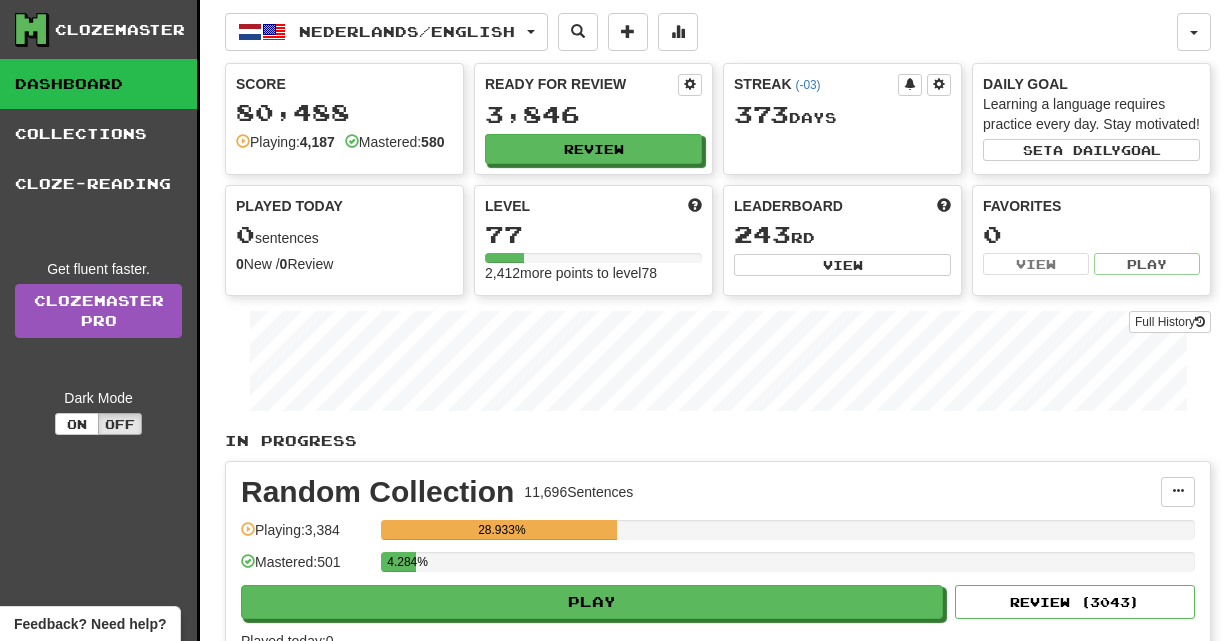 scroll, scrollTop: 0, scrollLeft: 0, axis: both 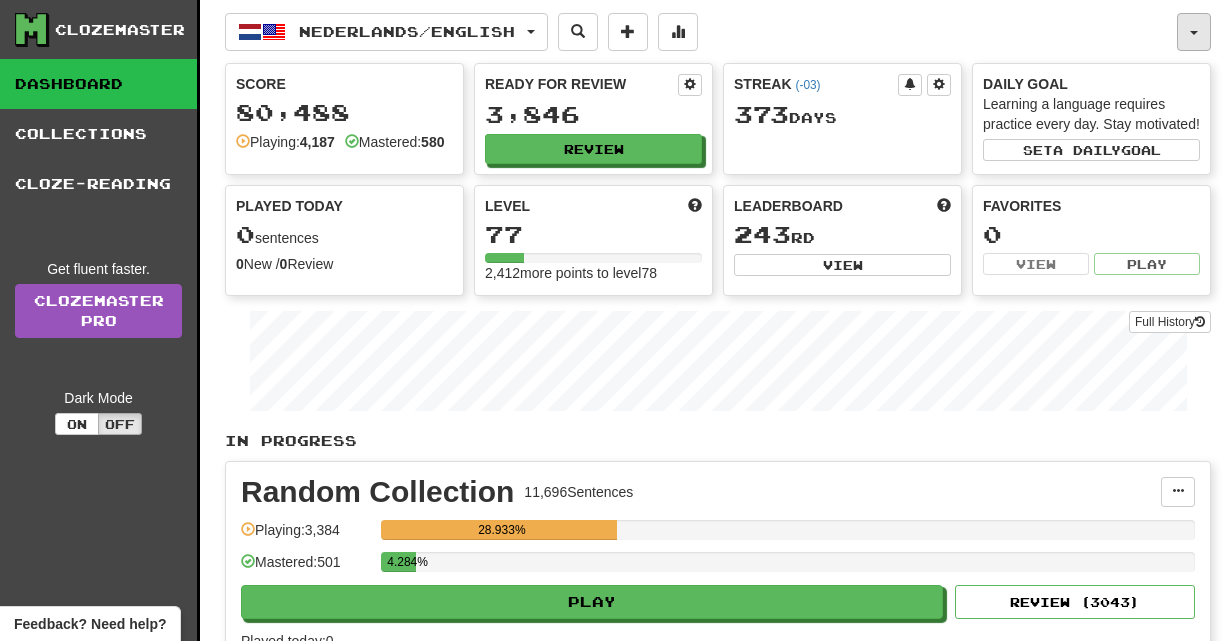 click at bounding box center [1194, 32] 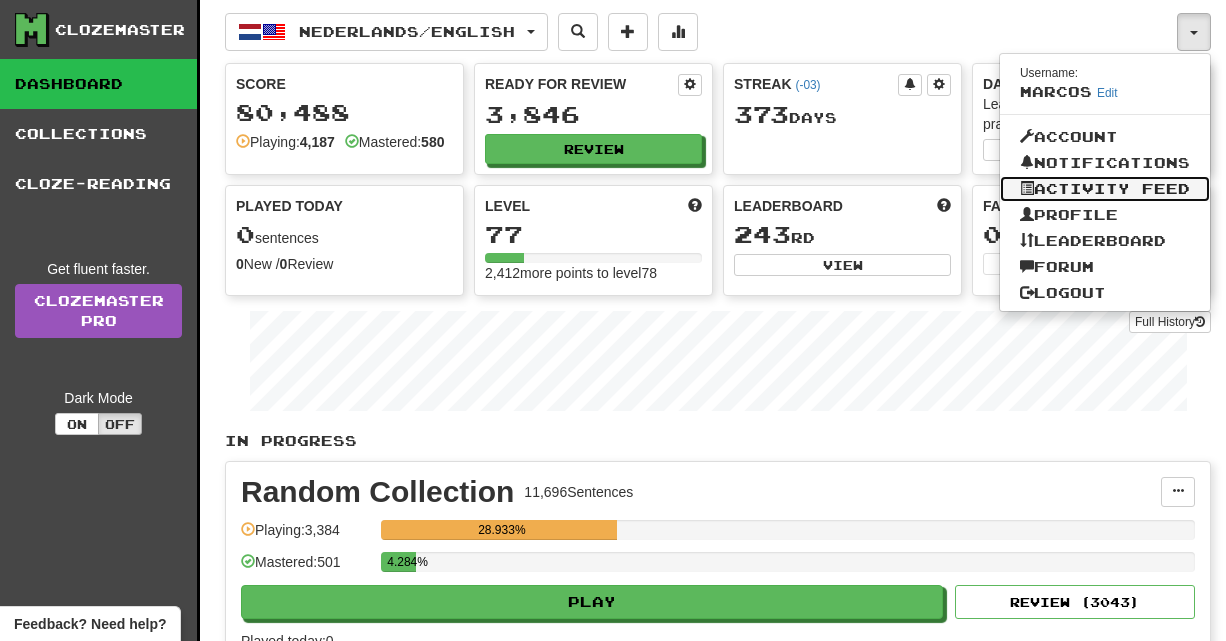 click on "Activity Feed" at bounding box center [1105, 189] 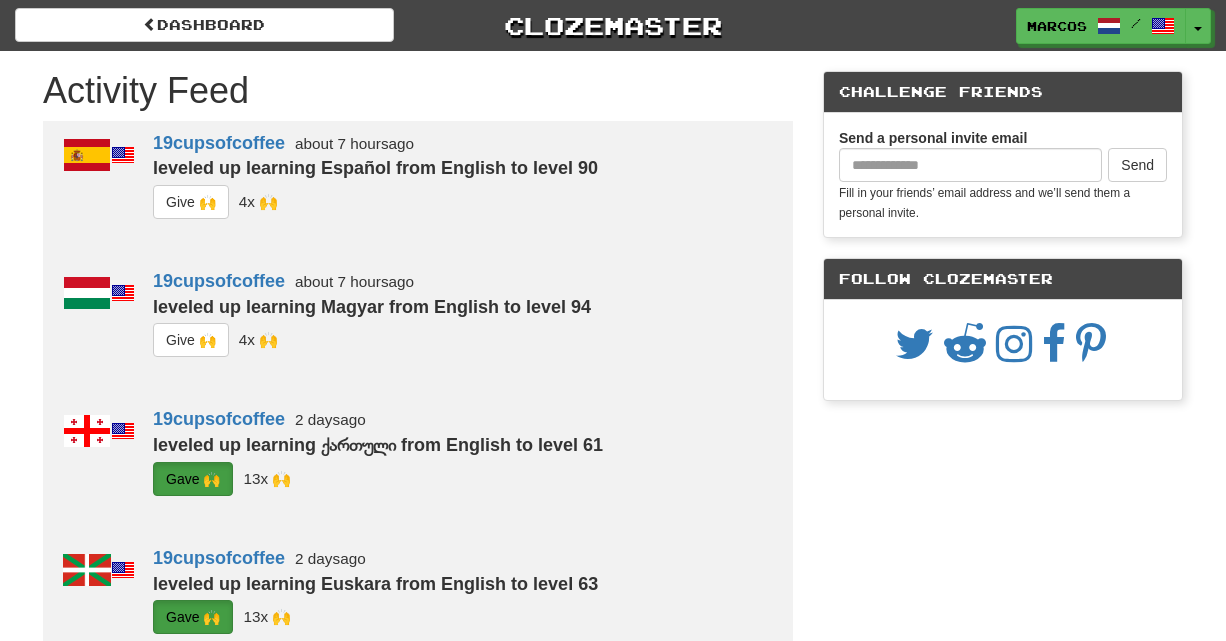 scroll, scrollTop: 0, scrollLeft: 0, axis: both 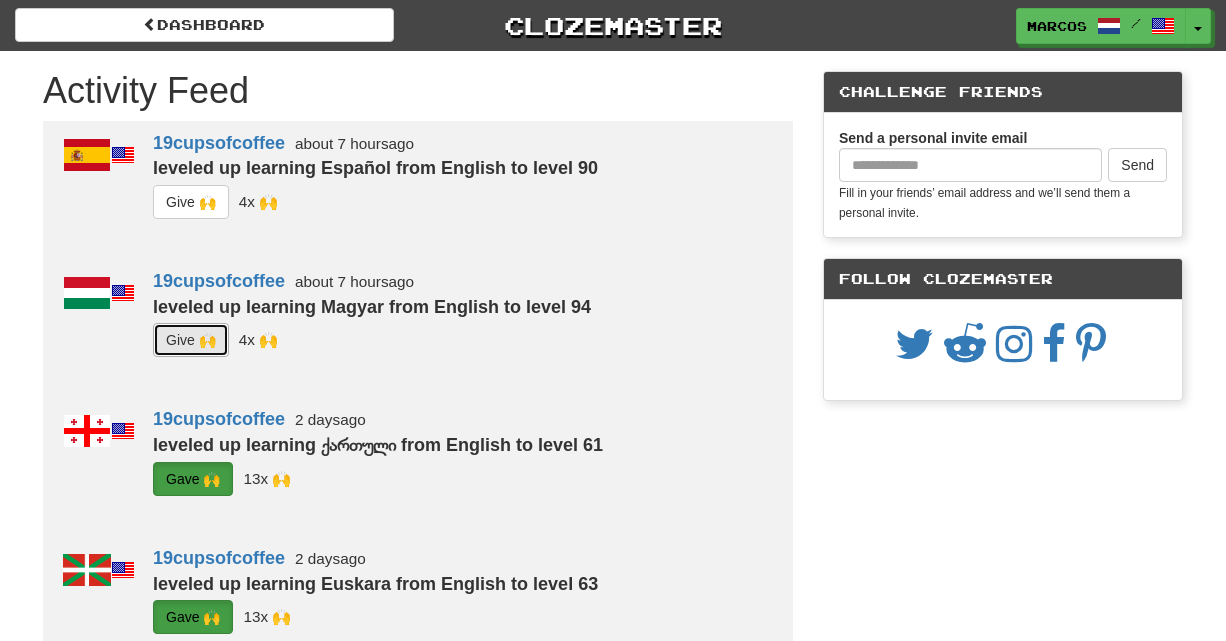 click on "G i ve 🙌" at bounding box center (191, 340) 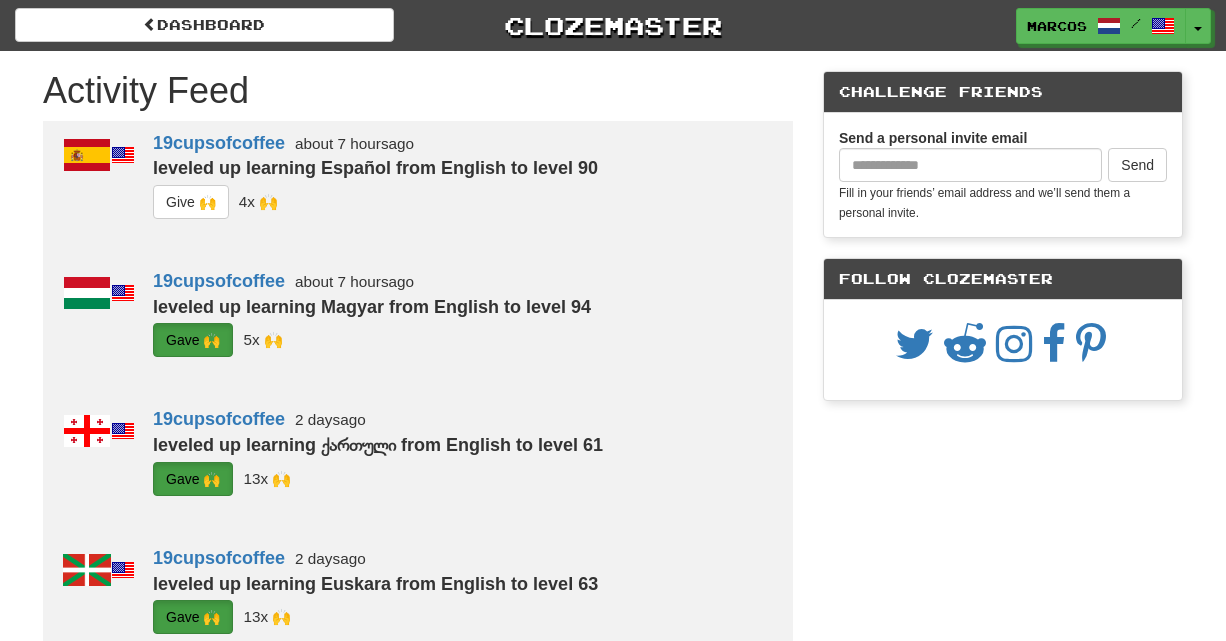 click on "19cupsofcoffee about 7 hours  ago leveled up learning Español from English to level 90 G i ve 🙌 4x 🙌" at bounding box center [463, 190] 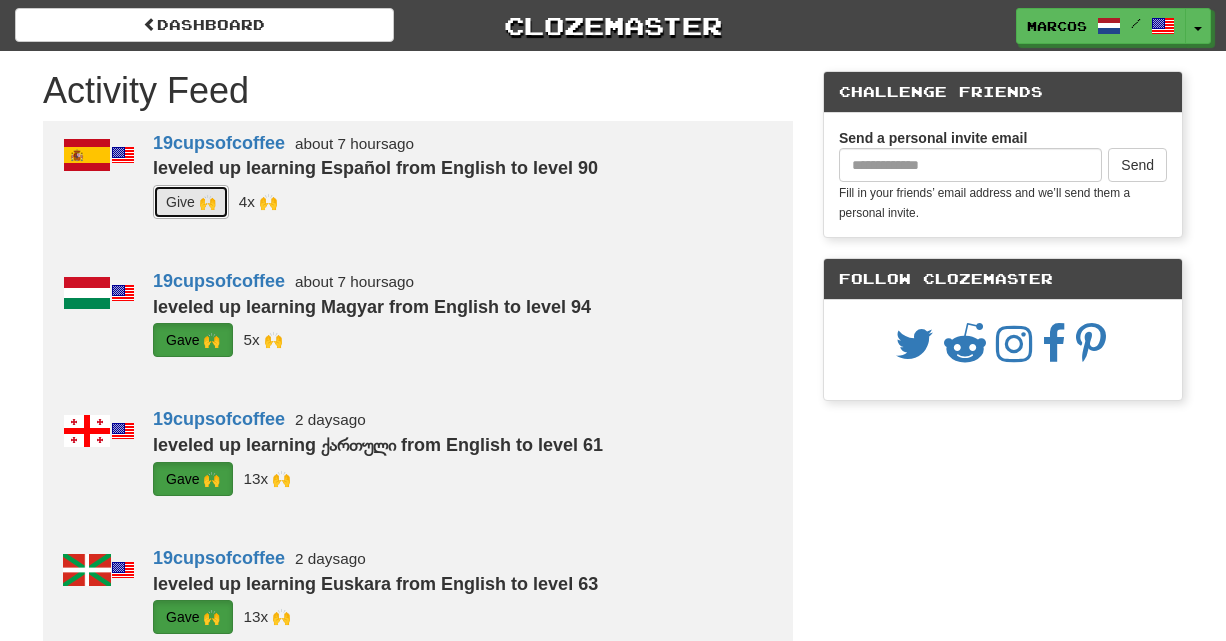 click on "G i ve 🙌" at bounding box center [191, 202] 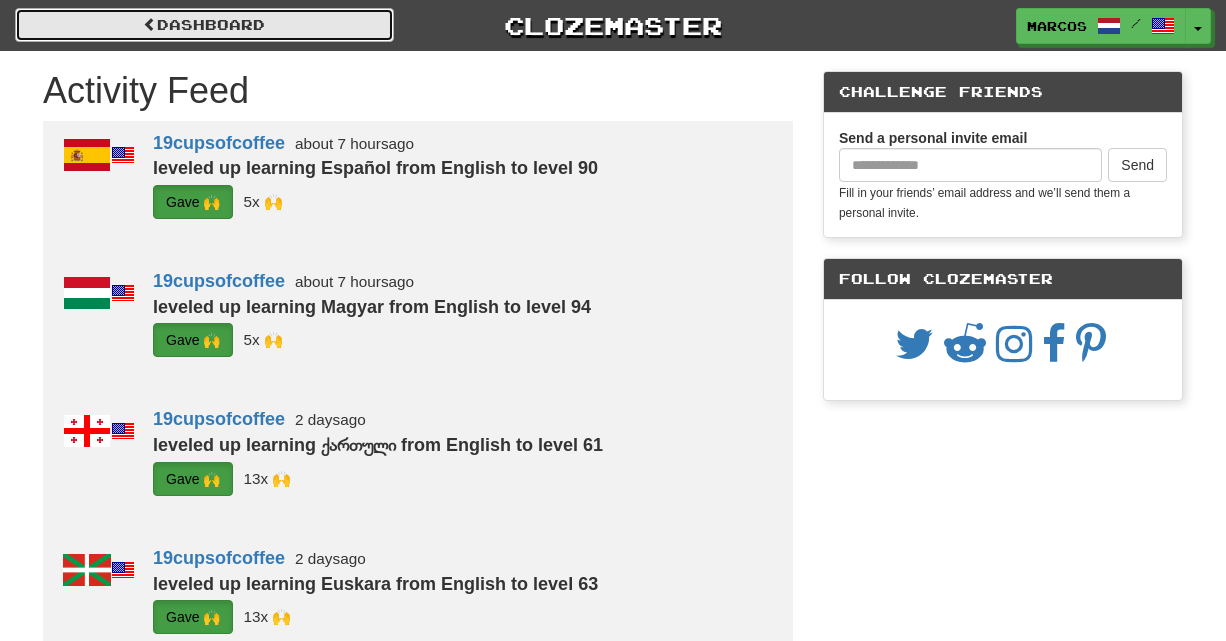 click on "Dashboard" at bounding box center [204, 25] 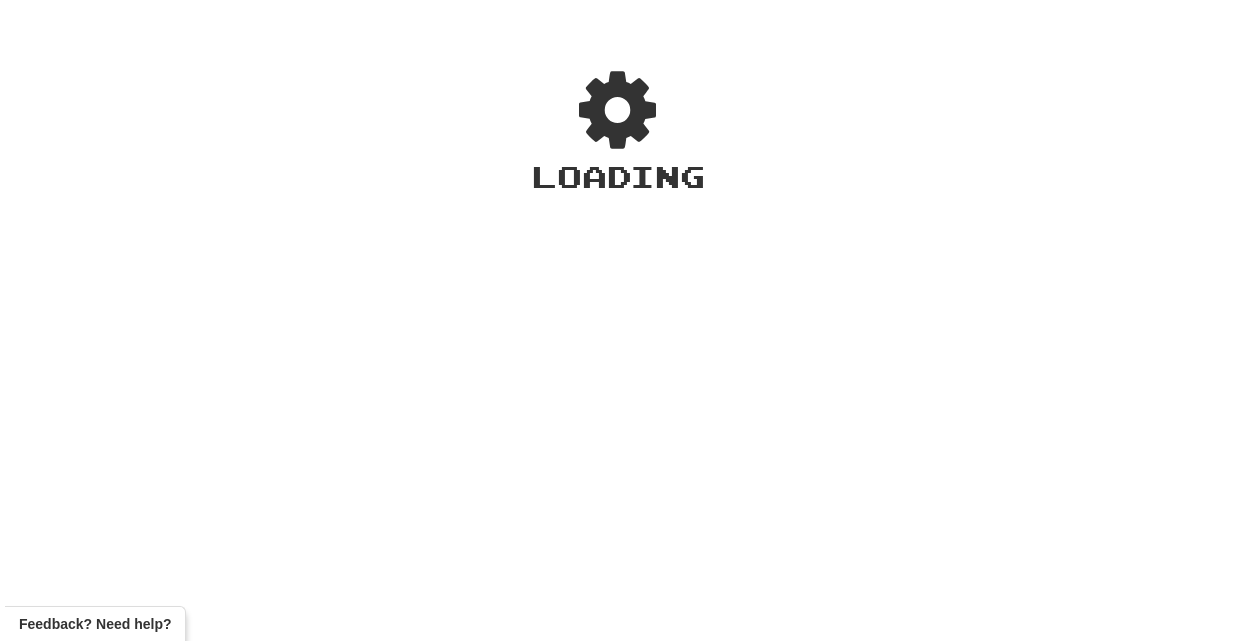 scroll, scrollTop: 0, scrollLeft: 0, axis: both 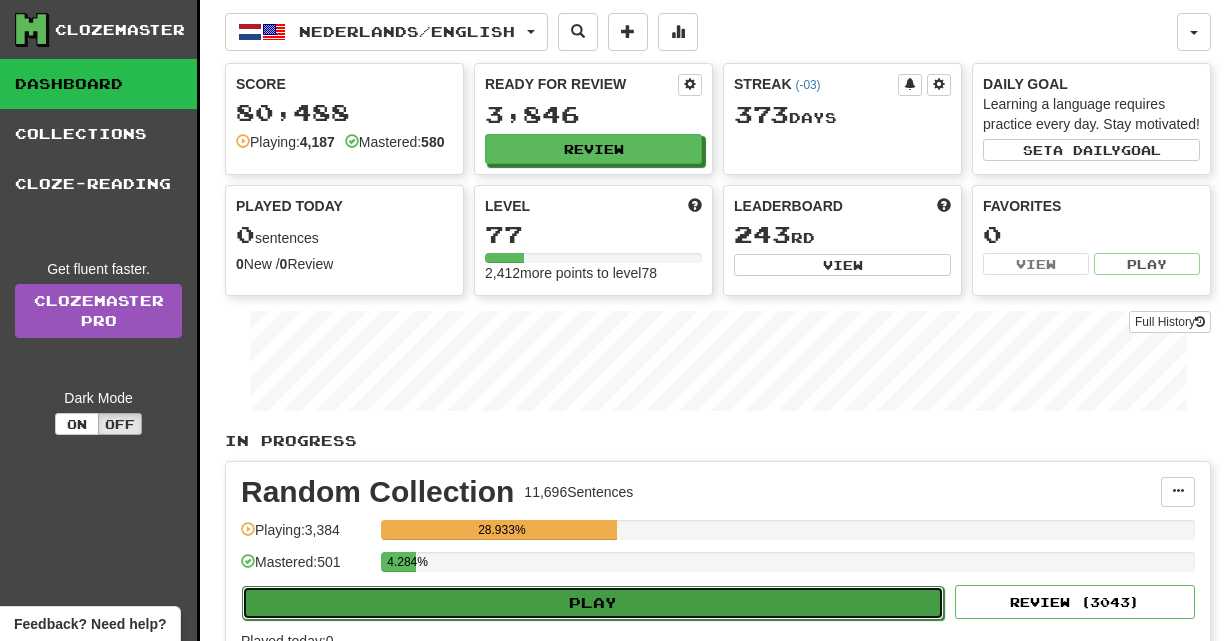 click on "Play" at bounding box center (593, 603) 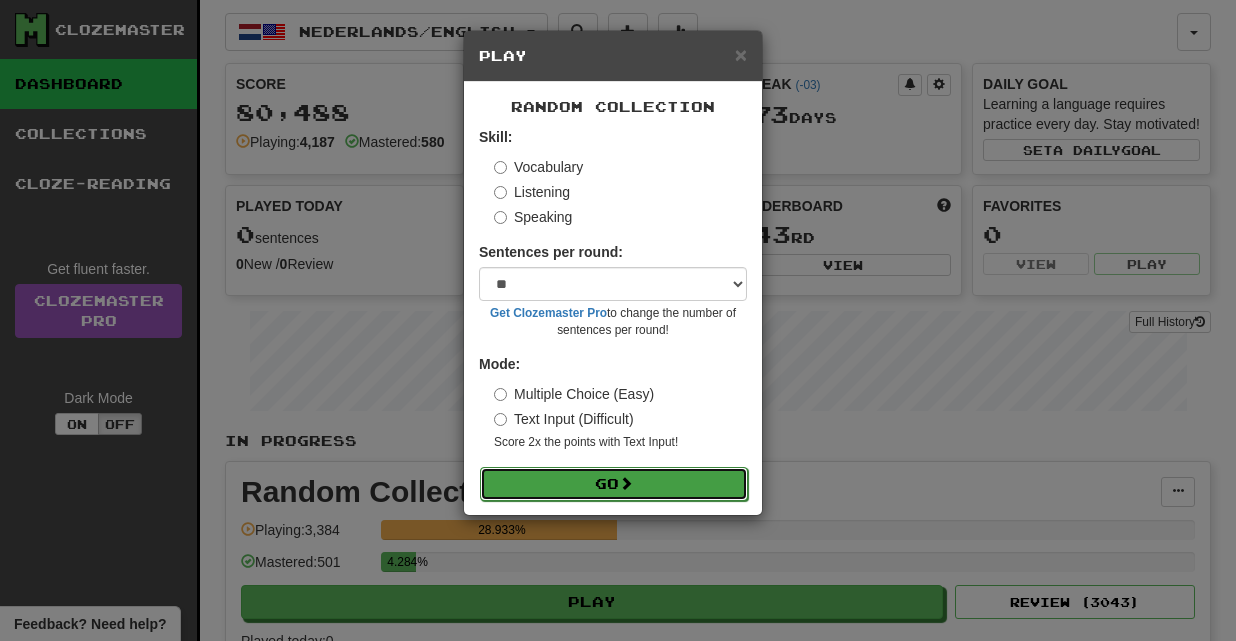 click on "Go" at bounding box center [614, 484] 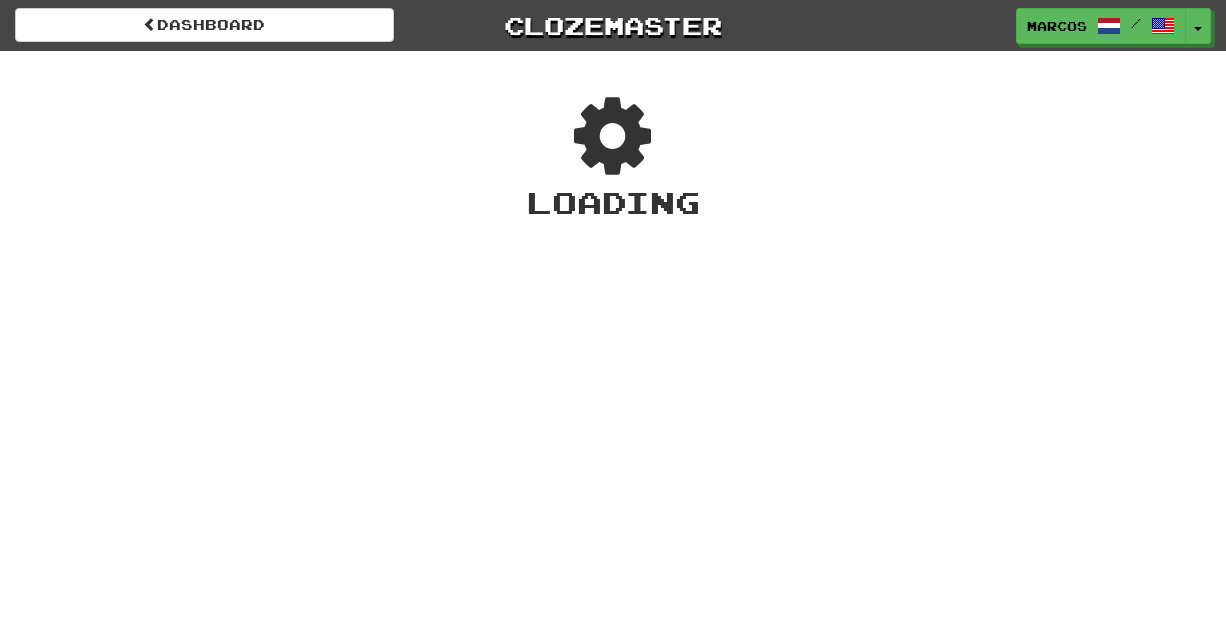 scroll, scrollTop: 0, scrollLeft: 0, axis: both 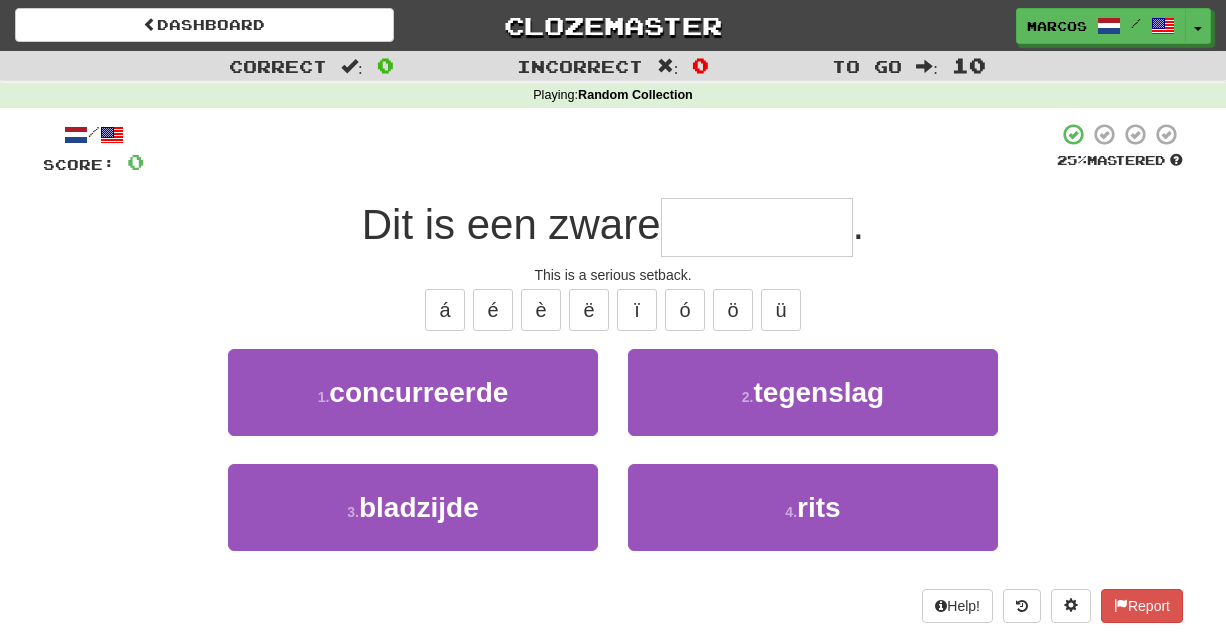type on "*" 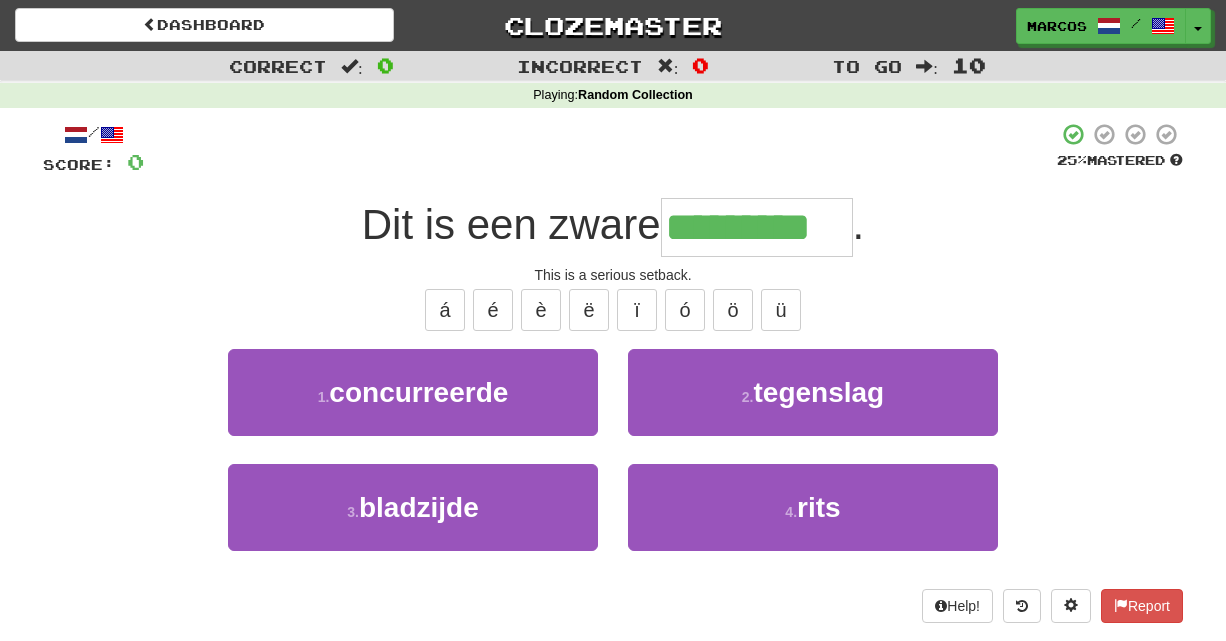type on "*********" 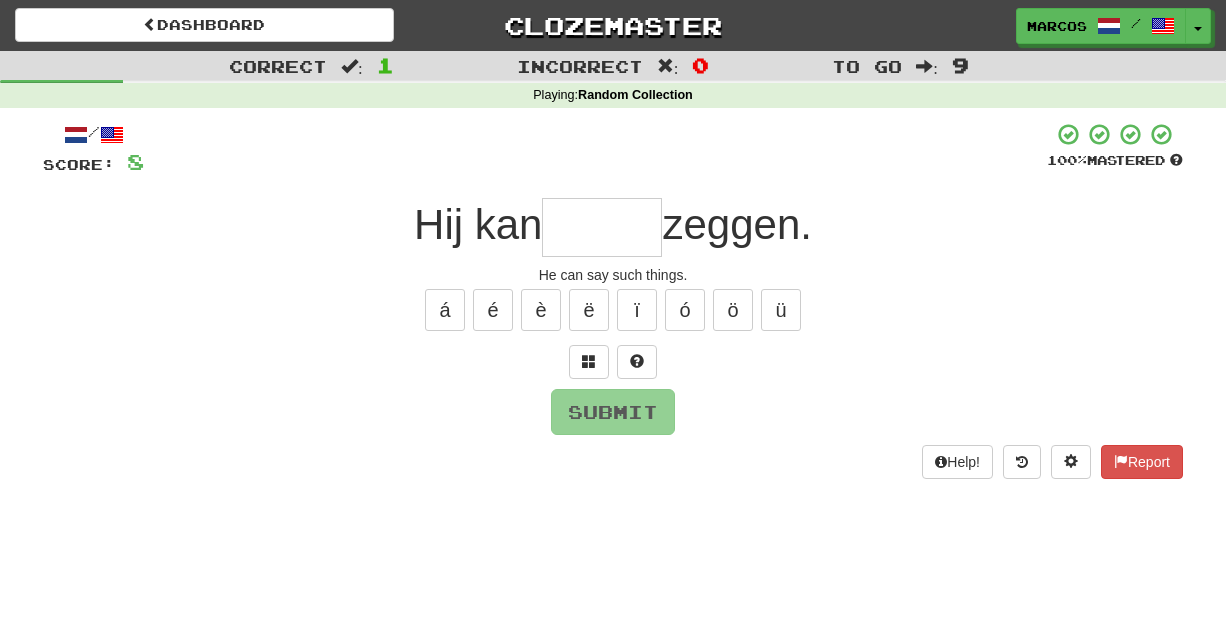 type on "*" 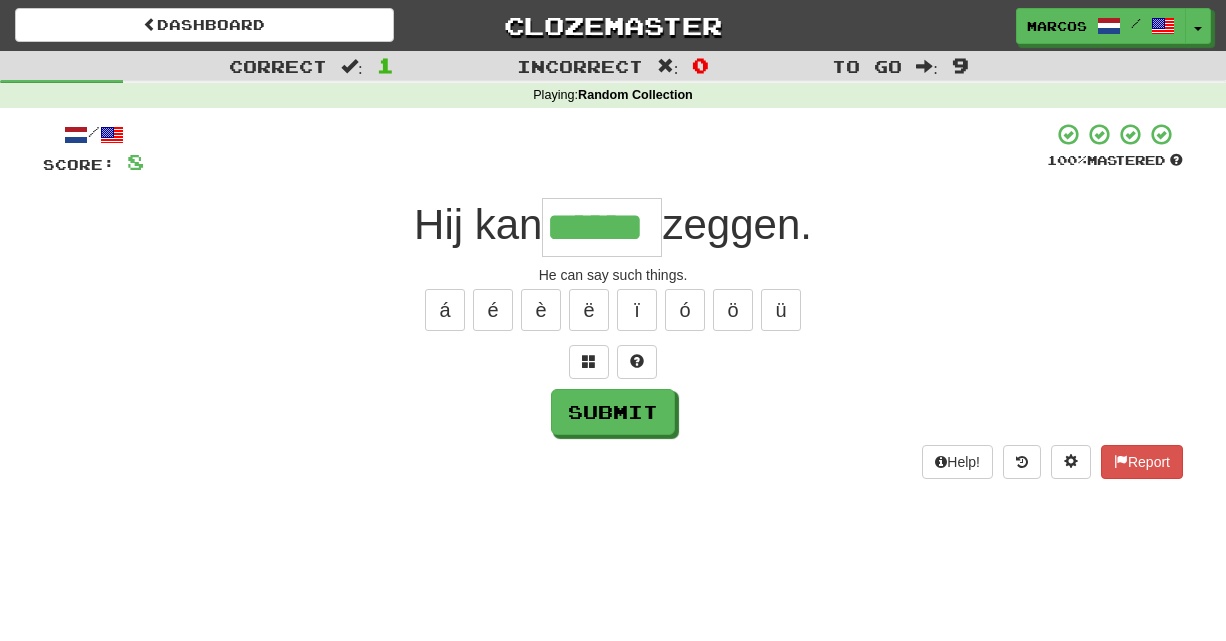 type on "******" 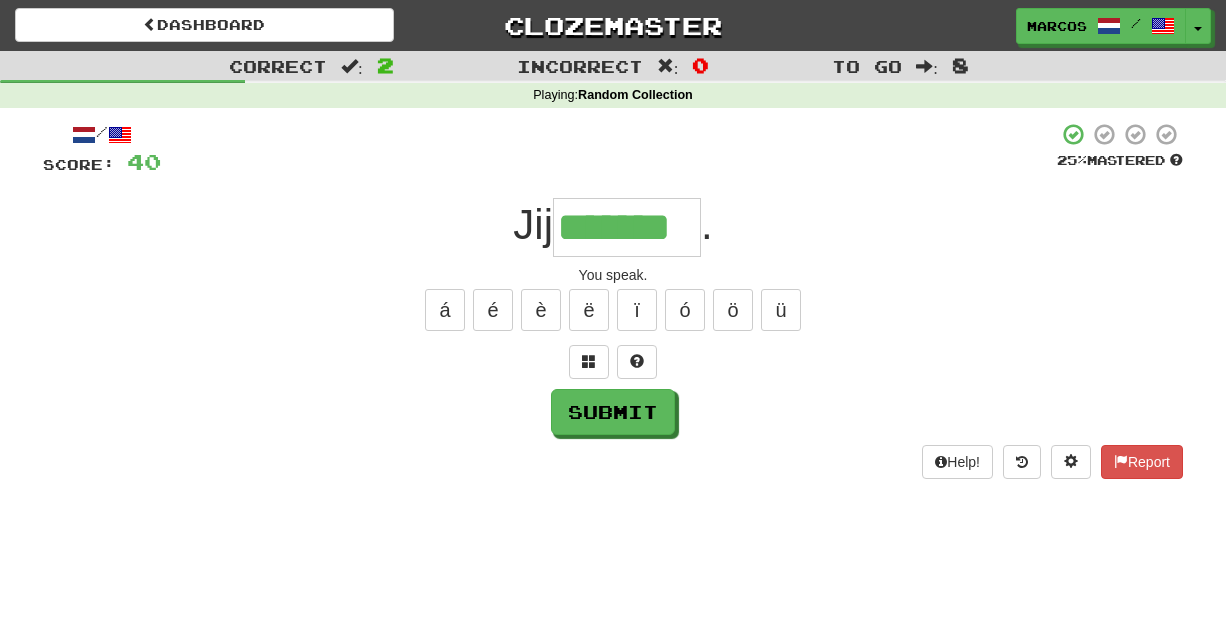 type on "*******" 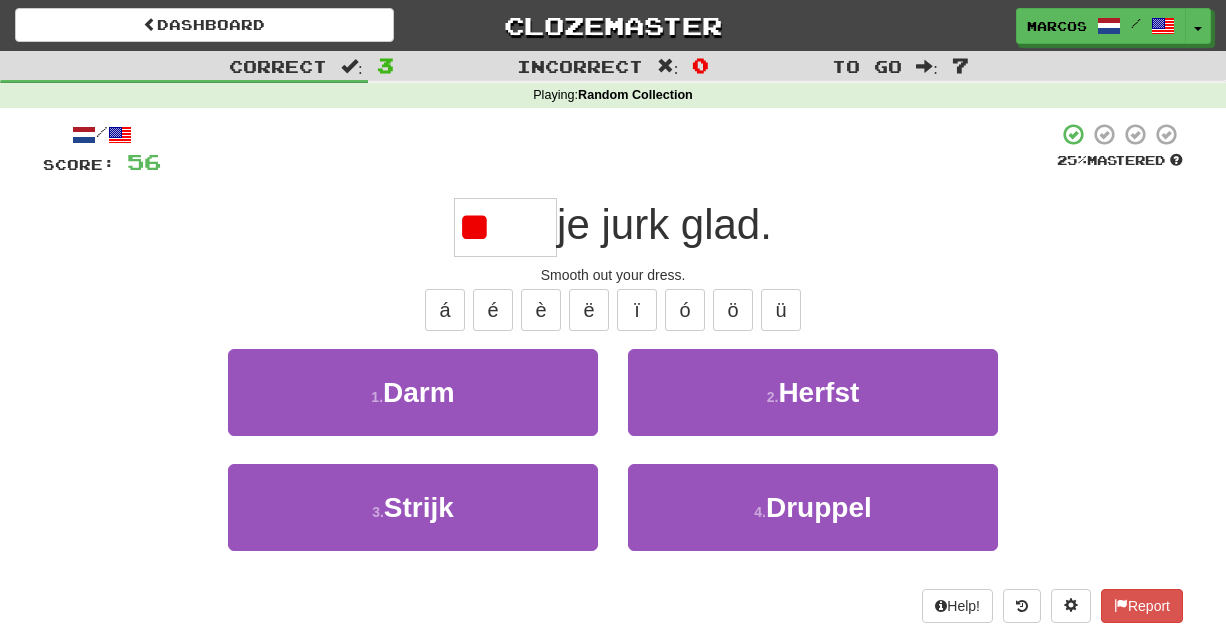 type on "*" 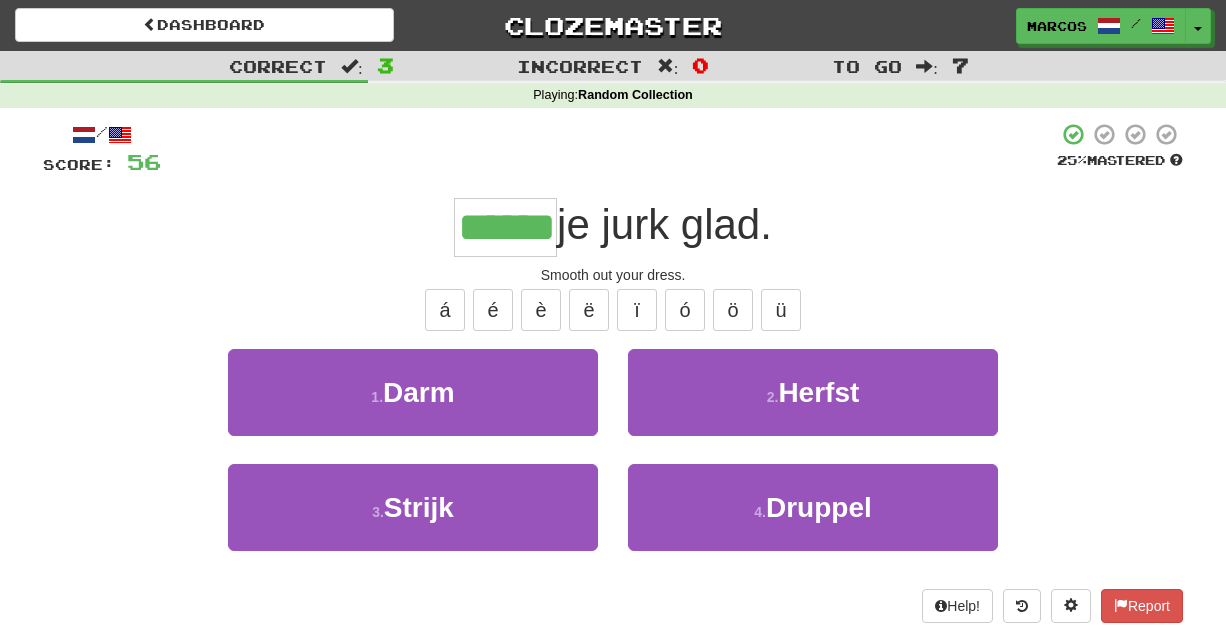 type on "******" 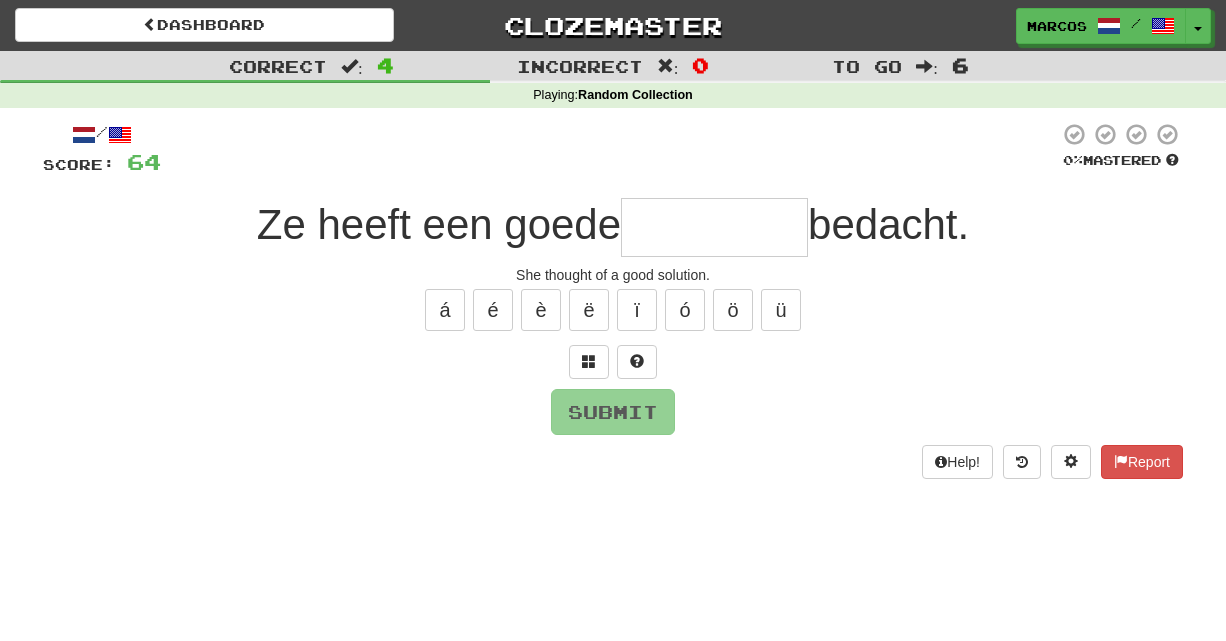 type on "*" 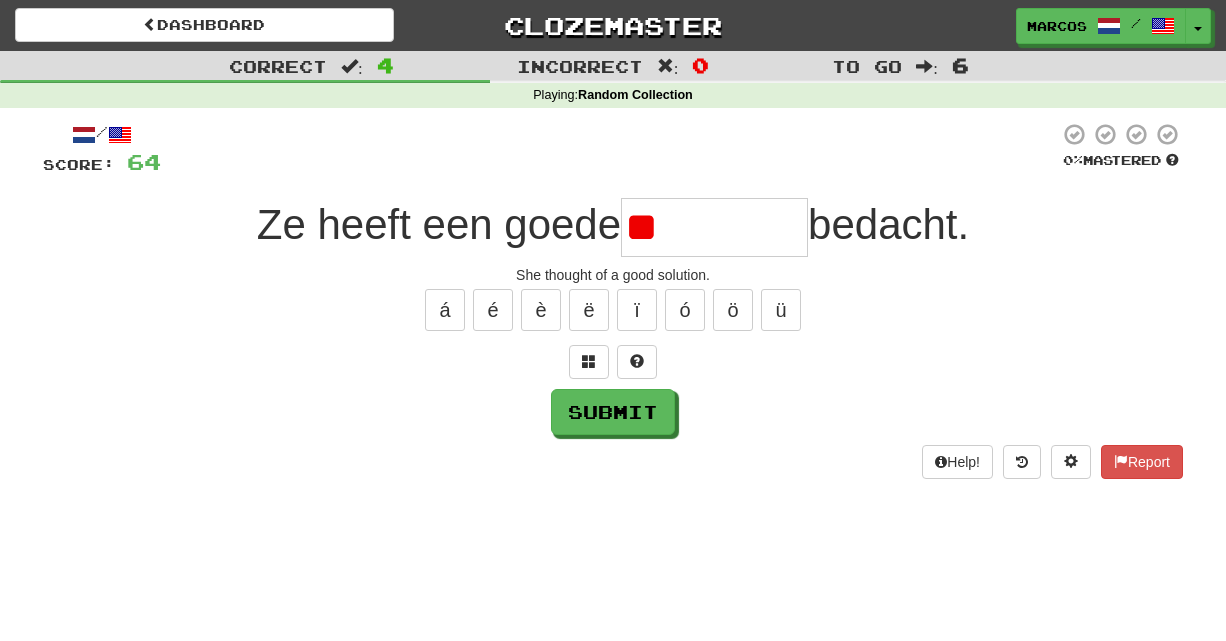 type on "*" 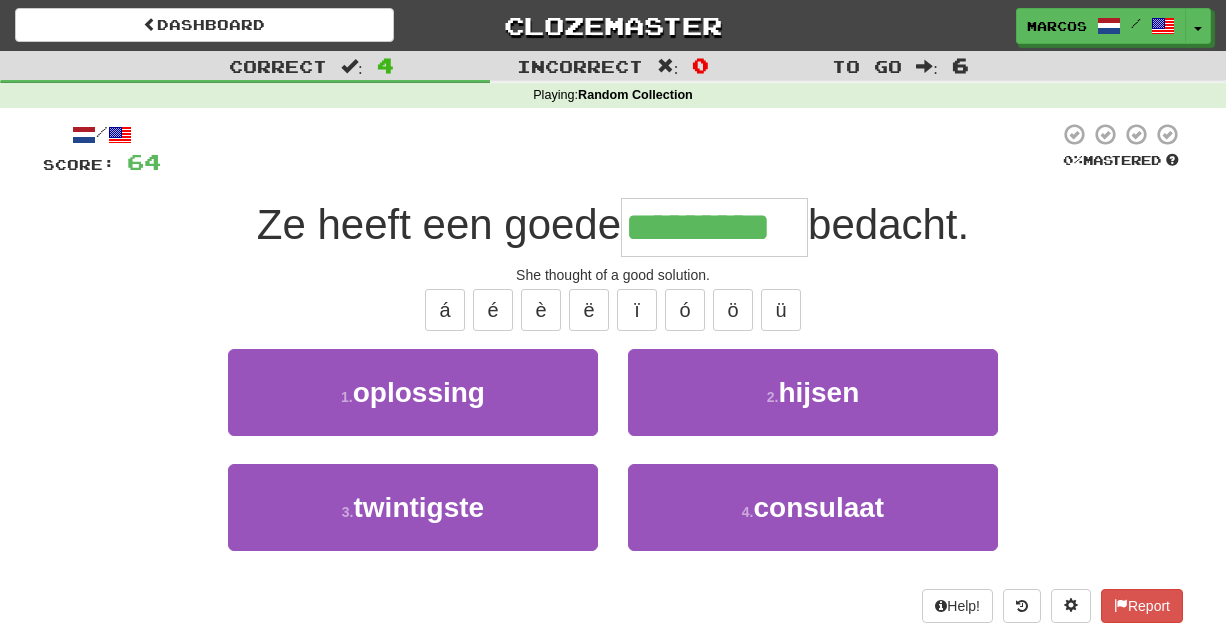 type on "*********" 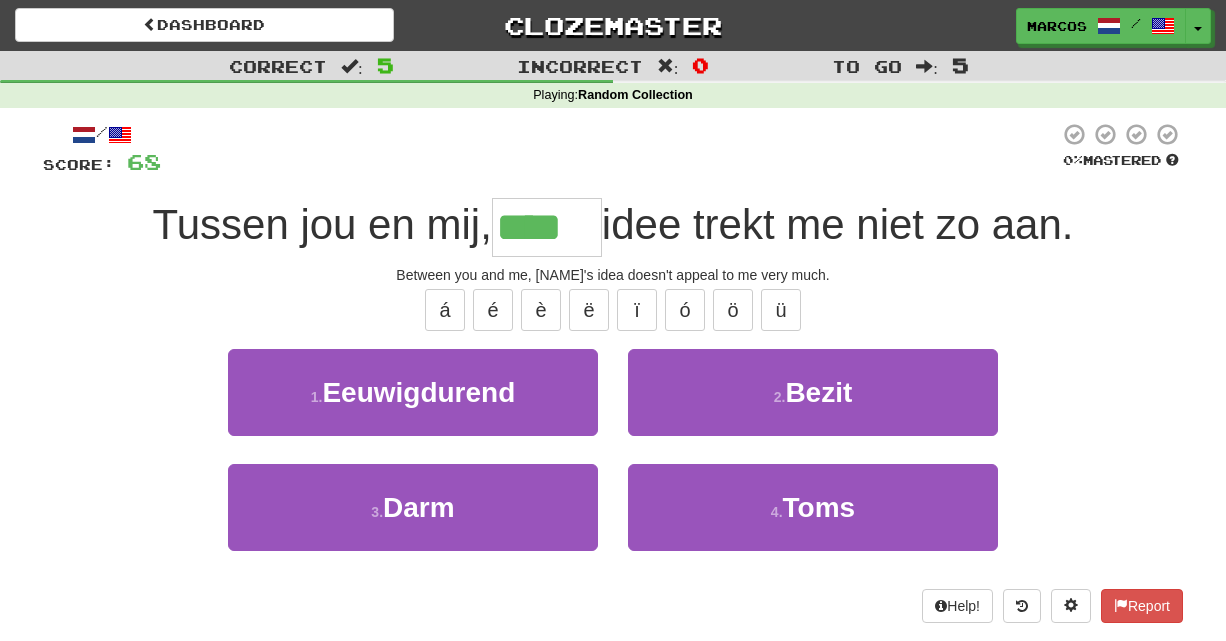 type on "****" 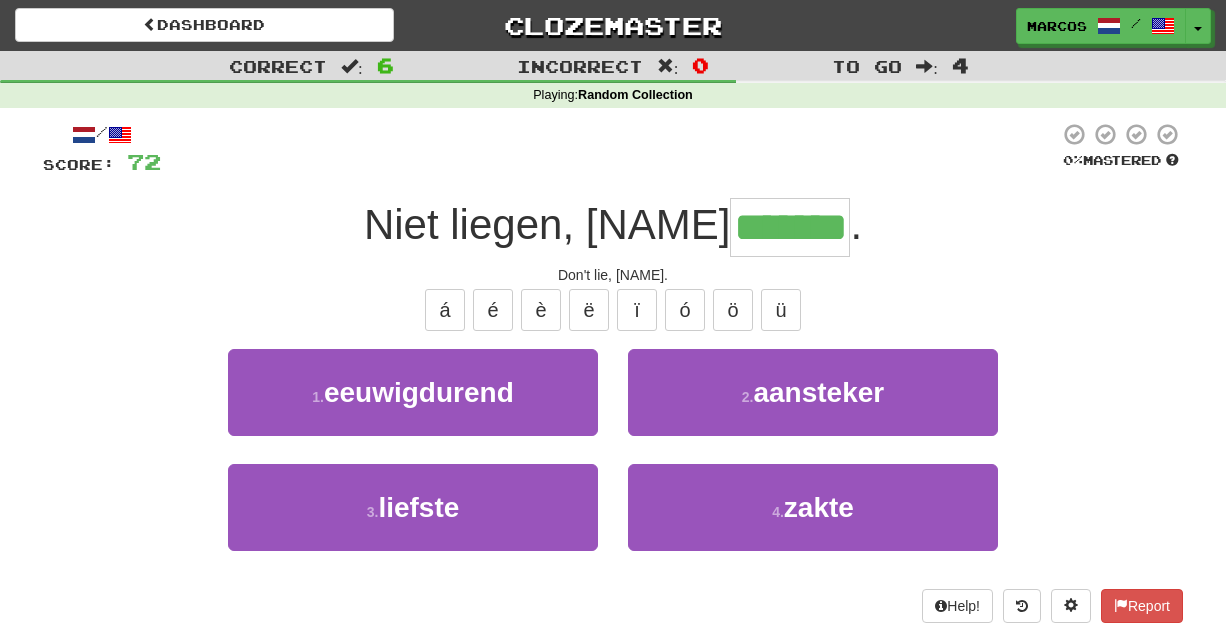 type on "*******" 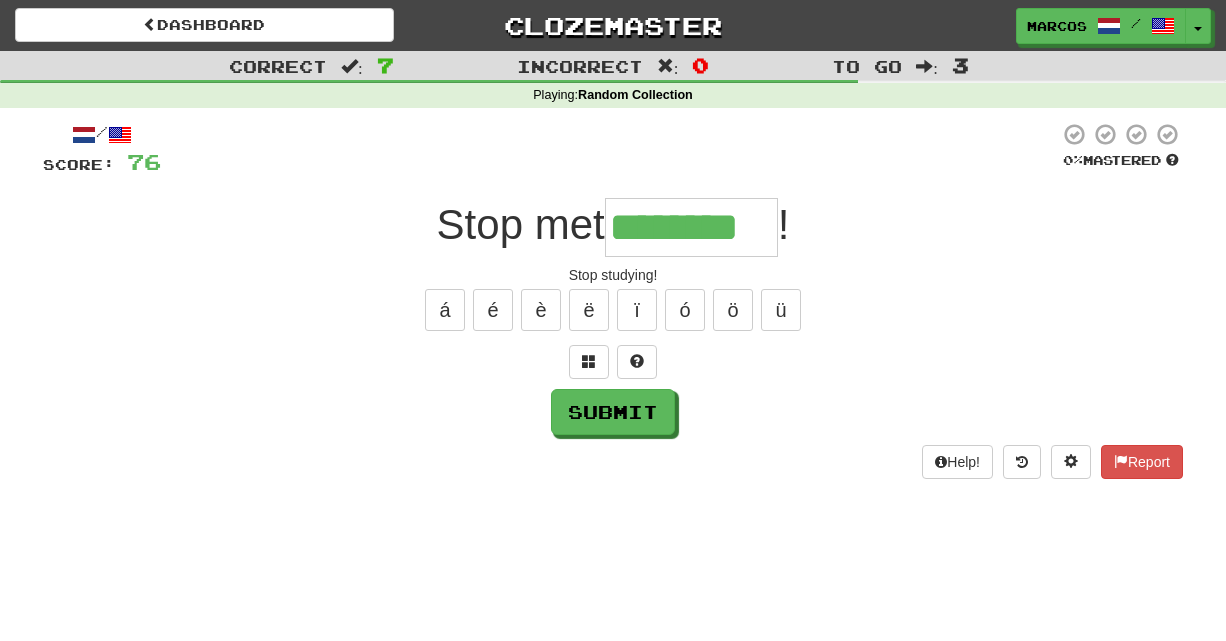 type on "********" 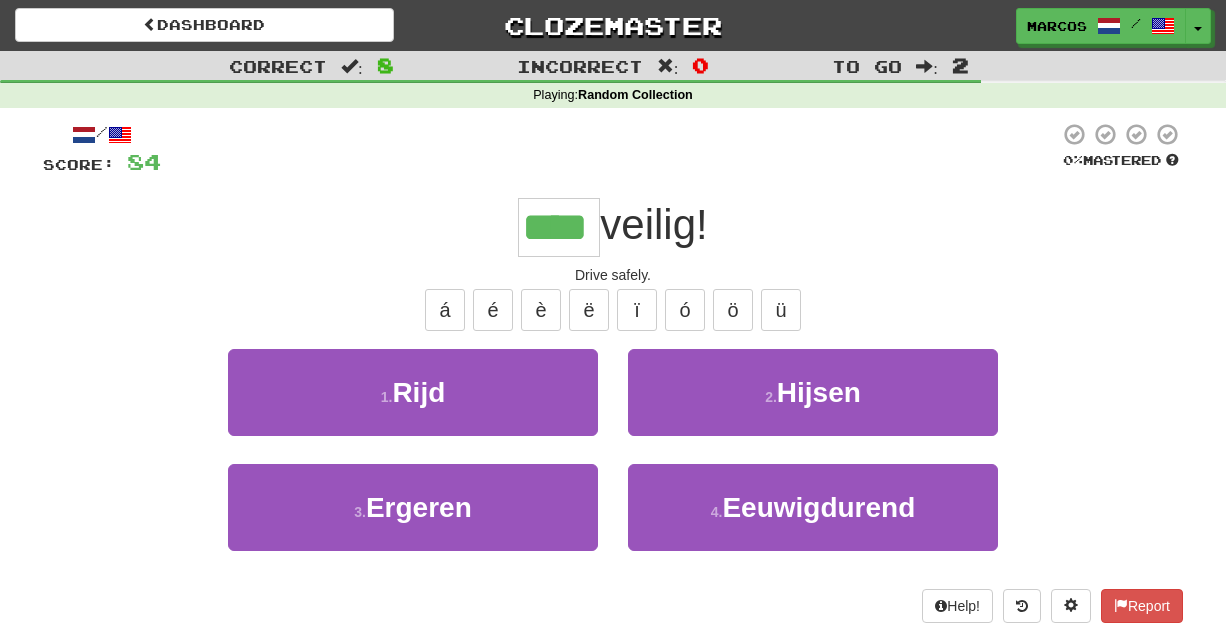 type on "****" 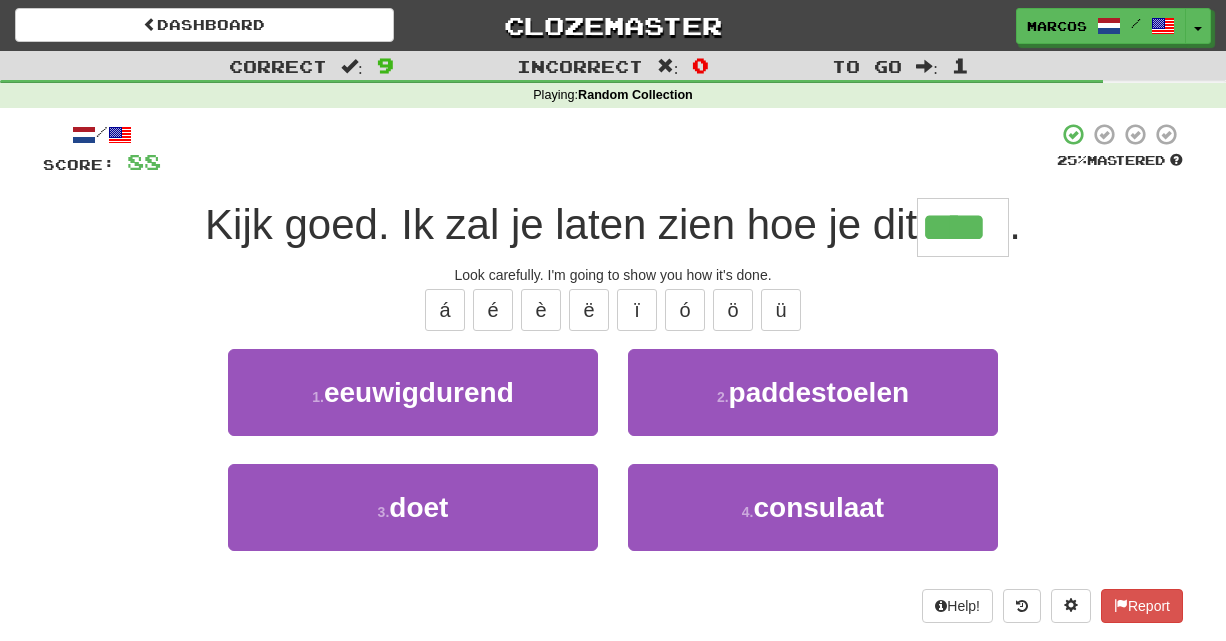 type on "****" 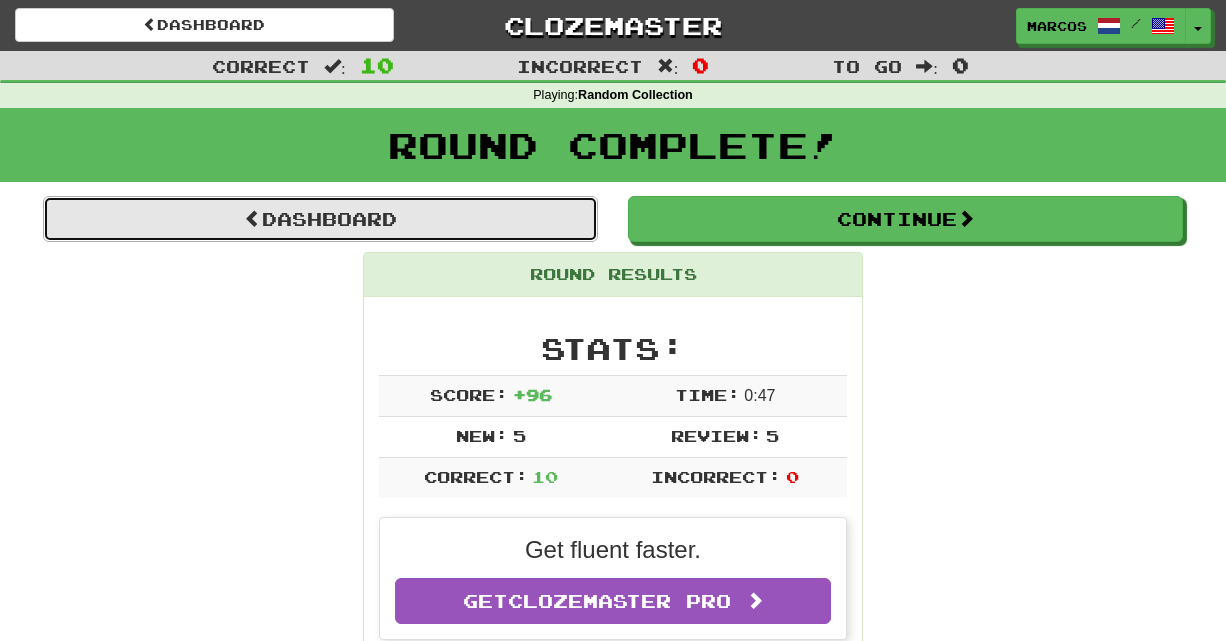 click on "Dashboard" at bounding box center [320, 219] 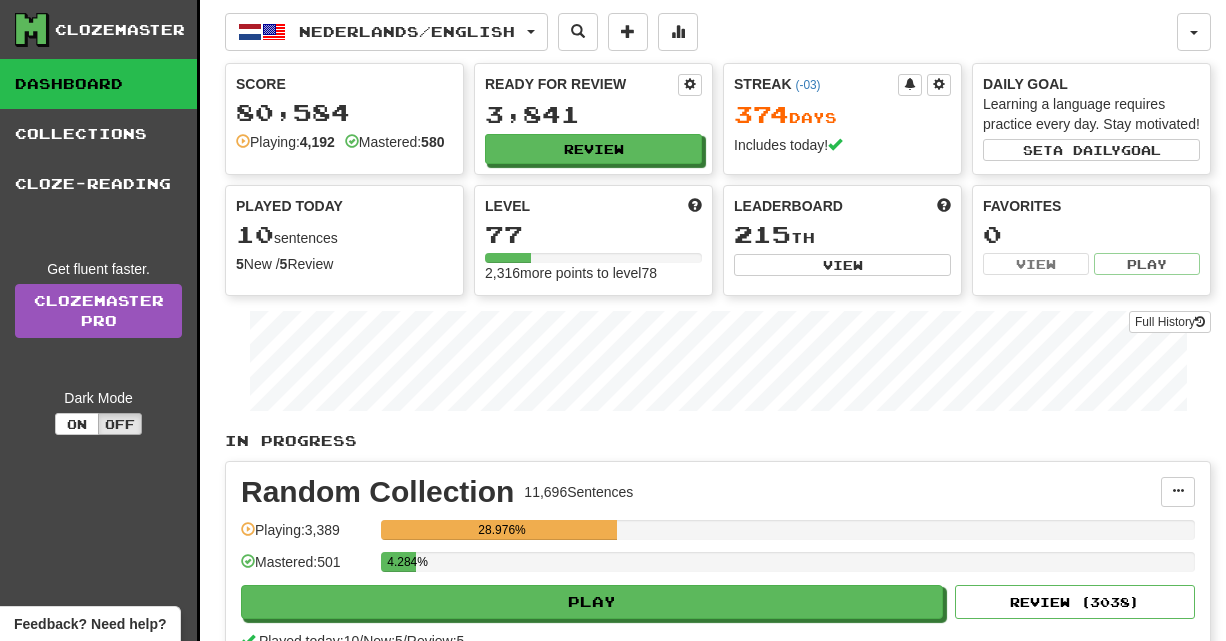 scroll, scrollTop: 0, scrollLeft: 0, axis: both 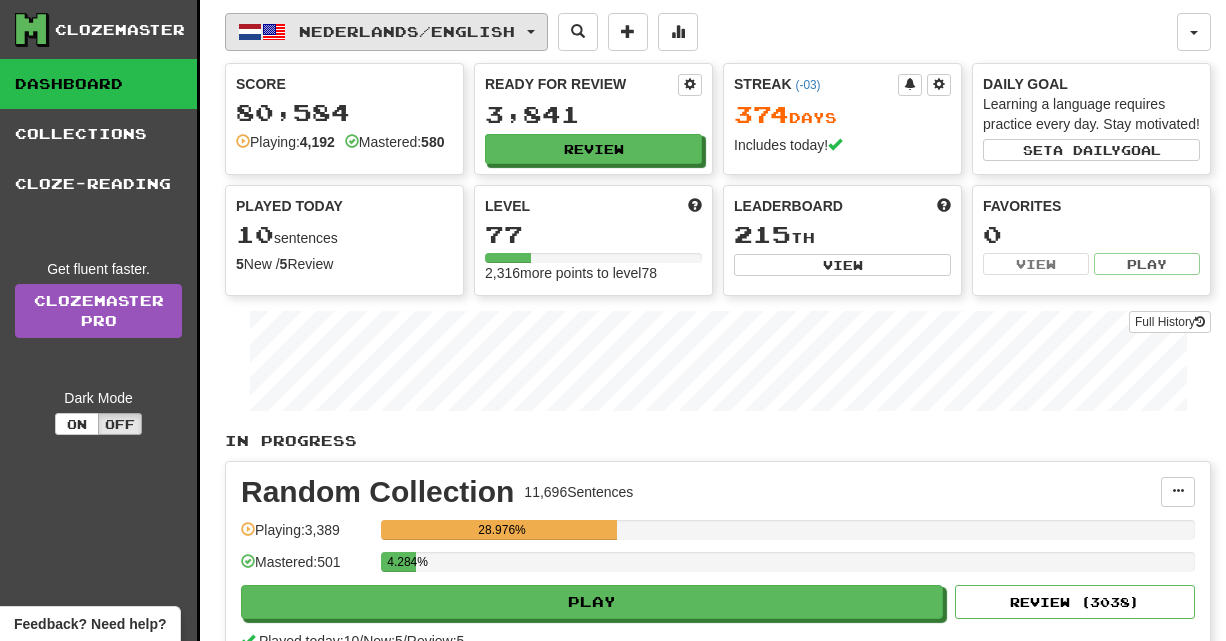 click on "Nederlands  /  English" at bounding box center [386, 32] 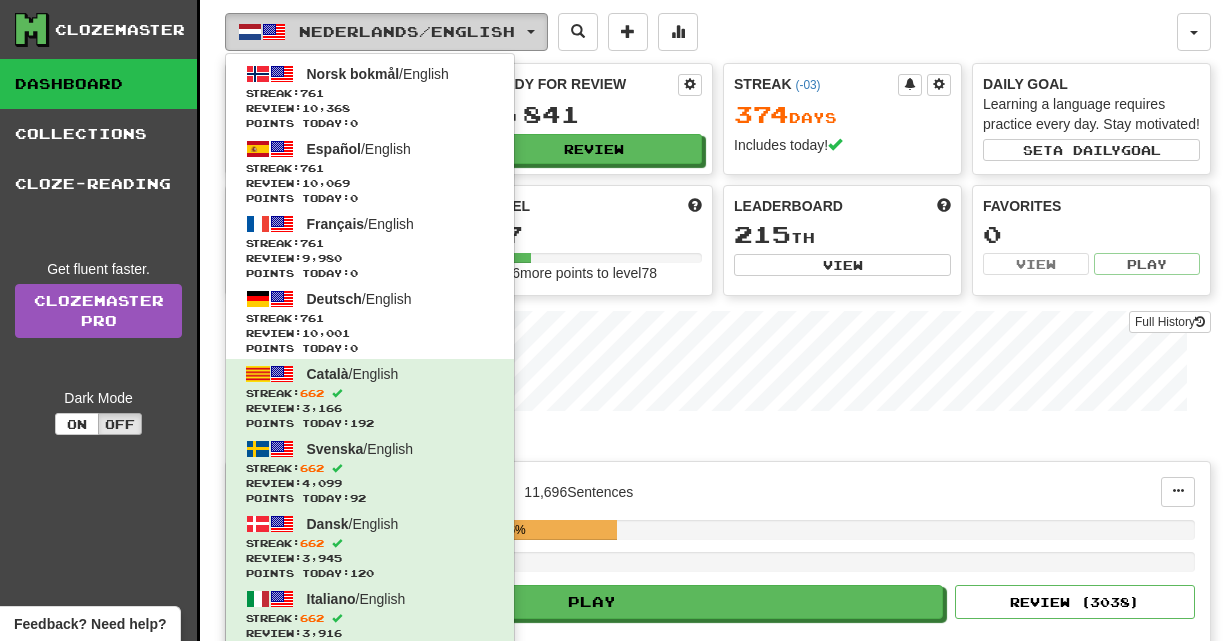 type 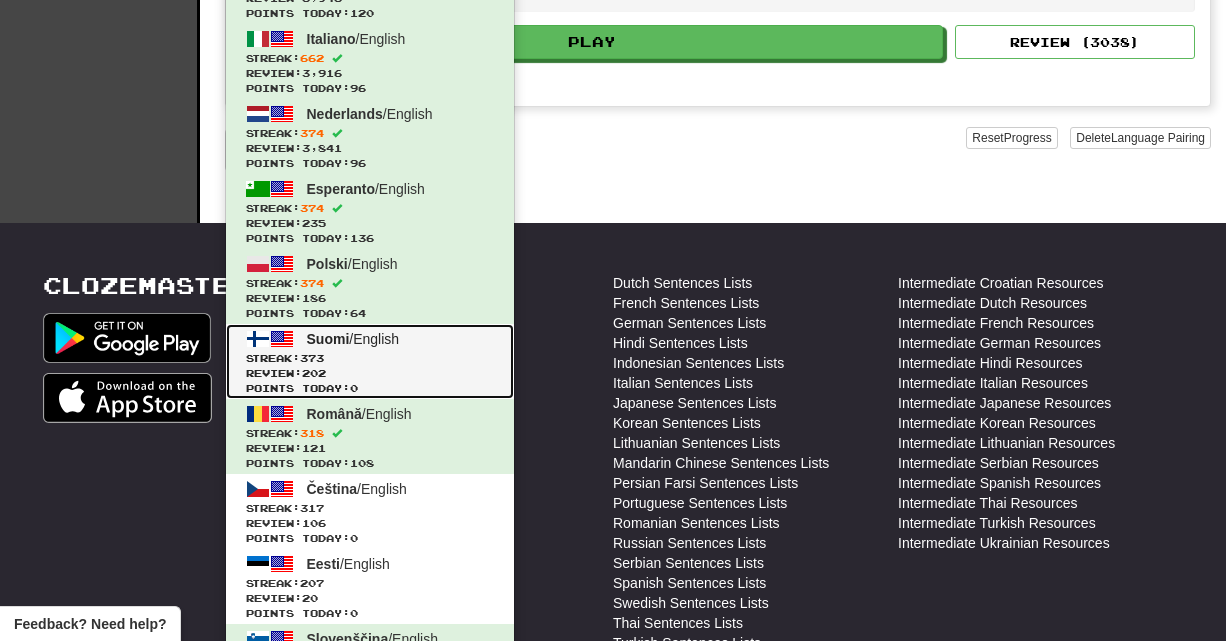 click on "Review:  202" at bounding box center (370, 373) 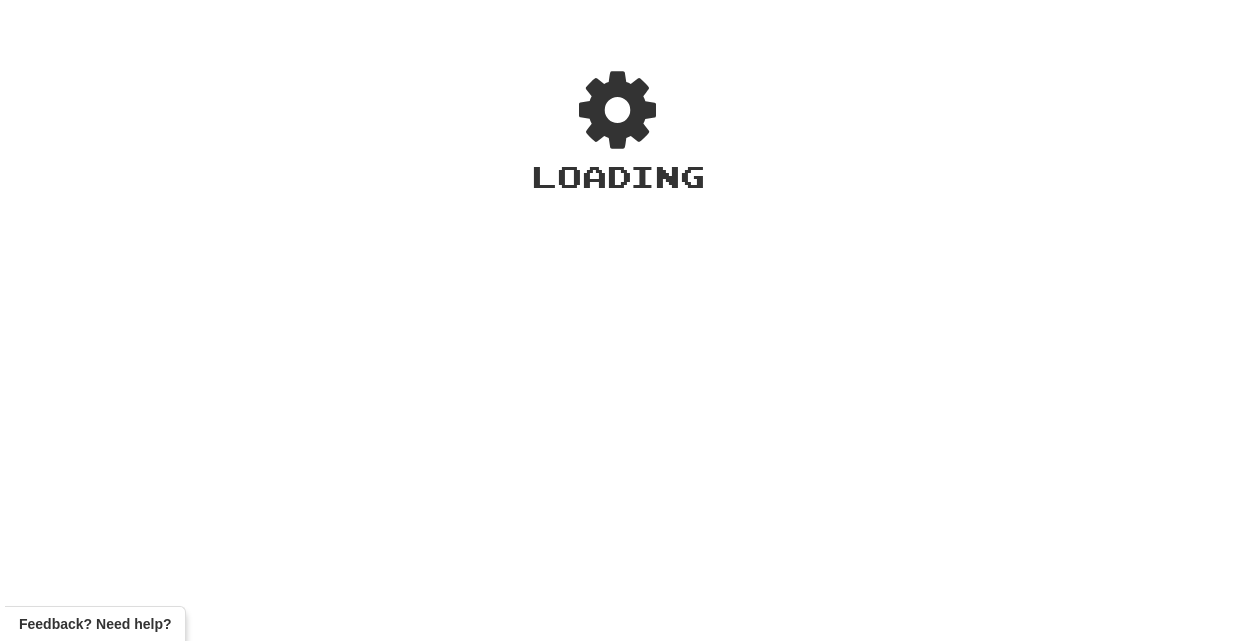 scroll, scrollTop: 0, scrollLeft: 0, axis: both 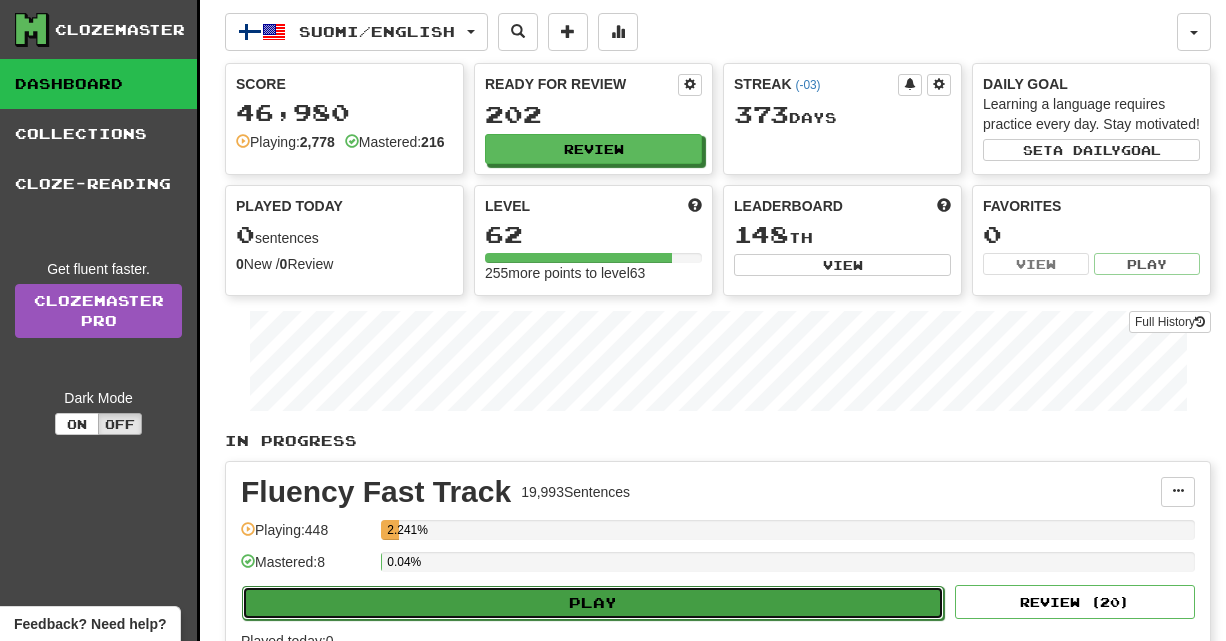click on "Play" at bounding box center (593, 603) 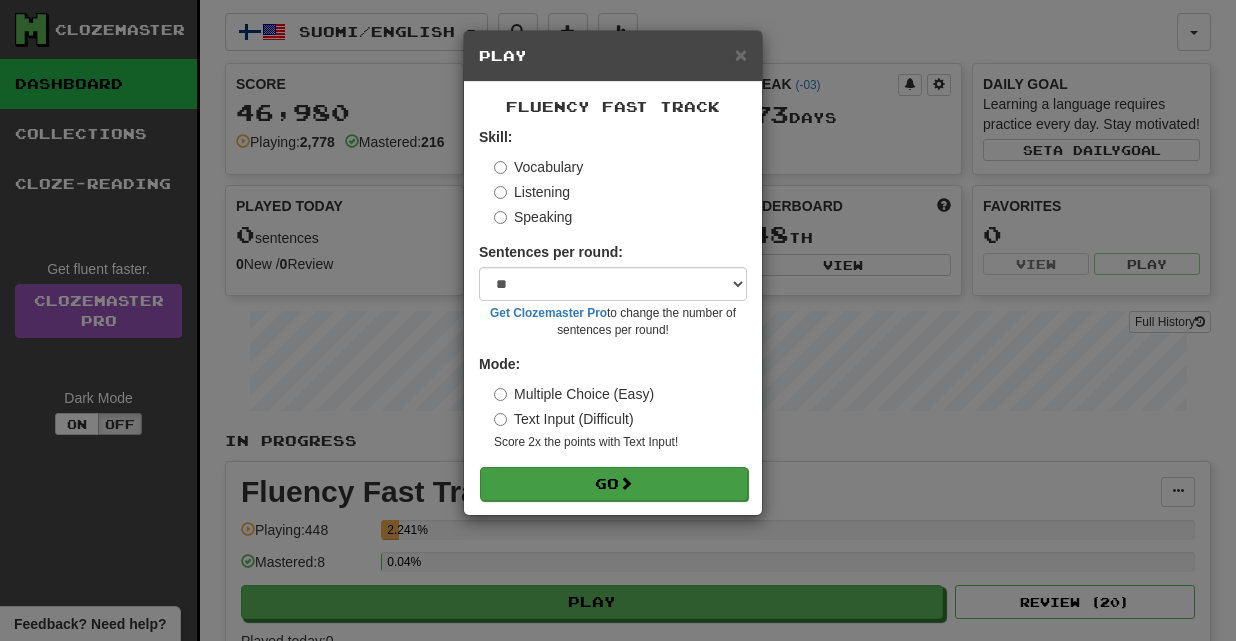 click on "Skill: Vocabulary Listening Speaking Sentences per round: * ** ** ** ** ** *** ******** Get Clozemaster Pro  to change the number of sentences per round! Mode: Multiple Choice (Easy) Text Input (Difficult) Score 2x the points with Text Input ! Go" at bounding box center (613, 313) 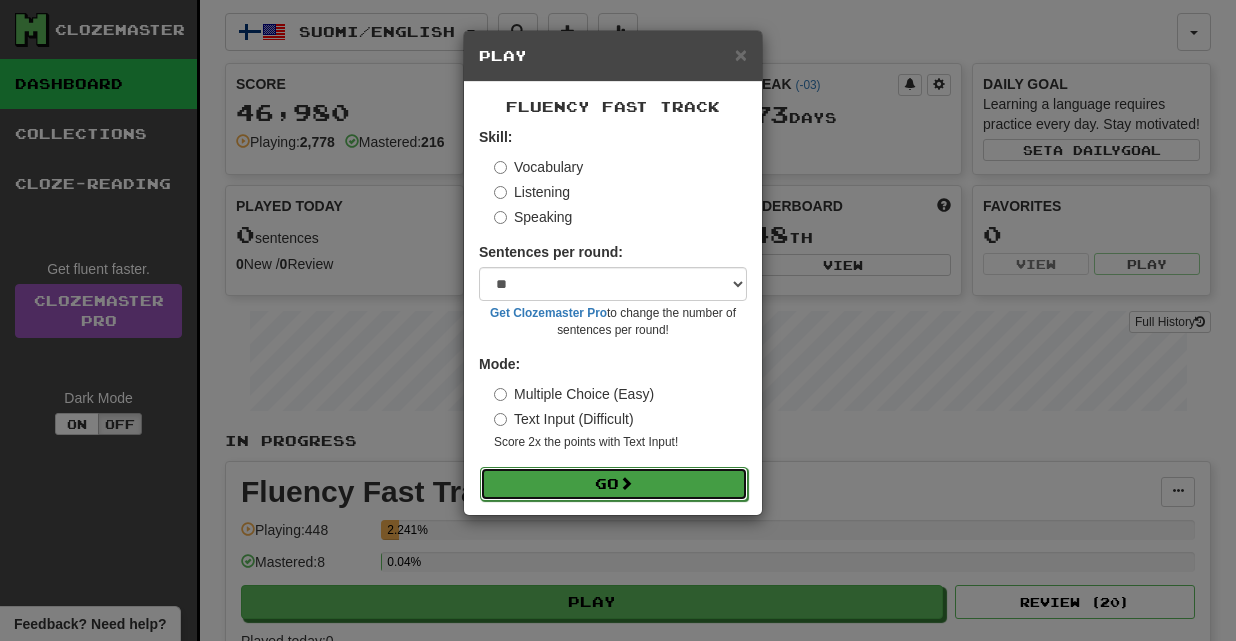 click on "Go" at bounding box center (614, 484) 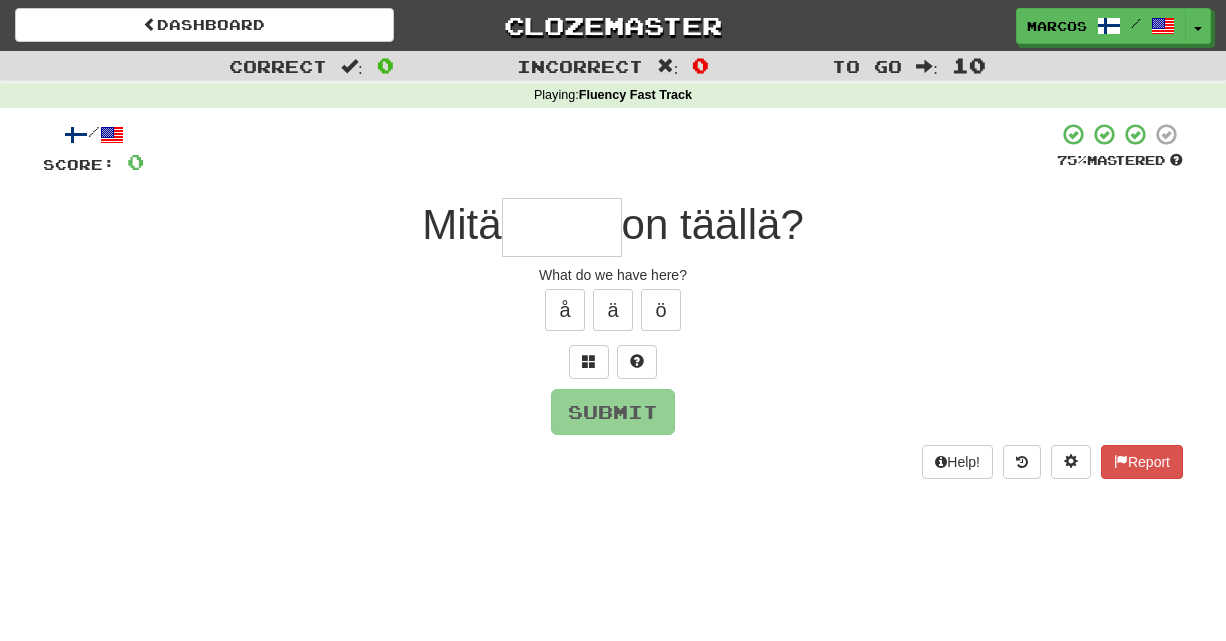 scroll, scrollTop: 0, scrollLeft: 0, axis: both 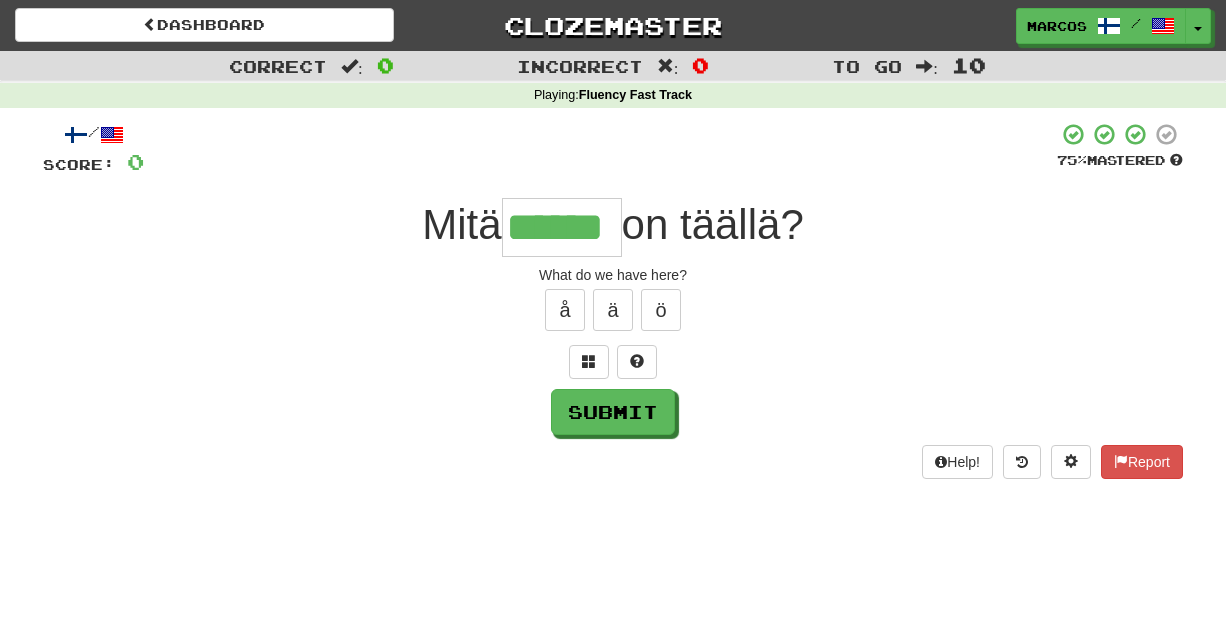 type on "******" 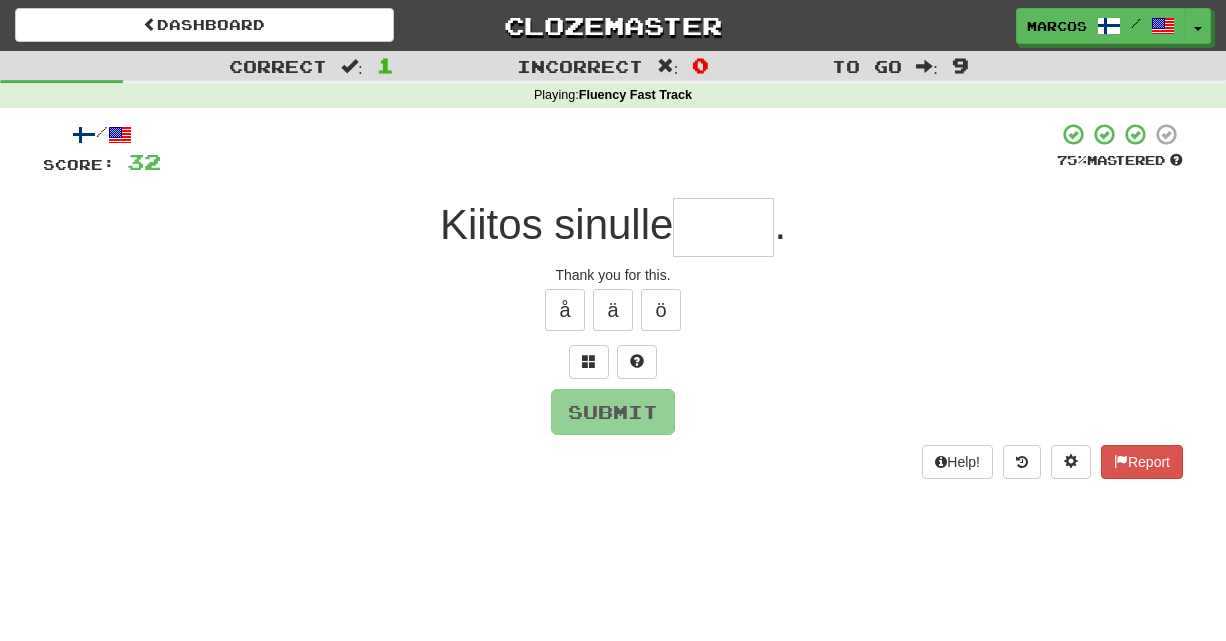 type on "*" 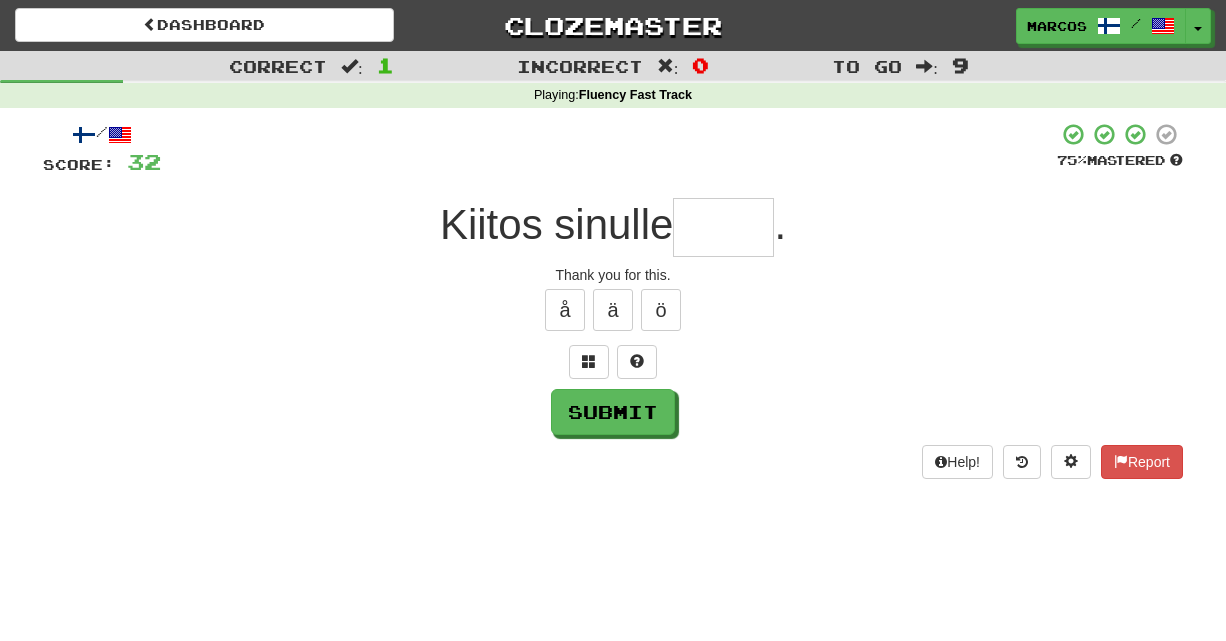 type on "*" 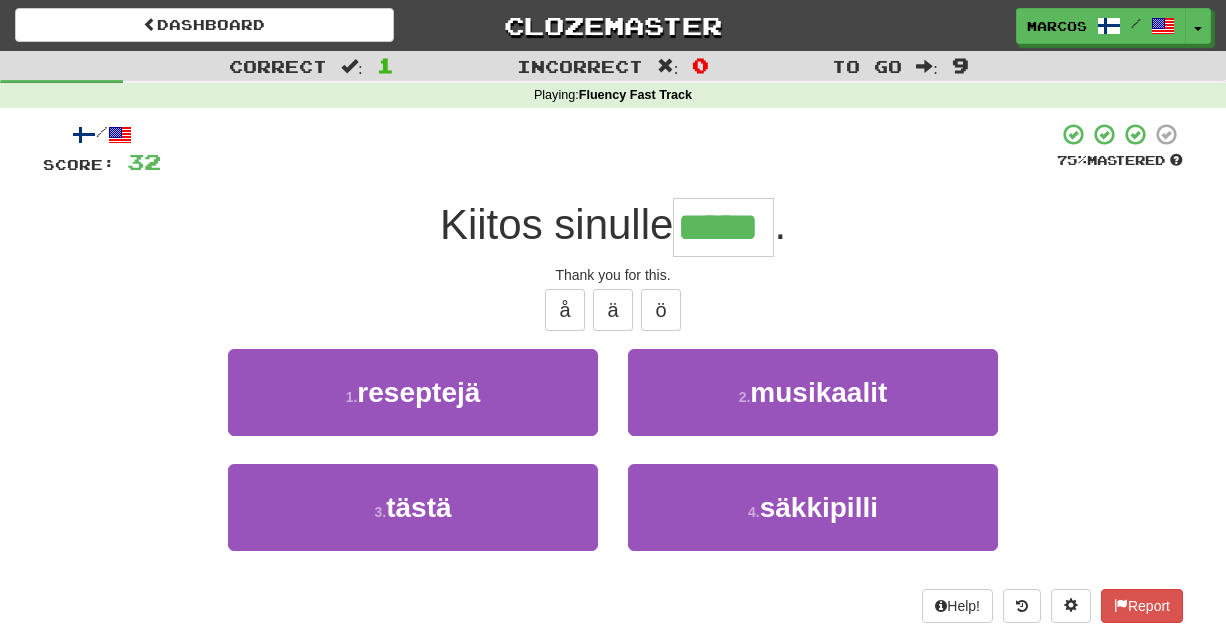 type on "*****" 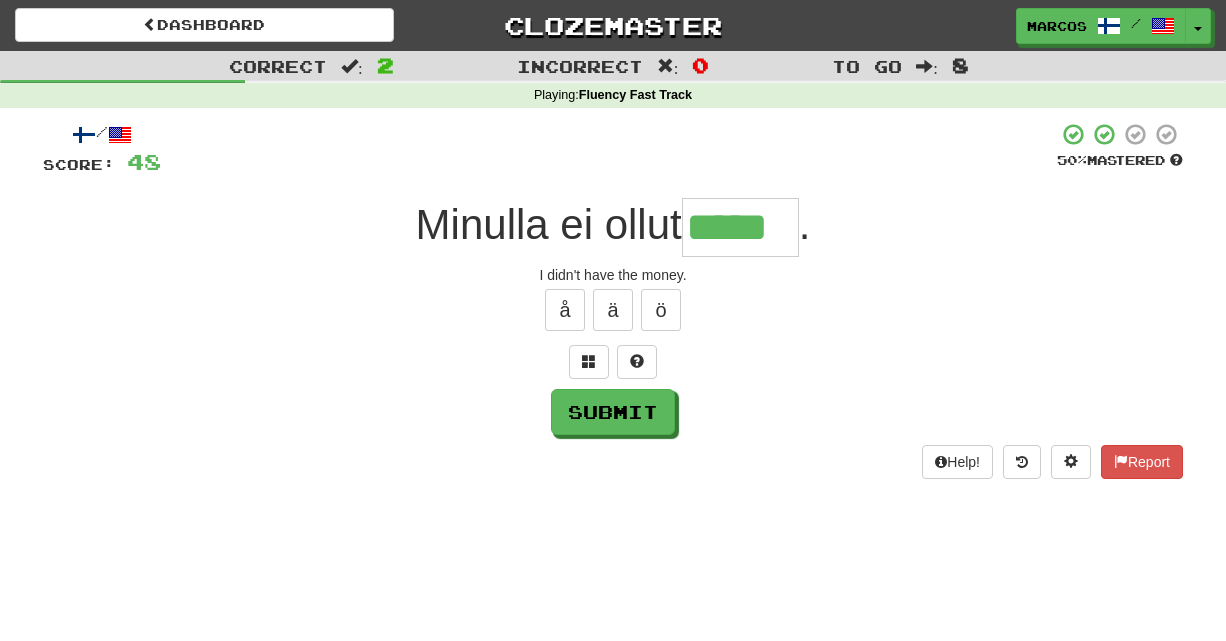 type on "*****" 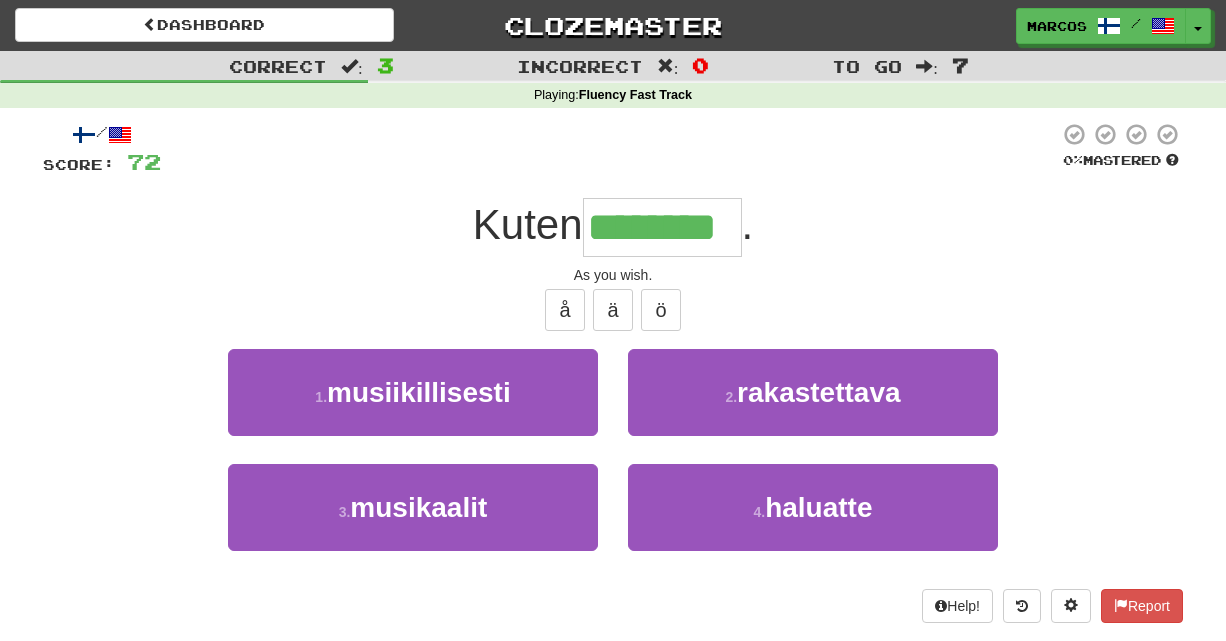 type on "********" 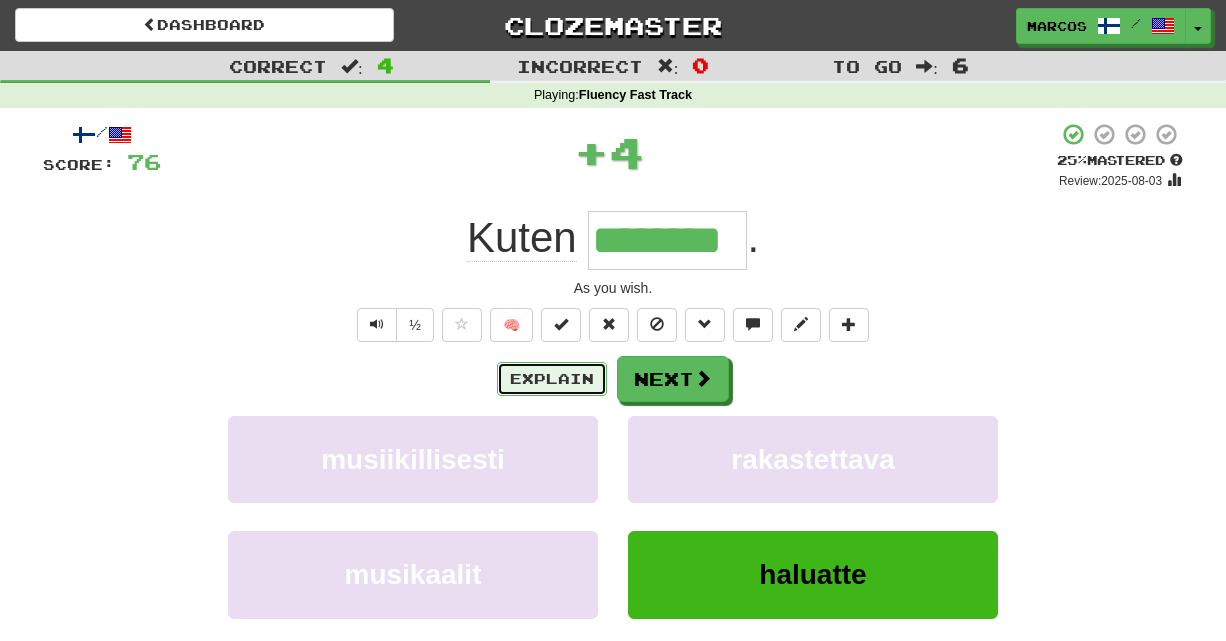 click on "Explain" at bounding box center [552, 379] 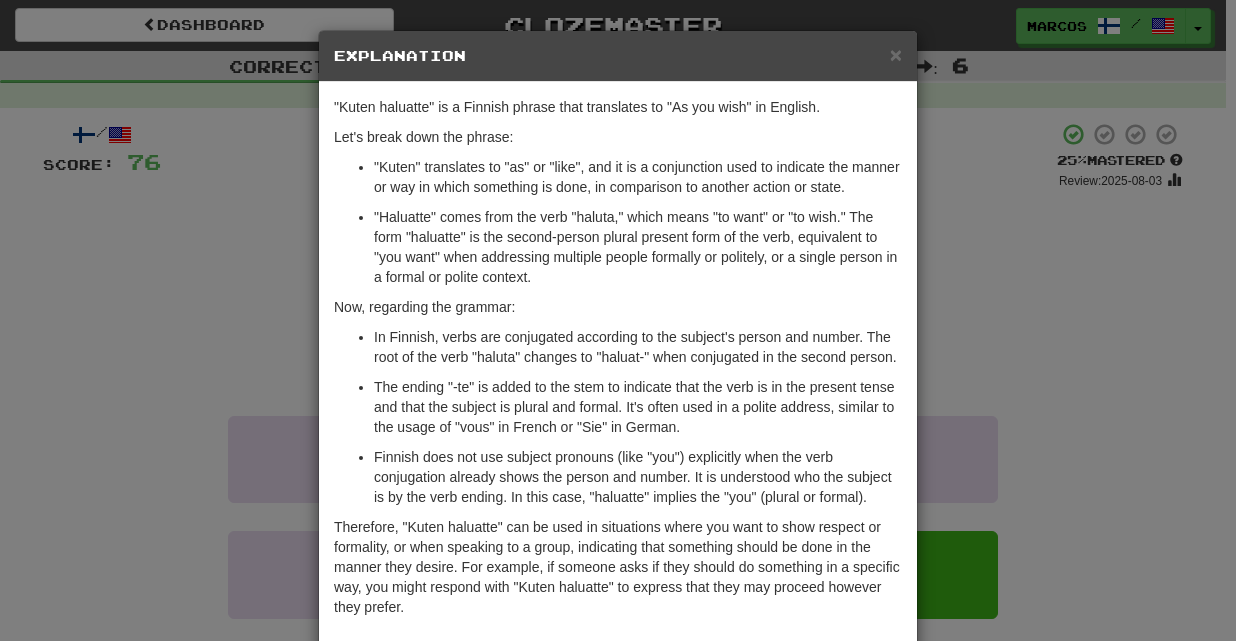 click on "× Explanation "Kuten haluatte" is a Finnish phrase that translates to "As you wish" in English.
Let's break down the phrase:
"Kuten" translates to "as" or "like", and it is a conjunction used to indicate the manner or way in which something is done, in comparison to another action or state.
"Haluatte" comes from the verb "haluta," which means "to want" or "to wish." The form "haluatte" is the second-person plural present form of the verb, equivalent to "you want" when addressing multiple people formally or politely, or a single person in a formal or polite context.
Now, regarding the grammar:
In Finnish, verbs are conjugated according to the subject's person and number. The root of the verb "haluta" changes to "haluat-" when conjugated in the second person.
In beta. Generated by ChatGPT. Like it? Hate it?  Let us know ! Close" at bounding box center (618, 320) 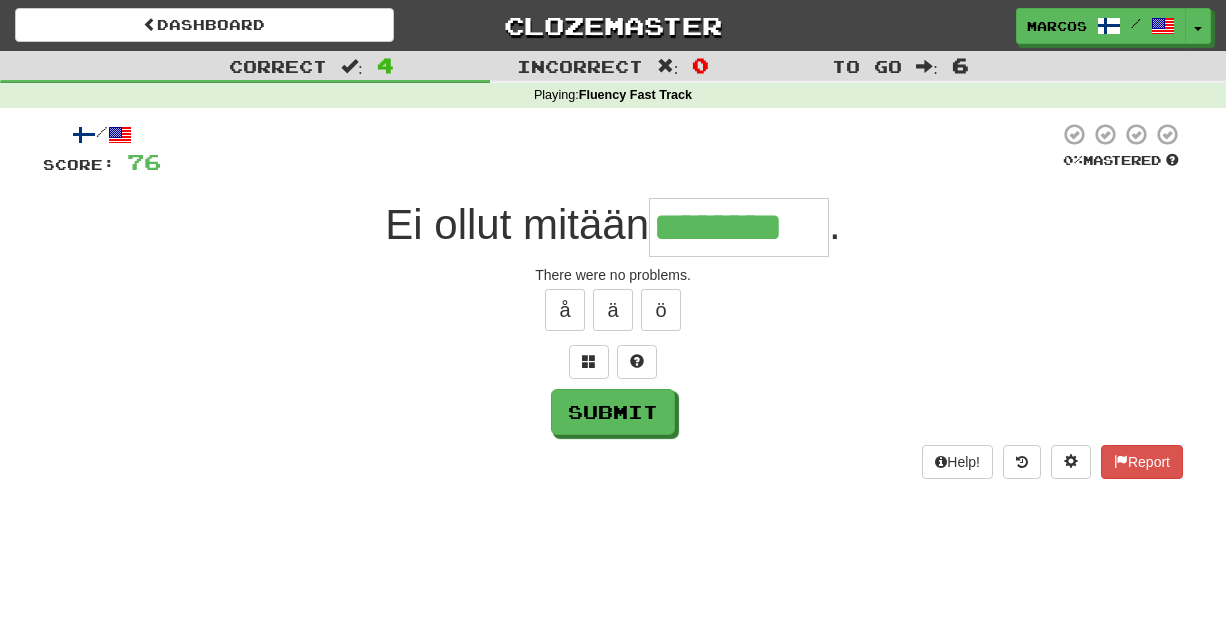 type on "********" 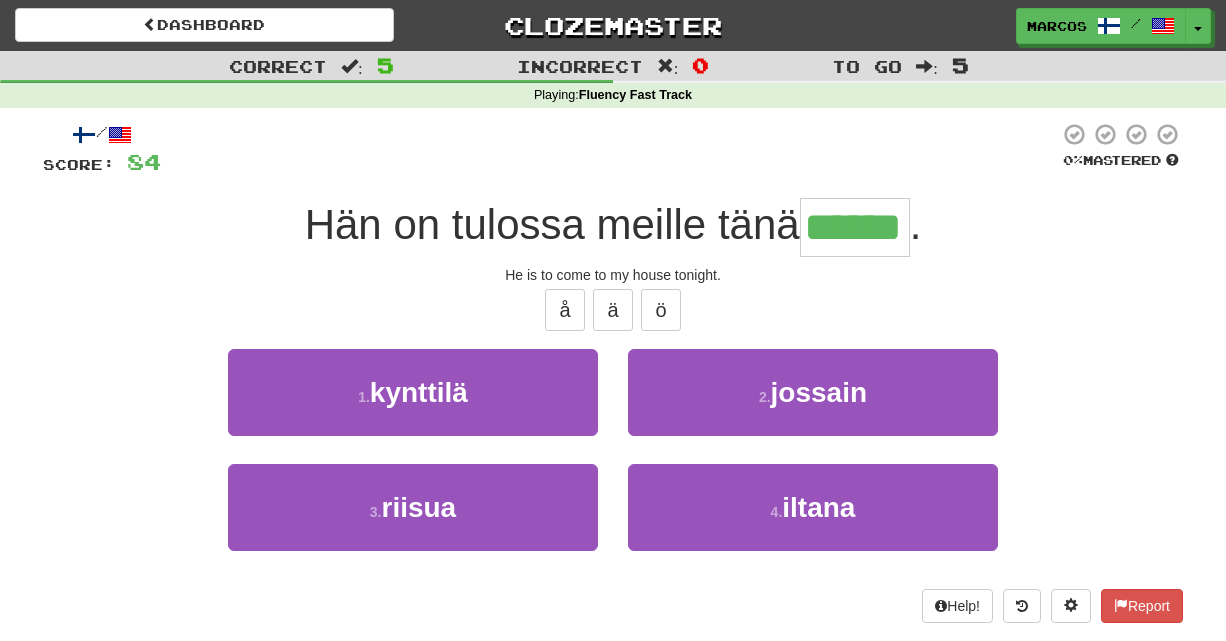 type on "******" 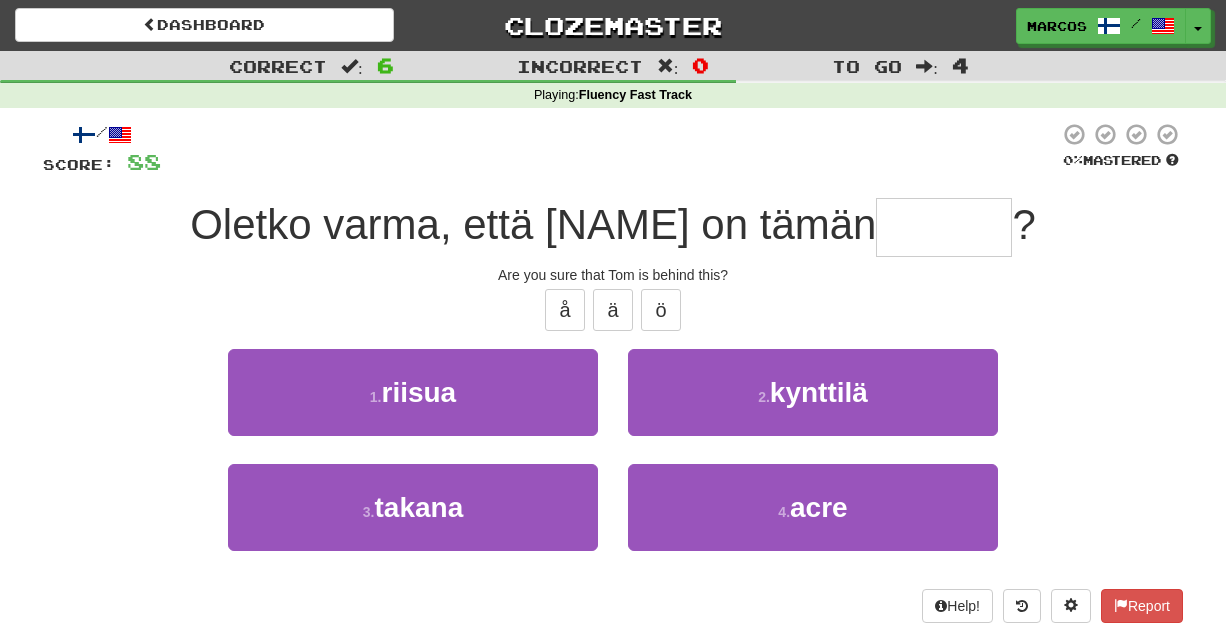 type on "*" 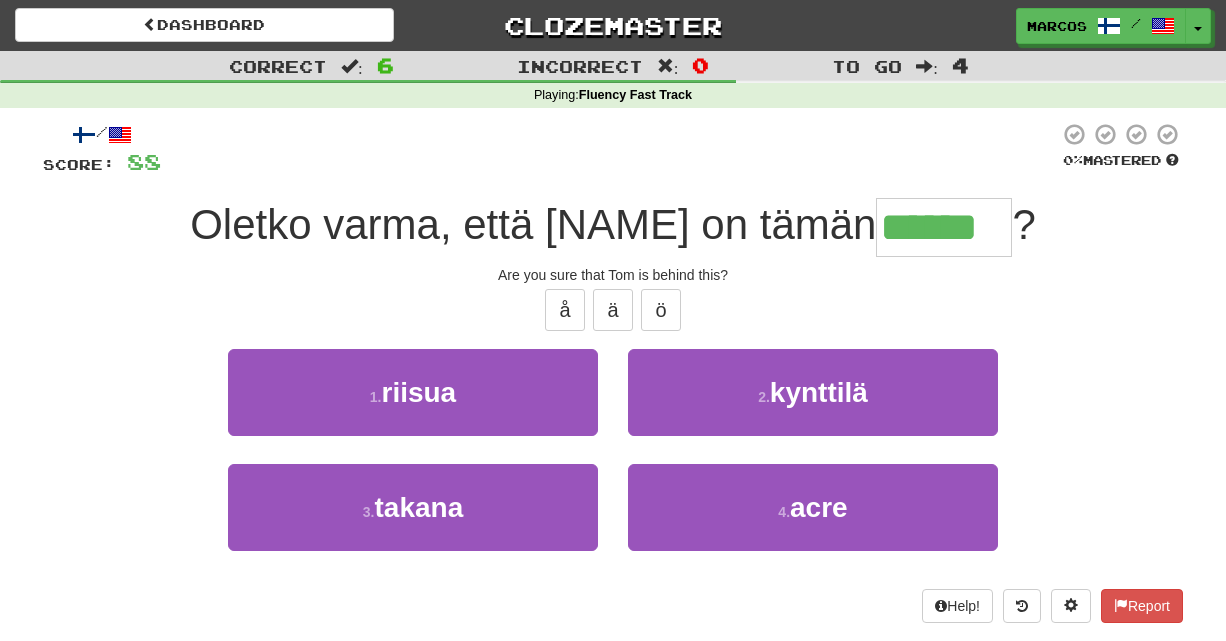 type on "******" 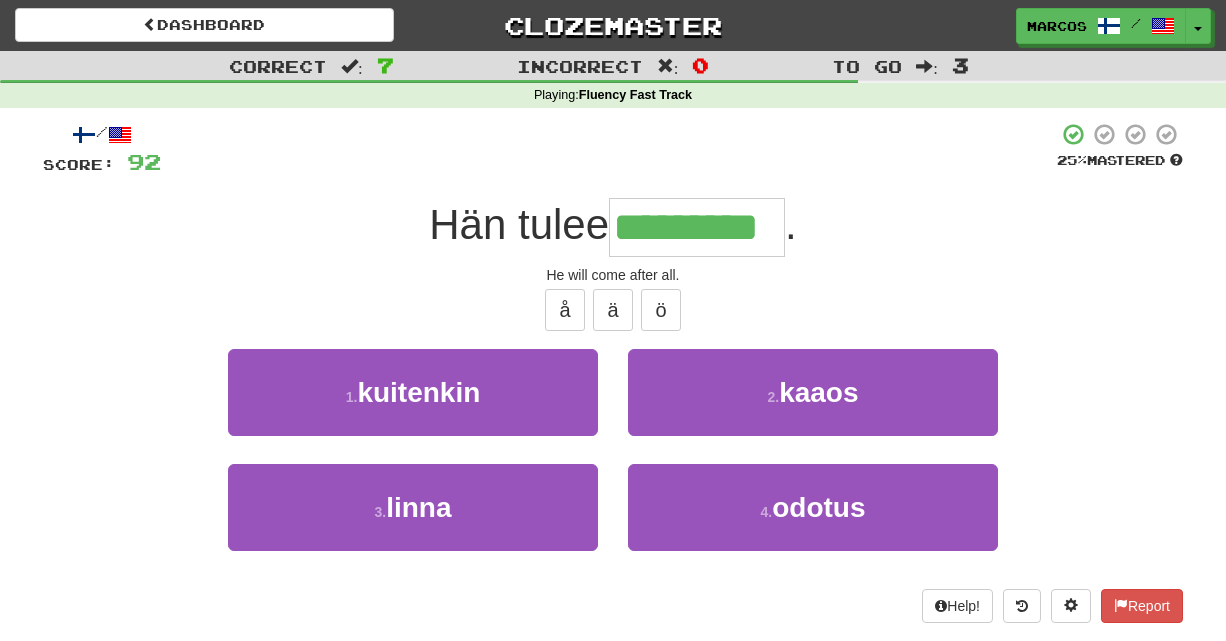 type on "*********" 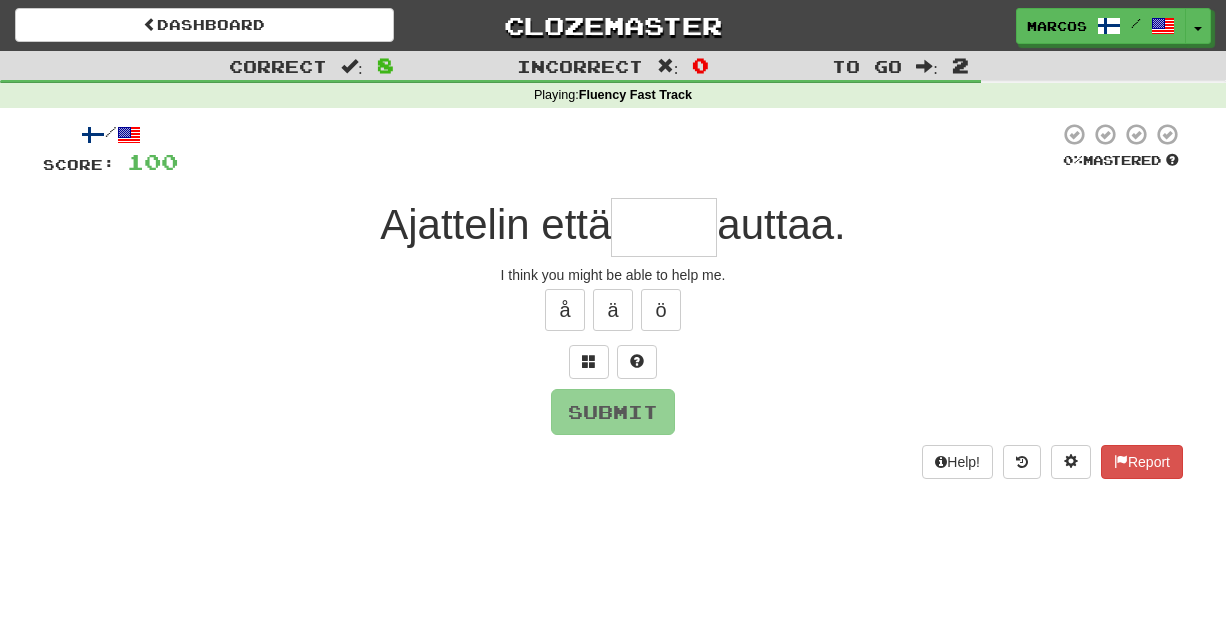 type on "*" 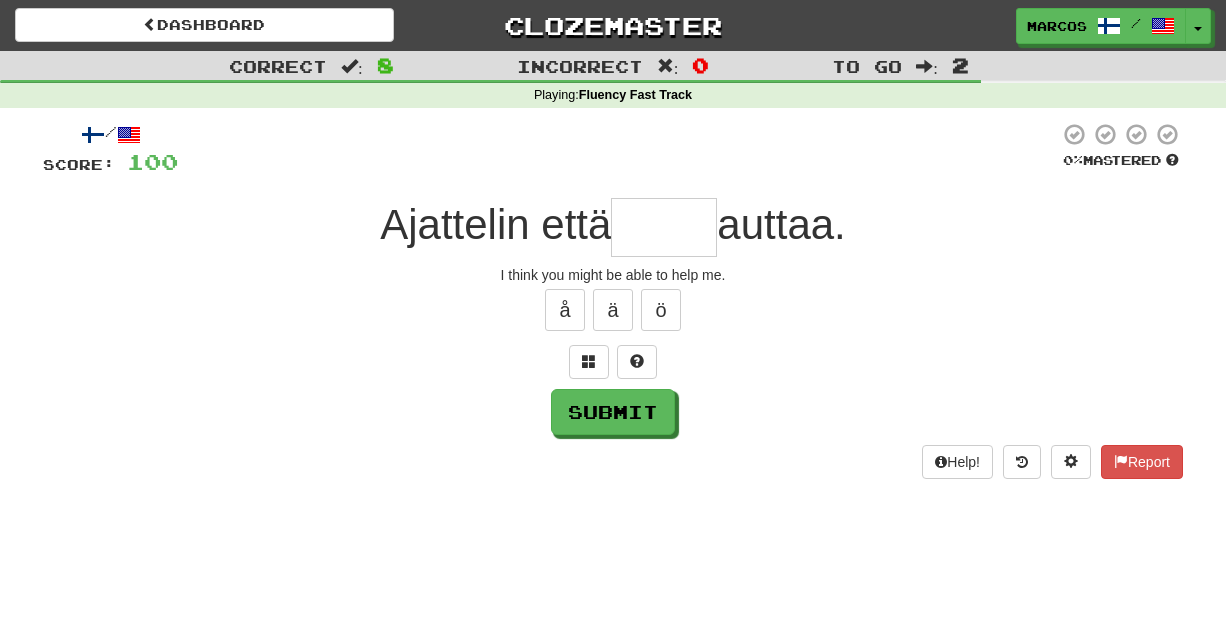 type on "*" 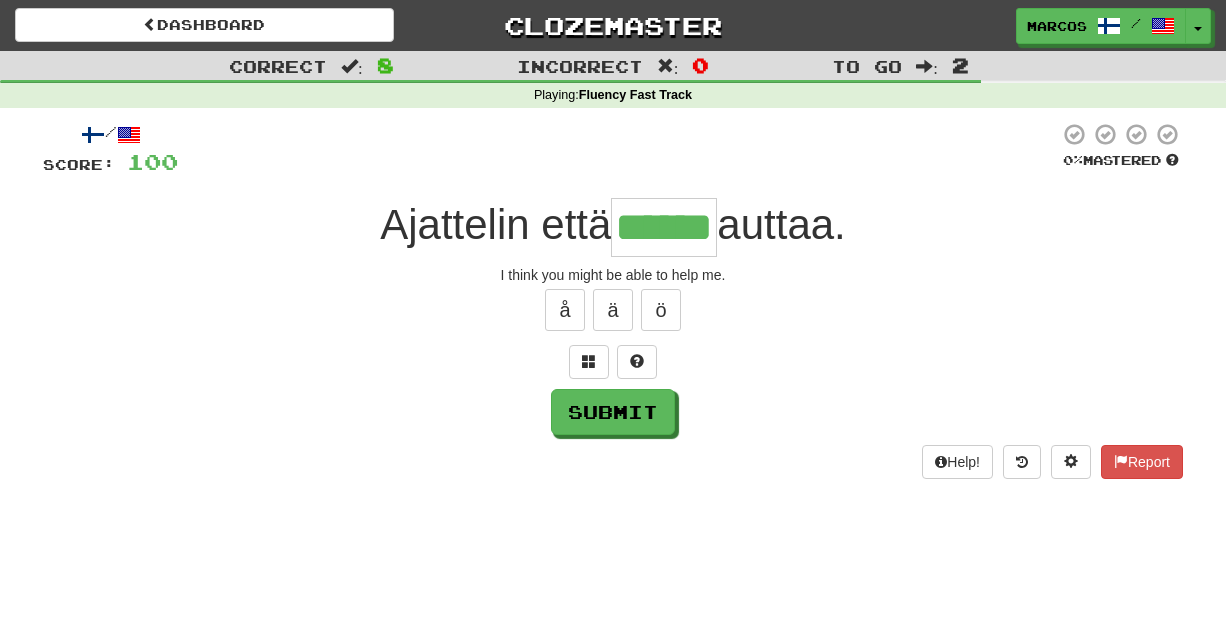 type on "******" 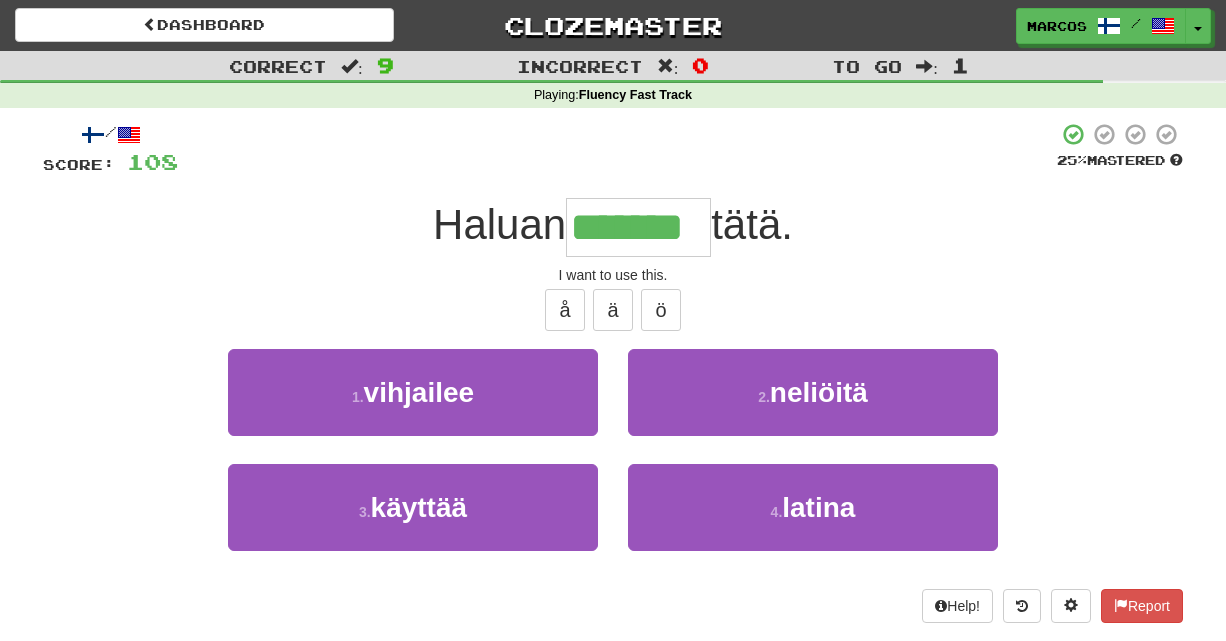 type on "*******" 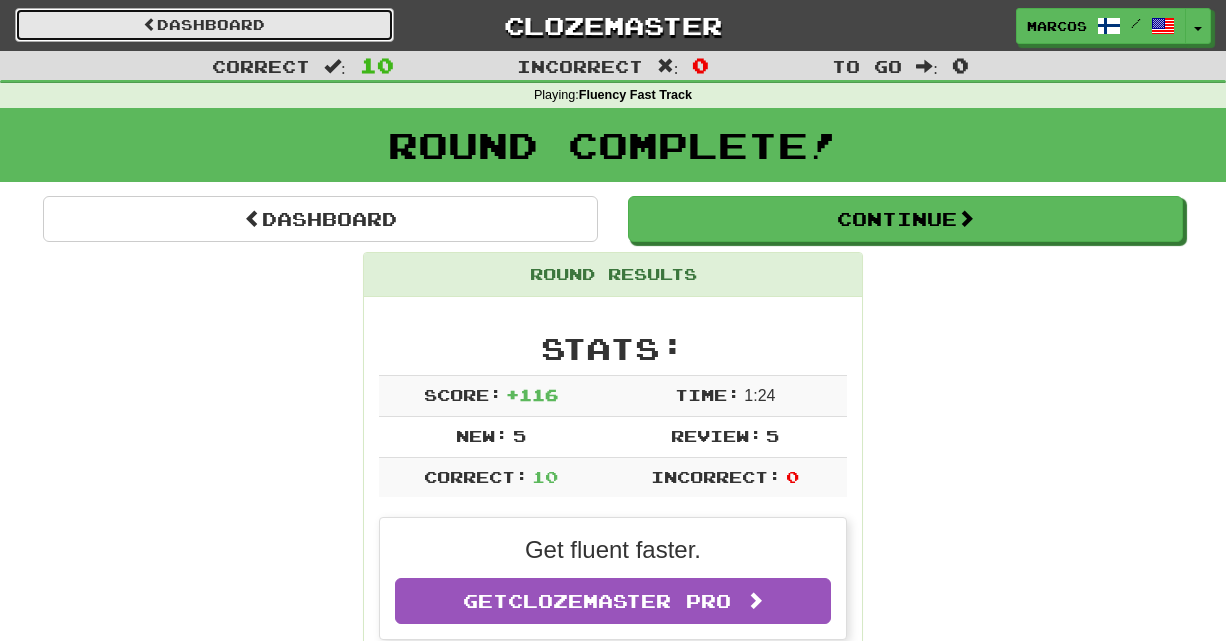 click on "Dashboard" at bounding box center [204, 25] 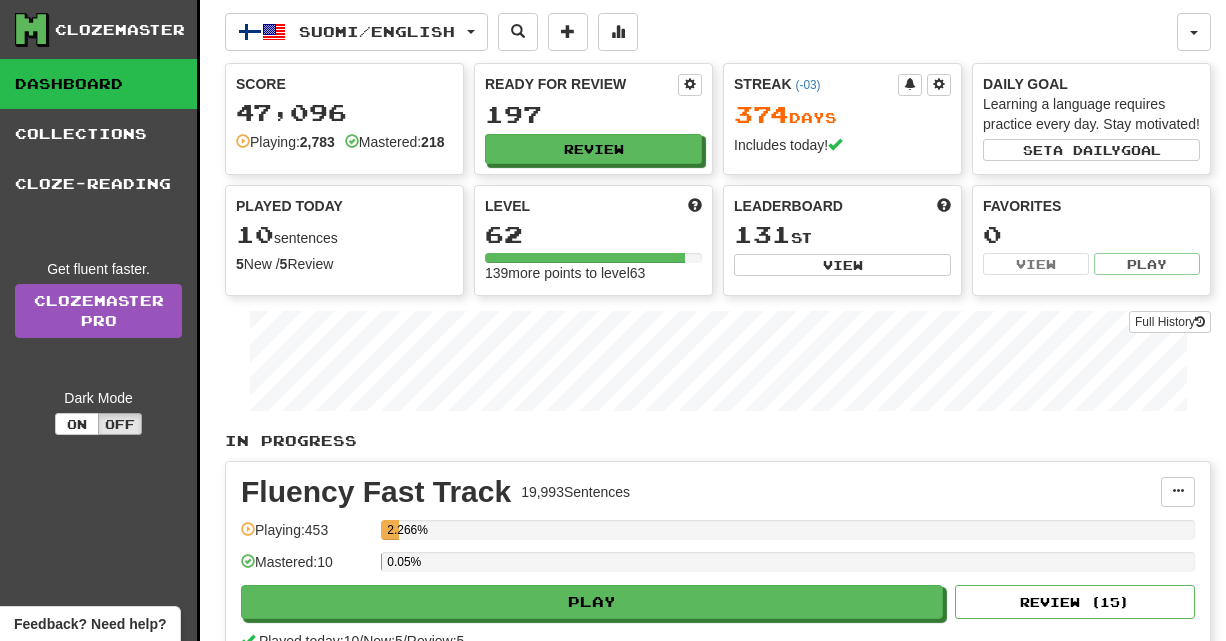 scroll, scrollTop: 0, scrollLeft: 0, axis: both 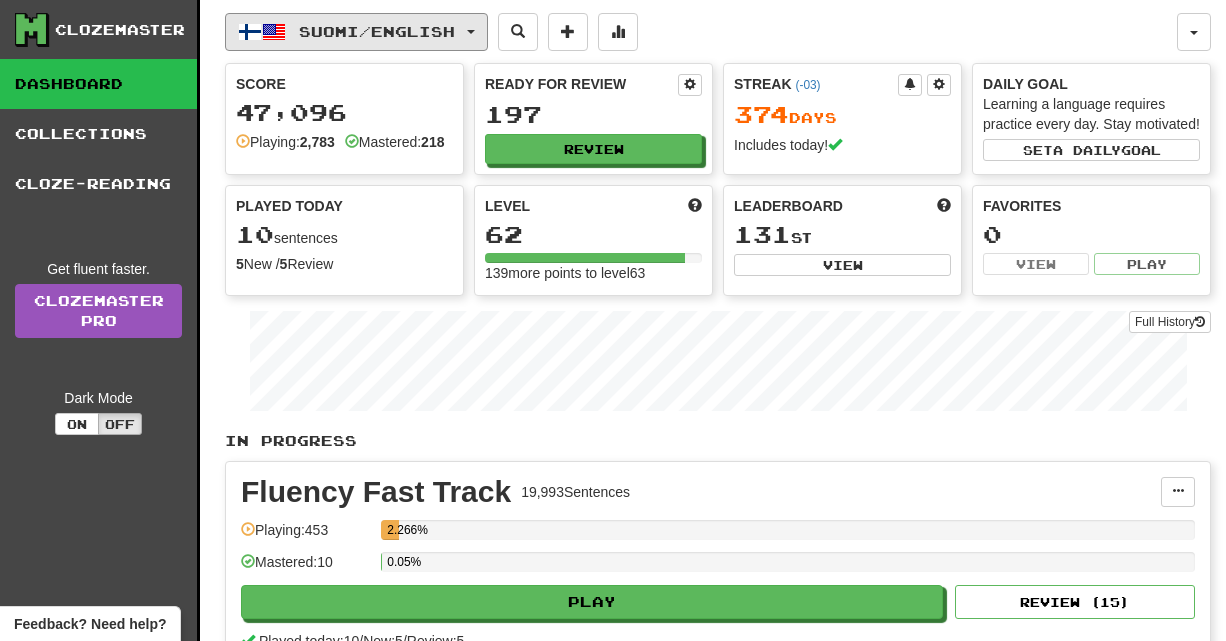 click on "Suomi  /  English" at bounding box center (377, 31) 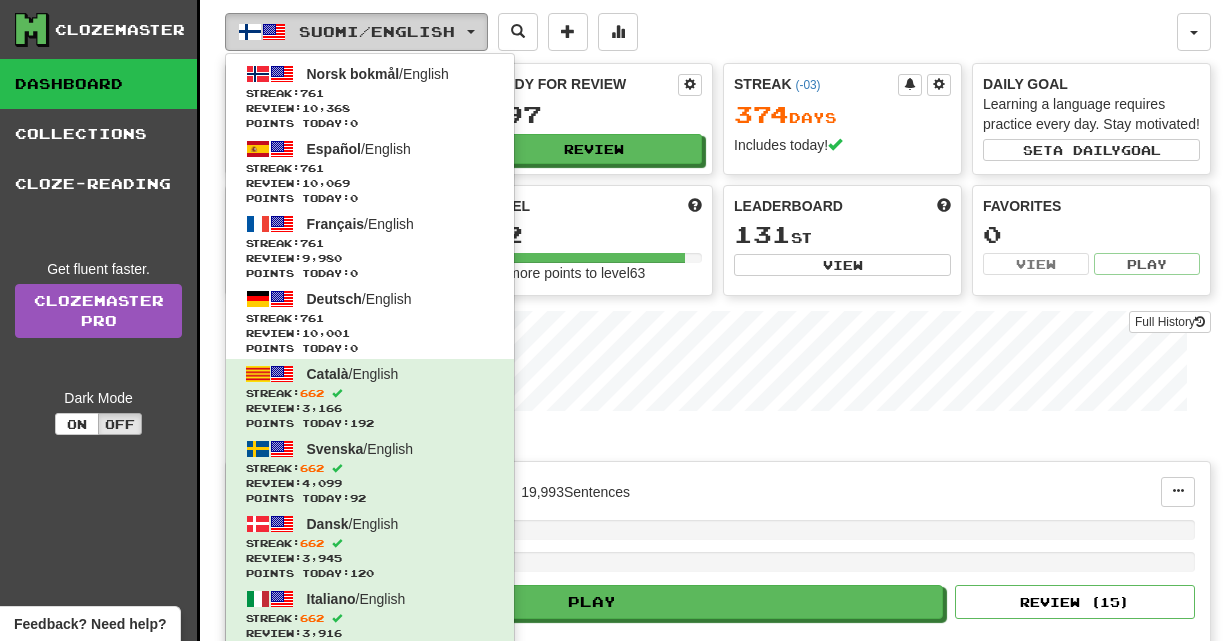 type 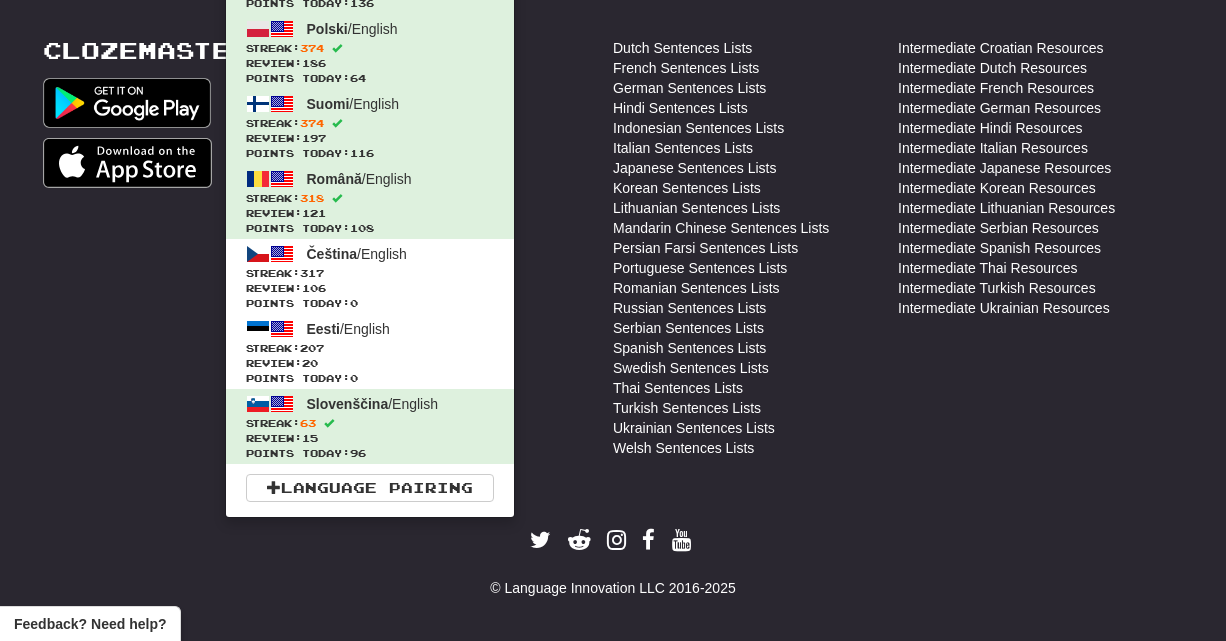 scroll, scrollTop: 814, scrollLeft: 0, axis: vertical 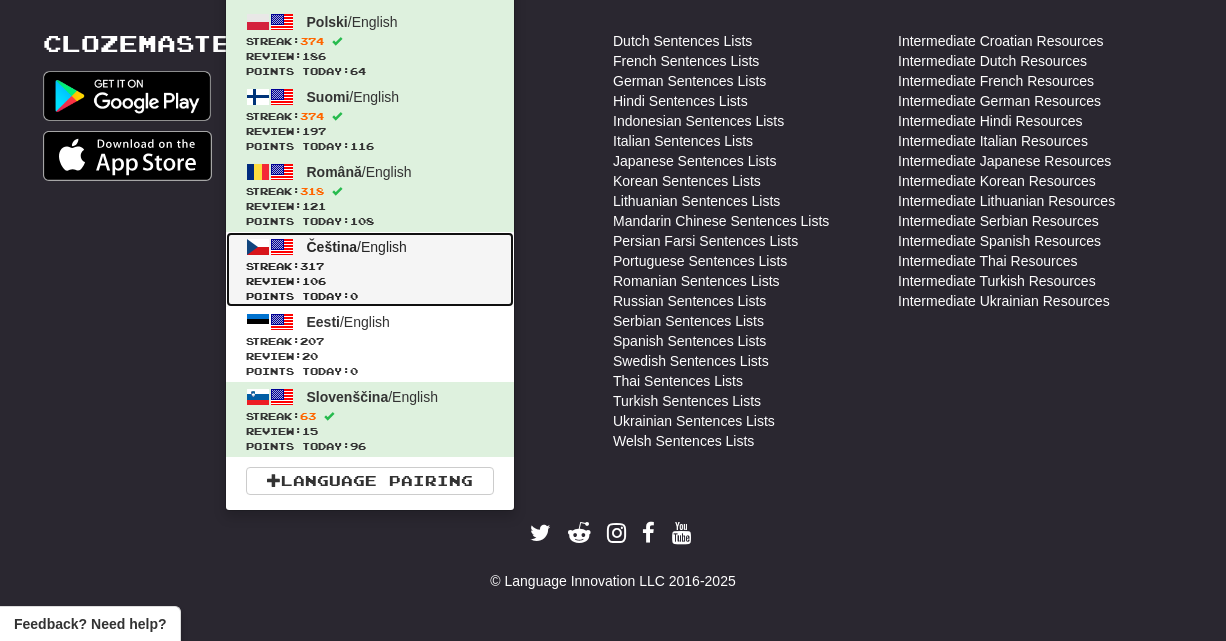 click on "Čeština  /  English Streak:  317   Review:  106 Points today:  0" at bounding box center [370, 269] 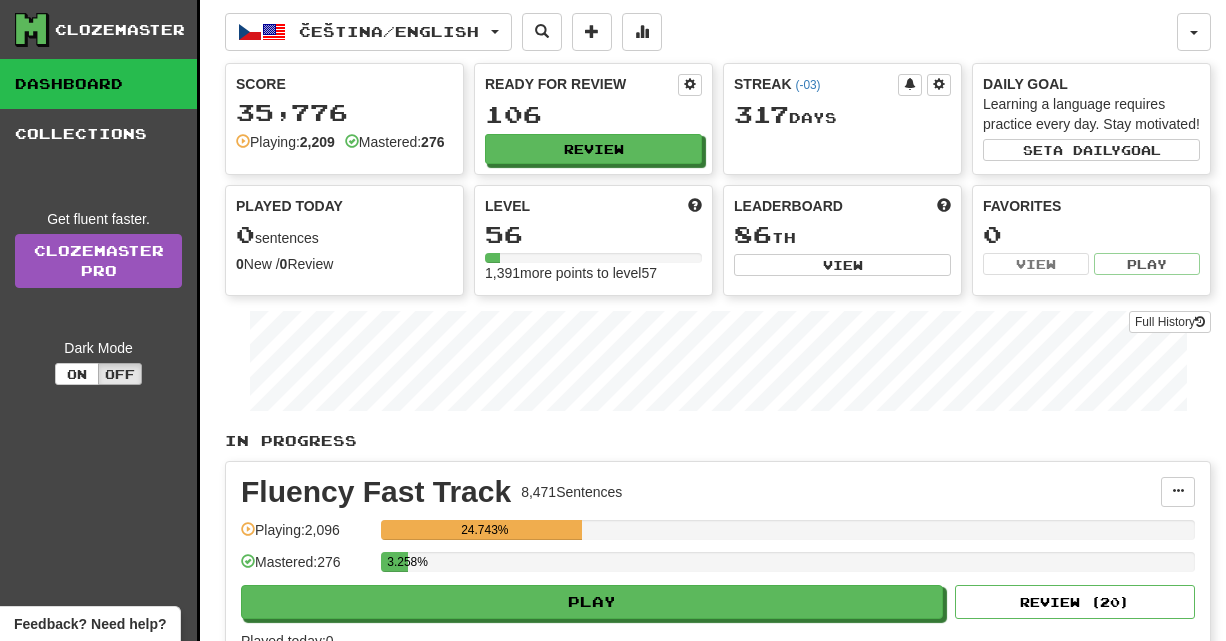 scroll, scrollTop: 0, scrollLeft: 0, axis: both 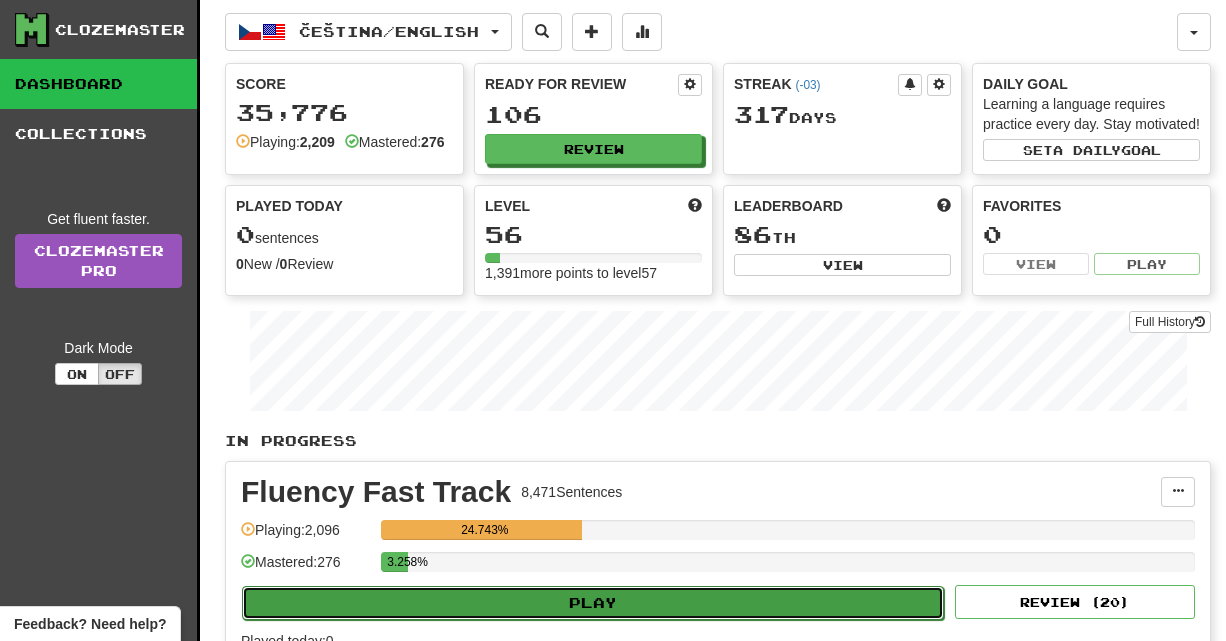click on "Play" 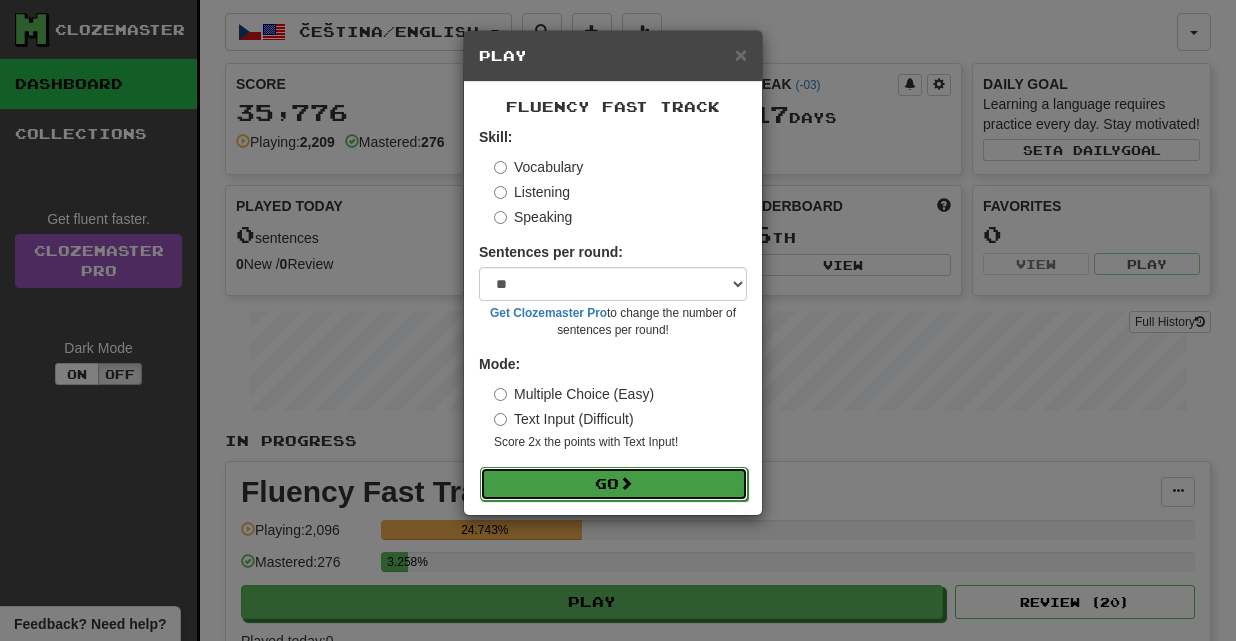 click on "Go" at bounding box center (614, 484) 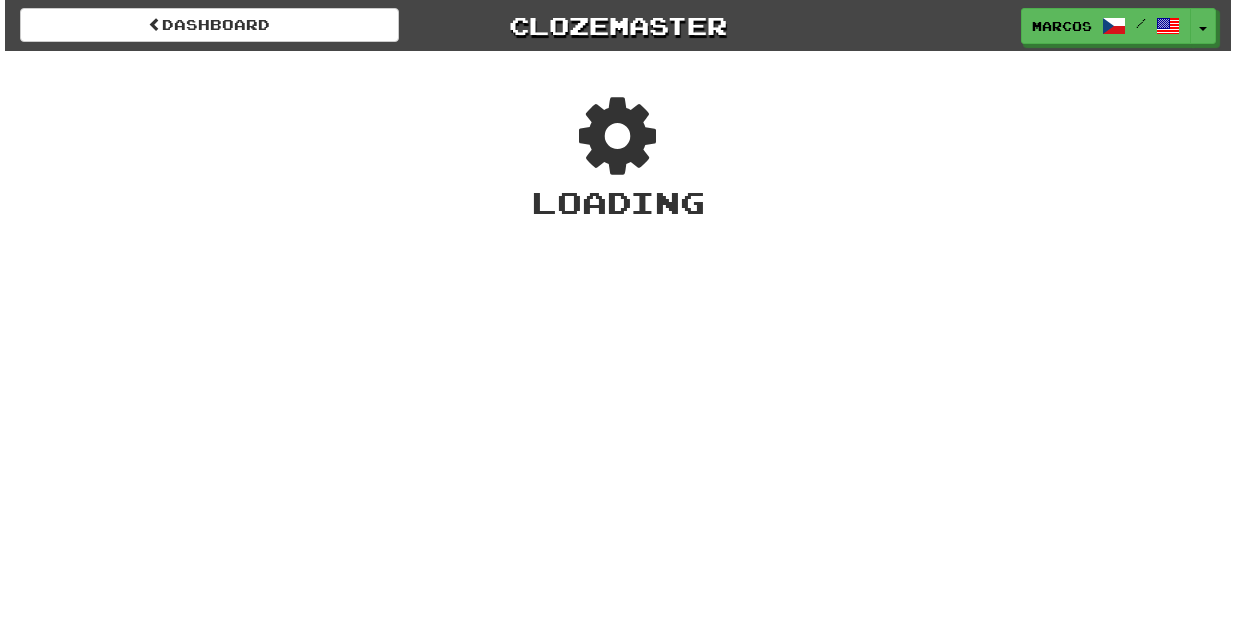 scroll, scrollTop: 0, scrollLeft: 0, axis: both 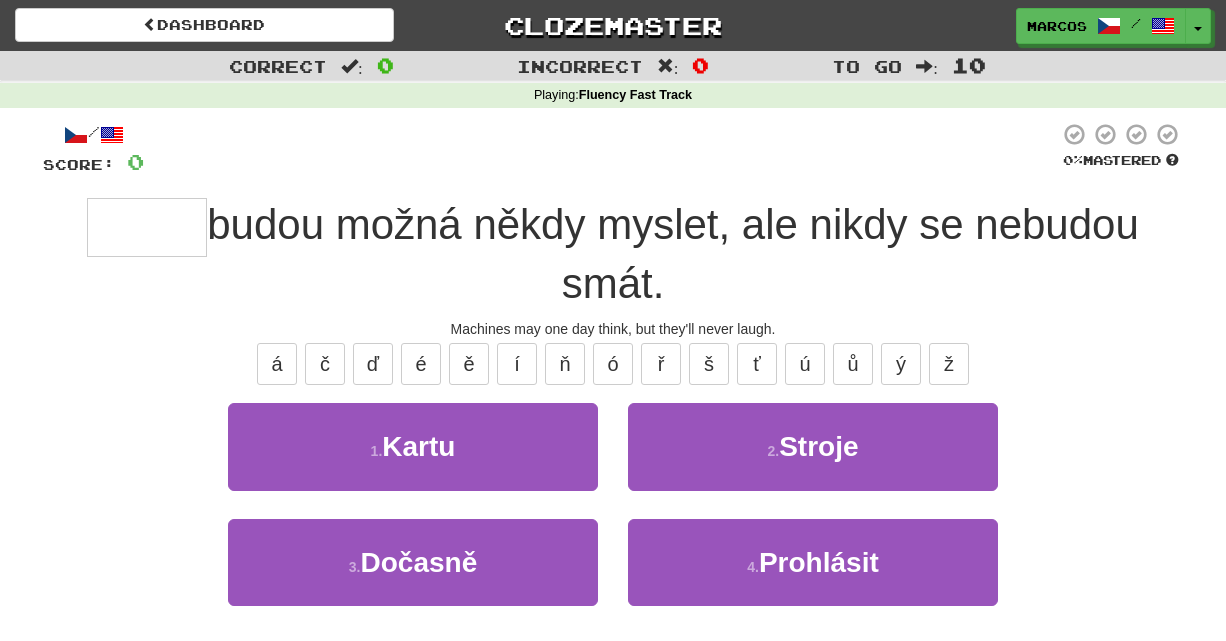 type on "*" 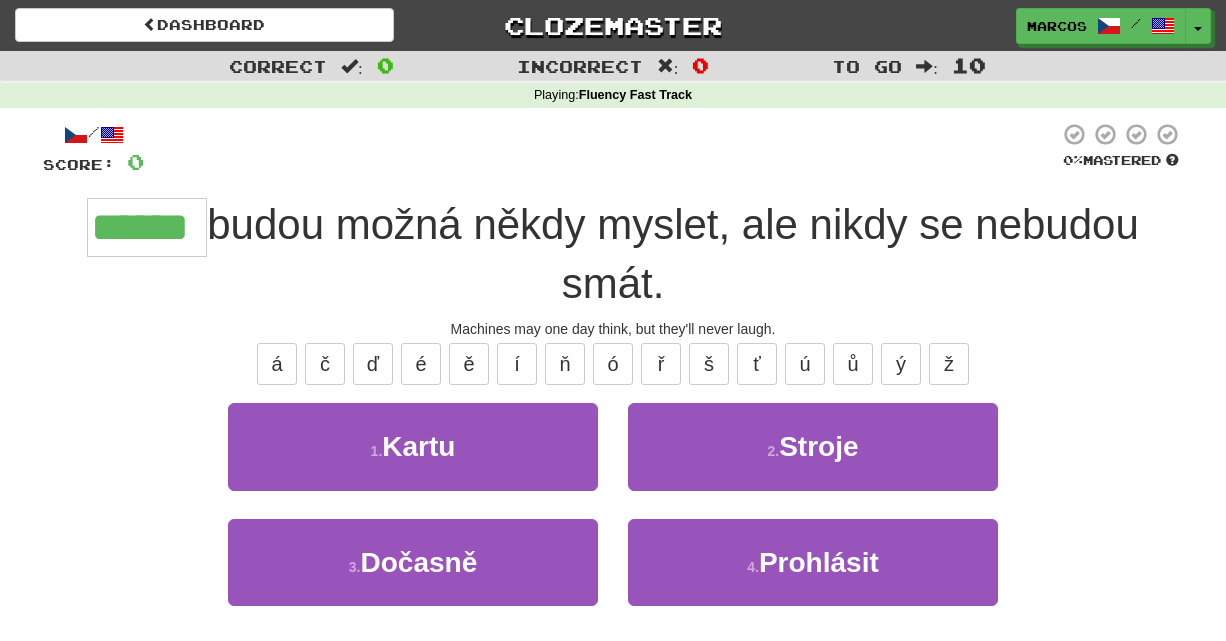 type on "******" 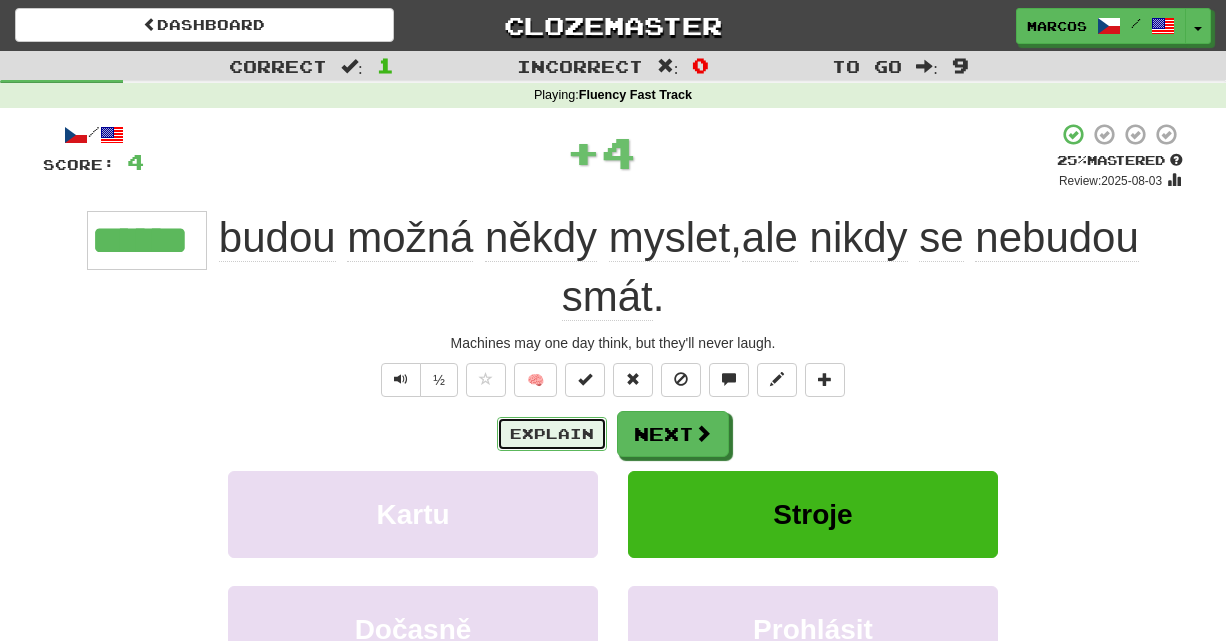 click on "Explain" at bounding box center (552, 434) 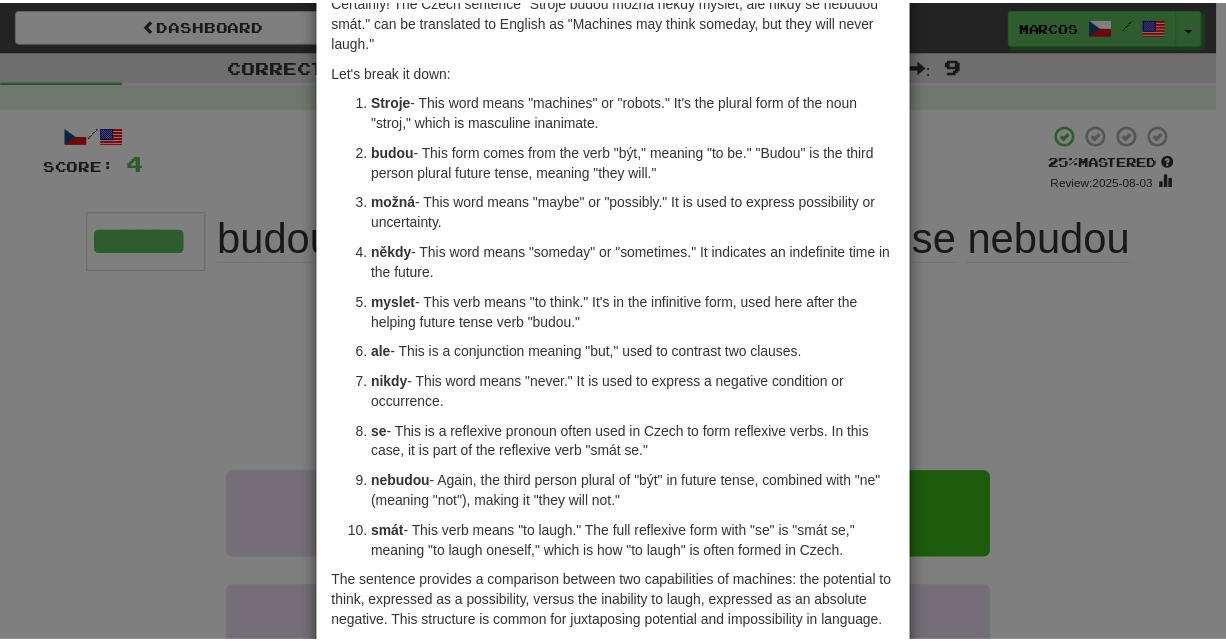 scroll, scrollTop: 133, scrollLeft: 0, axis: vertical 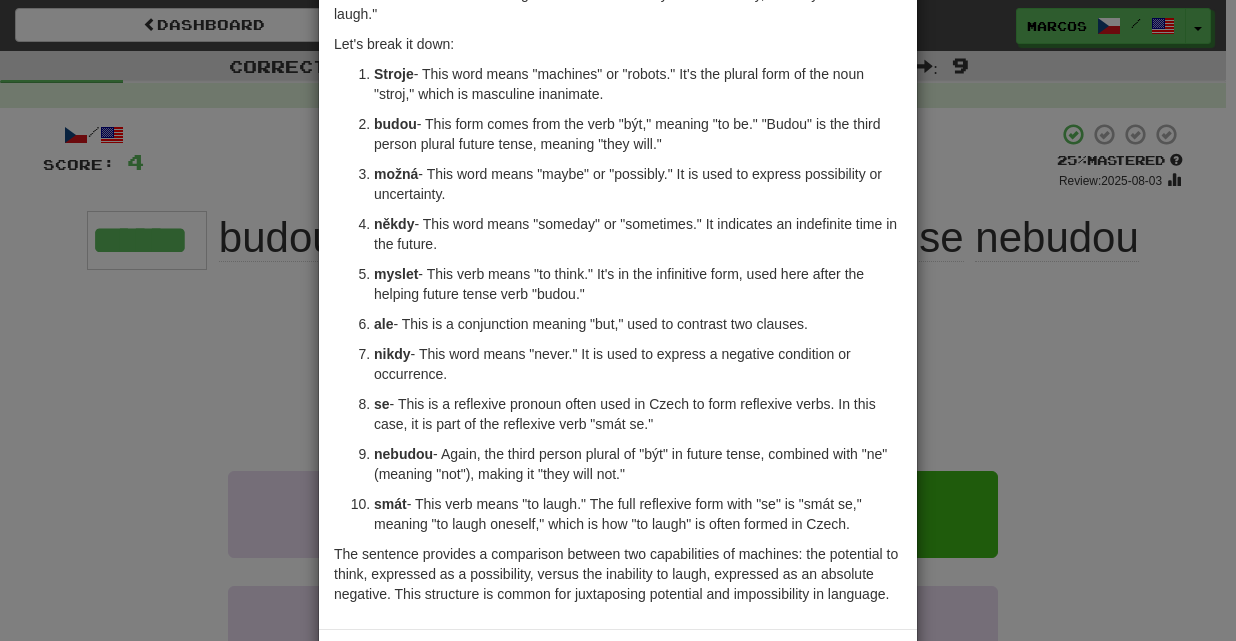 click on "× Explanation Certainly! The Czech sentence "Stroje budou možná někdy myslet, ale nikdy se nebudou smát." can be translated to English as "Machines may think someday, but they will never laugh."
Let's break it down:
Stroje  - This word means "machines" or "robots." It's the plural form of the noun "stroj," which is masculine inanimate.
budou  - This form comes from the verb "být," meaning "to be." "Budou" is the third person plural future tense, meaning "they will."
možná  - This word means "maybe" or "possibly." It is used to express possibility or uncertainty.
někdy  - This word means "someday" or "sometimes." It indicates an indefinite time in the future.
myslet  - This verb means "to think." It's in the infinitive form, used here after the helping future tense verb "budou."
ale  - This is a conjunction meaning "but," used to contrast two clauses.
nikdy  - This word means "never." It is used to express a negative condition or occurrence.
se" at bounding box center [618, 320] 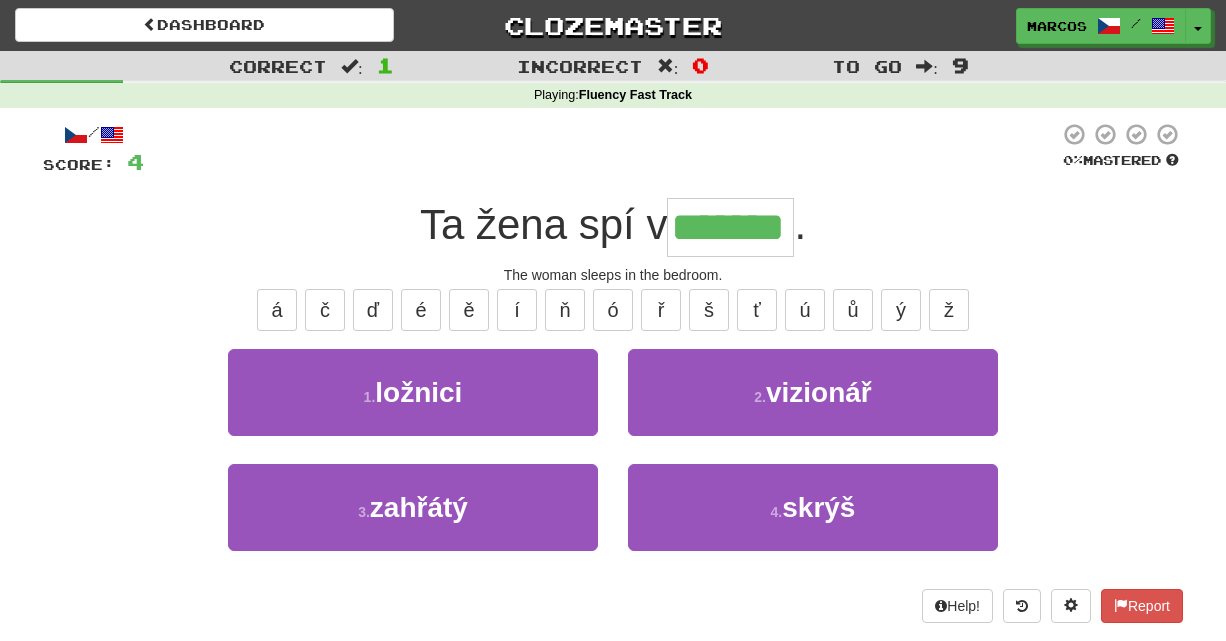 type on "*******" 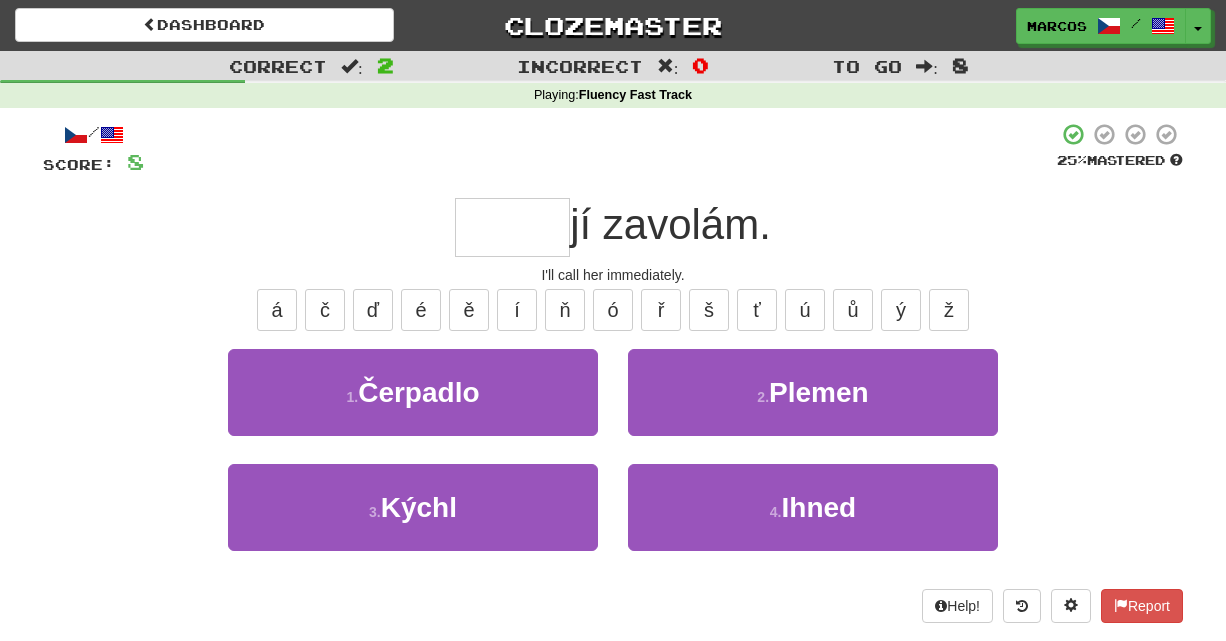 type on "*" 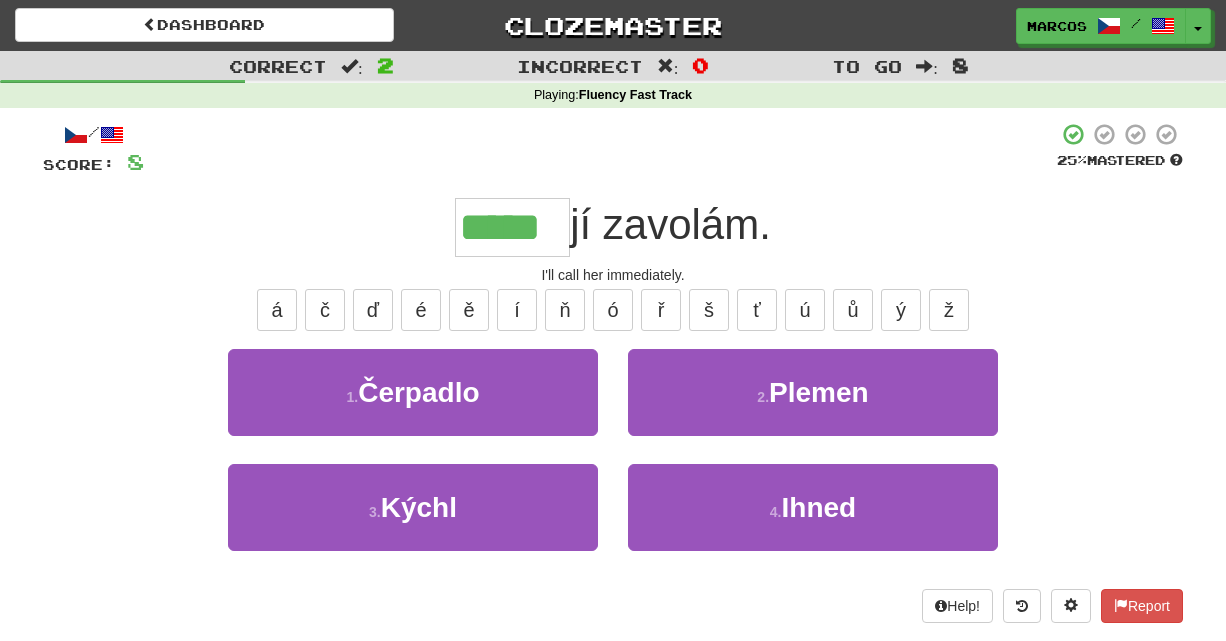 type on "*****" 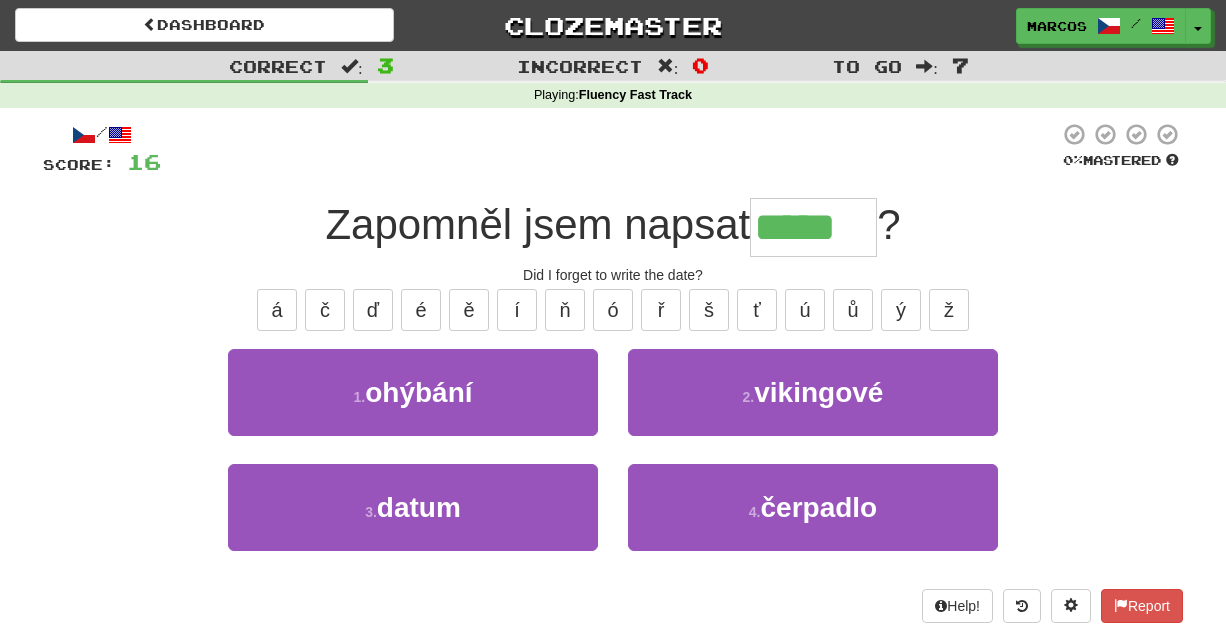 type on "*****" 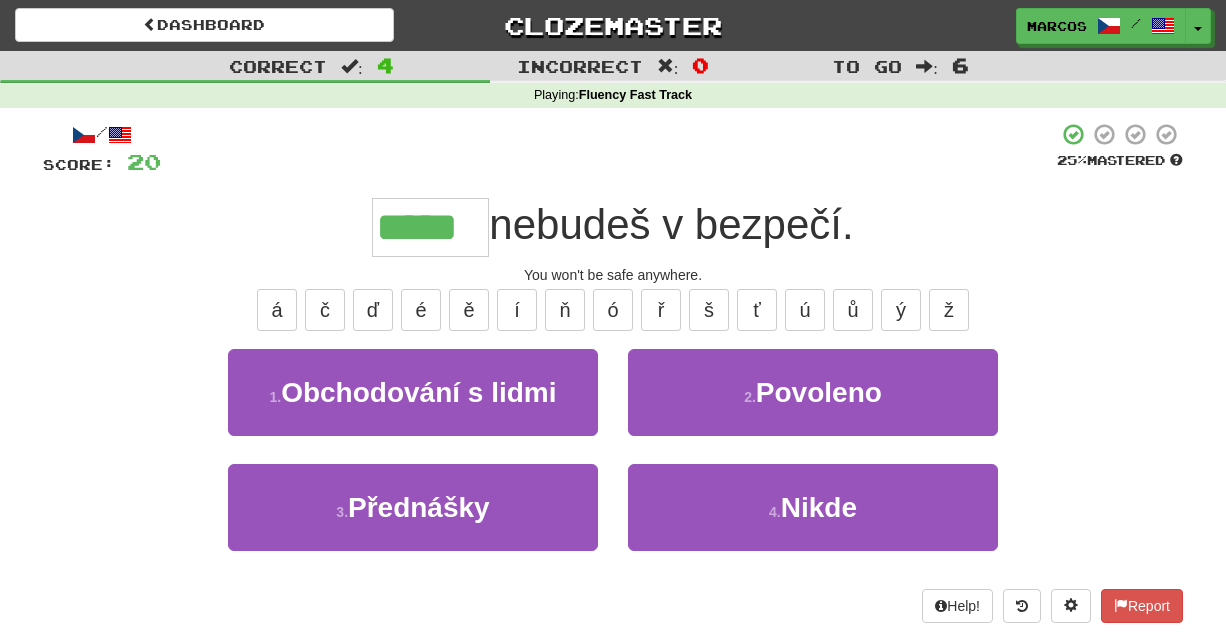 type on "*****" 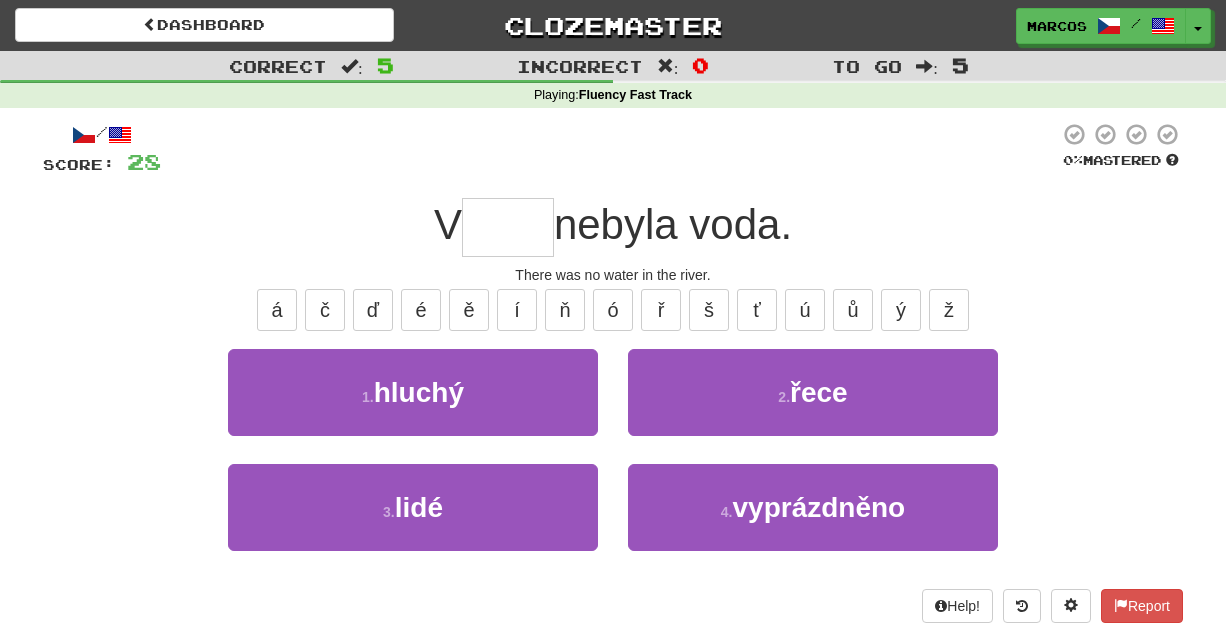 type on "*" 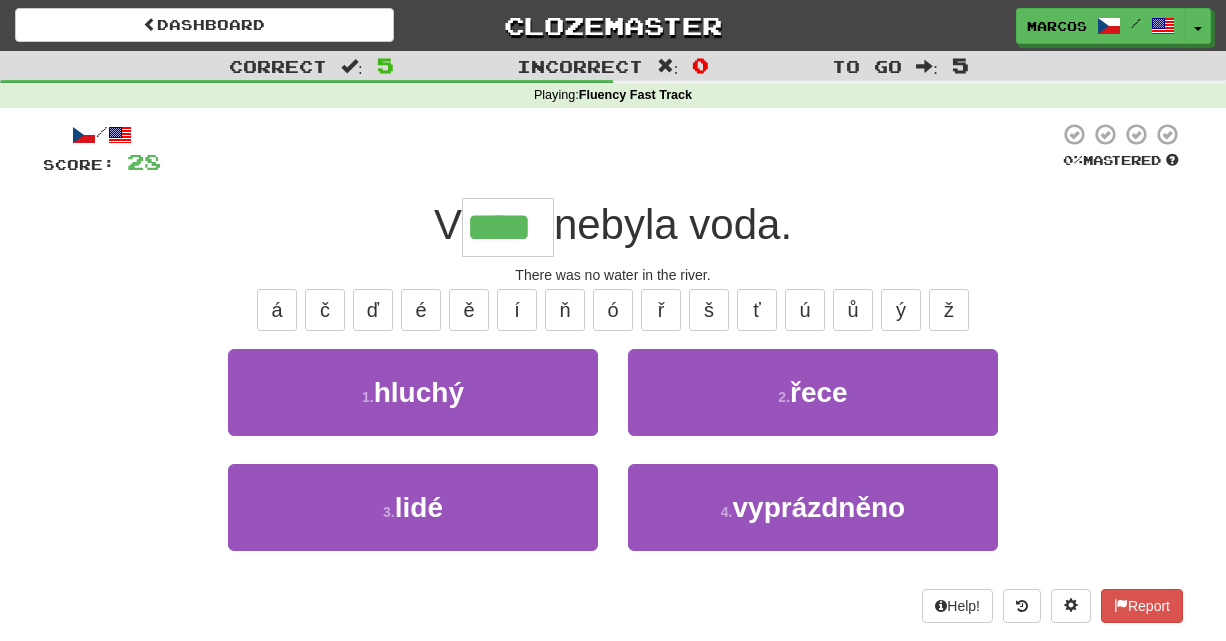 type on "****" 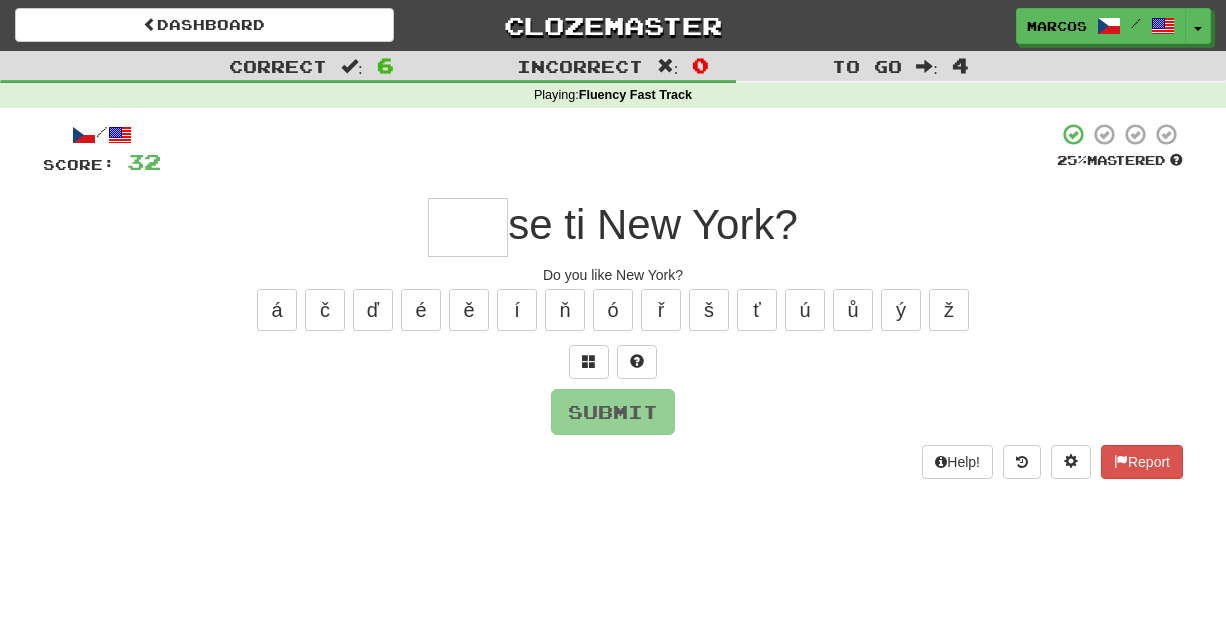 type on "*" 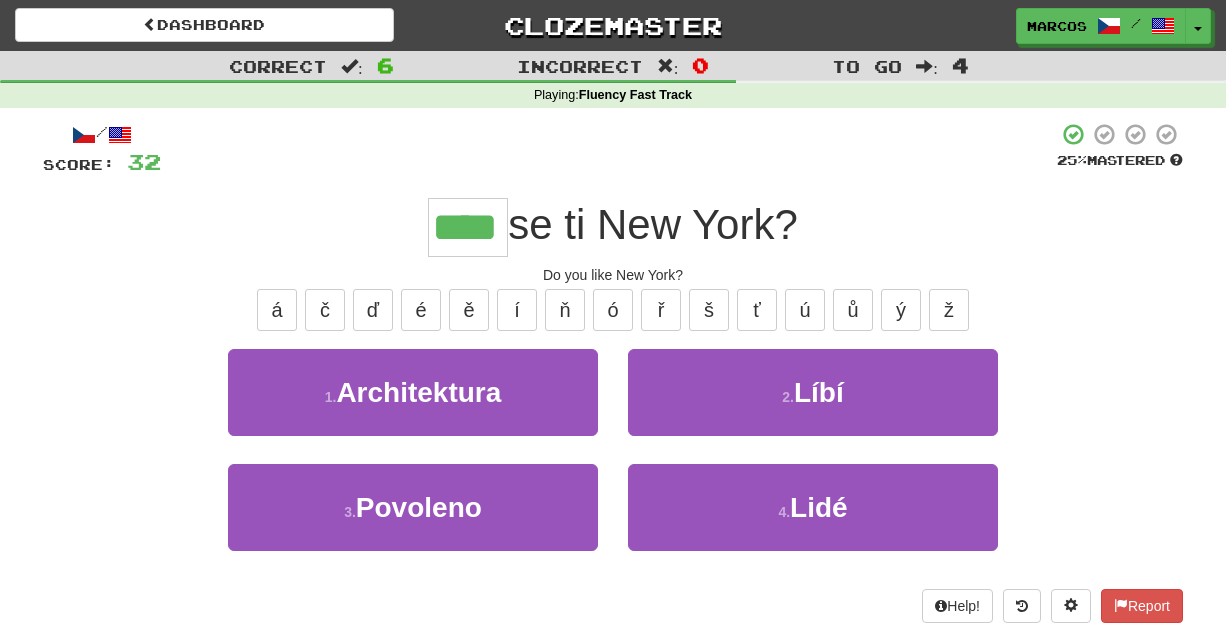 type on "****" 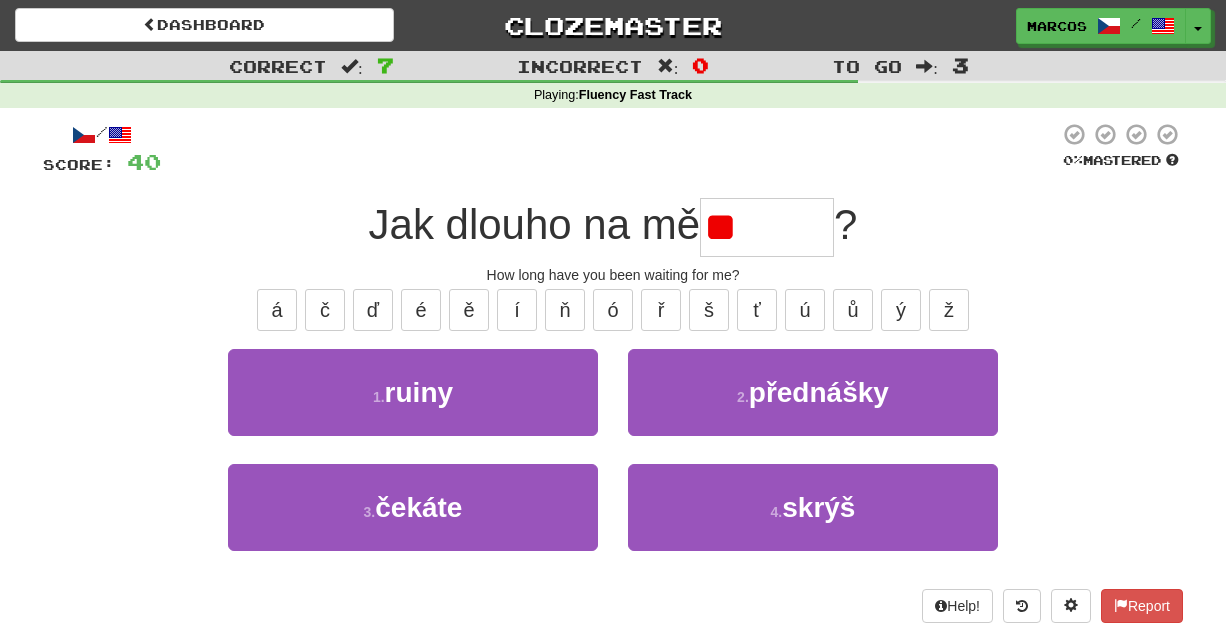 type on "*" 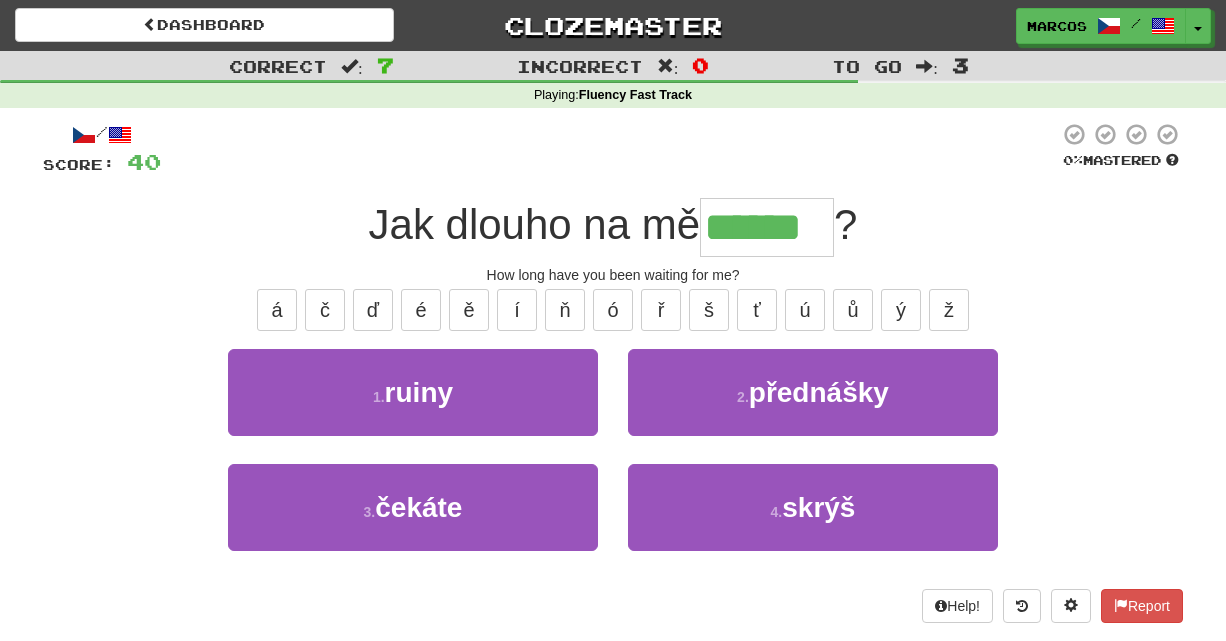 type on "******" 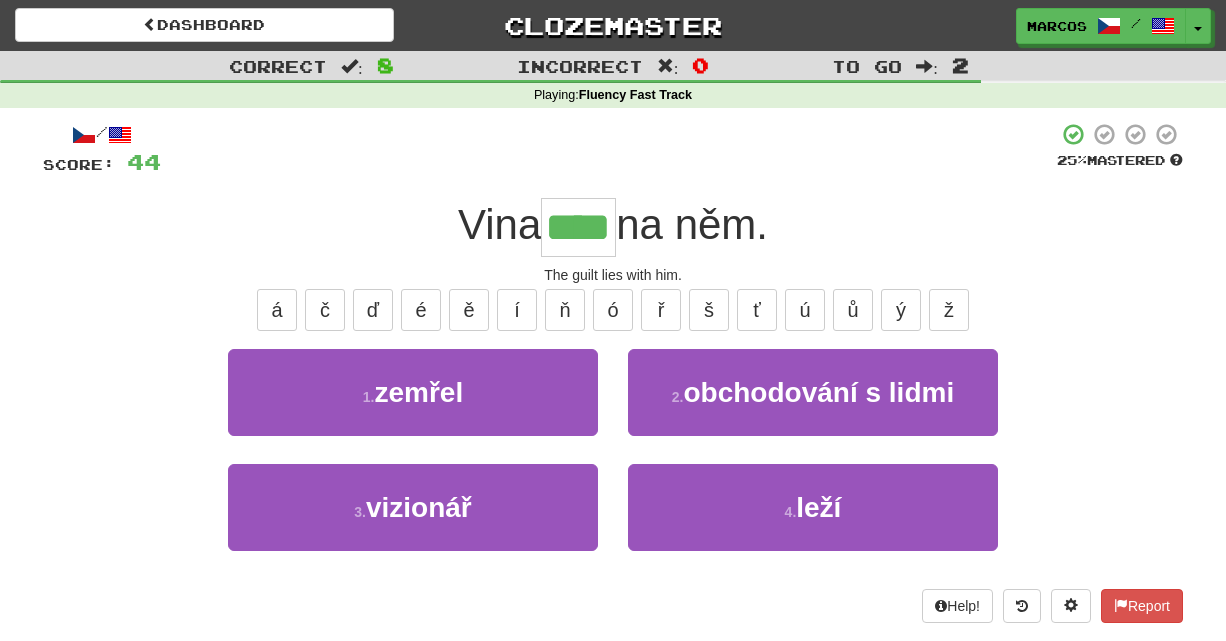 type on "****" 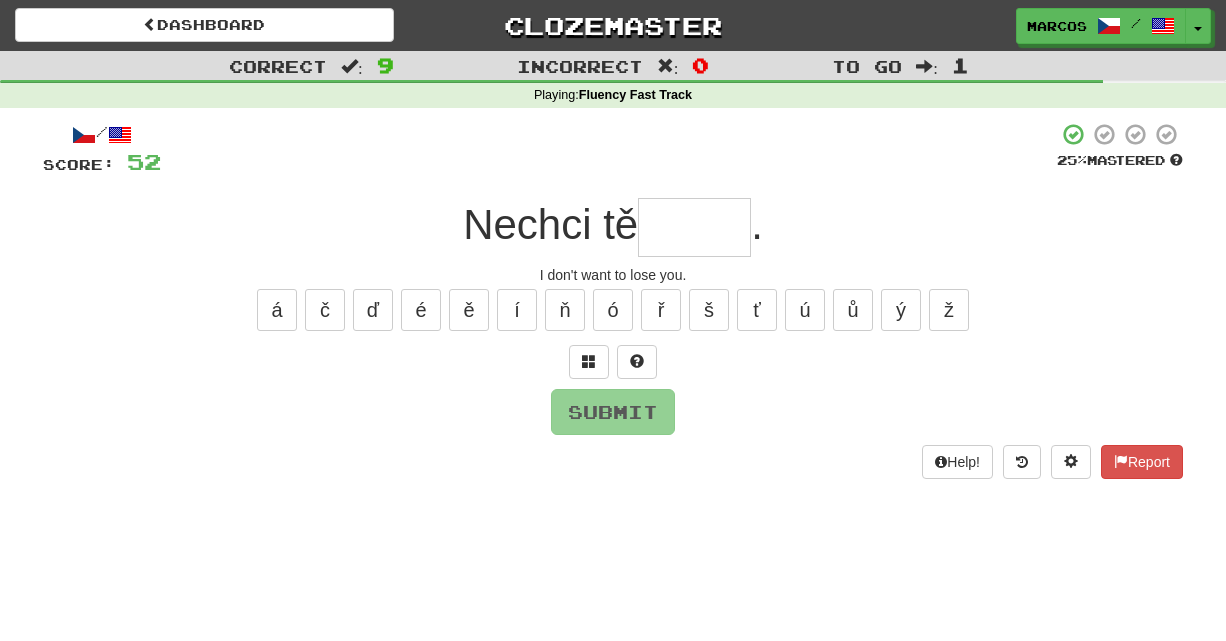 type on "*" 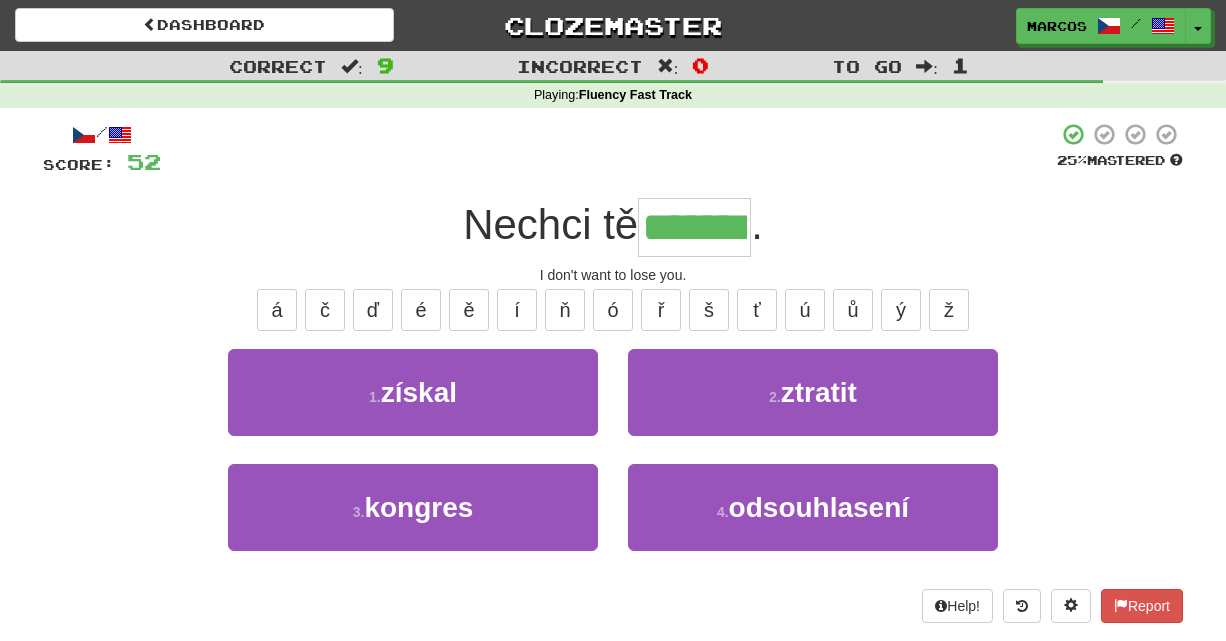 type on "*******" 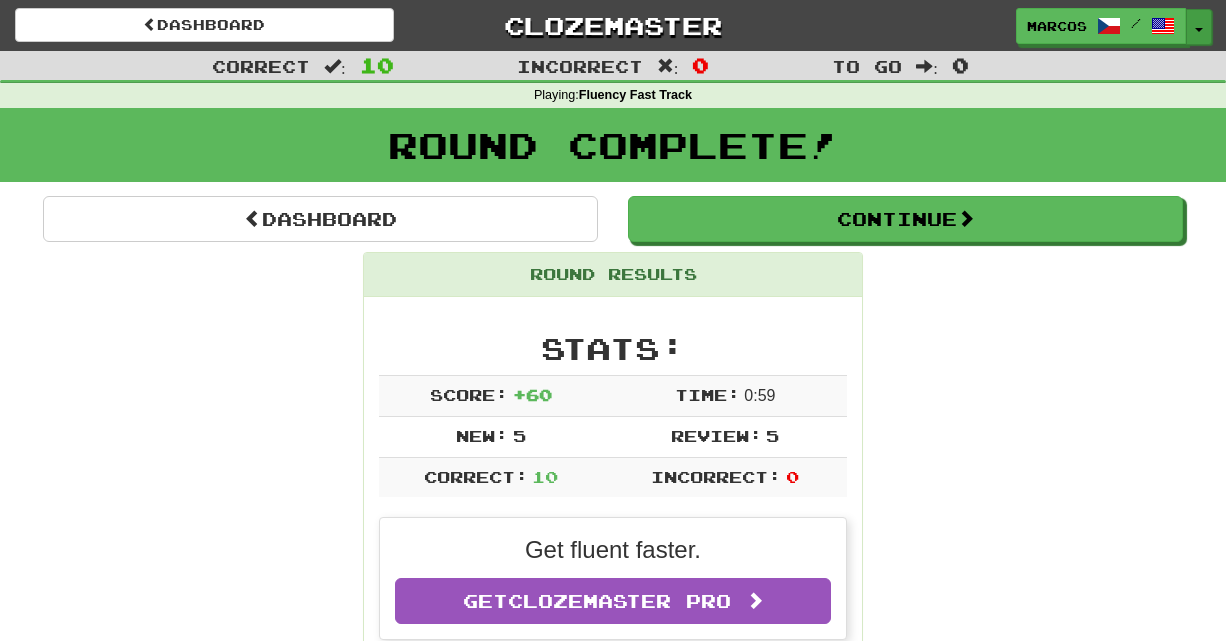 click on "Toggle Dropdown" at bounding box center [1199, 27] 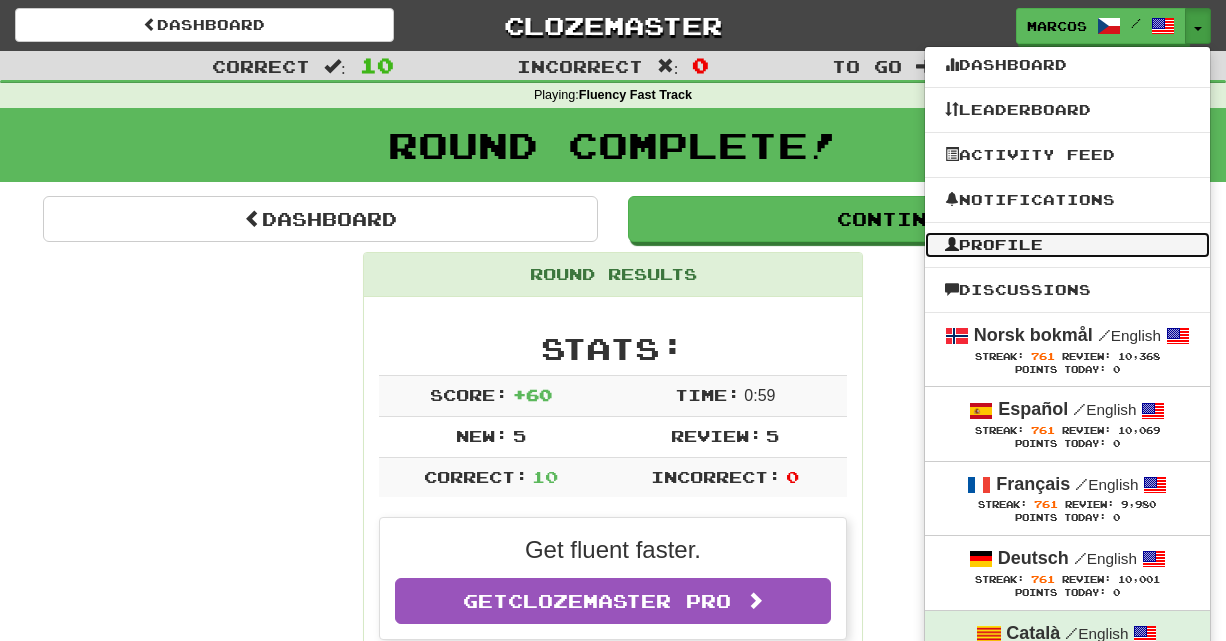 click on "Profile" at bounding box center [1067, 245] 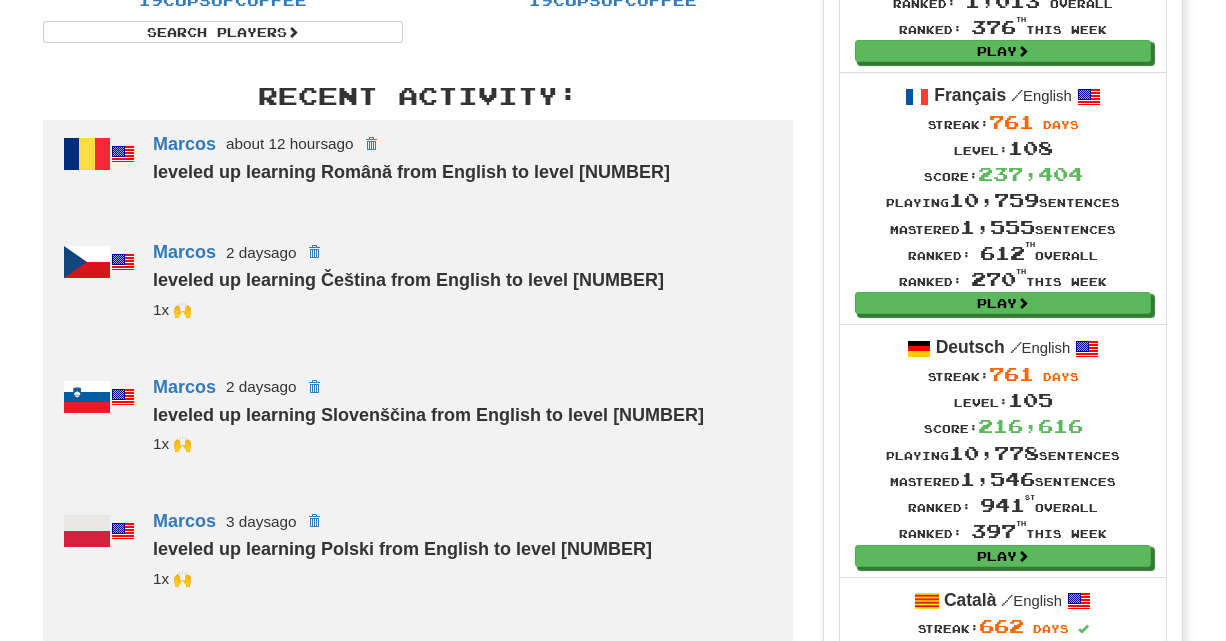 scroll, scrollTop: 0, scrollLeft: 0, axis: both 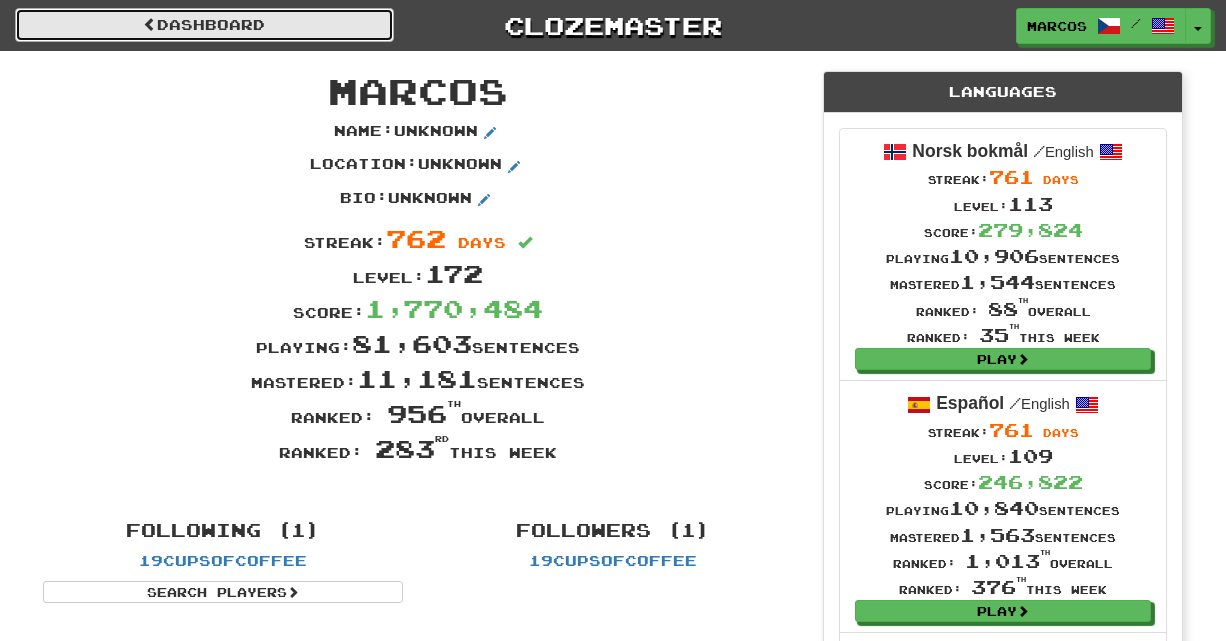click on "Dashboard" at bounding box center [204, 25] 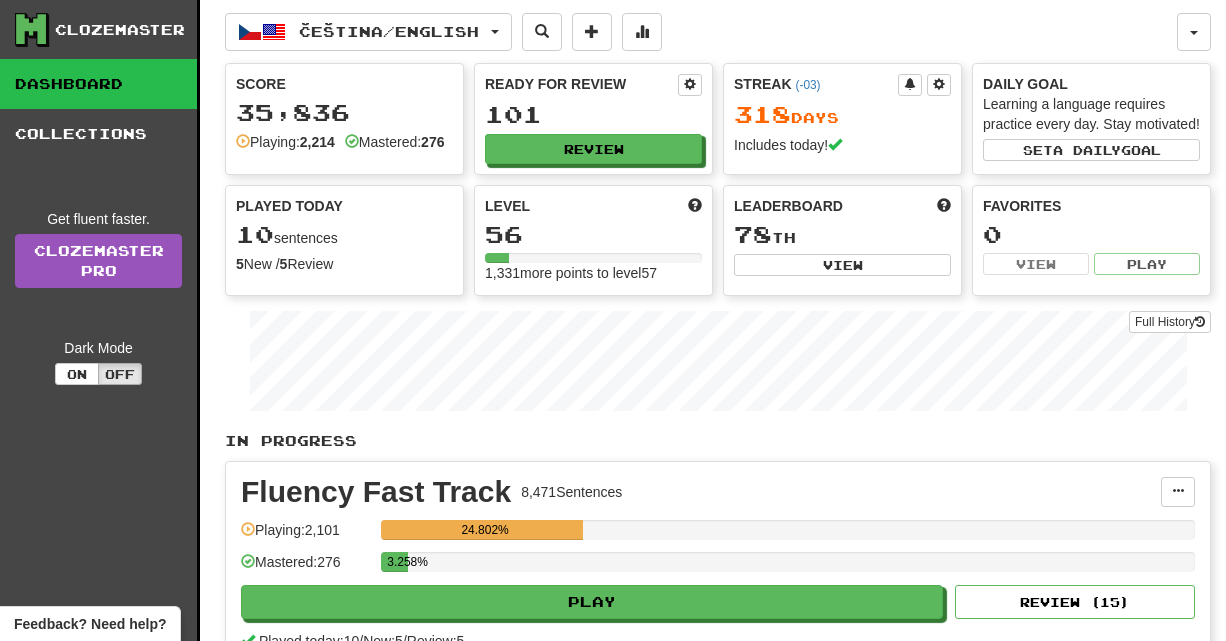 scroll, scrollTop: 0, scrollLeft: 0, axis: both 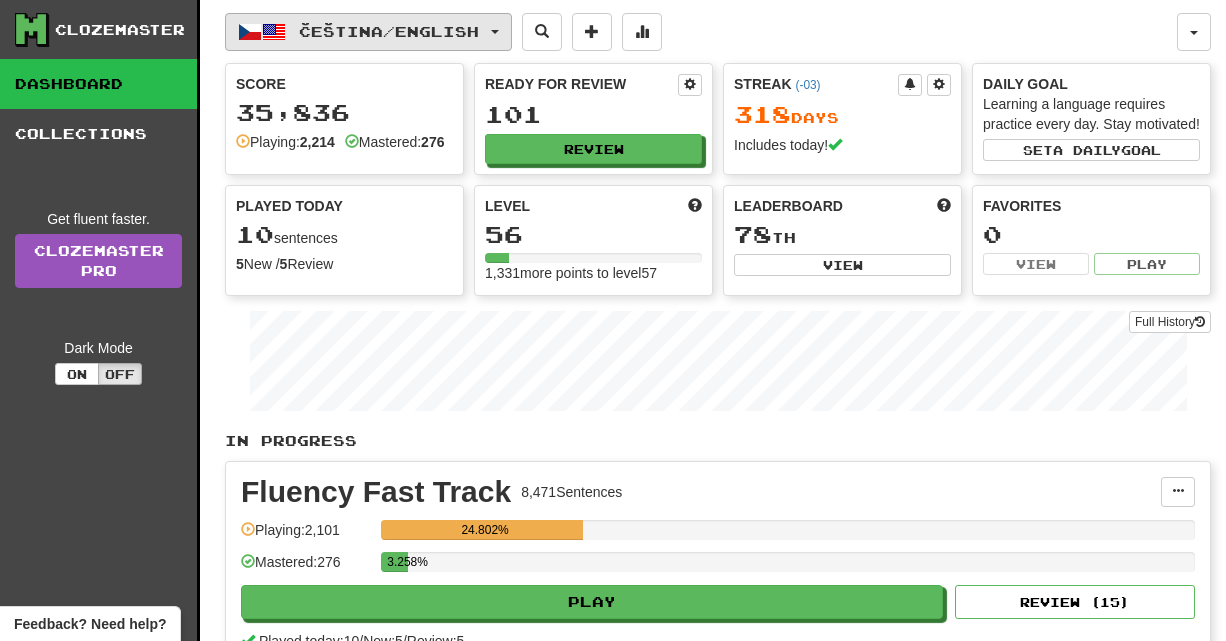 click on "Čeština  /  English" 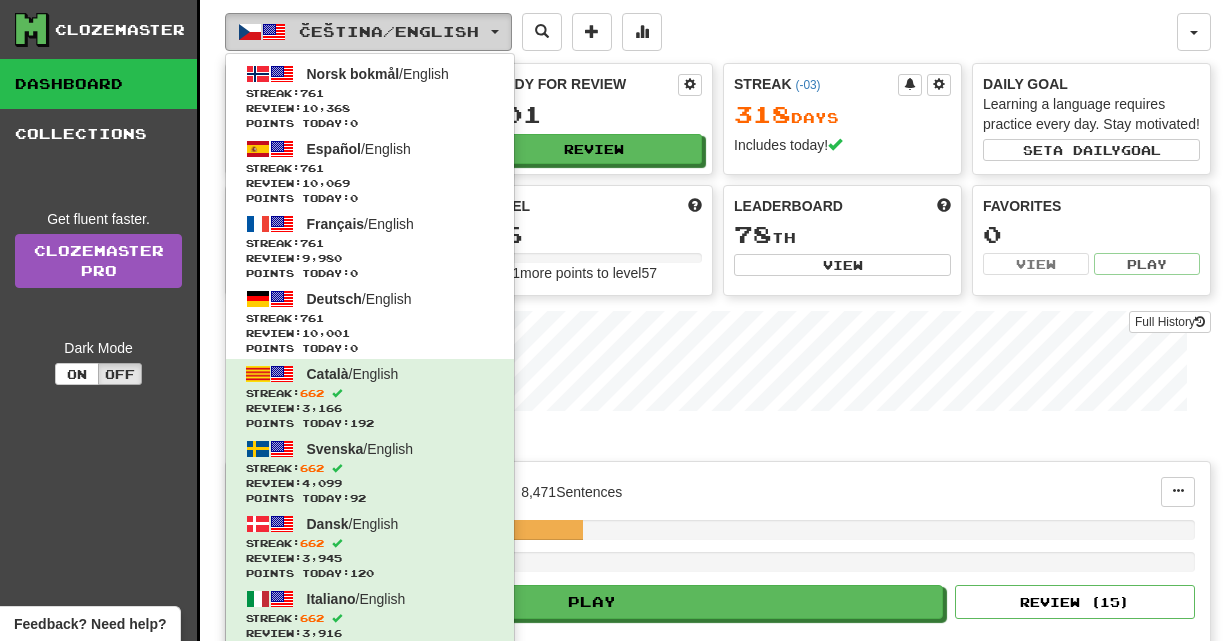 type 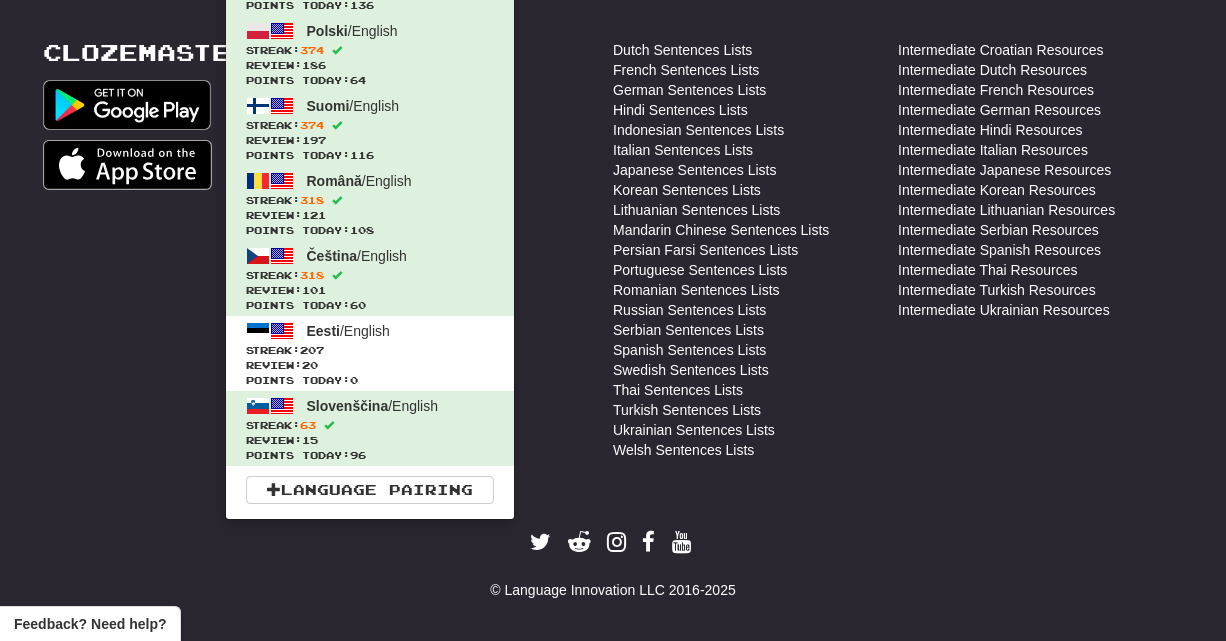 scroll, scrollTop: 814, scrollLeft: 0, axis: vertical 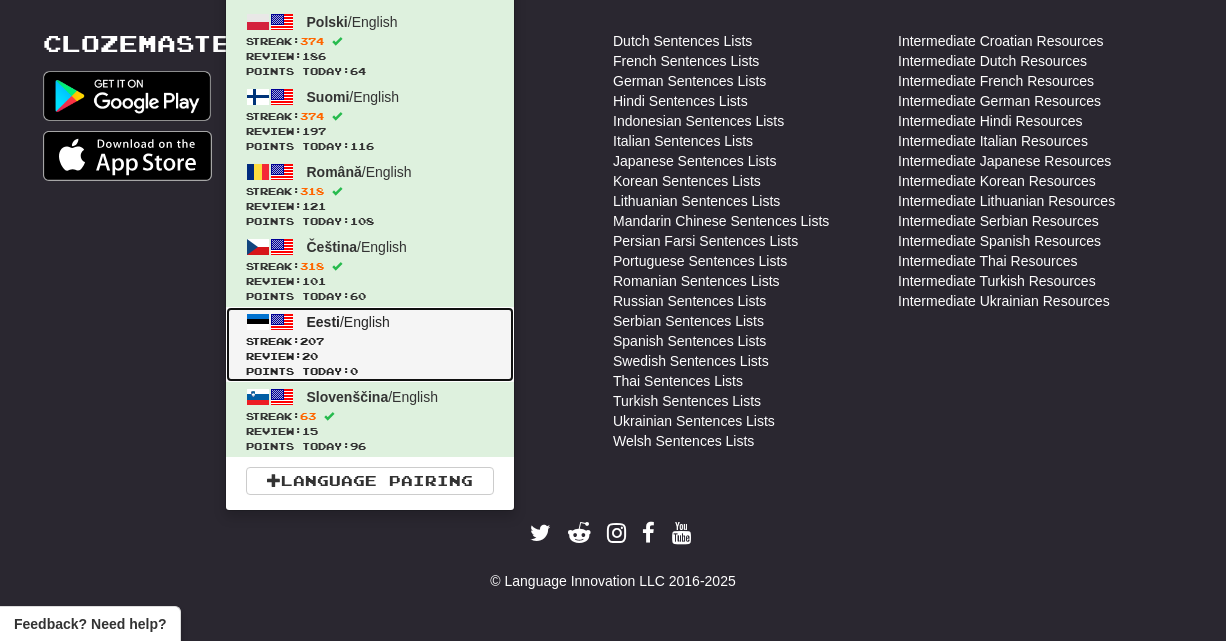 click on "Eesti  /  English Streak:  207   Review:  20 Points today:  0" 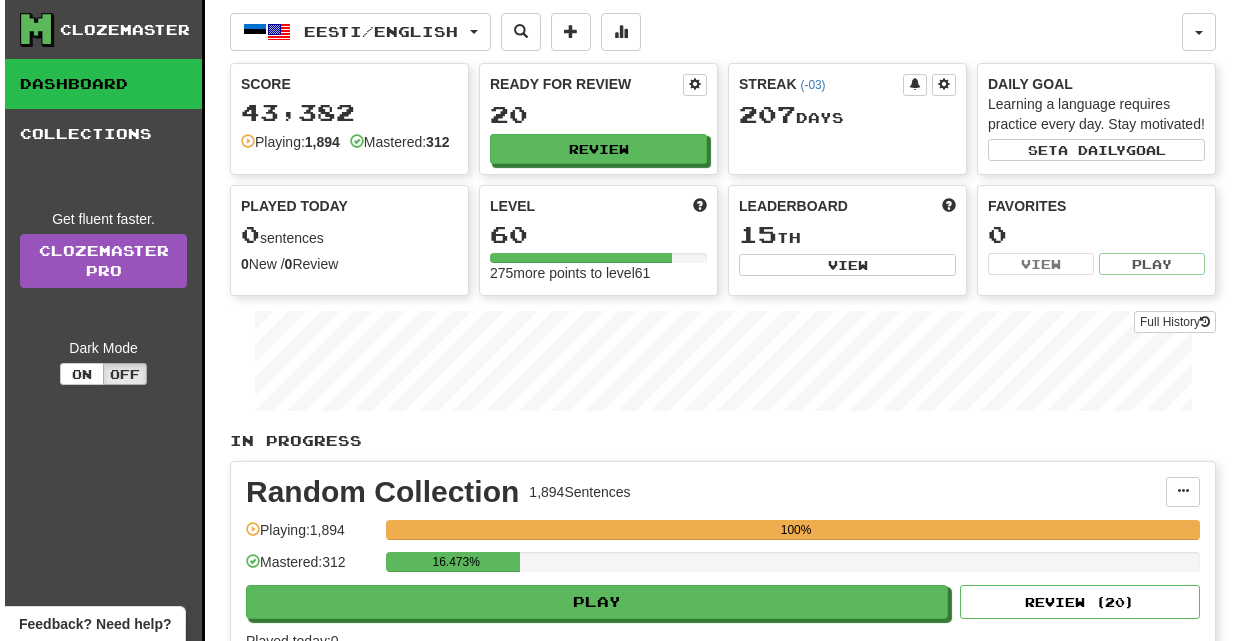 scroll, scrollTop: 0, scrollLeft: 0, axis: both 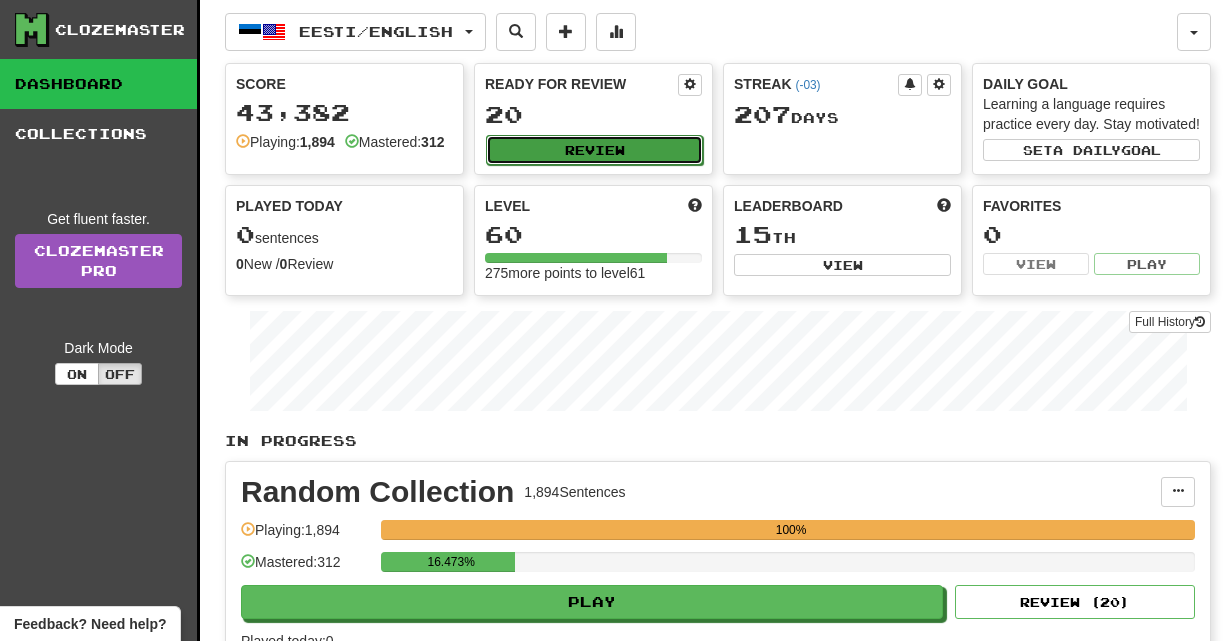 click on "Review" 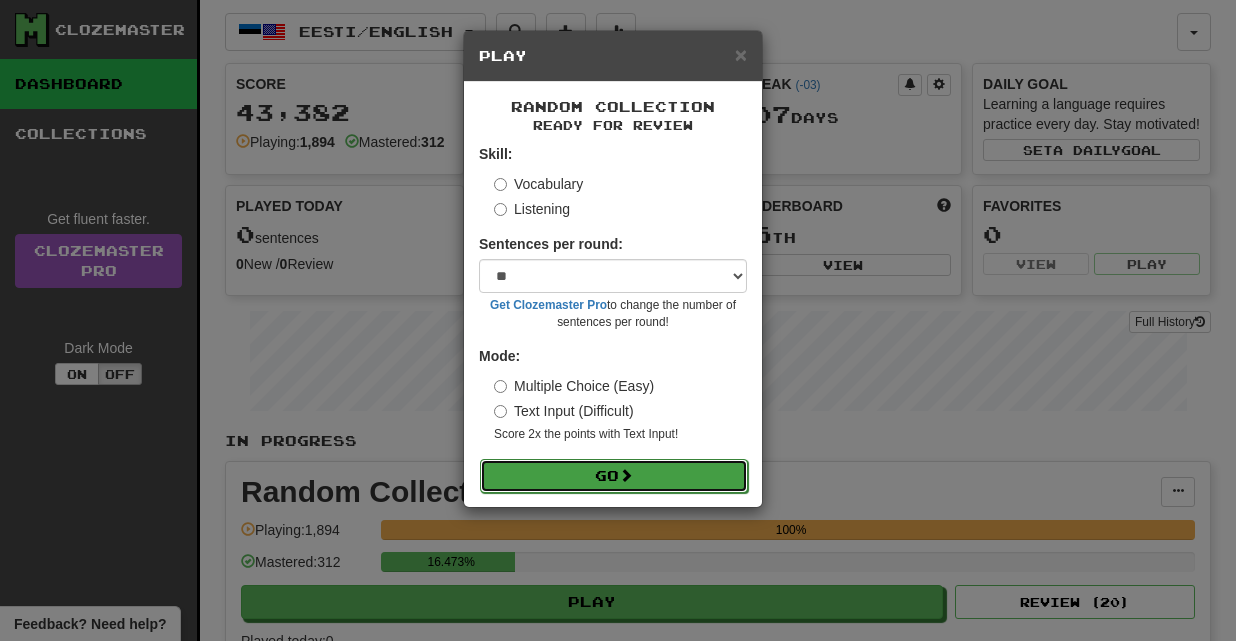 click on "Go" at bounding box center [614, 476] 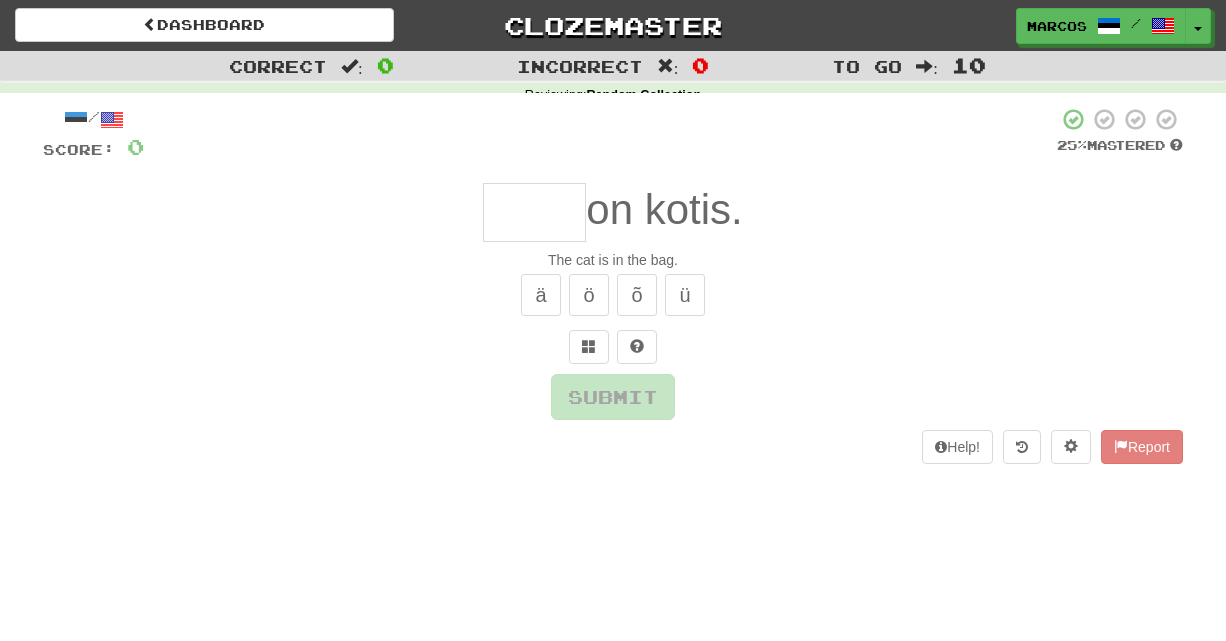 scroll, scrollTop: 0, scrollLeft: 0, axis: both 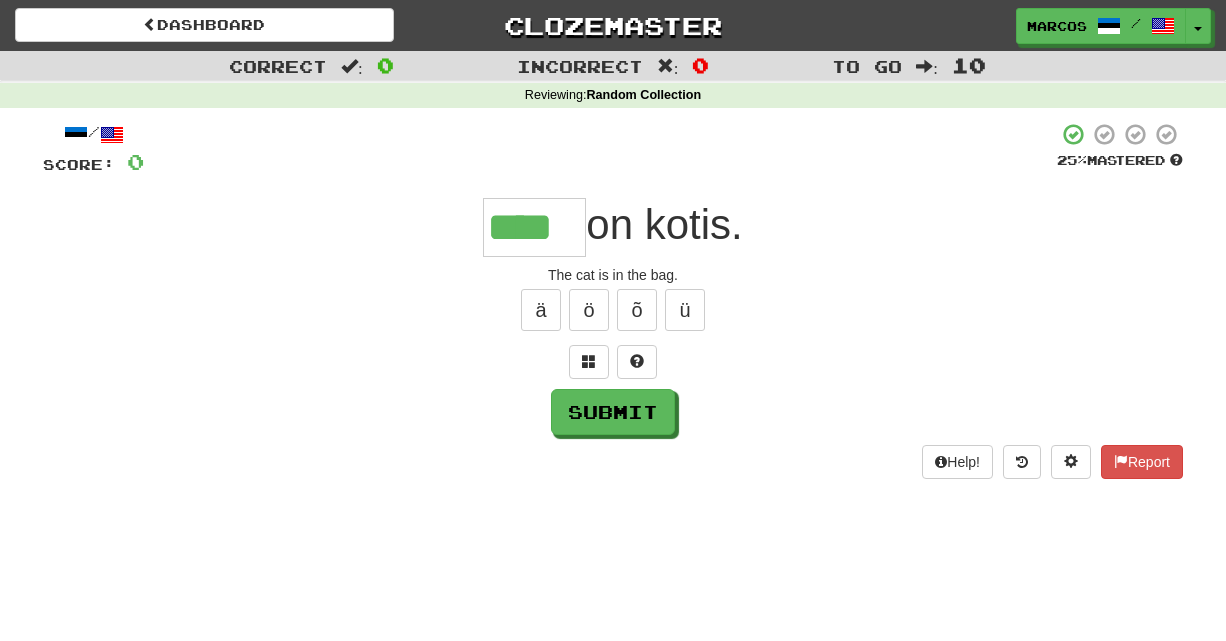 type on "****" 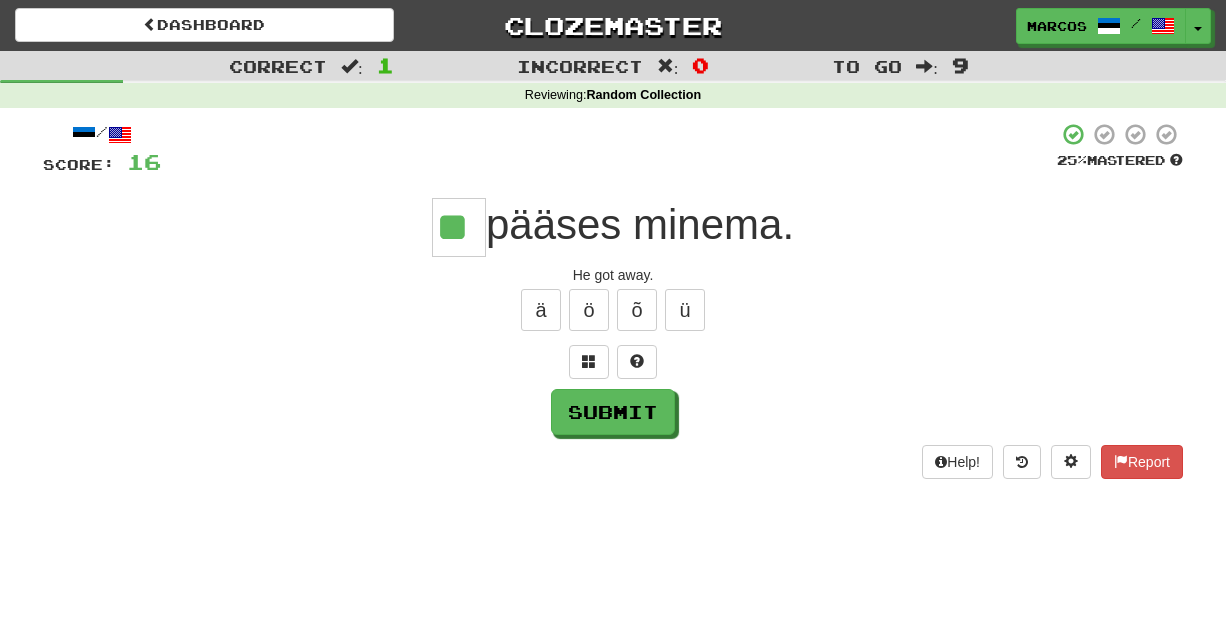 type on "**" 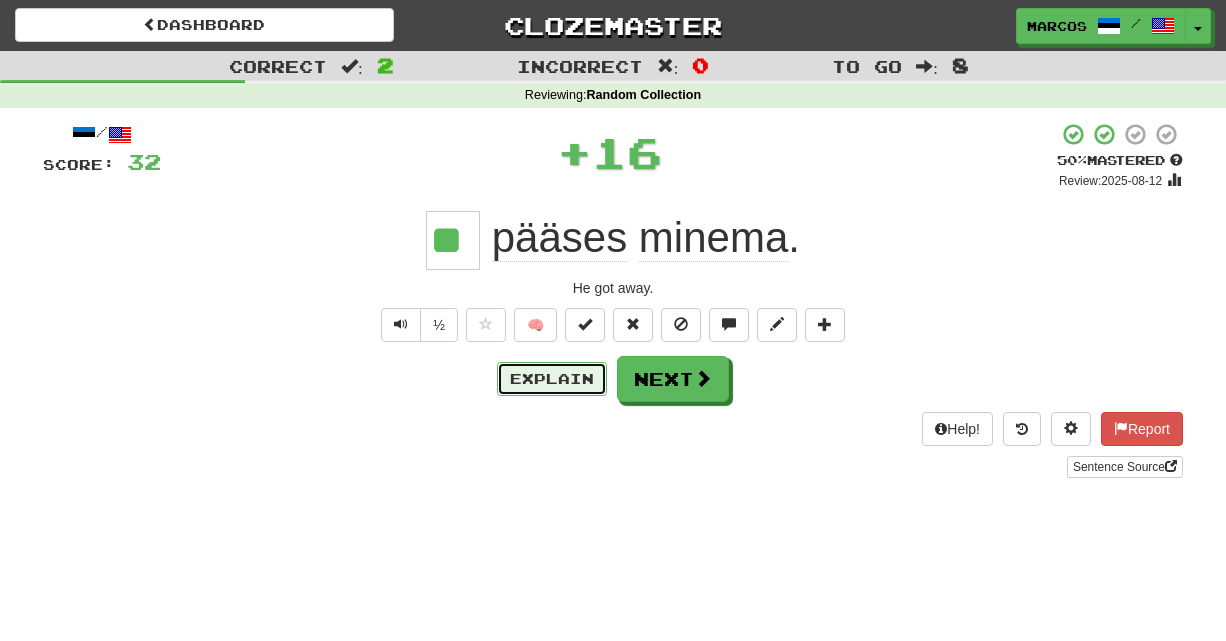 click on "Explain" at bounding box center [552, 379] 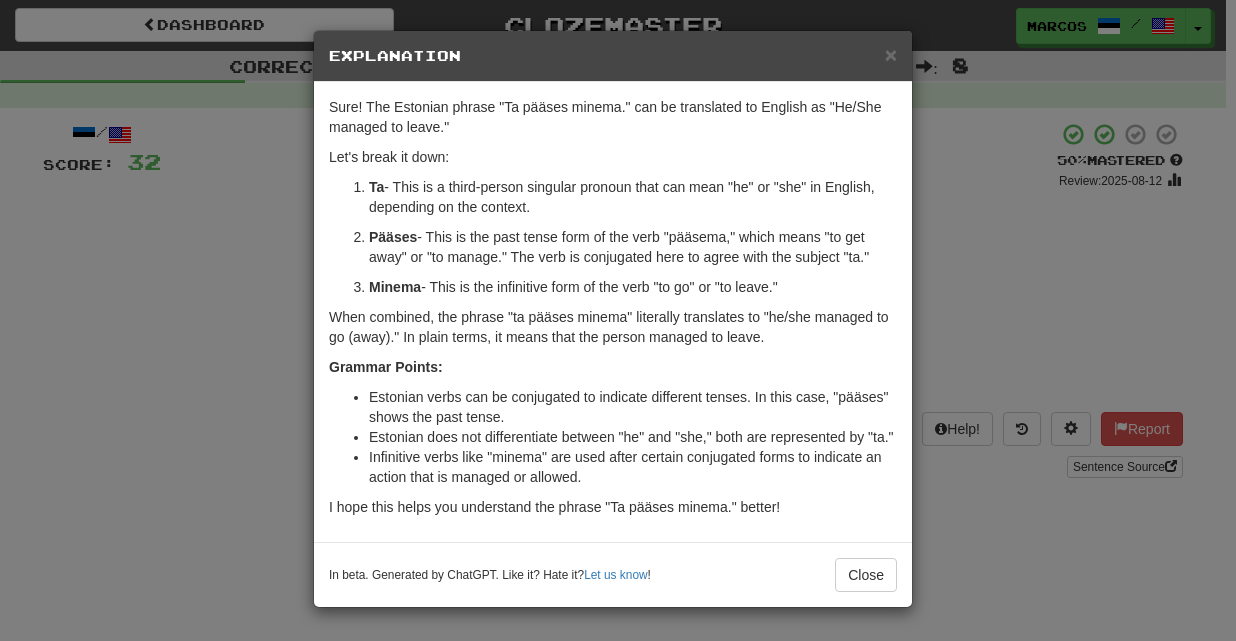 click on "× Explanation Sure! The Estonian phrase "Ta pääses minema." can be translated to English as "He/She managed to leave."
Let's break it down:
Ta  - This is a third-person singular pronoun that can mean "he" or "she" in English, depending on the context.
Pääses  - This is the past tense form of the verb "pääsema," which means "to get away" or "to manage." The verb is conjugated here to agree with the subject "ta."
Minema  - This is the infinitive form of the verb "to go" or "to leave."
When combined, the phrase "ta pääses minema" literally translates to "he/she managed to go (away)." In plain terms, it means that the person managed to leave.
Grammar Points:
Estonian verbs can be conjugated to indicate different tenses. In this case, "pääses" shows the past tense.
Estonian does not differentiate between "he" and "she," both are represented by "ta."
Infinitive verbs like "minema" are used after certain conjugated forms to indicate an action that is managed or allowed." at bounding box center (618, 320) 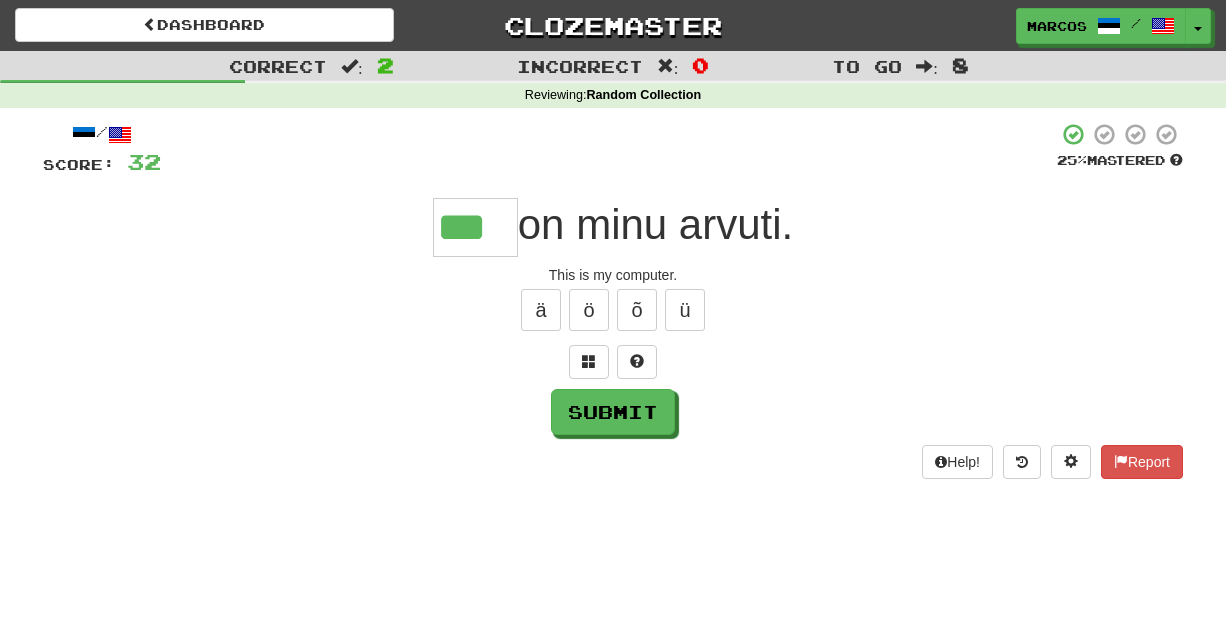 type on "***" 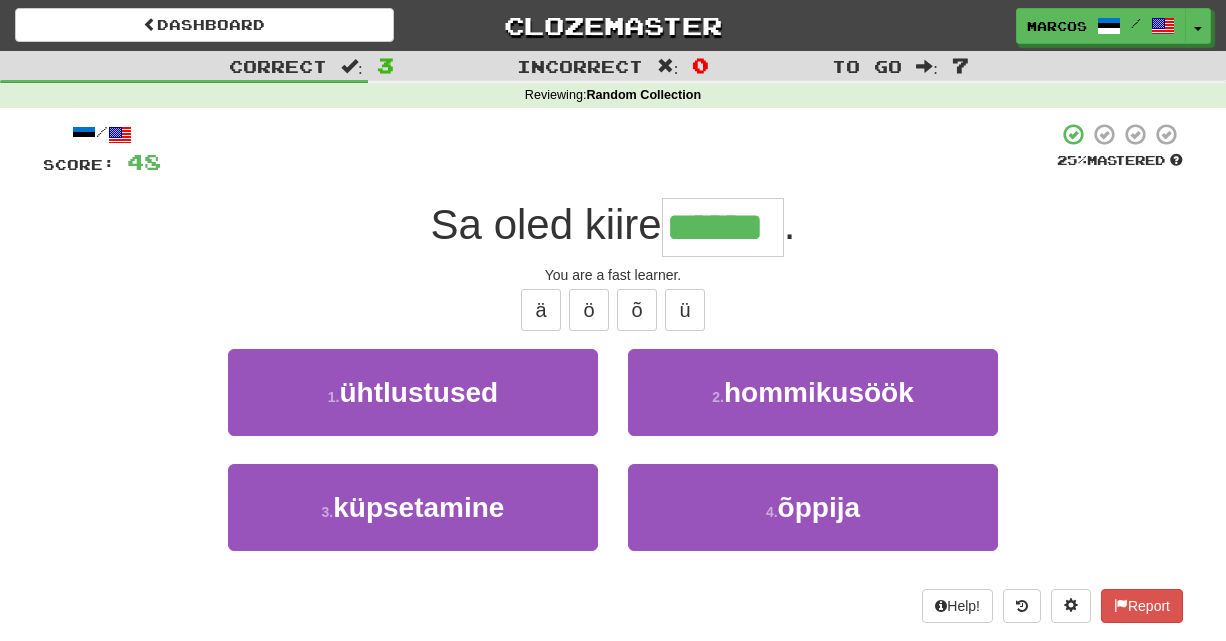 type on "******" 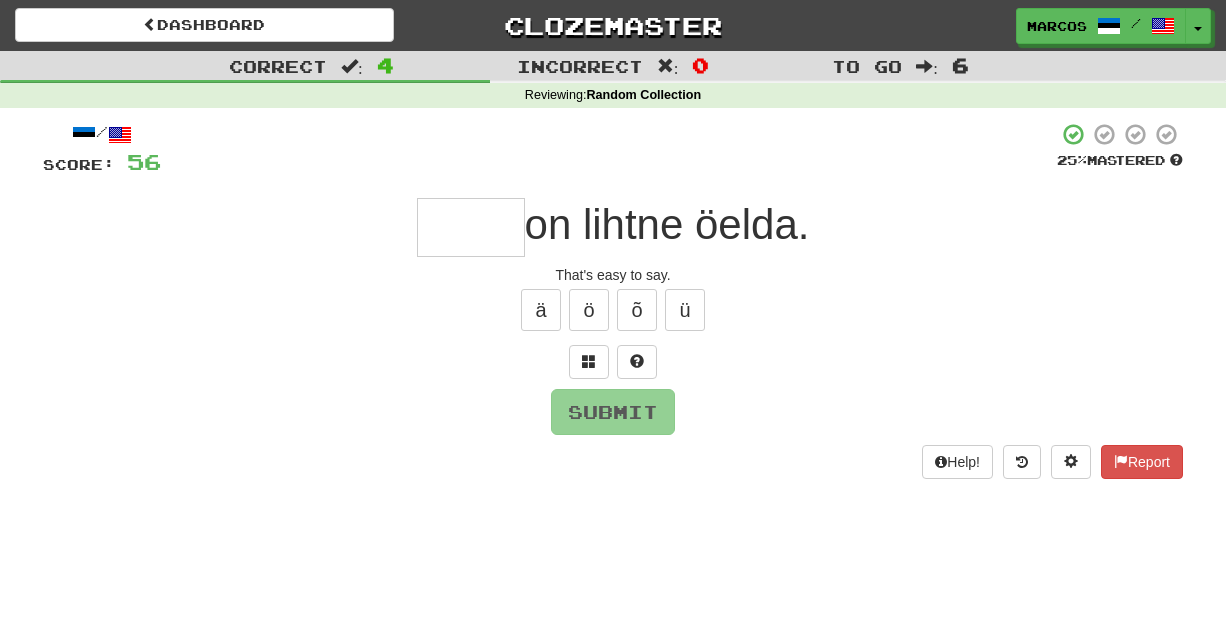 type on "*" 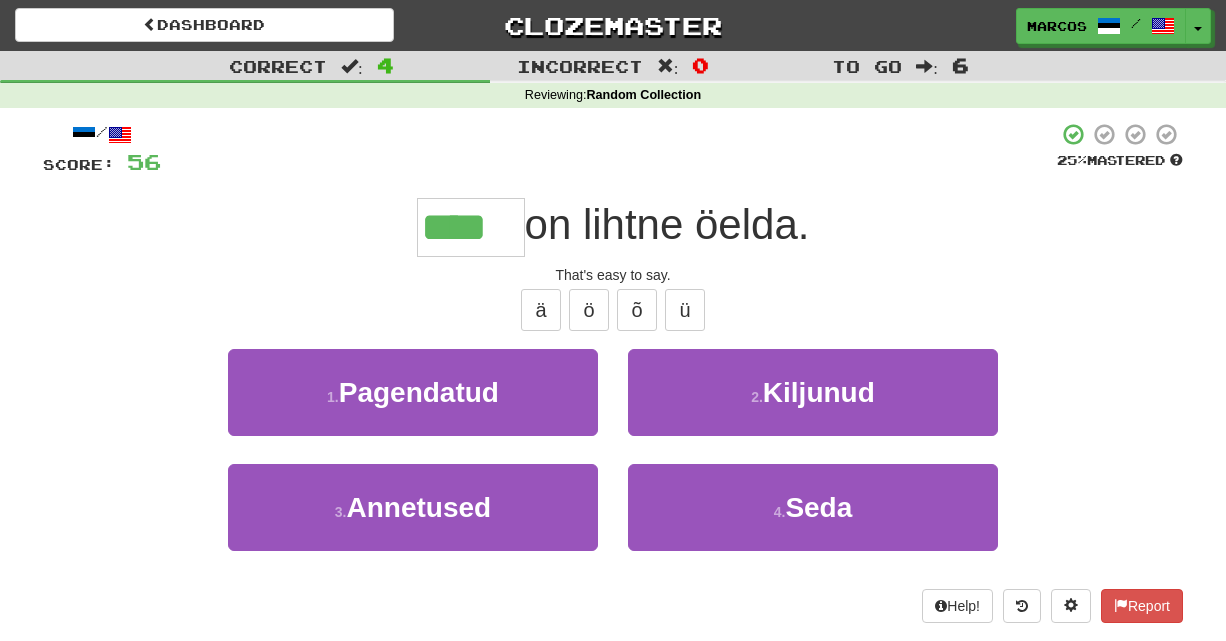 type on "****" 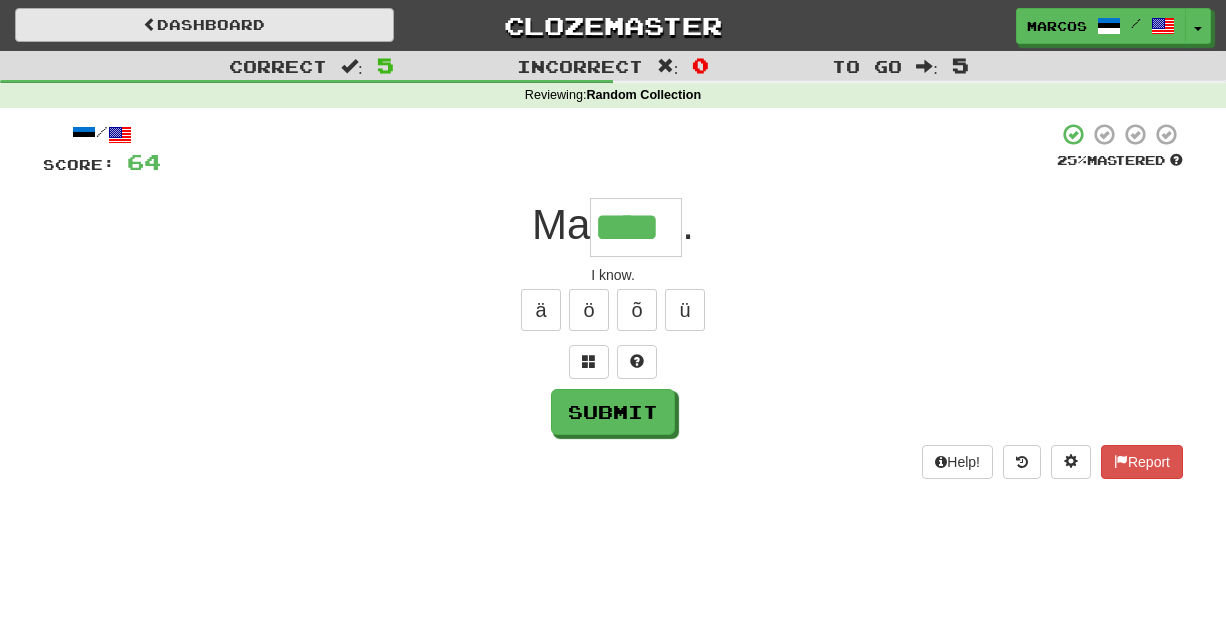 type on "****" 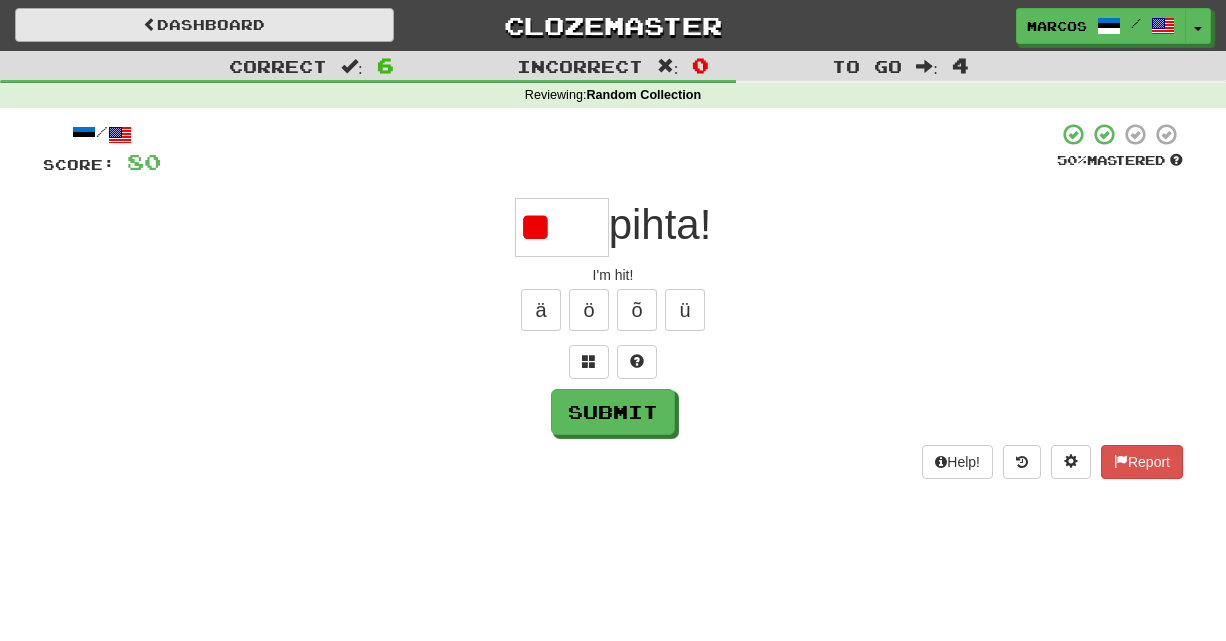 type on "*" 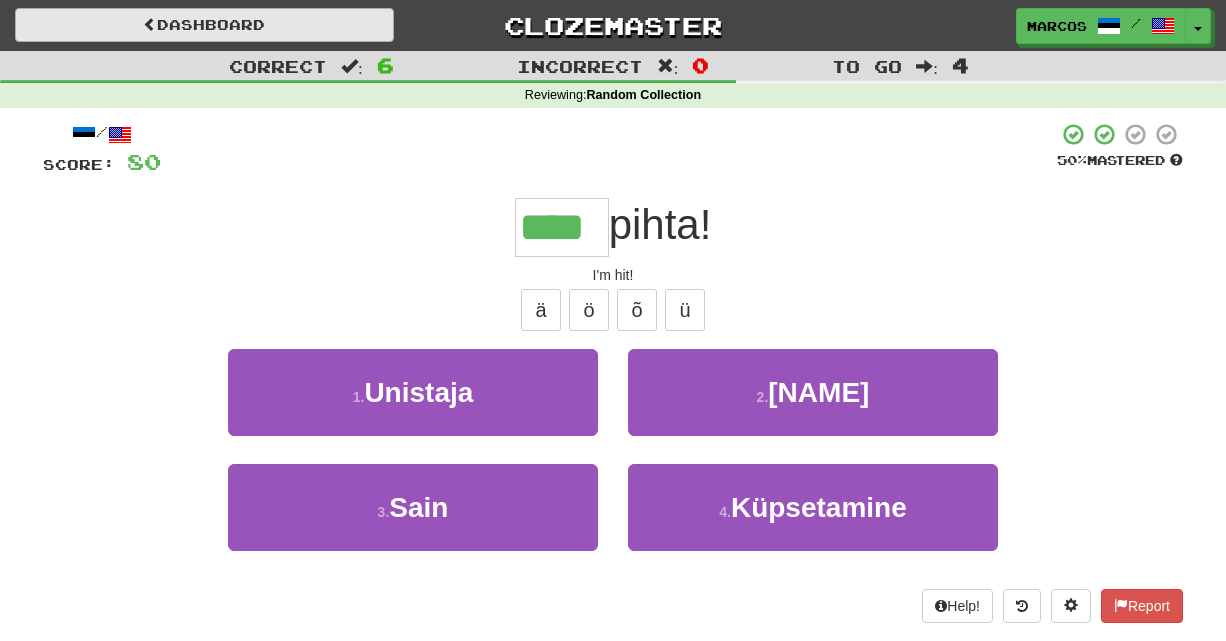 type on "****" 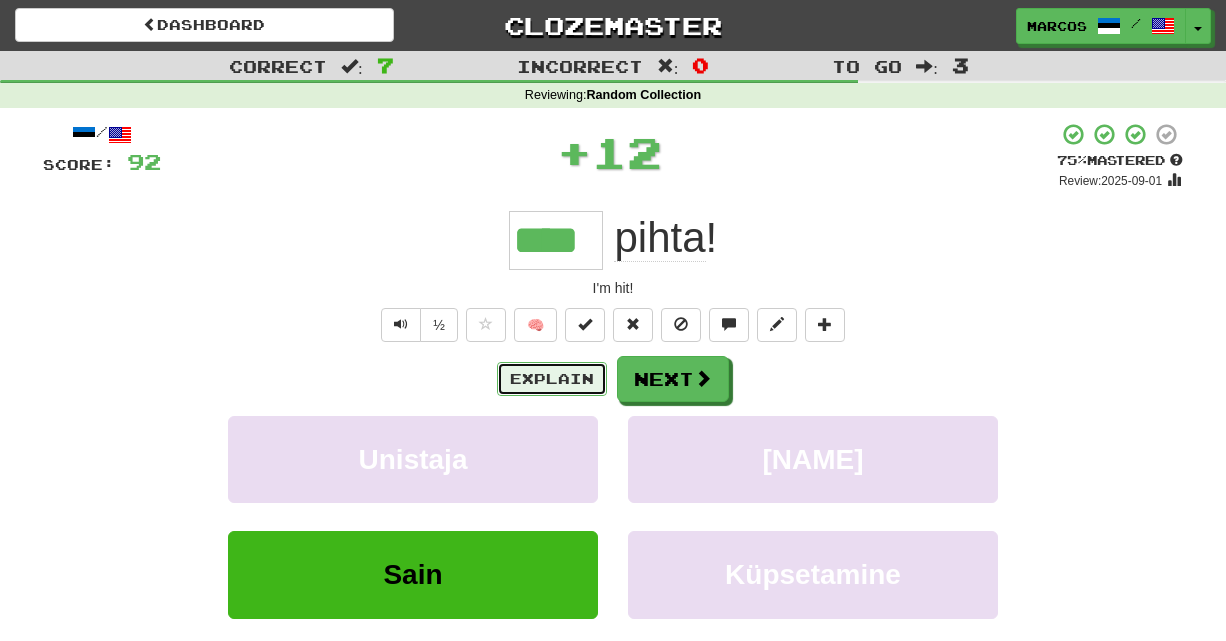 click on "Explain" at bounding box center [552, 379] 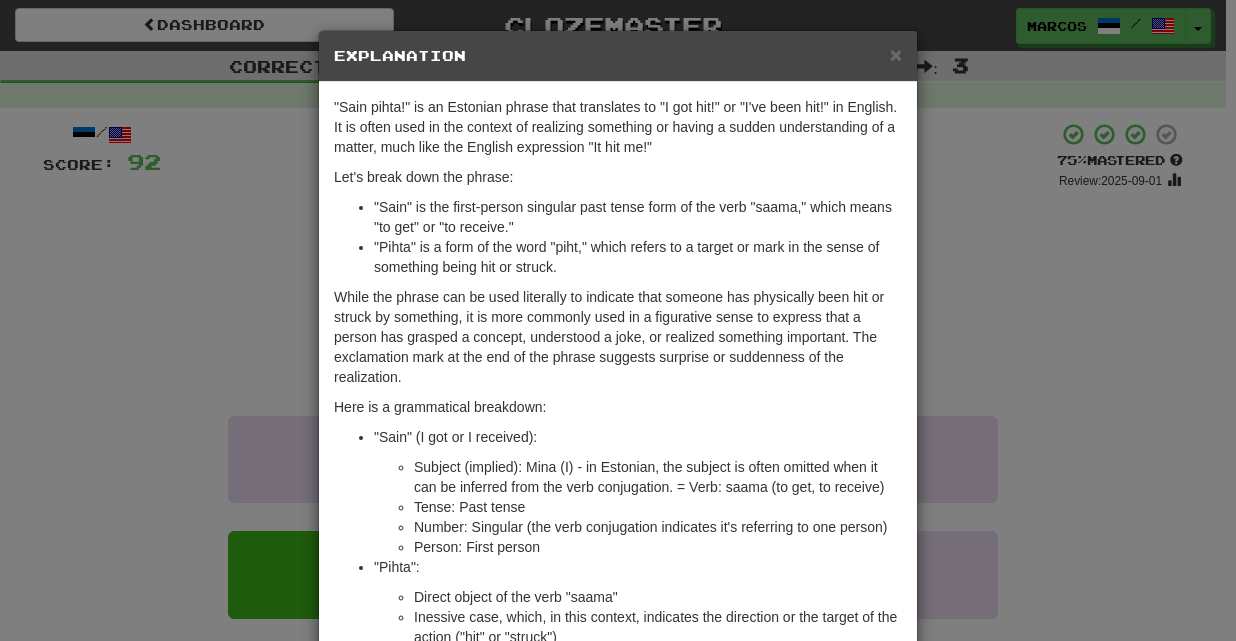 click on "× Explanation "Sain pihta!" is an Estonian phrase that translates to "I got hit!" or "I've been hit!" in English. It is often used in the context of realizing something or having a sudden understanding of a matter, much like the English expression "It hit me!"
Let's break down the phrase:
"Sain" is the first-person singular past tense form of the verb "saama," which means "to get" or "to receive."
"Pihta" is a form of the word "piht," which refers to a target or mark in the sense of something being hit or struck.
While the phrase can be used literally to indicate that someone has physically been hit or struck by something, it is more commonly used in a figurative sense to express that a person has grasped a concept, understood a joke, or realized something important. The exclamation mark at the end of the phrase suggests surprise or suddenness of the realization.
Here is a grammatical breakdown:
"Sain" (I got or I received):
Tense: Past tense
Person: First person" at bounding box center (618, 320) 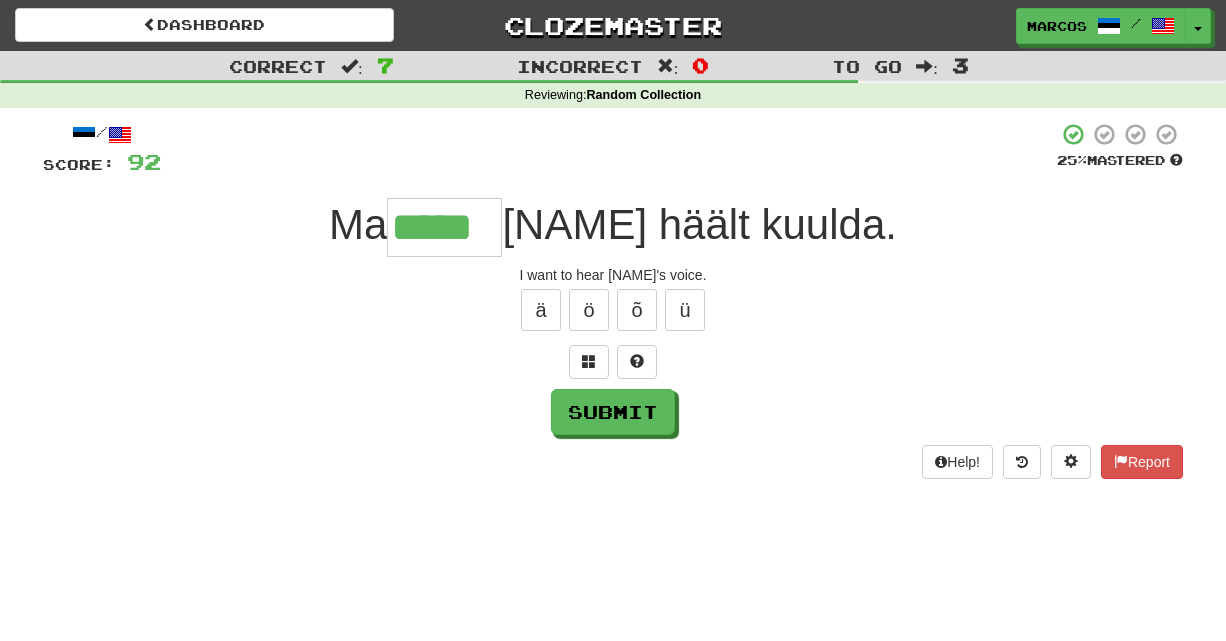 type on "*****" 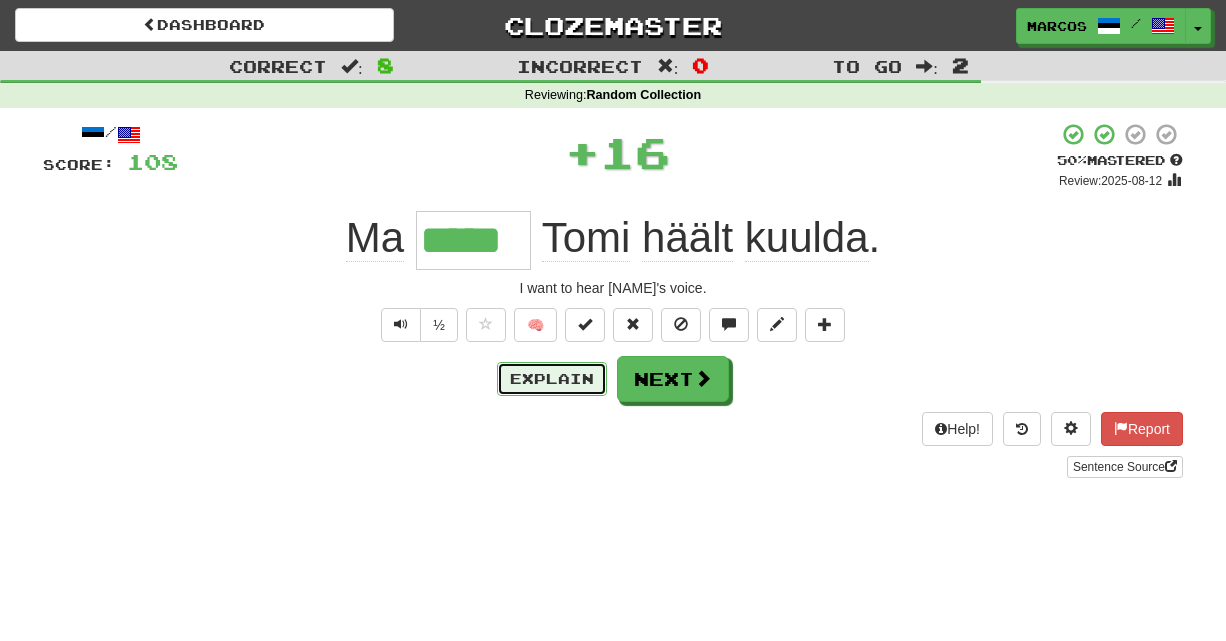click on "Explain" at bounding box center [552, 379] 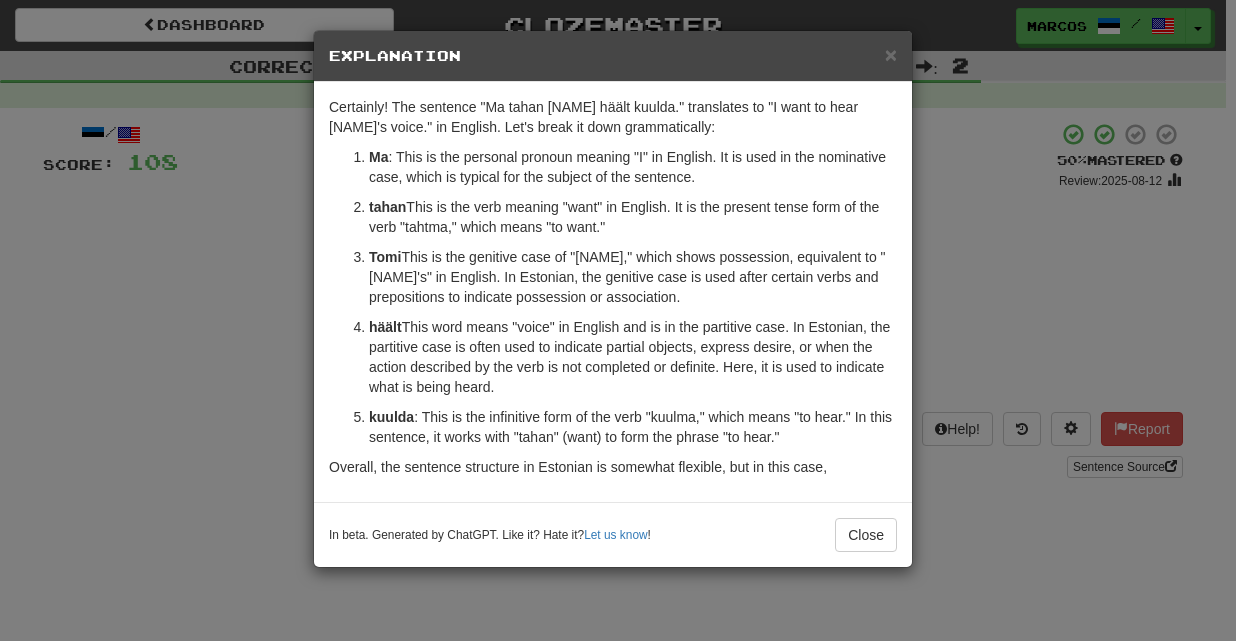 click on "× Explanation Certainly! The sentence "Ma tahan Tomi häält kuulda." translates to "I want to hear Tom's voice." in English. Let's break it down grammatically:
Ma : This is the personal pronoun meaning "I" in English. It is used in the nominative case, which is typical for the subject of the sentence.
tahan : This is the verb meaning "want" in English. It is the present tense form of the verb "tahtma," which means "to want."
Tomi : This is the genitive case of "Tom," which shows possession, equivalent to "Tom's" in English. In Estonian, the genitive case is used after certain verbs and prepositions to indicate possession or association.
häält : This word means "voice" in English and is in the partitive case. In Estonian, the partitive case is often used to indicate partial objects, express desire, or when the action described by the verb is not completed or definite. Here, it is used to indicate what is being heard.
kuulda
Let us know ! Close" at bounding box center (618, 320) 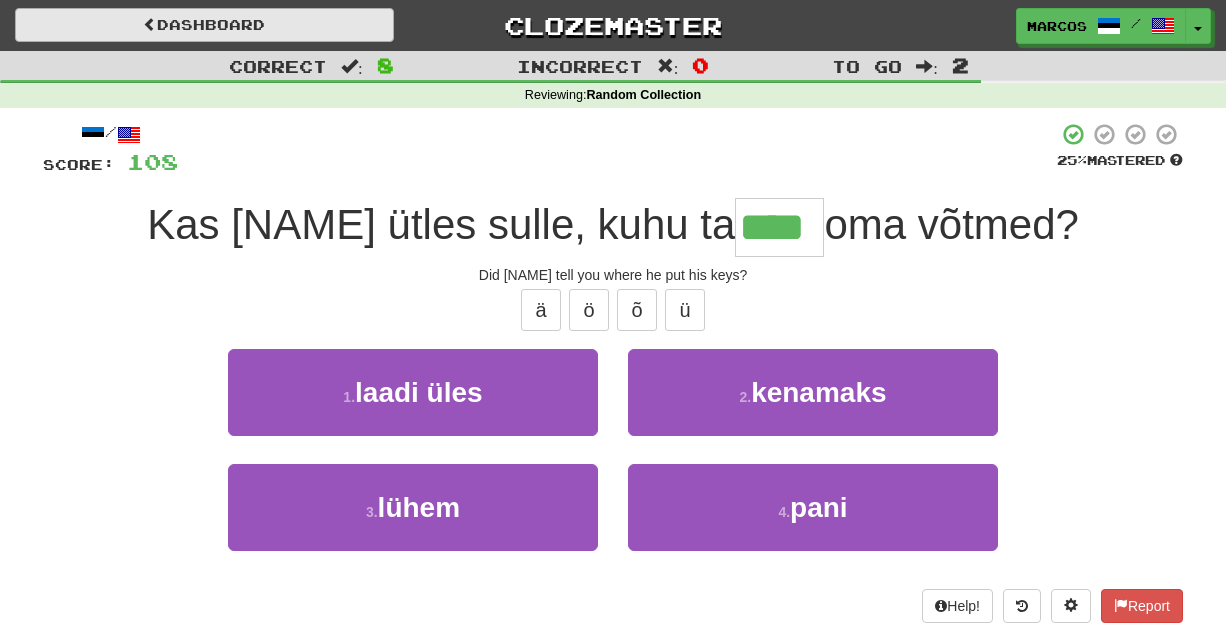 type on "****" 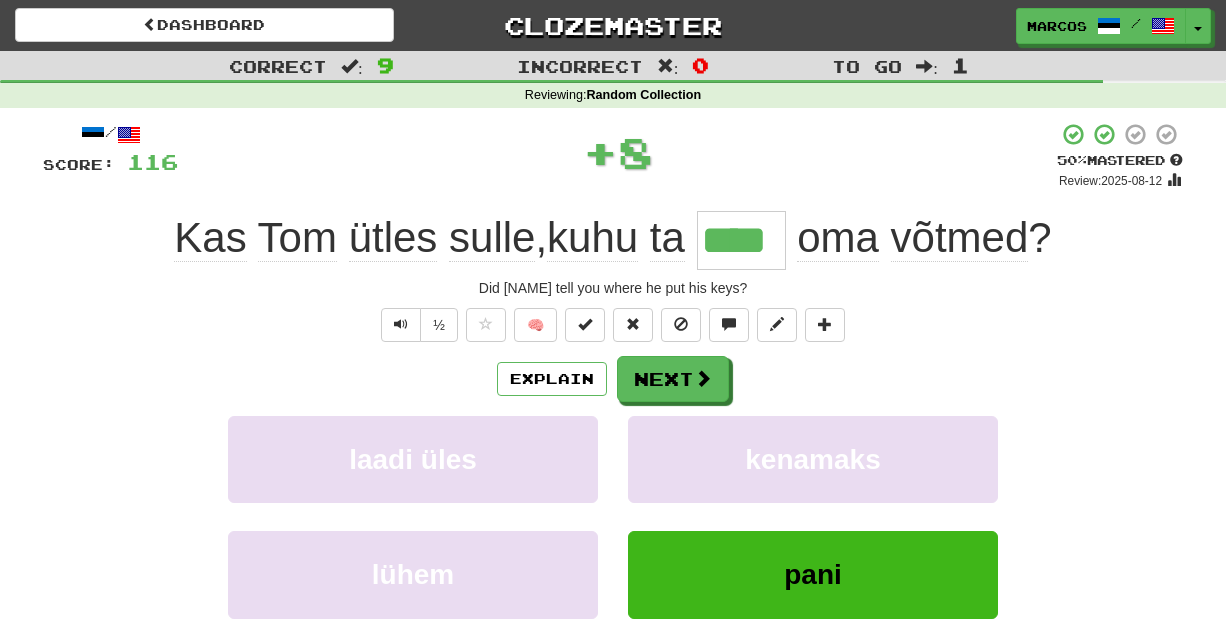 click on "½ 🧠" at bounding box center [613, 325] 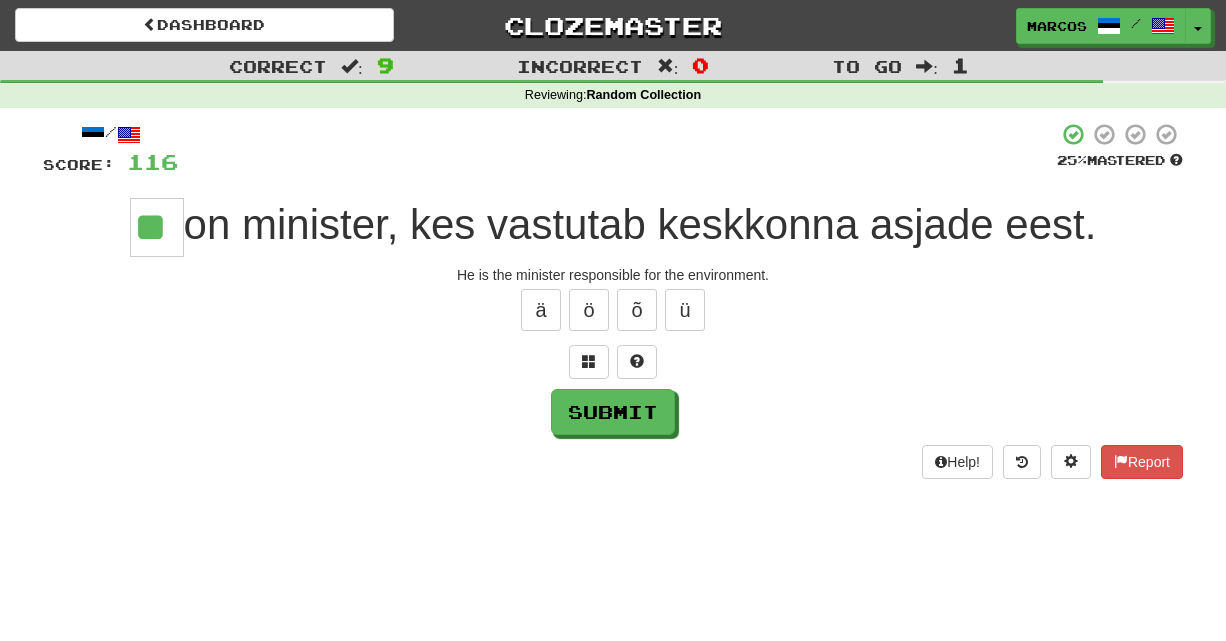 type on "**" 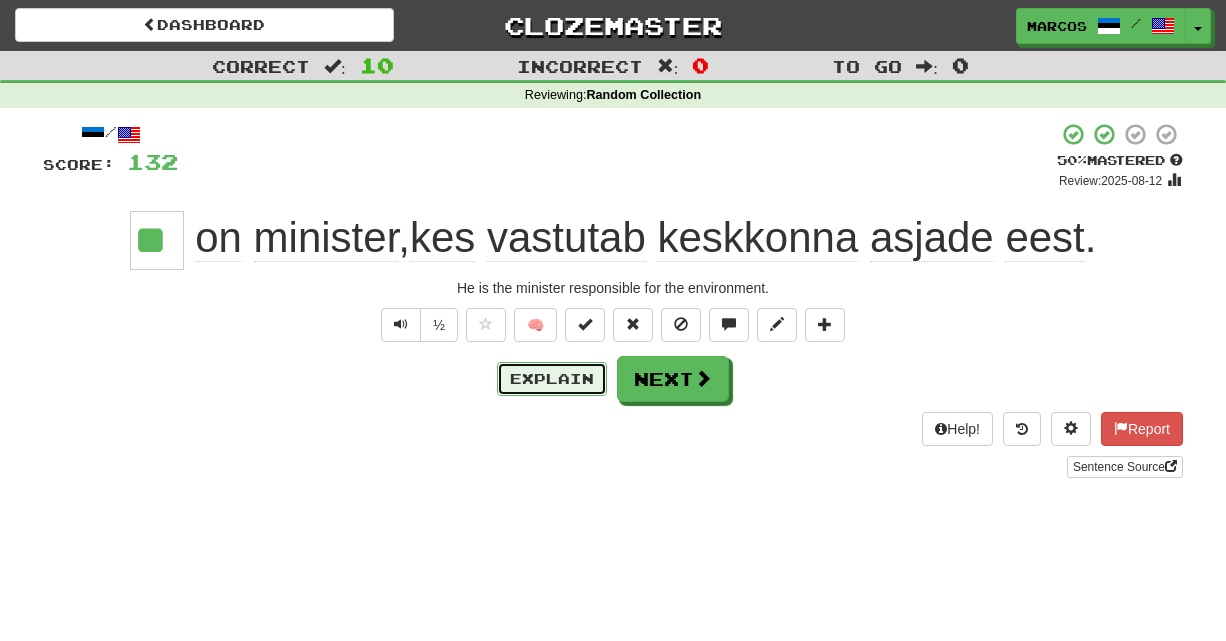 click on "Explain" at bounding box center (552, 379) 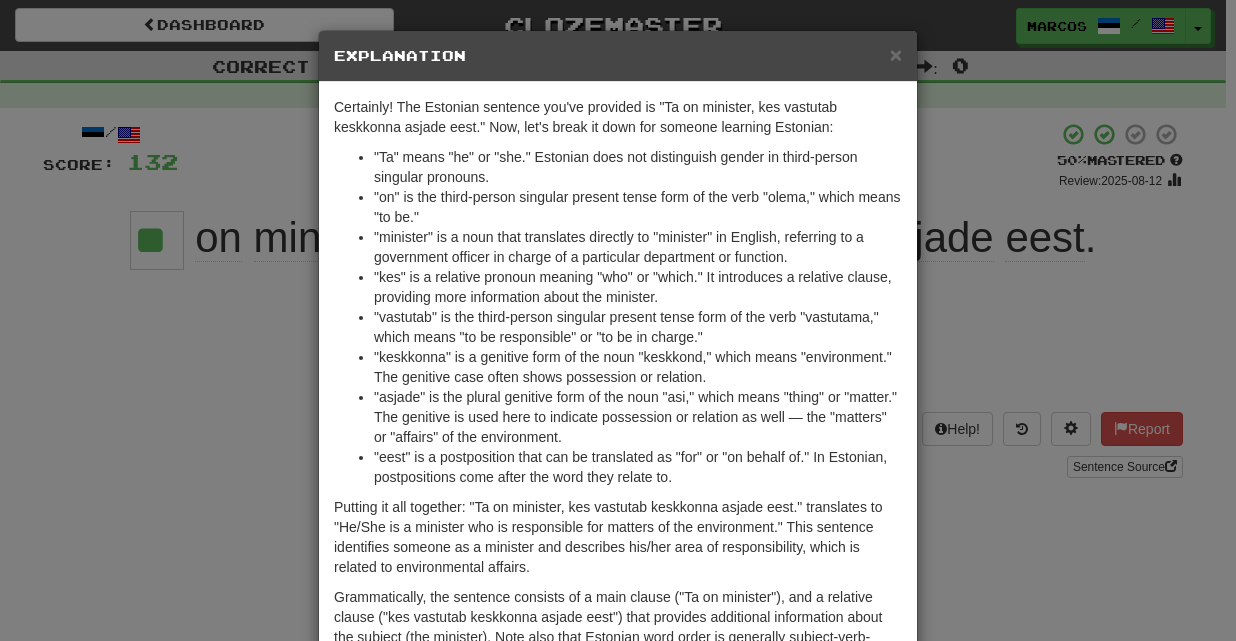 click on "× Explanation Certainly! The Estonian sentence you've provided is "Ta on minister, kes vastutab keskkonna asjade eest." Now, let's break it down for someone learning Estonian:
"Ta" means "he" or "she." Estonian does not distinguish gender in third-person singular pronouns.
"on" is the third-person singular present tense form of the verb "olema," which means "to be."
"minister" is a noun that translates directly to "minister" in English, referring to a government officer in charge of a particular department or function.
"kes" is a relative pronoun meaning "who" or "which." It introduces a relative clause, providing more information about the minister.
"vastutab" is the third-person singular present tense form of the verb "vastutama," which means "to be responsible" or "to be in charge."
"keskkonna" is a genitive form of the noun "keskkond," which means "environment." The genitive case often shows possession or relation.
In beta. Generated by ChatGPT. Like it? Hate it?  Let us know !" at bounding box center (618, 320) 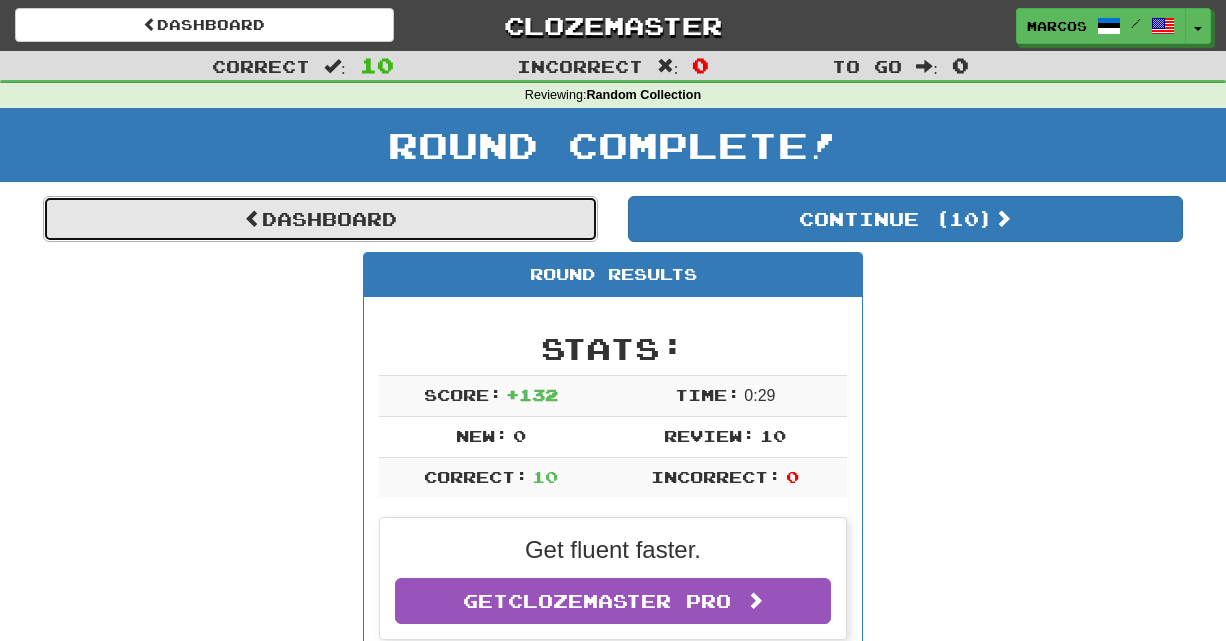 click on "Dashboard" at bounding box center [320, 219] 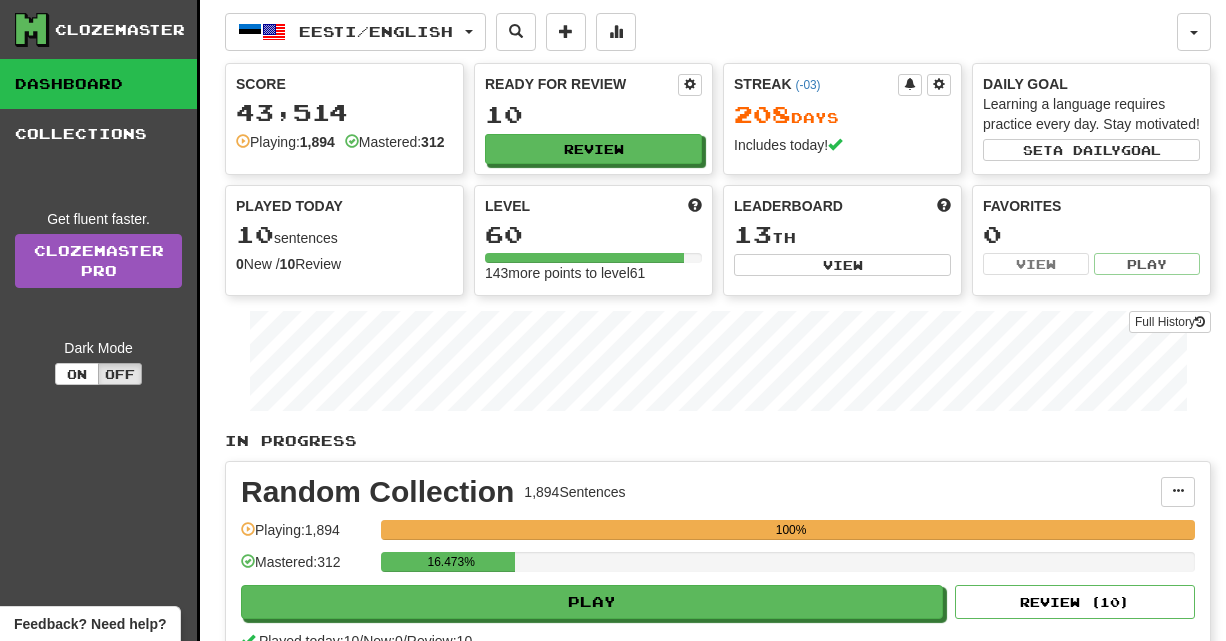 scroll, scrollTop: 0, scrollLeft: 0, axis: both 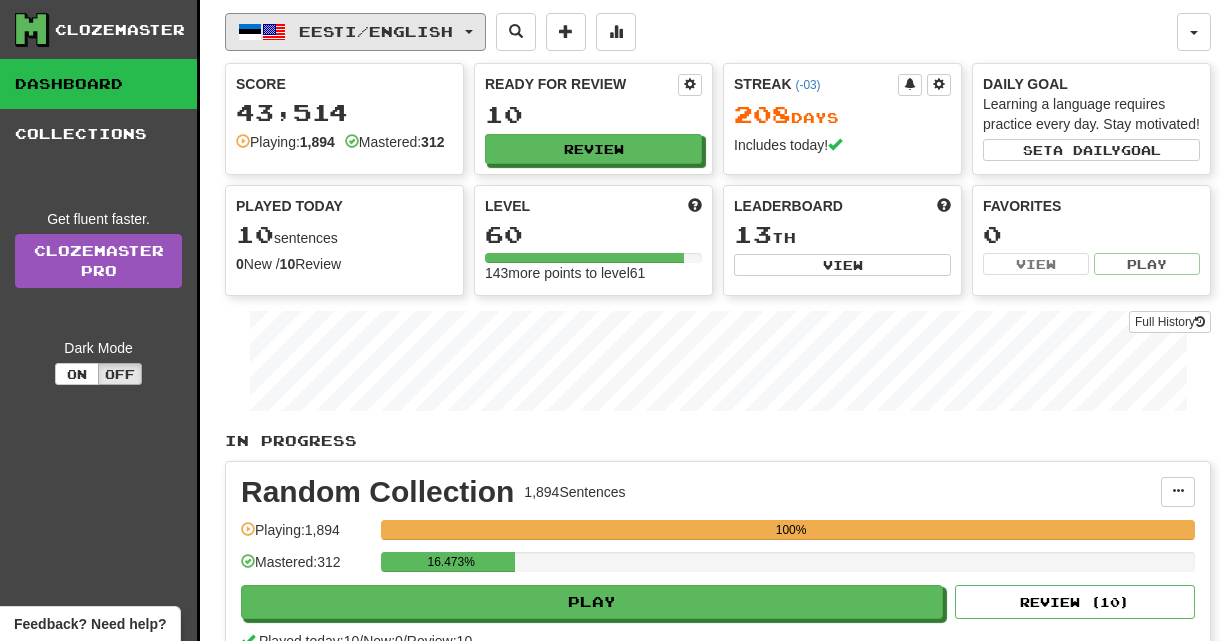 click on "Eesti  /  English" 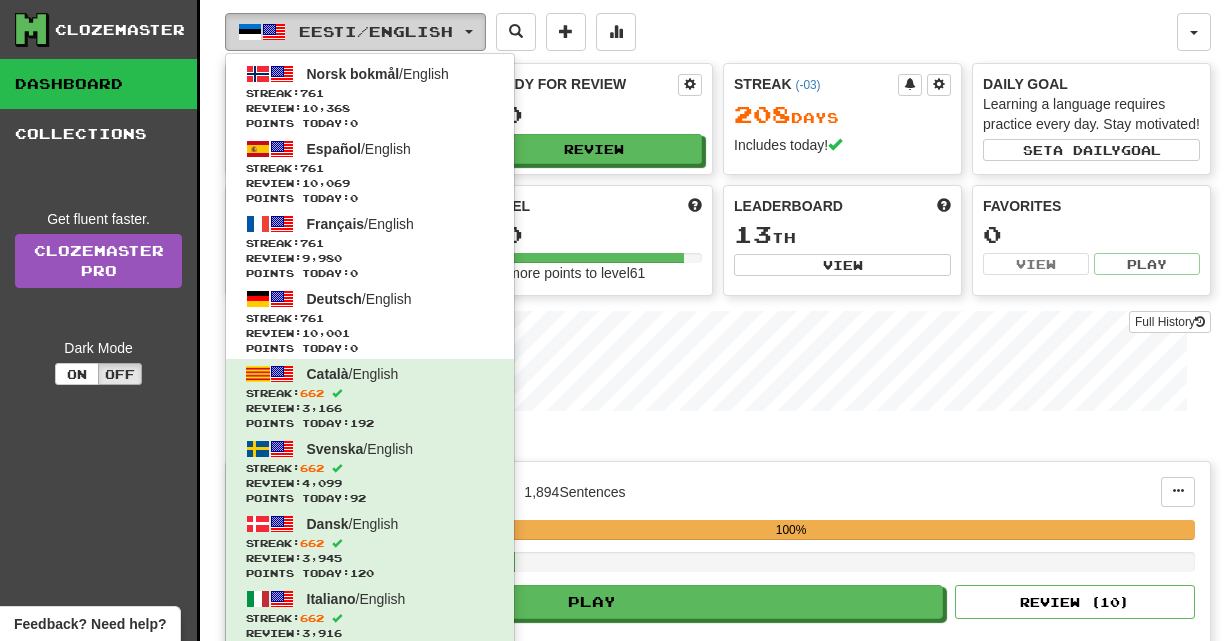 type 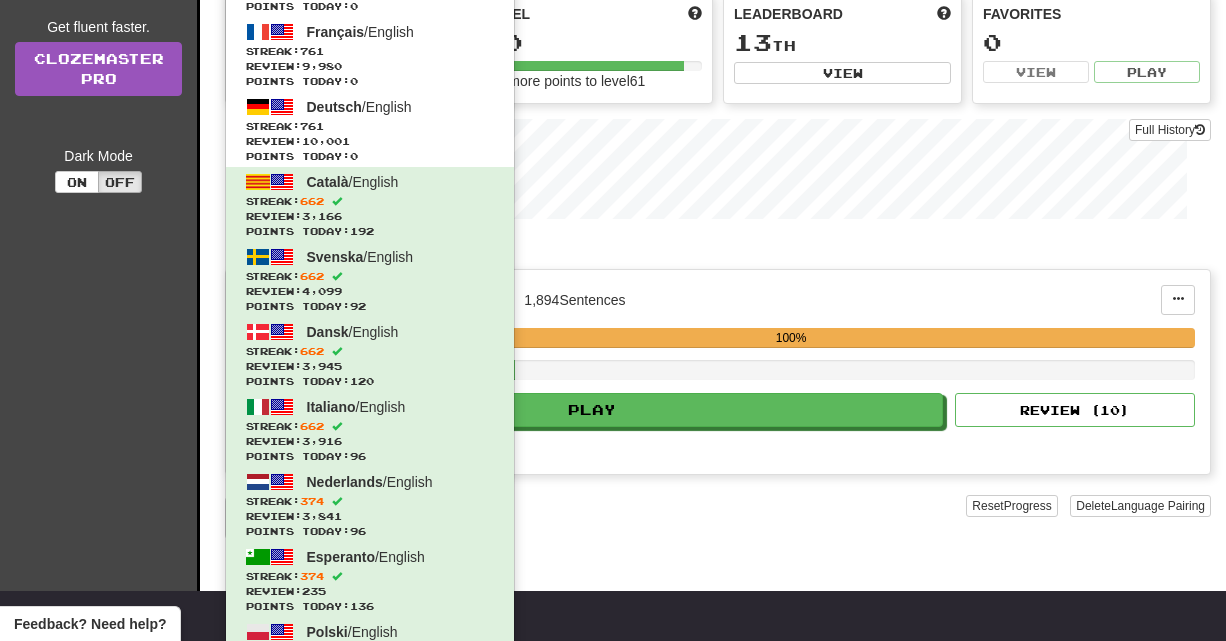 scroll, scrollTop: 0, scrollLeft: 0, axis: both 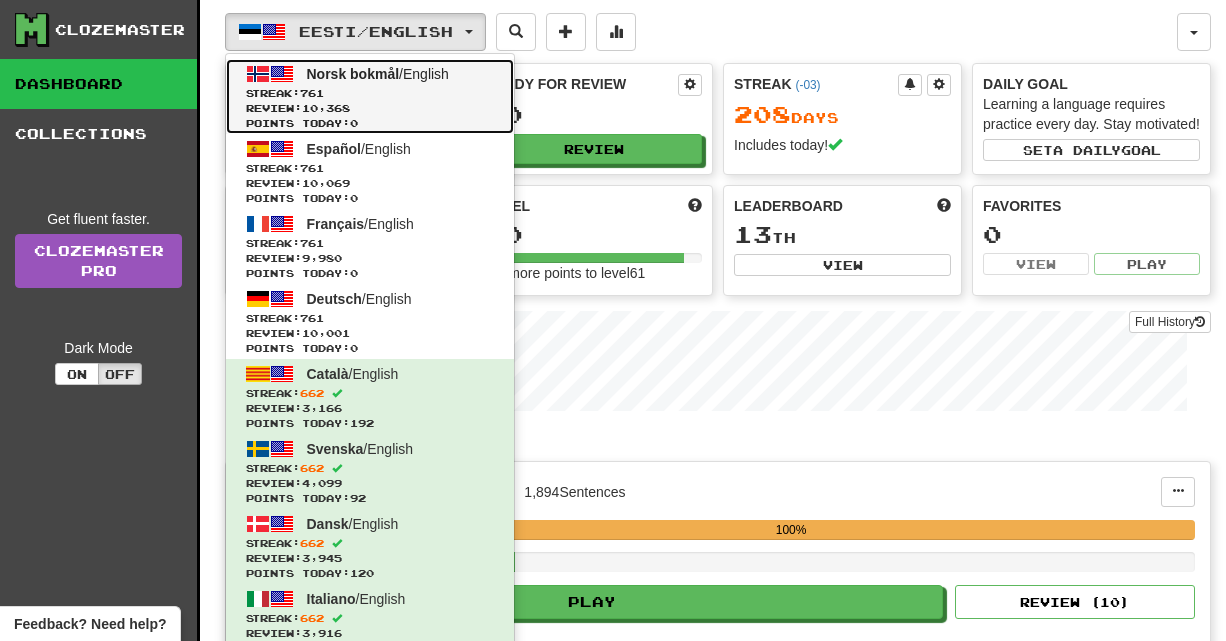 click on "Streak:  761" 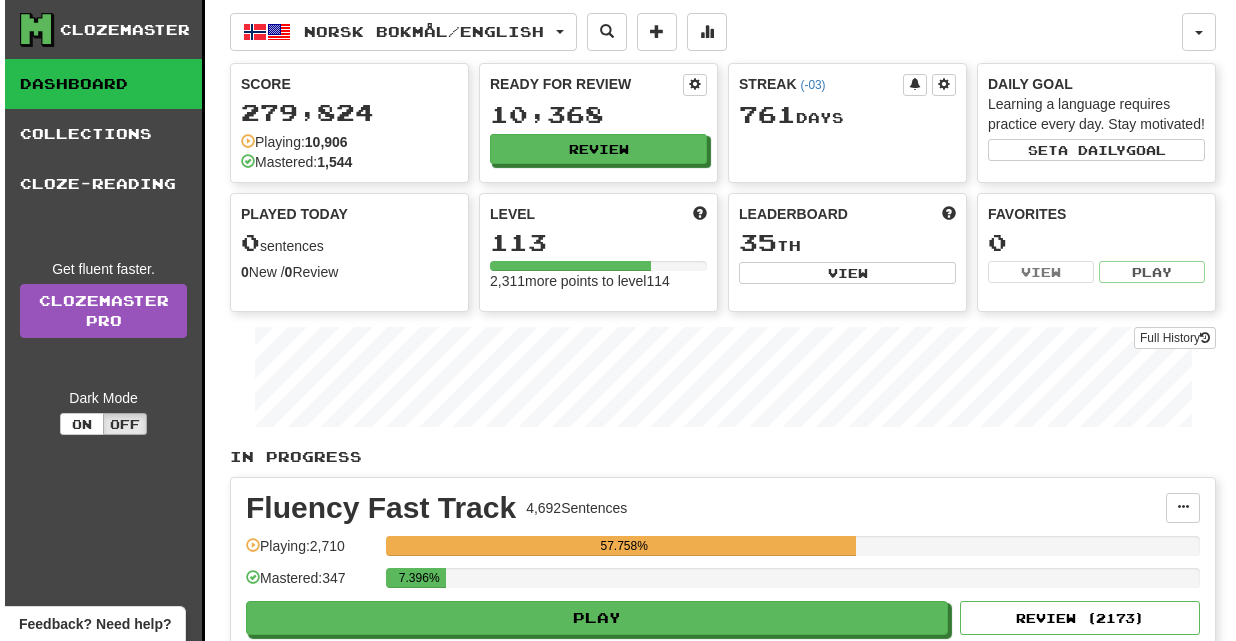 scroll, scrollTop: 0, scrollLeft: 0, axis: both 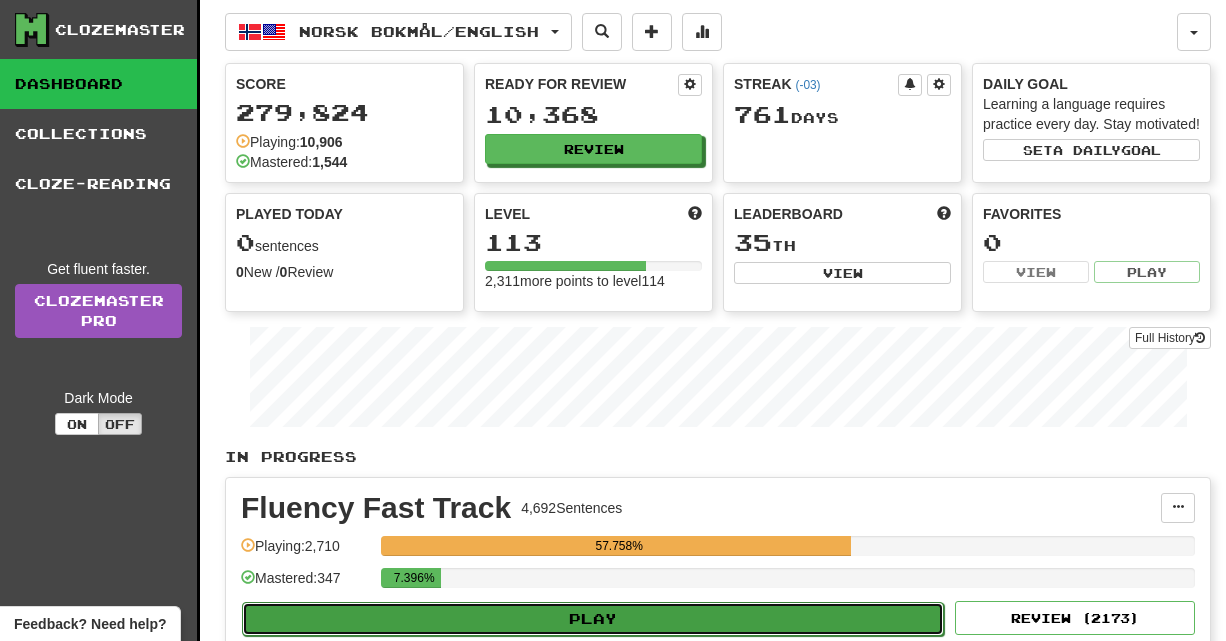 click on "Play" 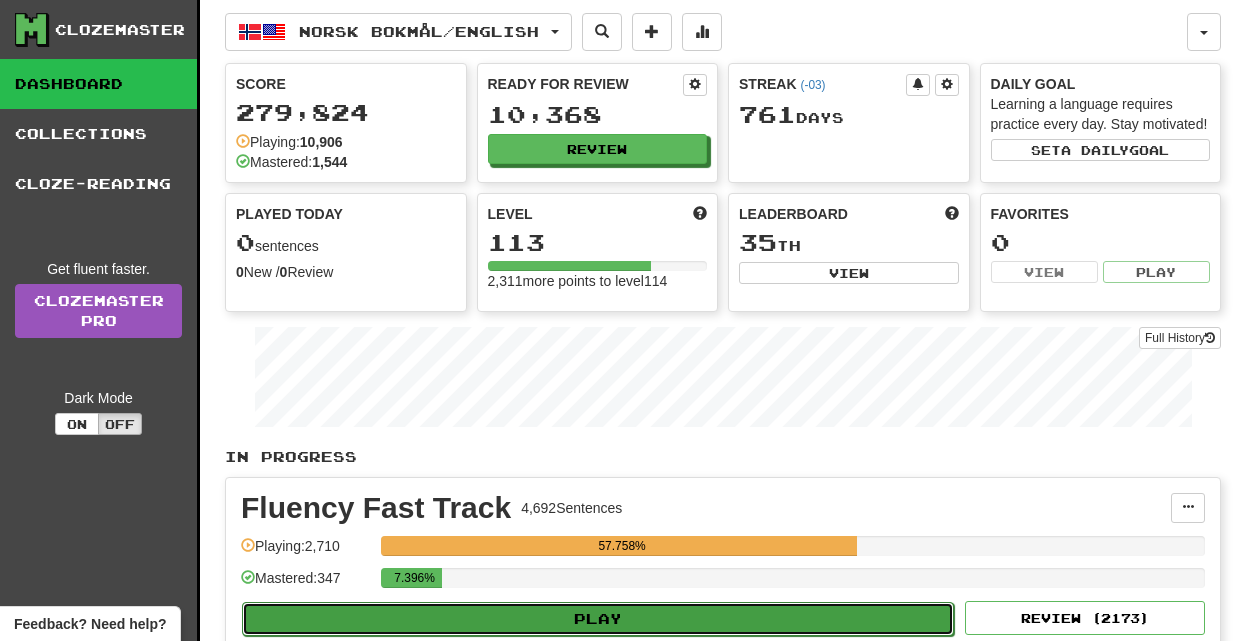 select on "**" 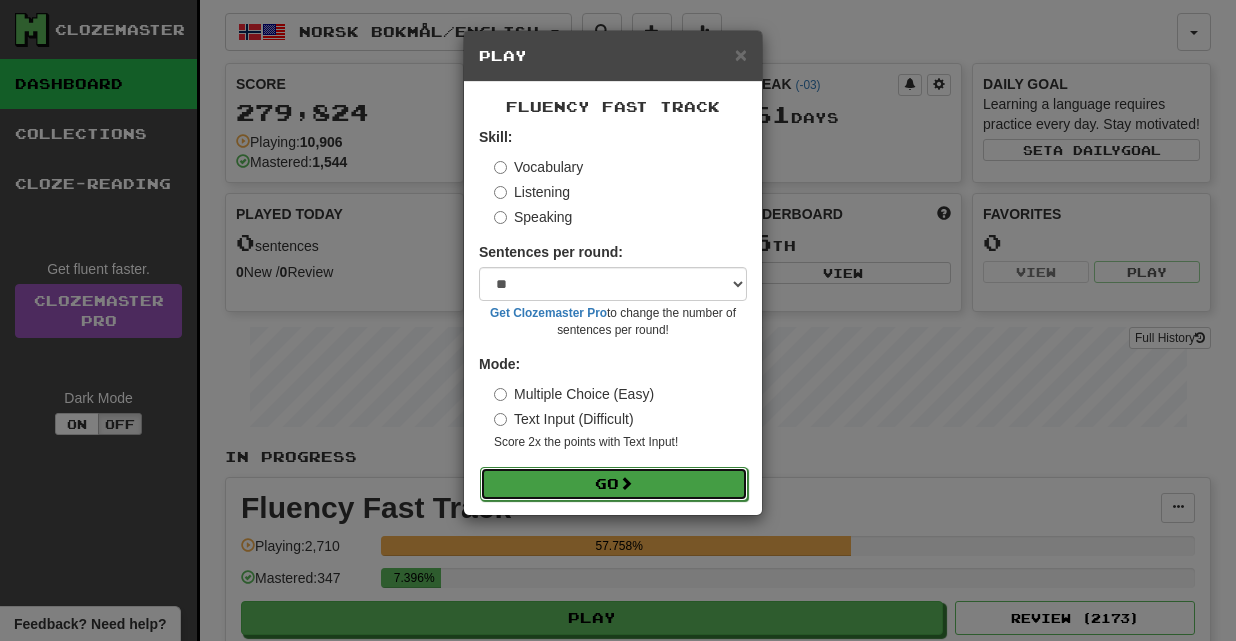 click on "Go" at bounding box center (614, 484) 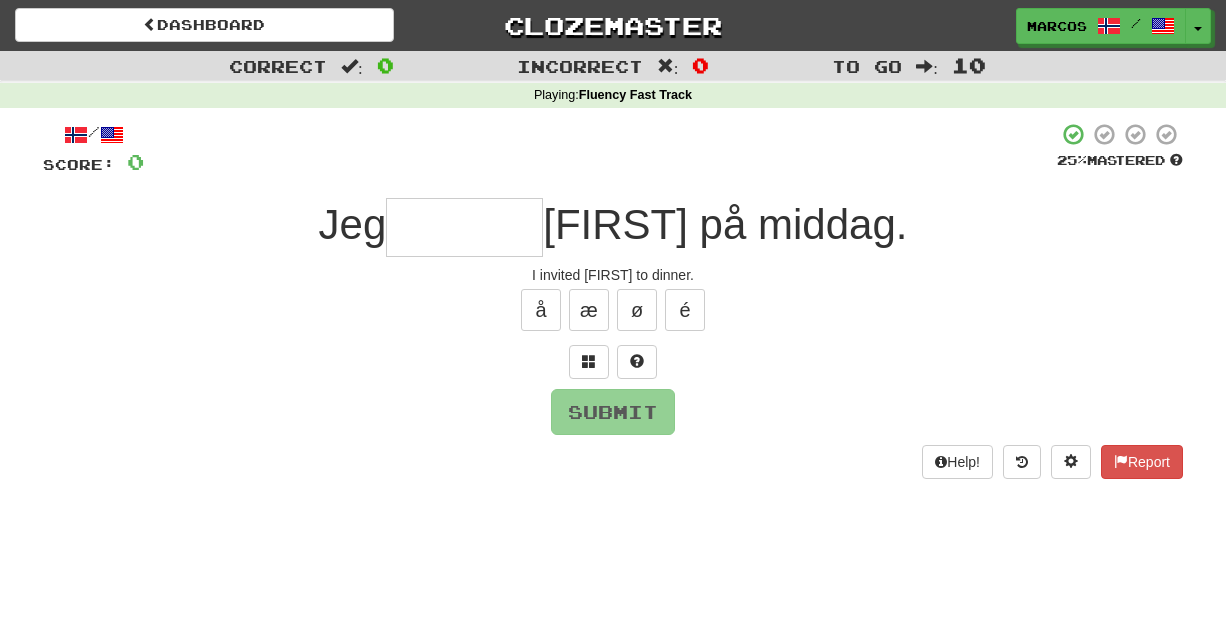 scroll, scrollTop: 0, scrollLeft: 0, axis: both 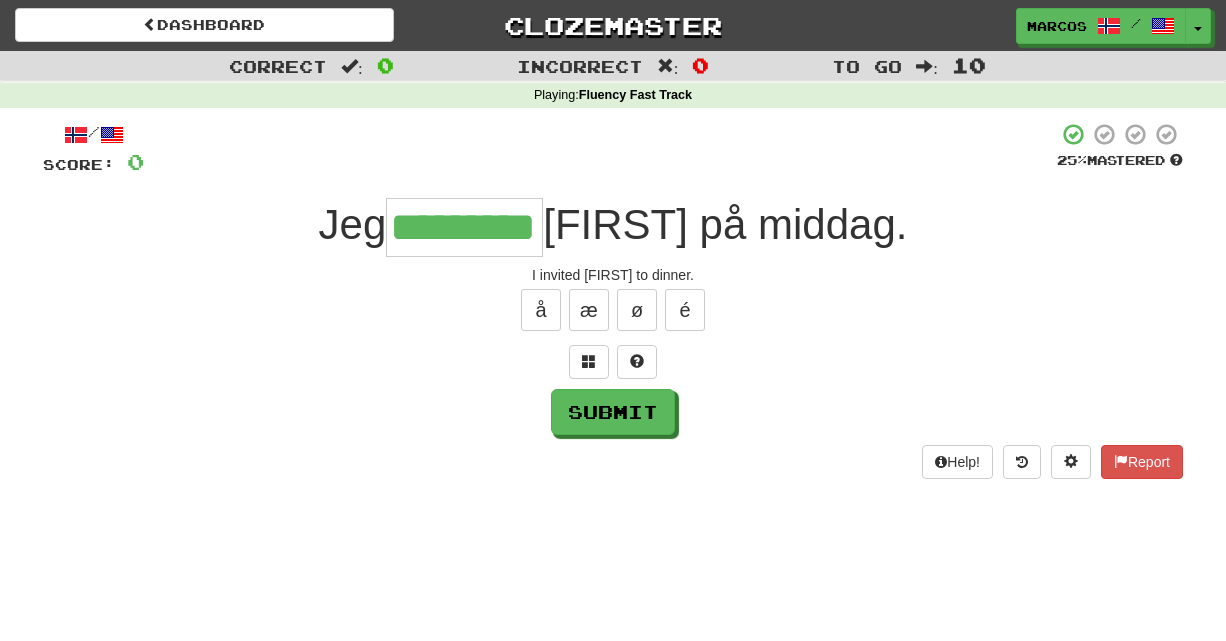 type on "*********" 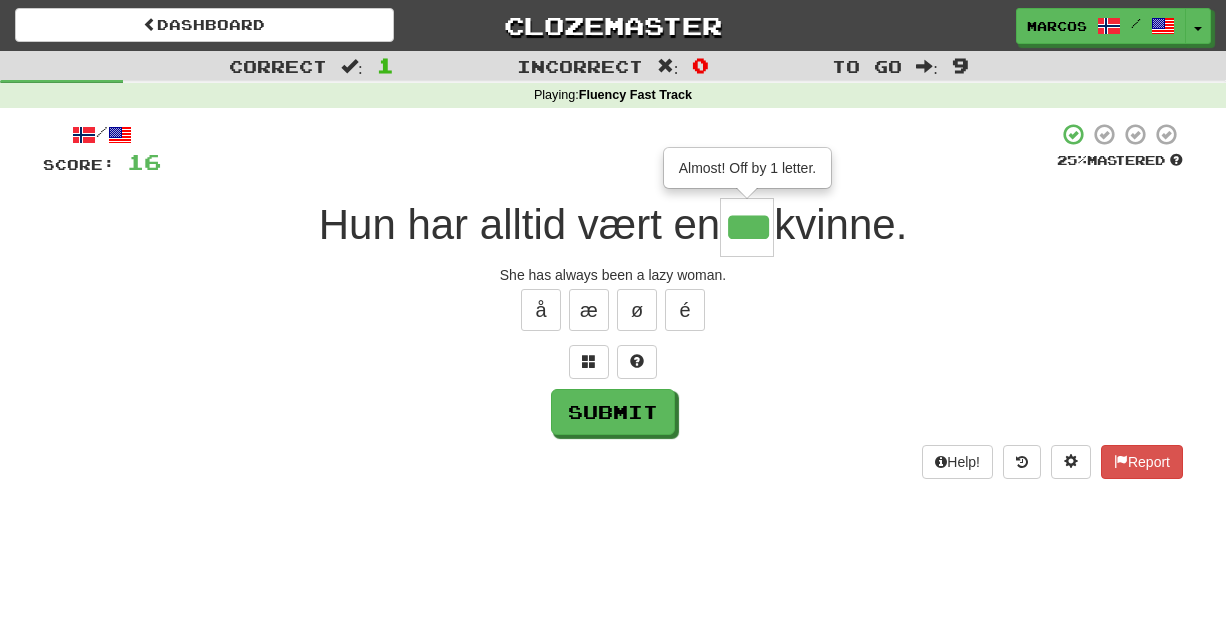 type on "***" 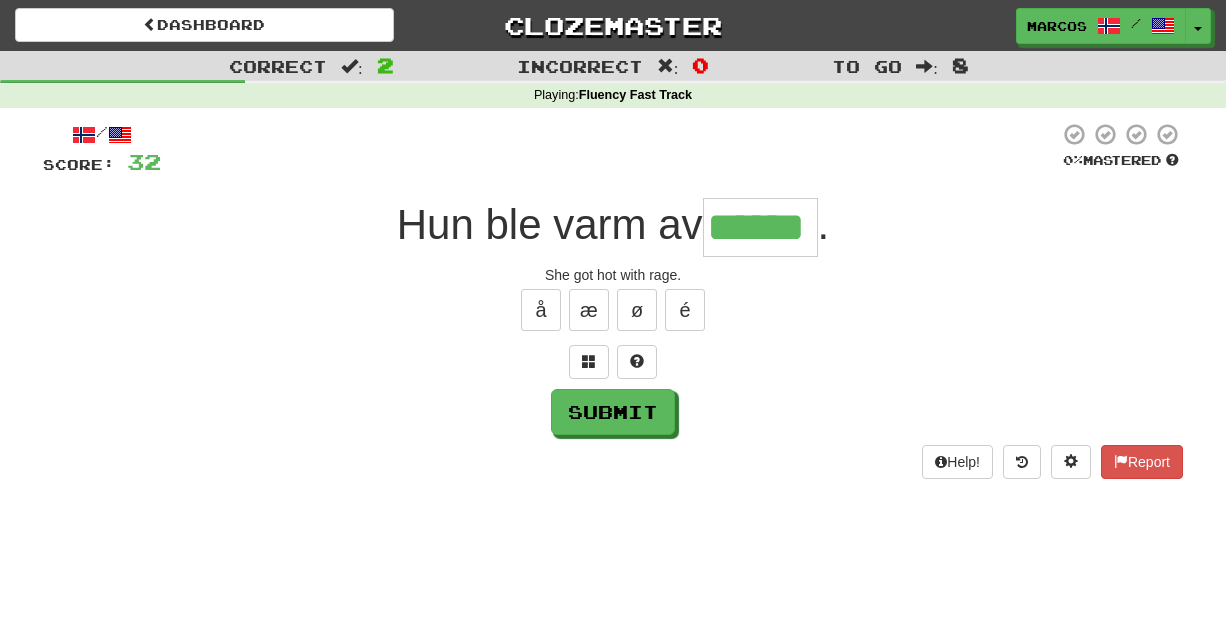 type on "******" 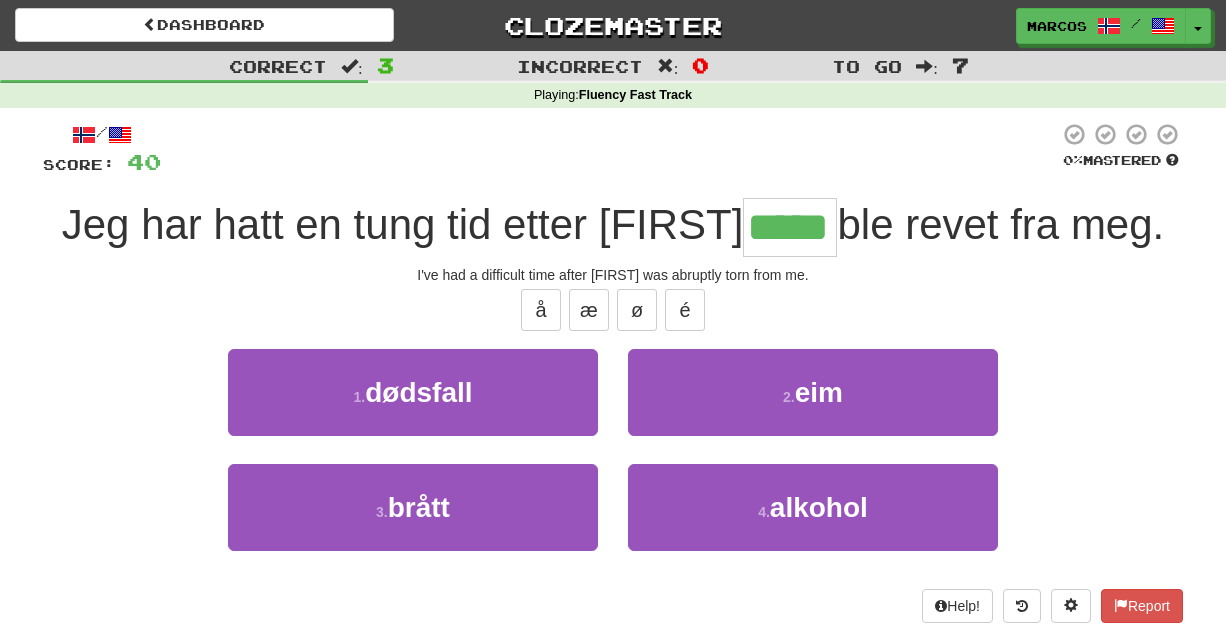 type on "*****" 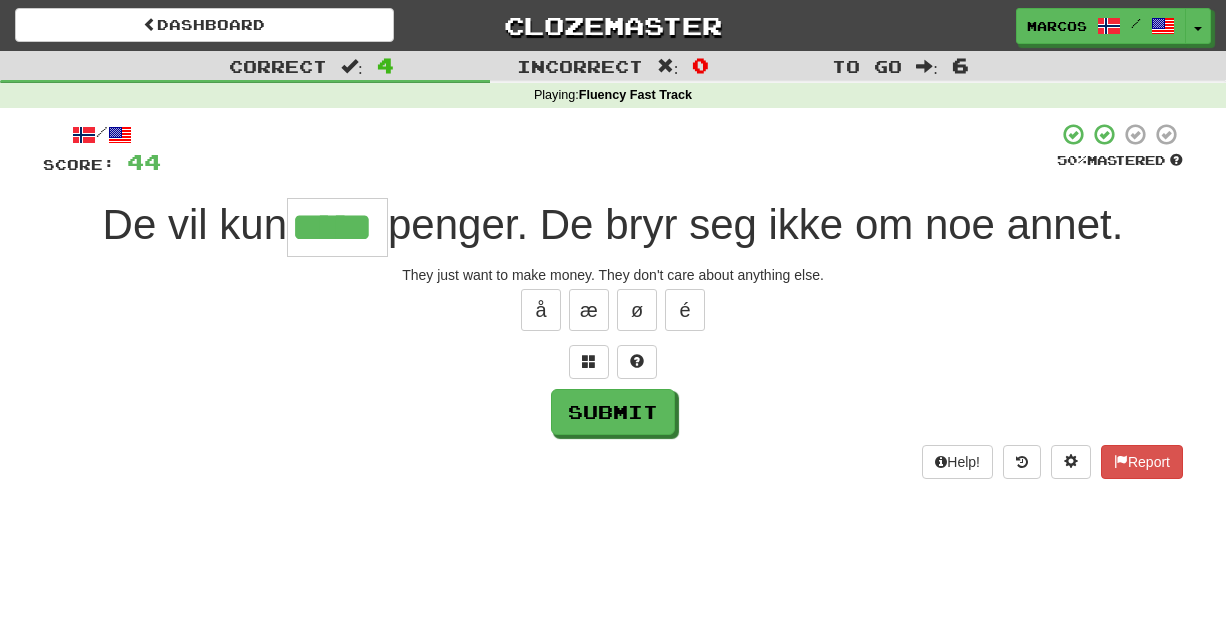 type on "*****" 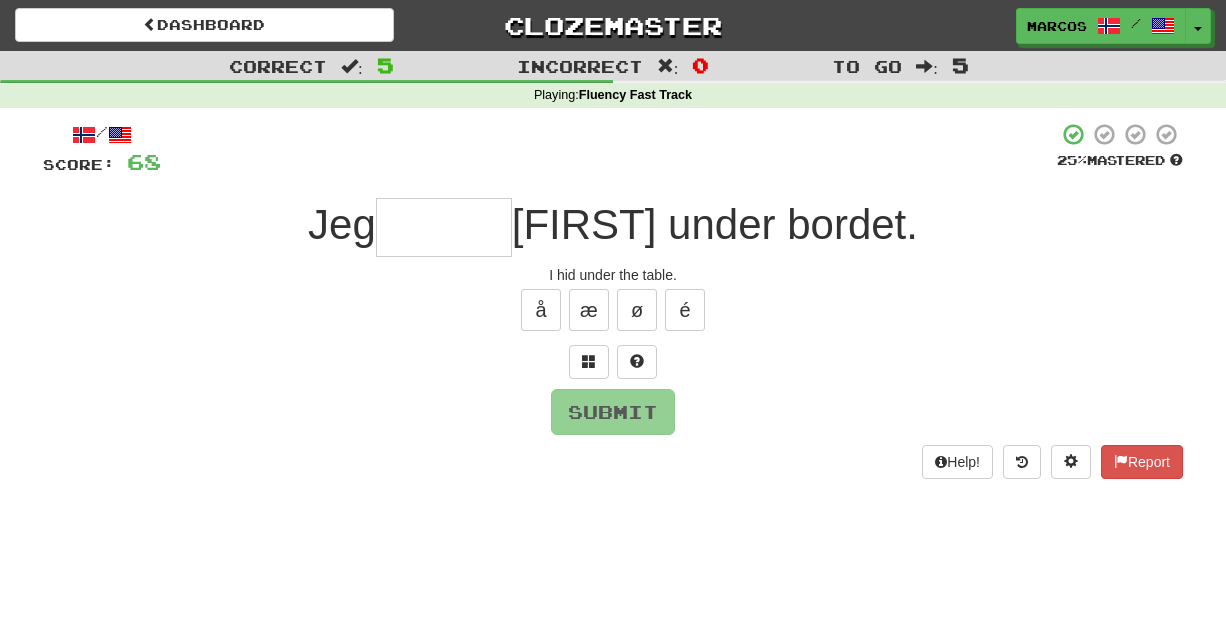 type on "*" 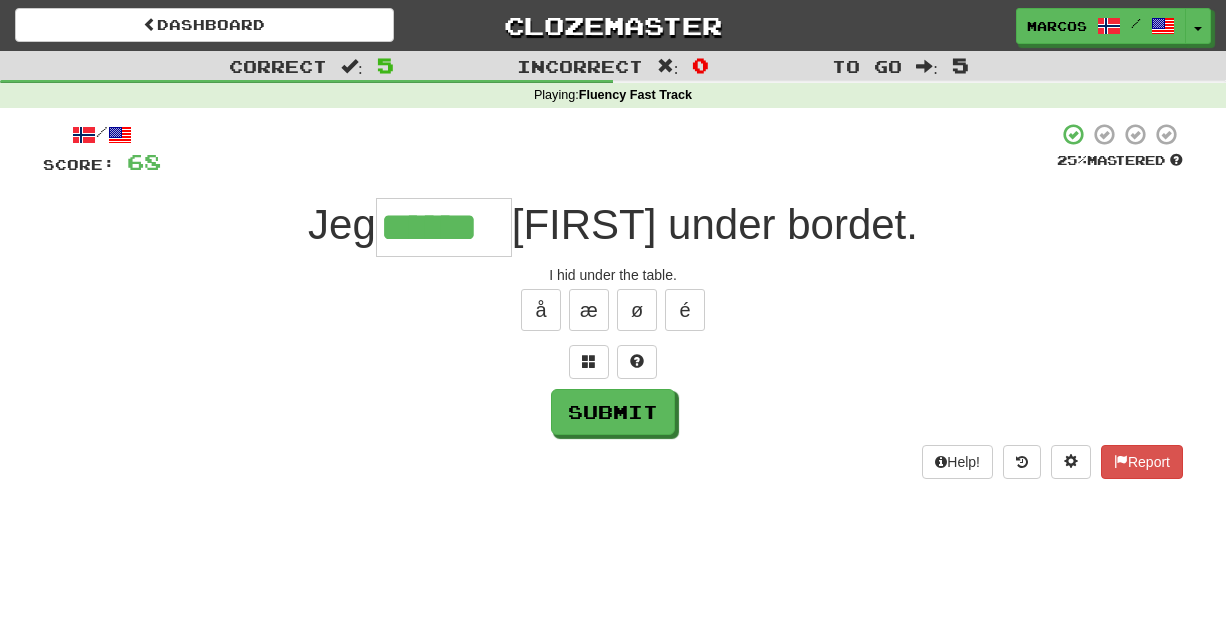 type on "******" 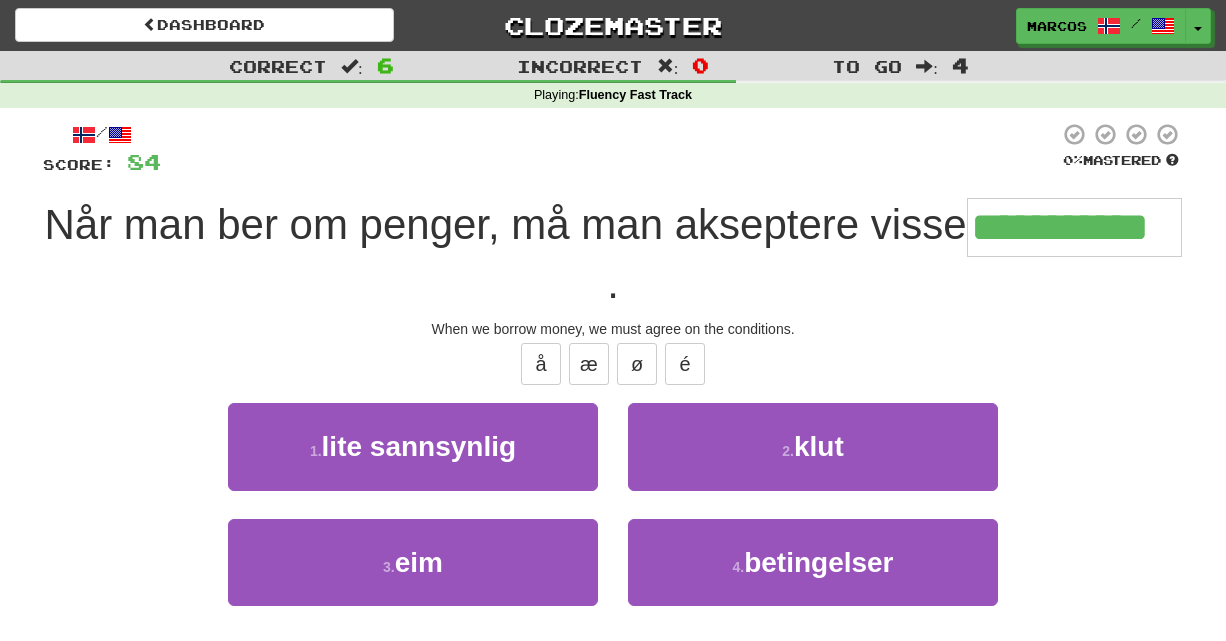 type on "**********" 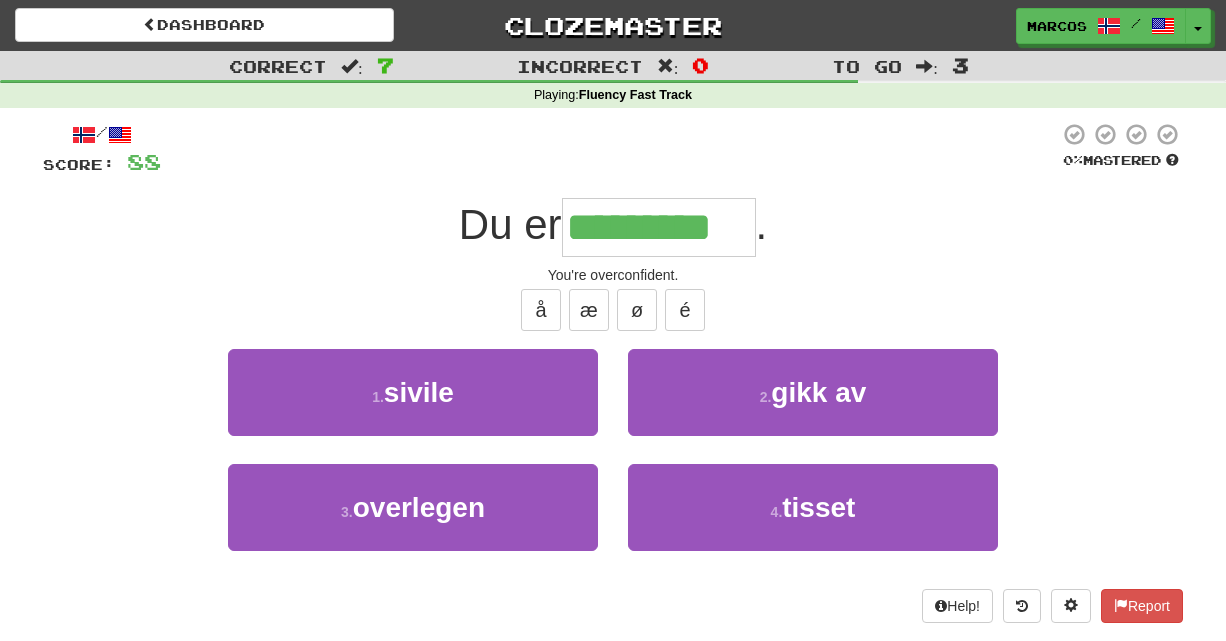 type on "*********" 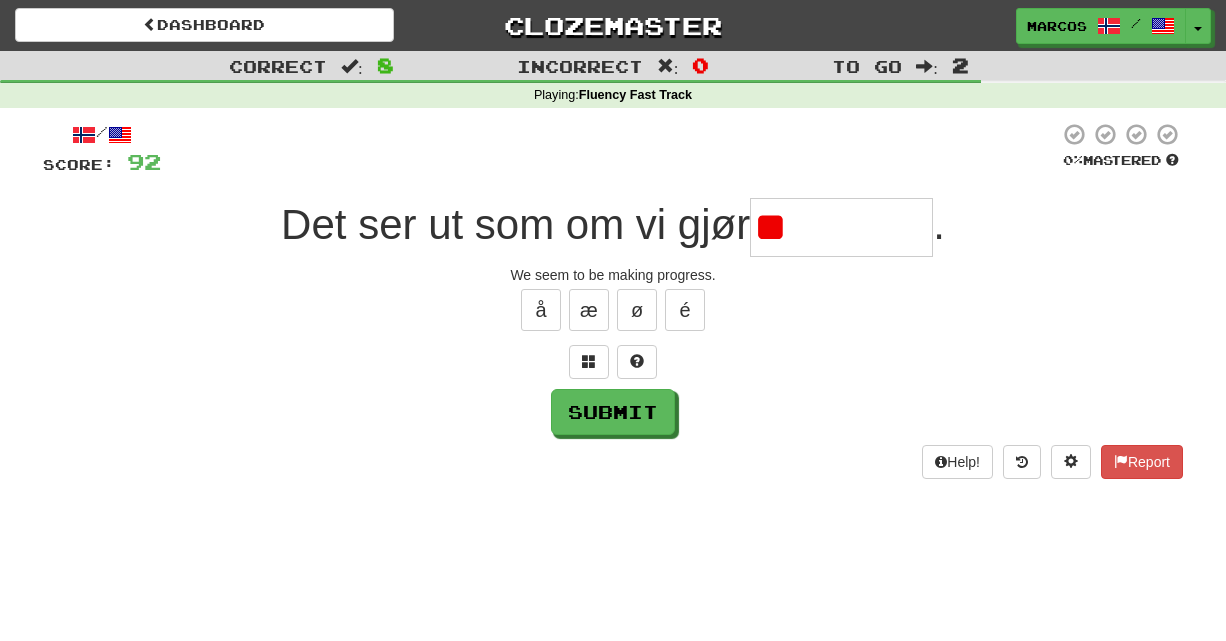 type on "*" 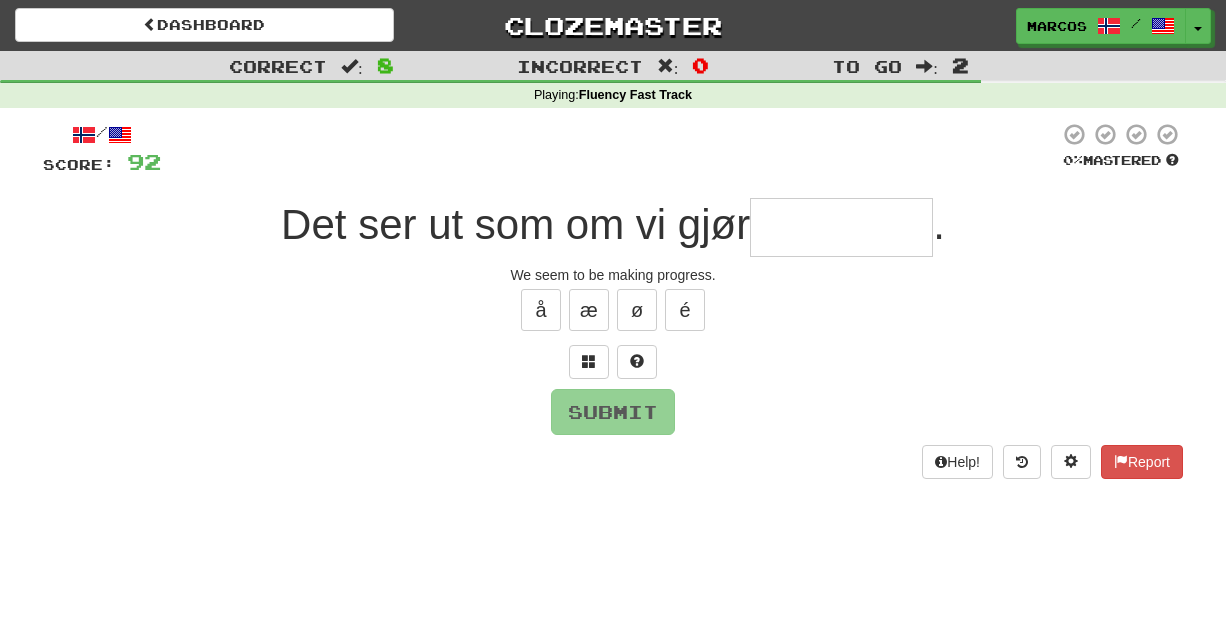 type on "*" 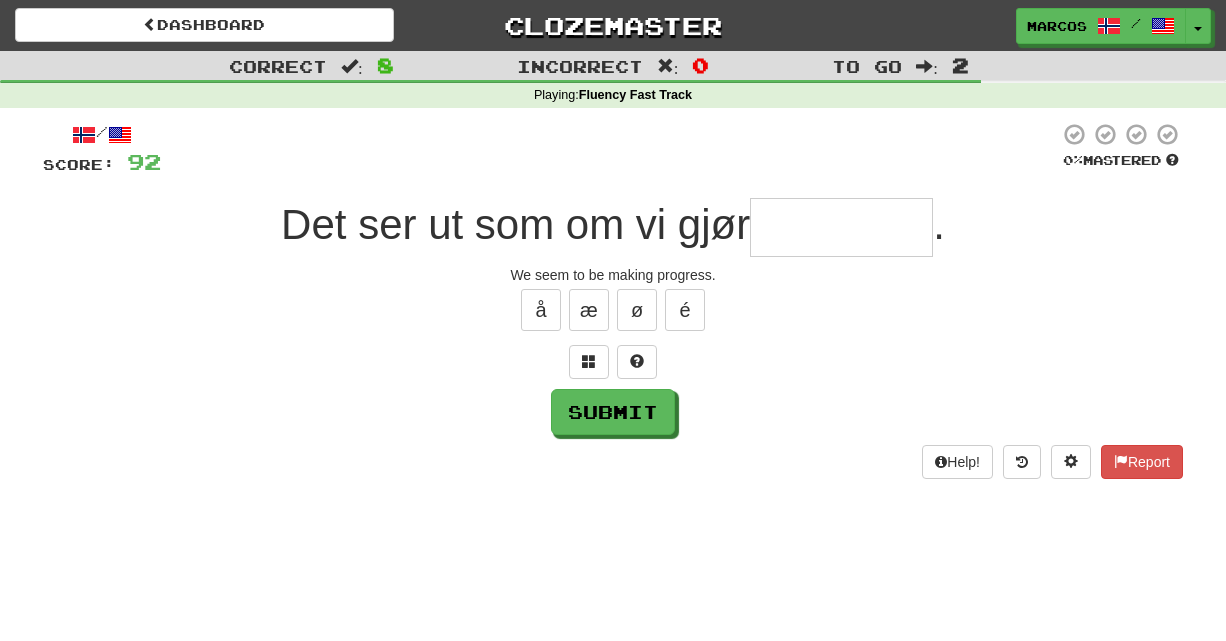 type on "*" 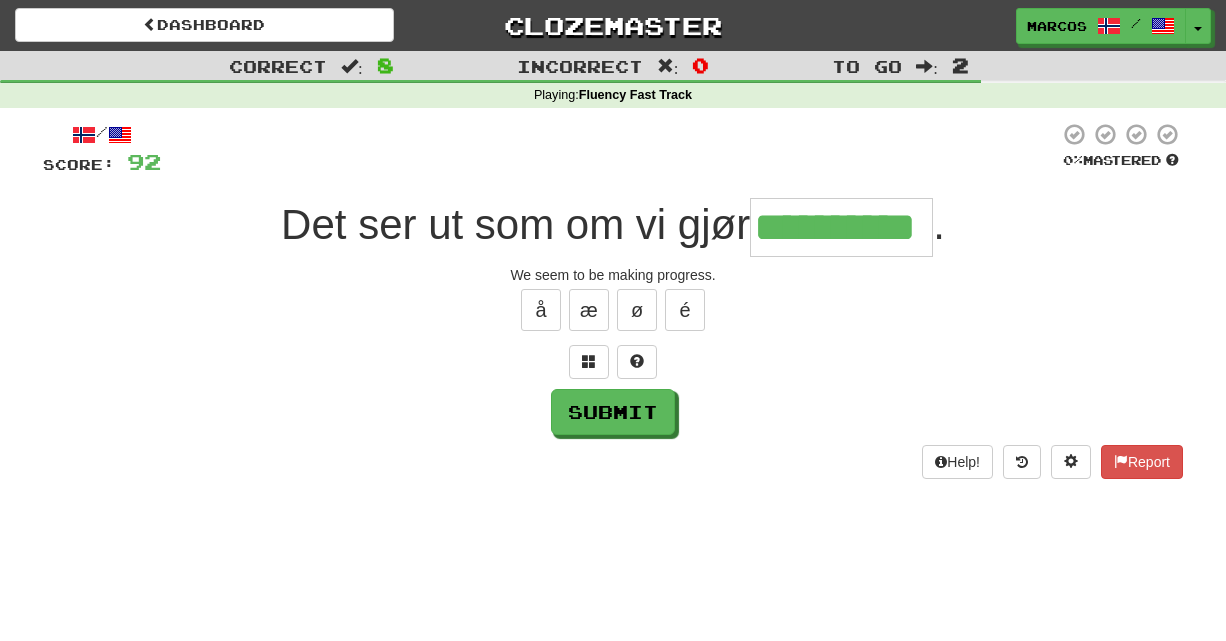 type on "**********" 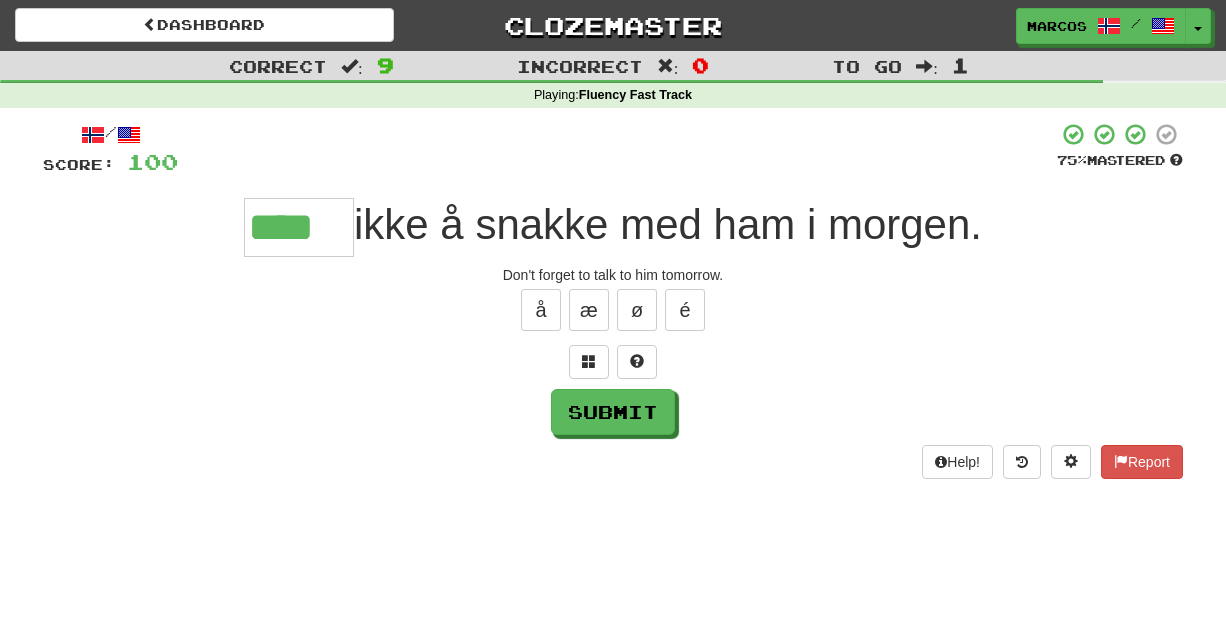 type on "****" 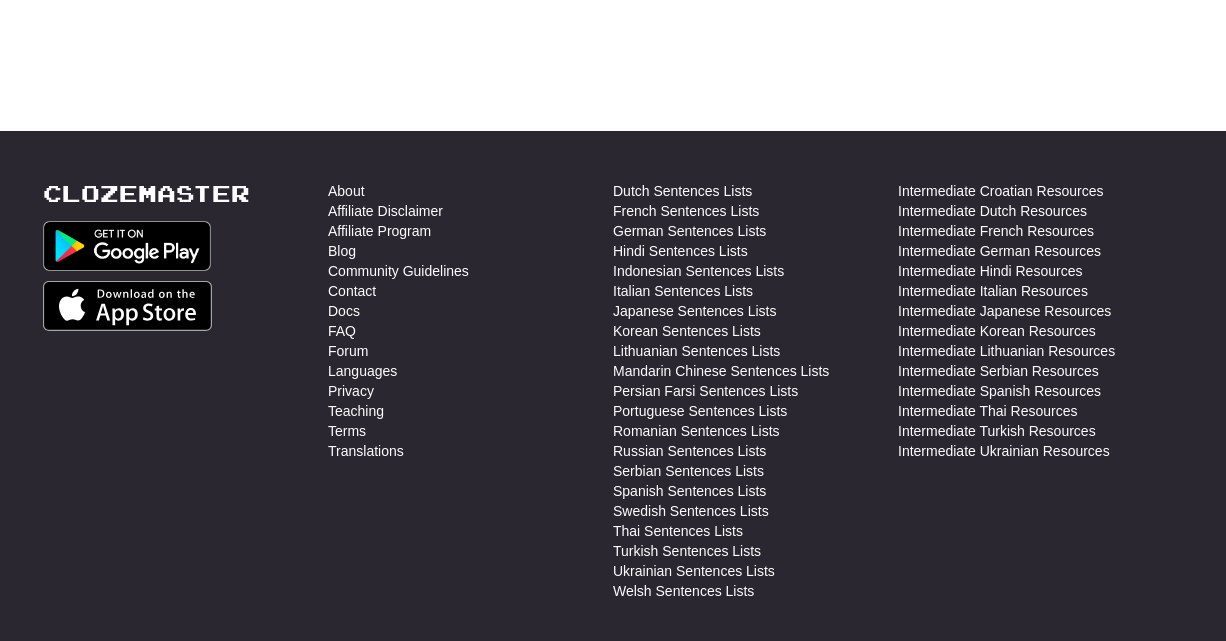 scroll, scrollTop: 0, scrollLeft: 0, axis: both 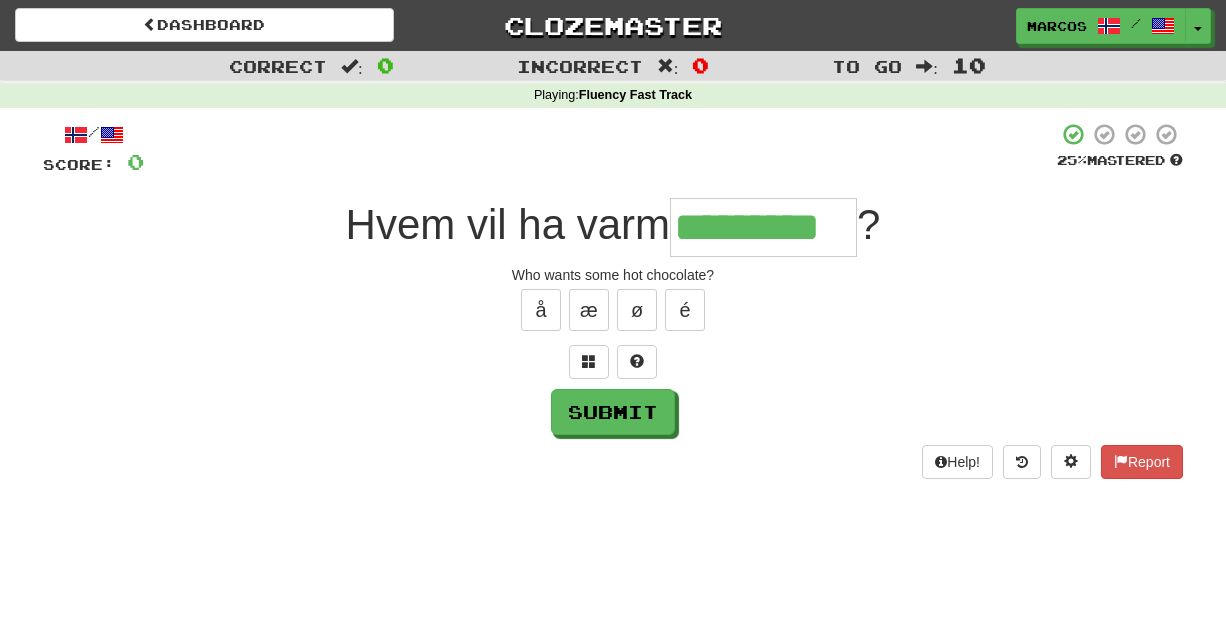 type on "*********" 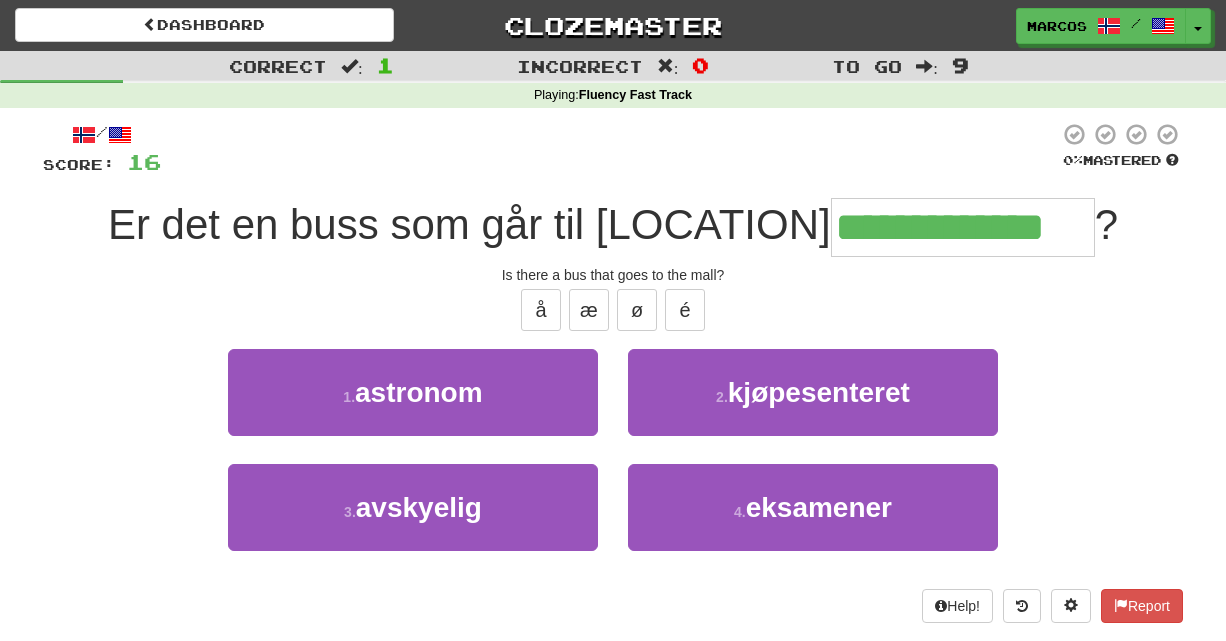 type on "**********" 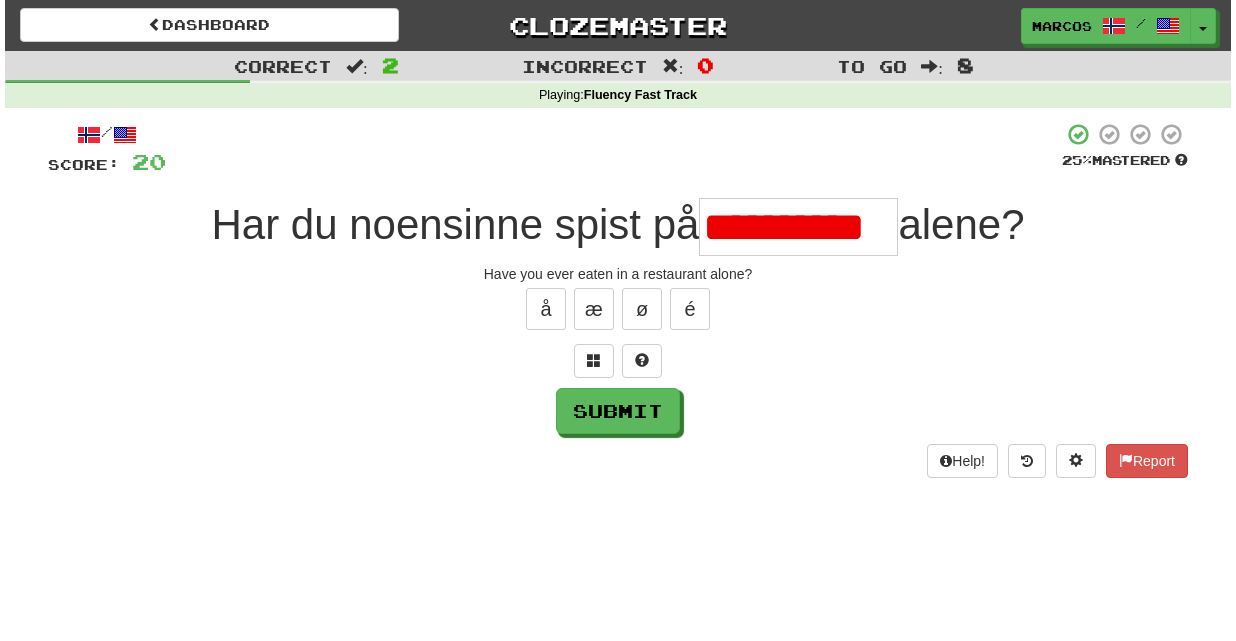 scroll, scrollTop: 0, scrollLeft: 0, axis: both 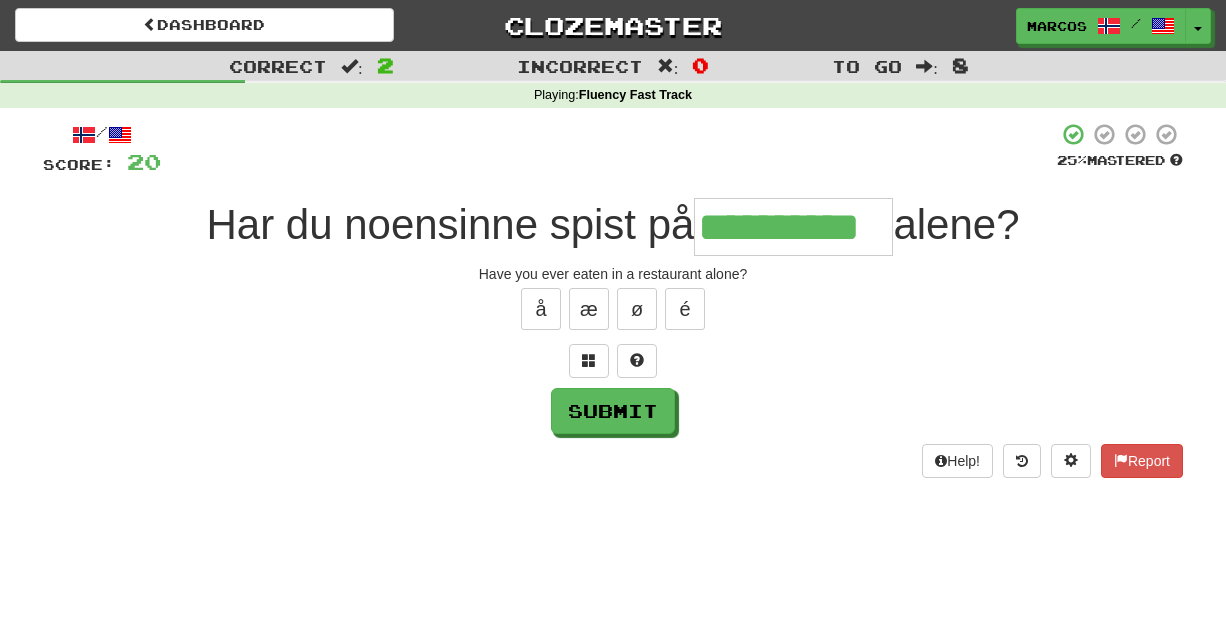 type on "**********" 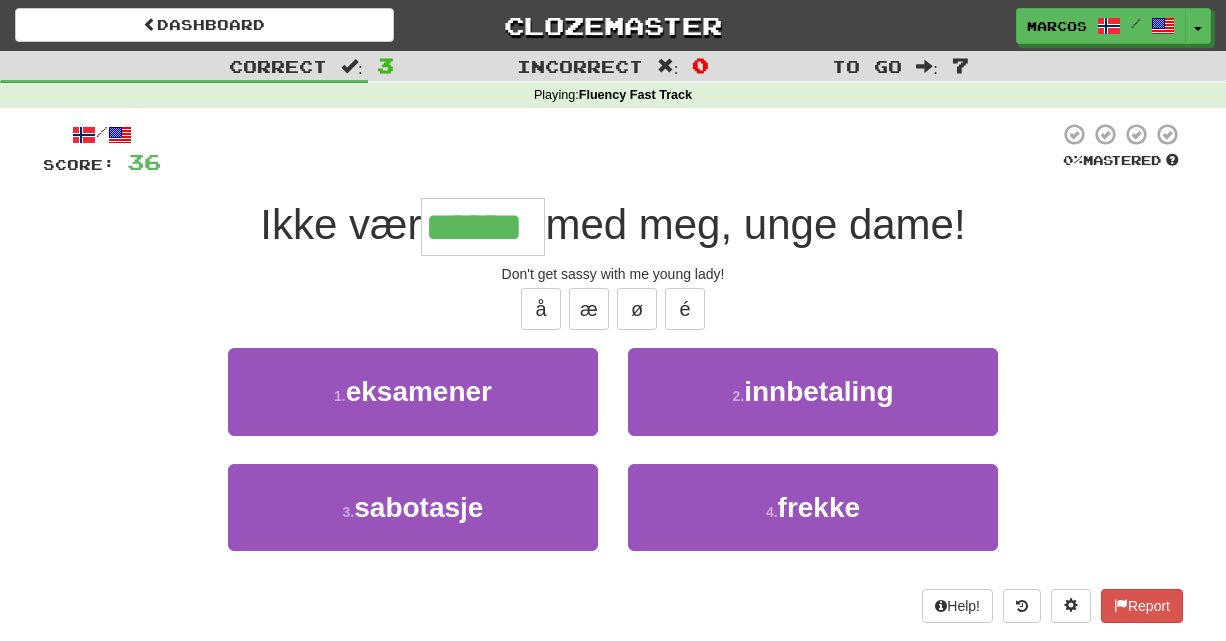 type on "******" 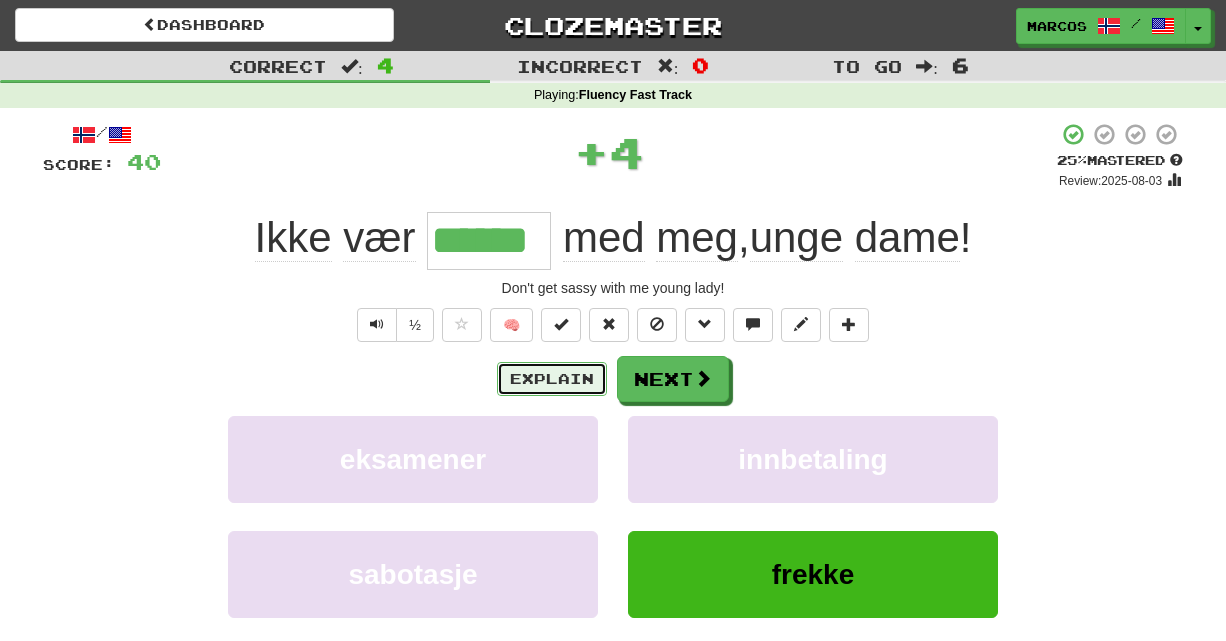 click on "Explain" at bounding box center (552, 379) 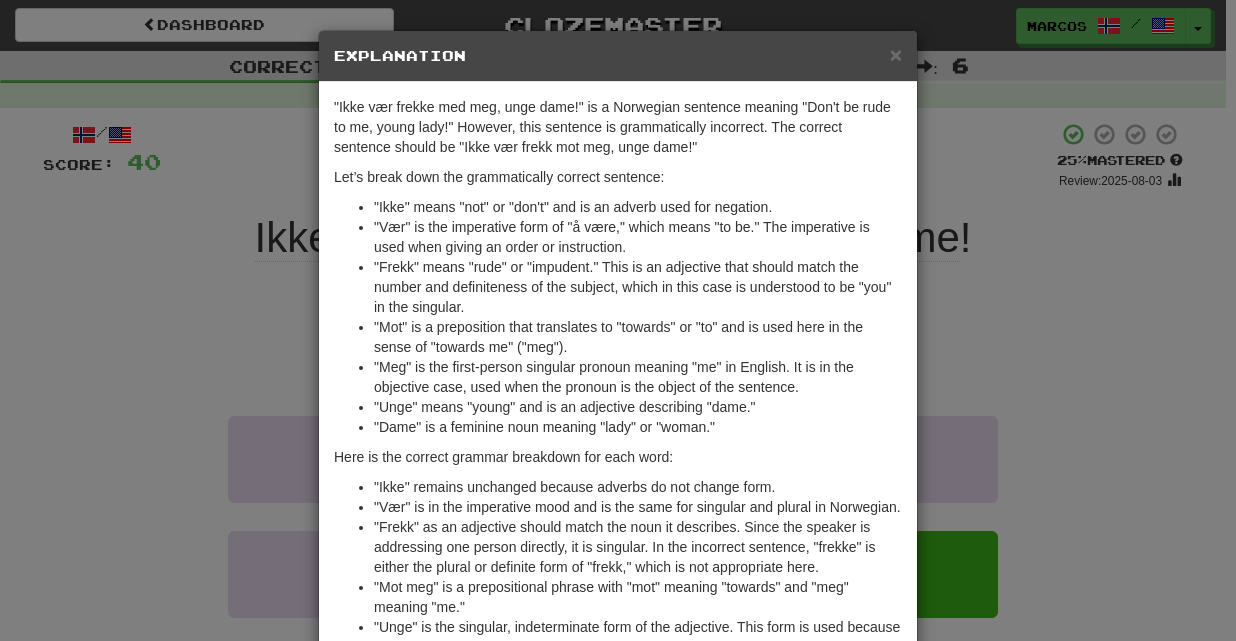 click on "× Explanation "Ikke vær frekke med meg, unge dame!" is a Norwegian sentence meaning "Don't be rude to me, young lady!" However, this sentence is grammatically incorrect. The correct sentence should be "Ikke vær frekk mot meg, unge dame!"
Let’s break down the grammatically correct sentence:
"Ikke" means "not" or "don't" and is an adverb used for negation.
"Vær" is the imperative form of "å være," which means "to be." The imperative is used when giving an order or instruction.
"Frekk" means "rude" or "impudent." This is an adjective that should match the number and definiteness of the subject, which in this case is understood to be "you" in the singular.
"Mot" is a preposition that translates to "towards" or "to" and is used here in the sense of "towards me" ("meg").
"Meg" is the first-person singular pronoun meaning "me" in English. It is in the objective case, used when the pronoun is the object of the sentence.
"Unge" means "young" and is an adjective describing "dame."" at bounding box center (618, 320) 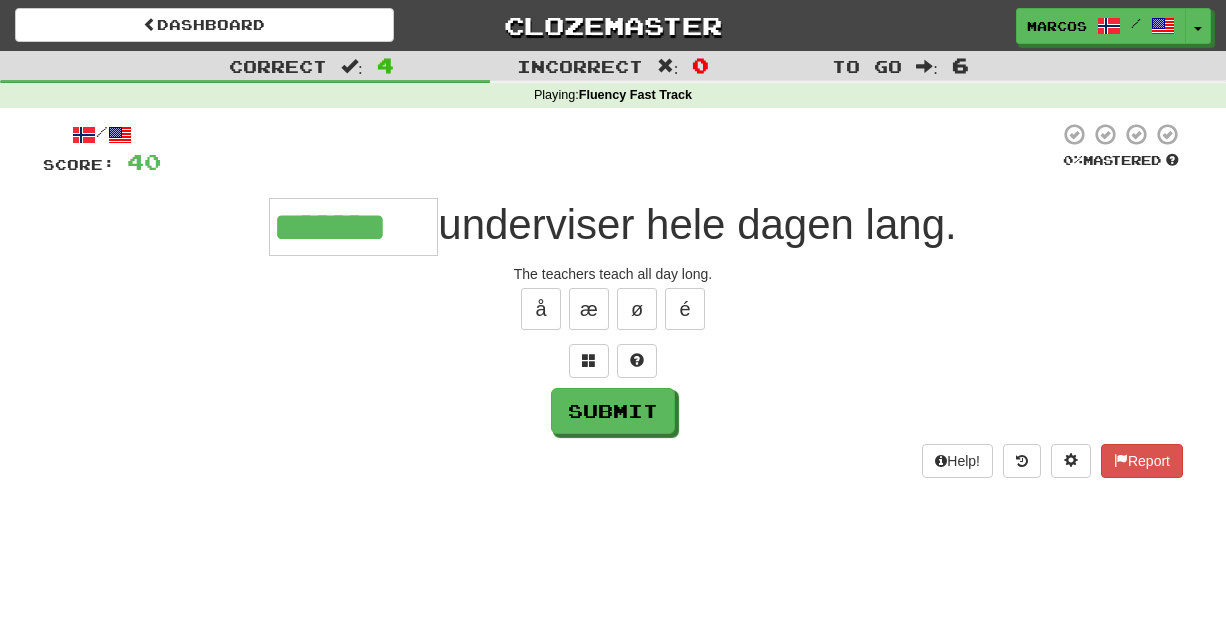 type on "*******" 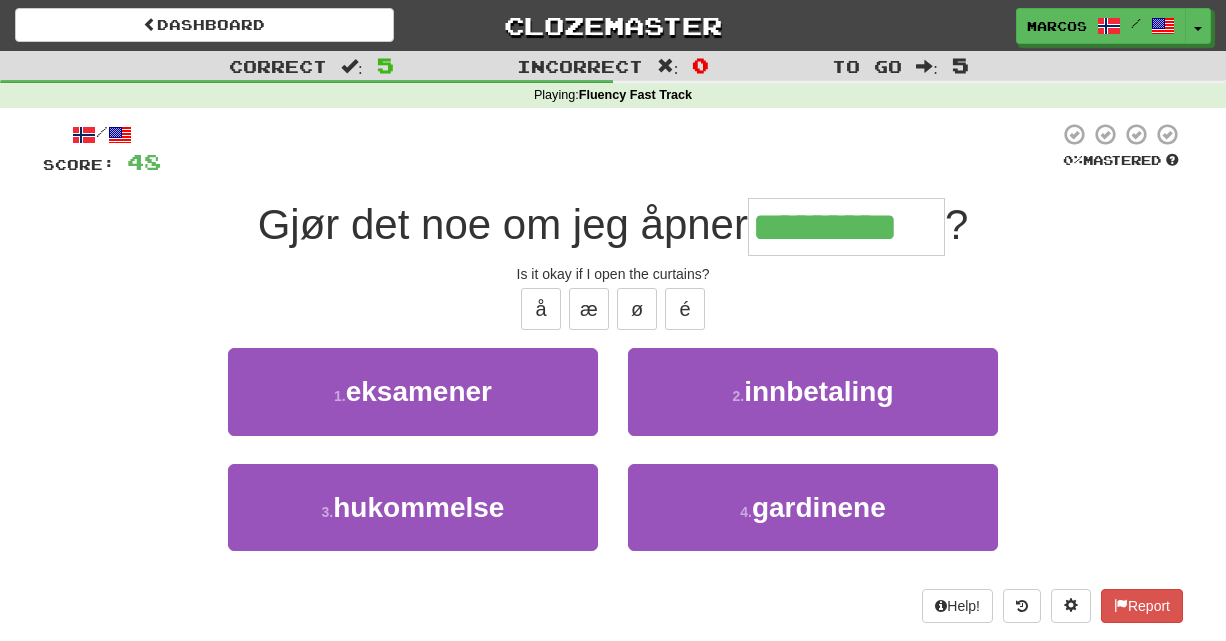 type on "*********" 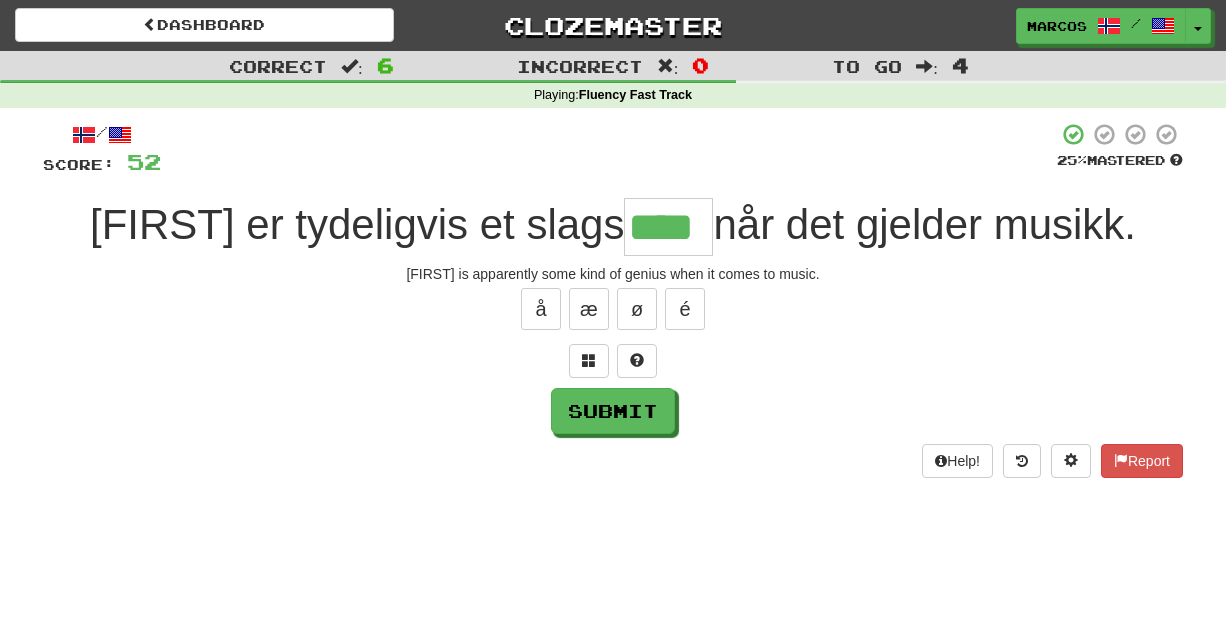 type on "****" 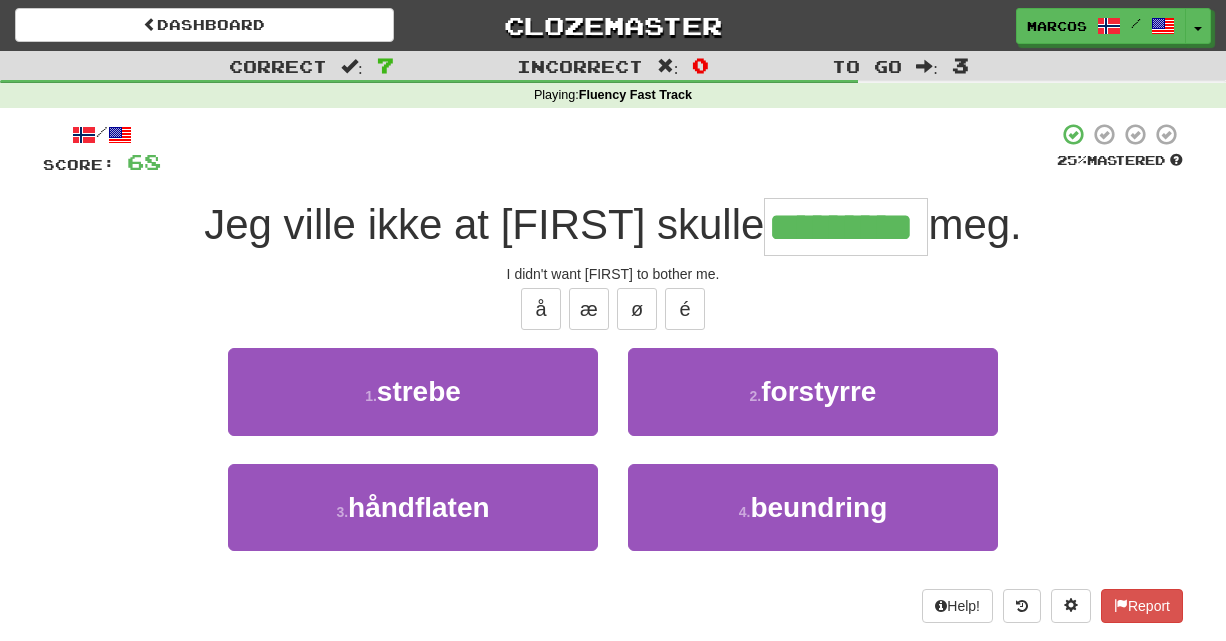 type on "*********" 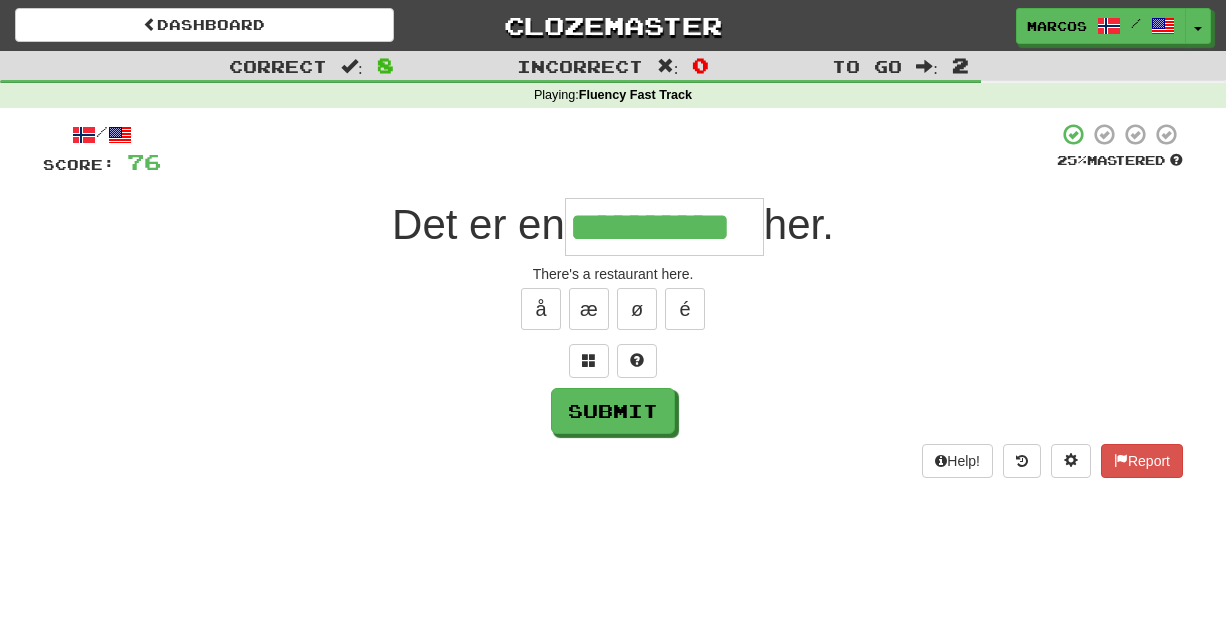 type on "**********" 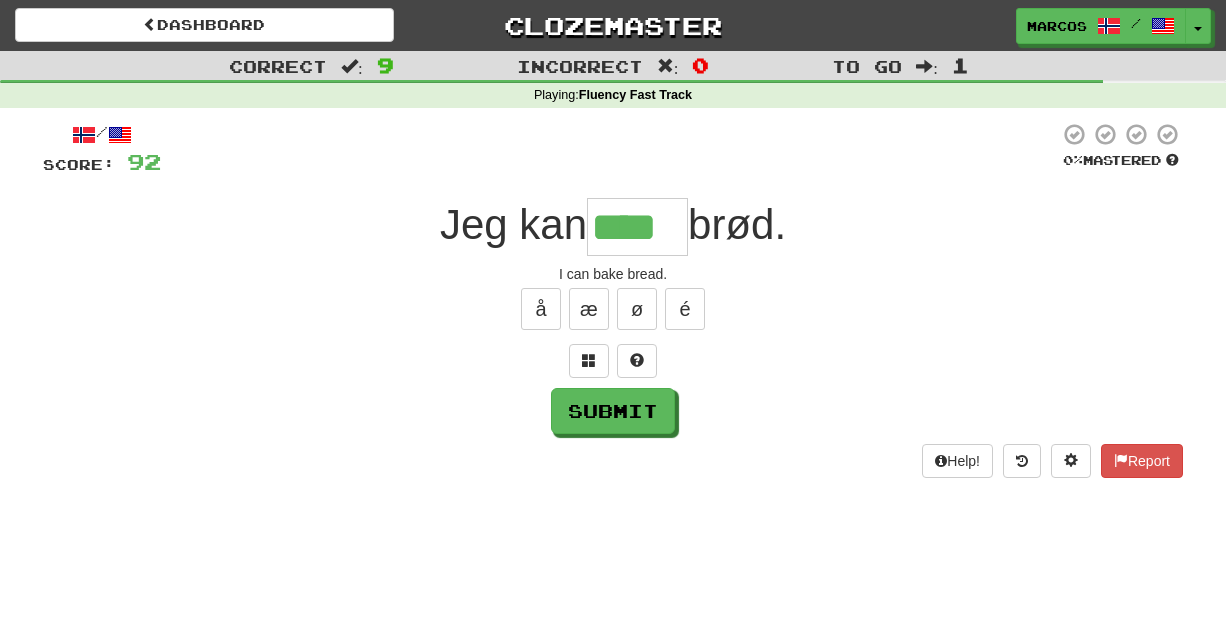 type on "****" 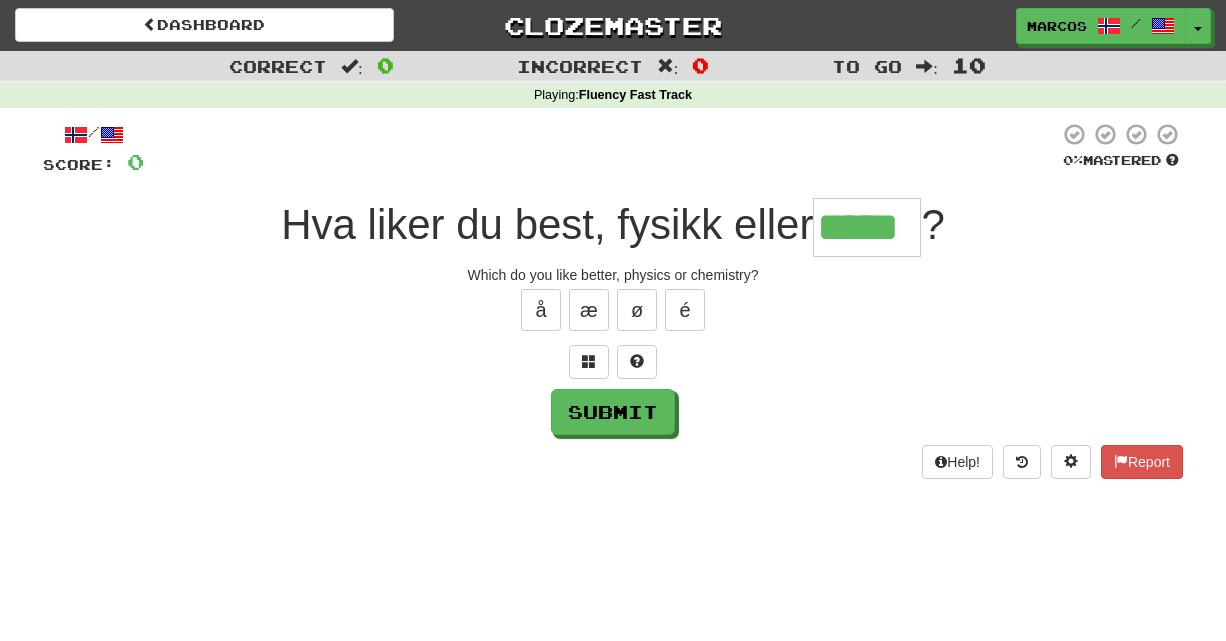 type on "*****" 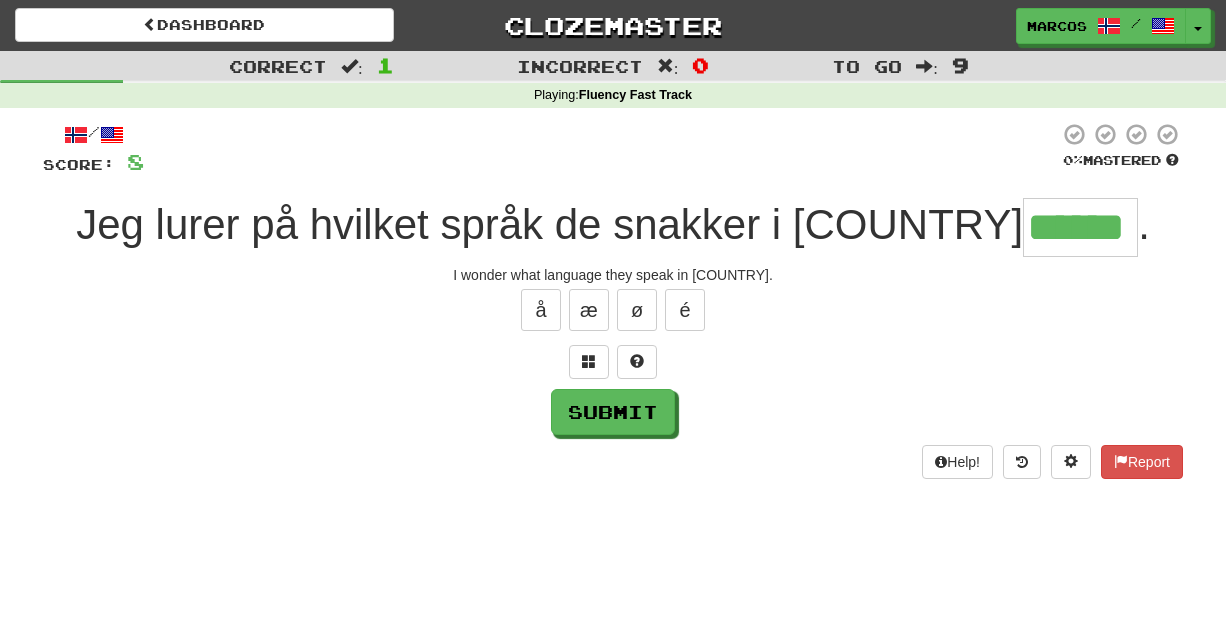 type on "******" 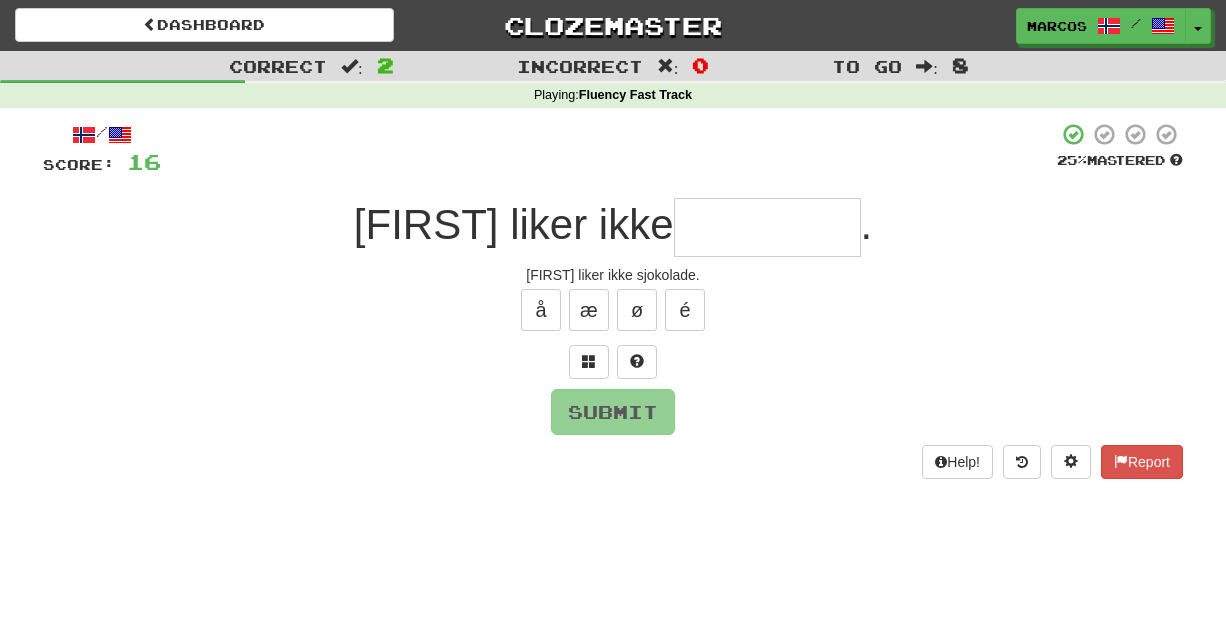 type on "*" 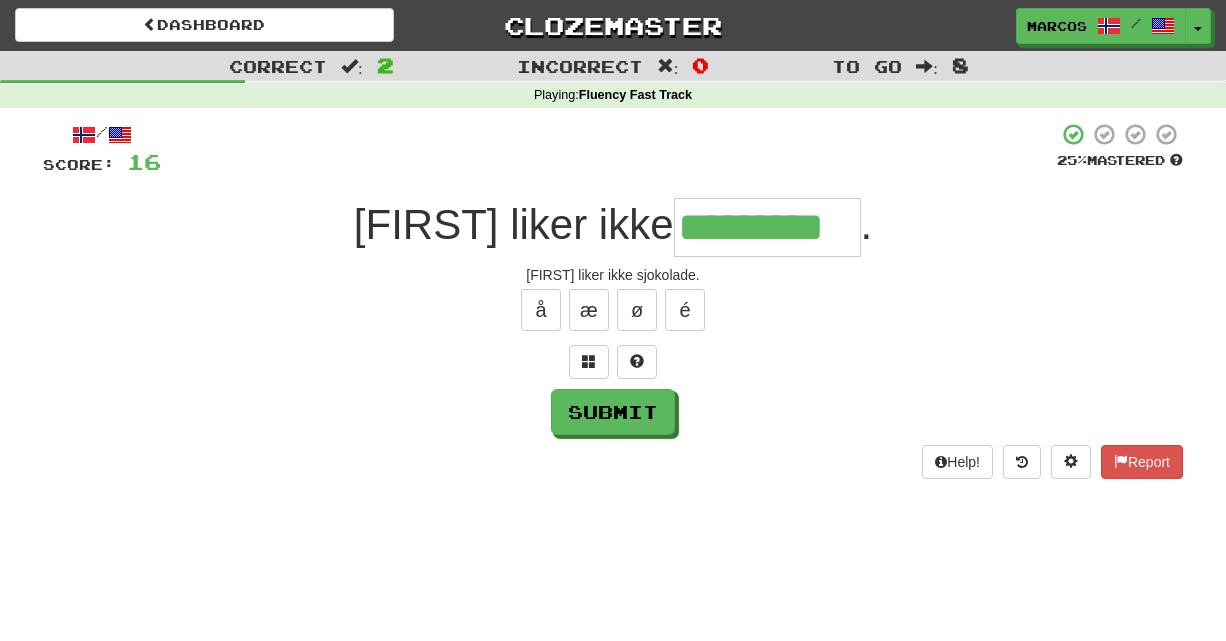 type on "*********" 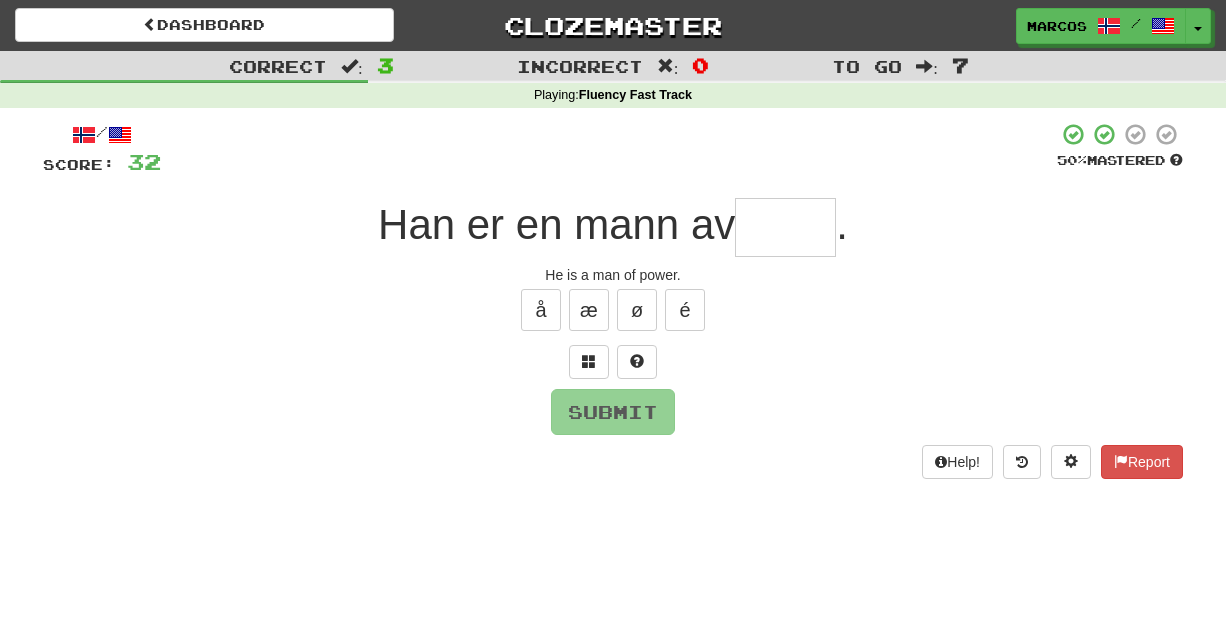 type on "*" 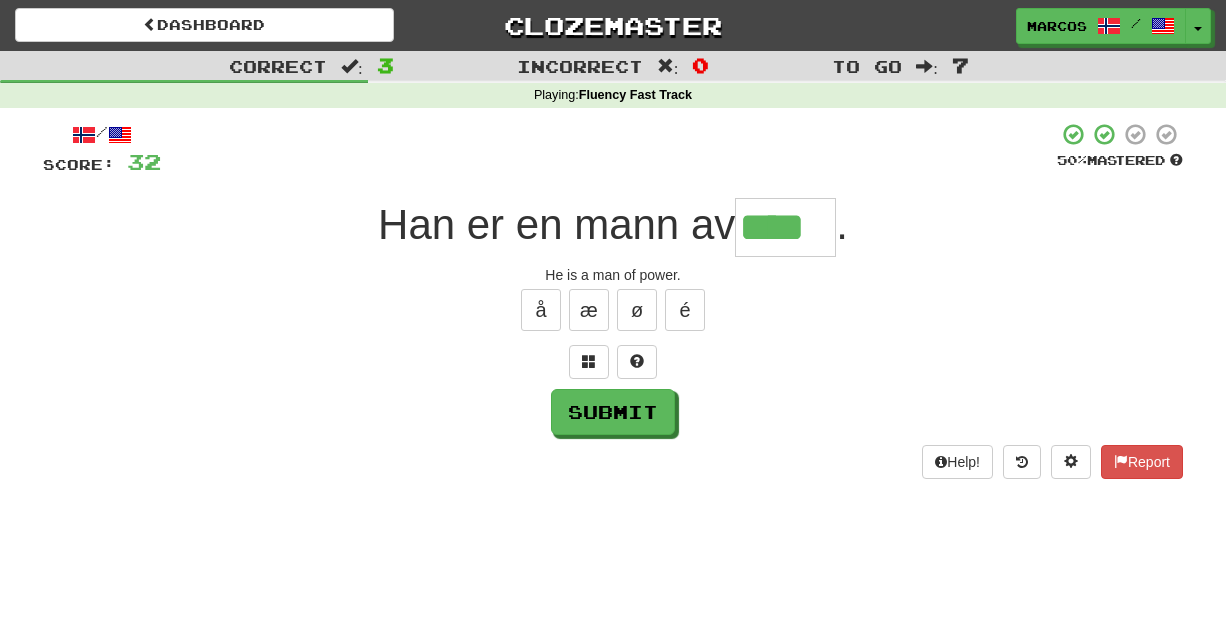 type on "****" 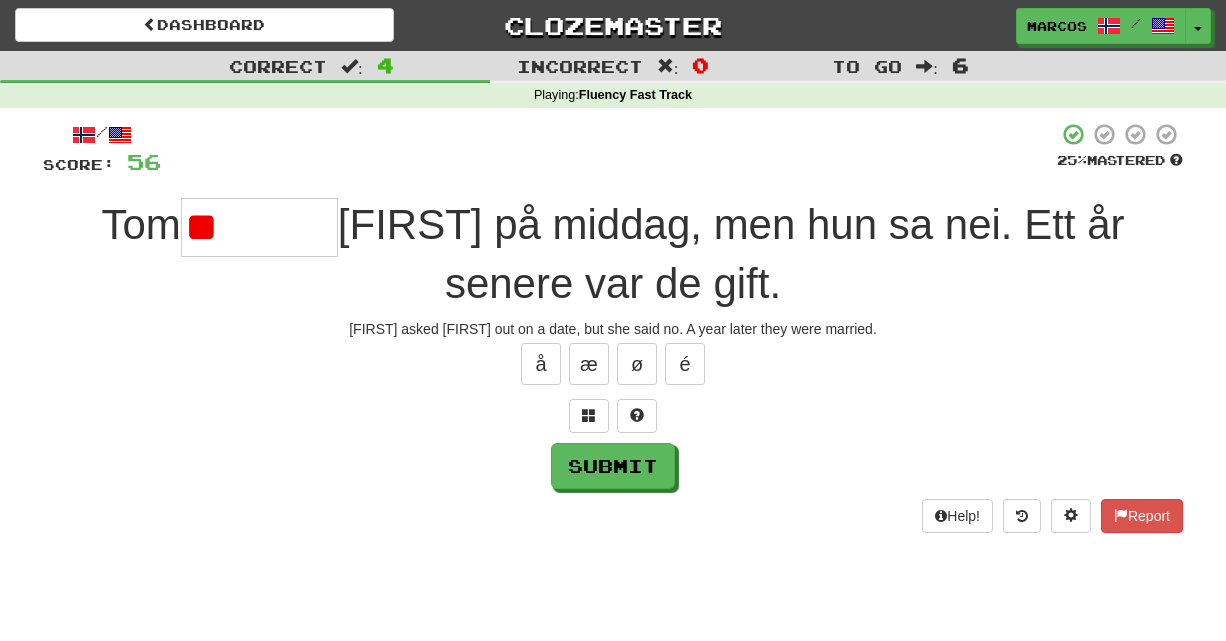 type on "*" 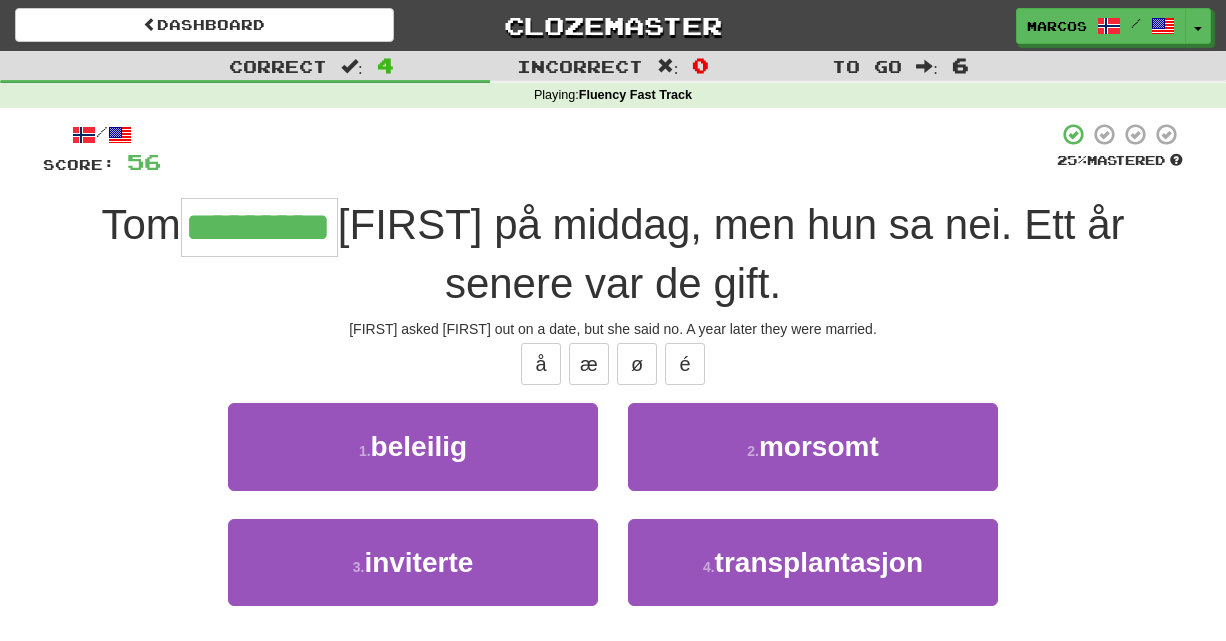 type on "*********" 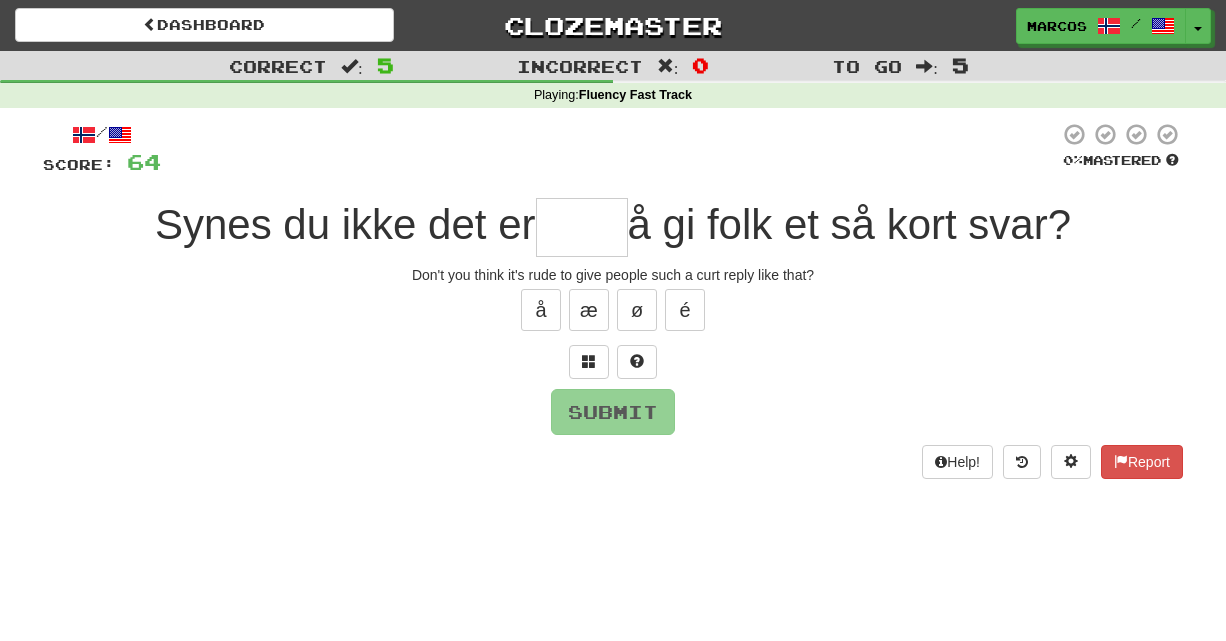 type on "*" 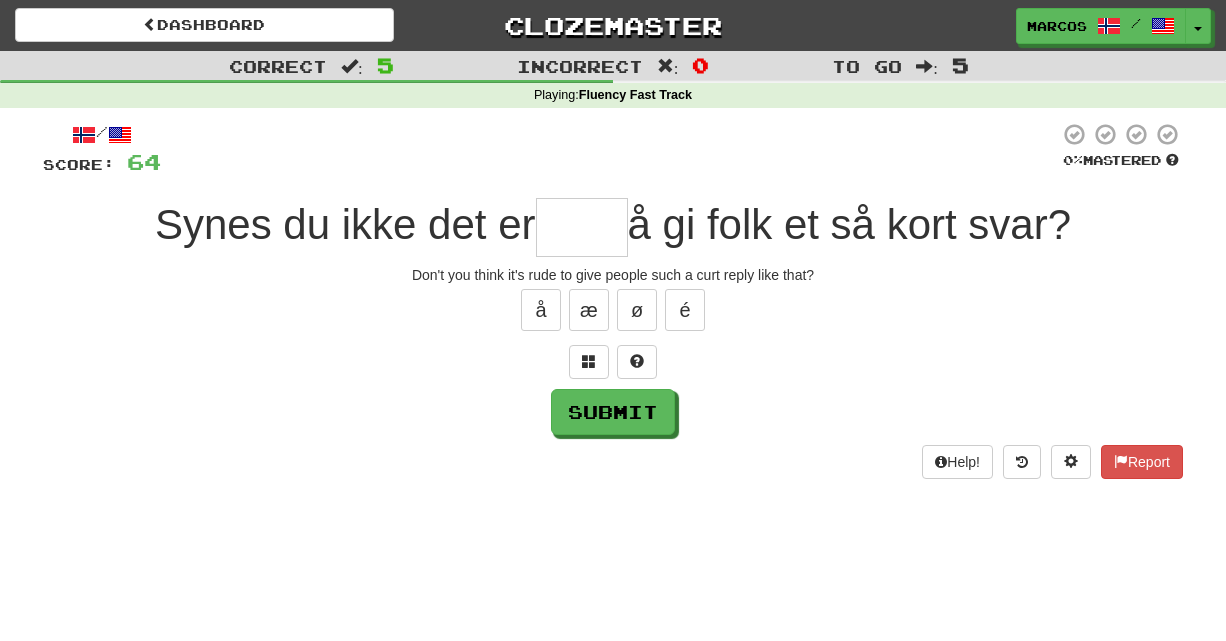 type on "*" 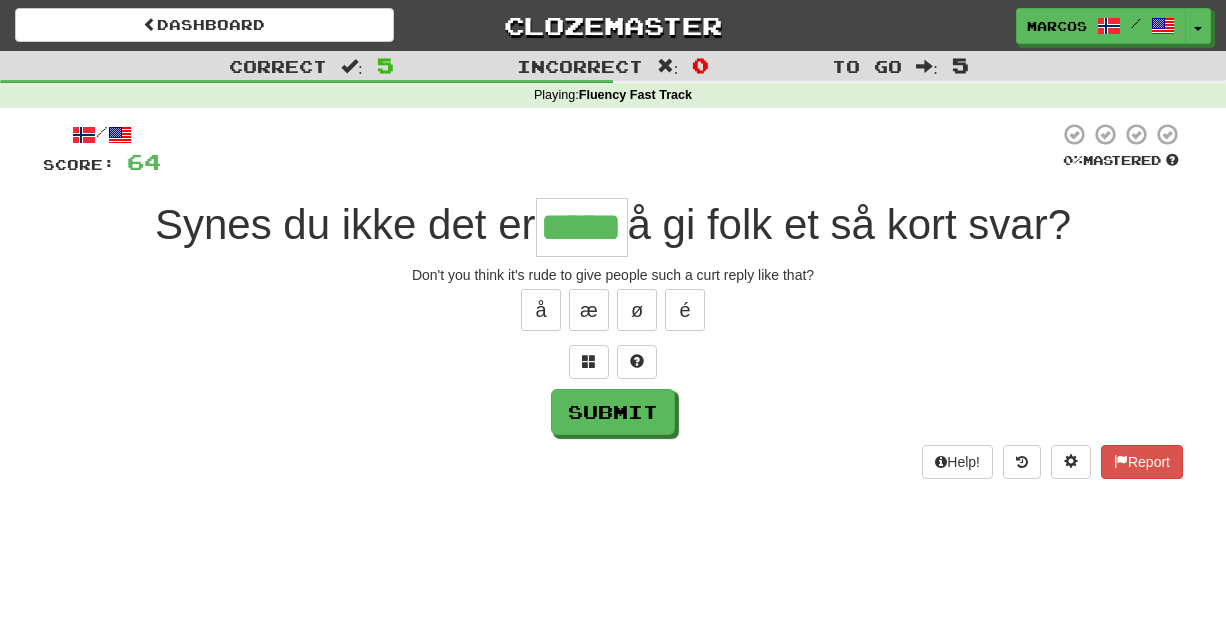type on "*****" 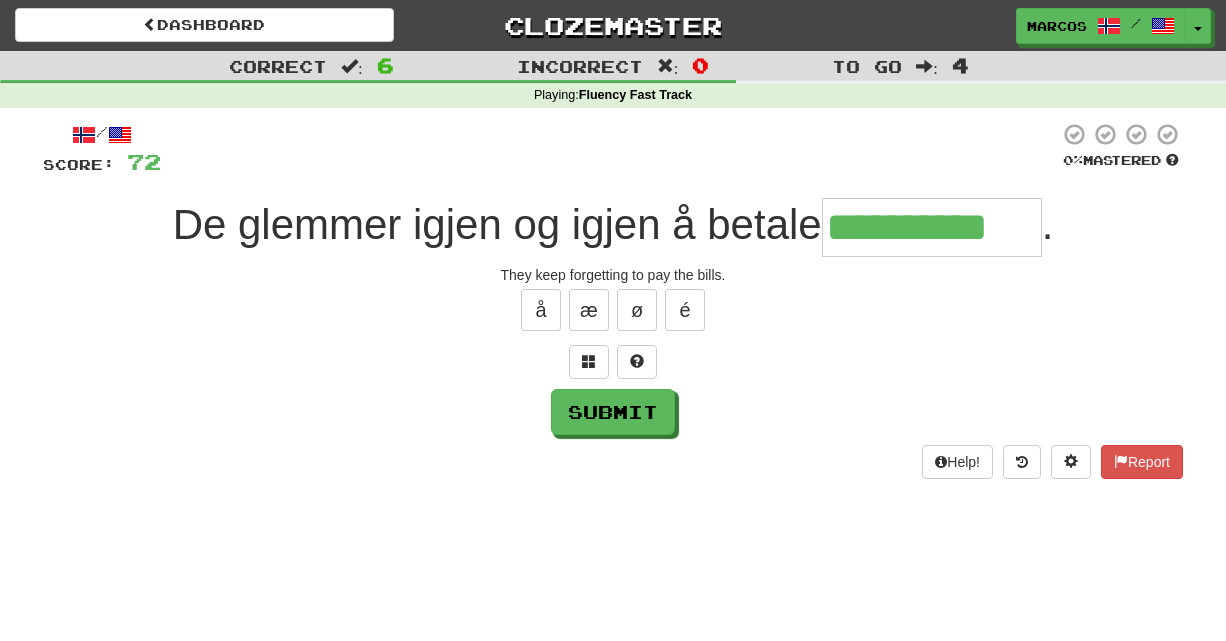 type on "**********" 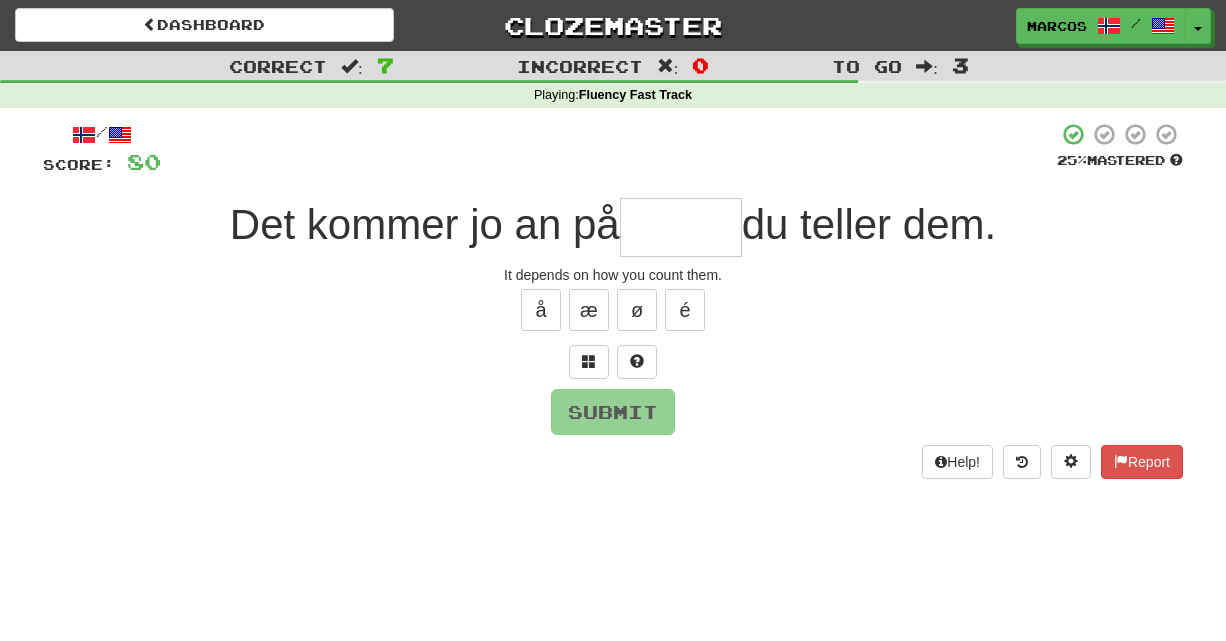 type on "*" 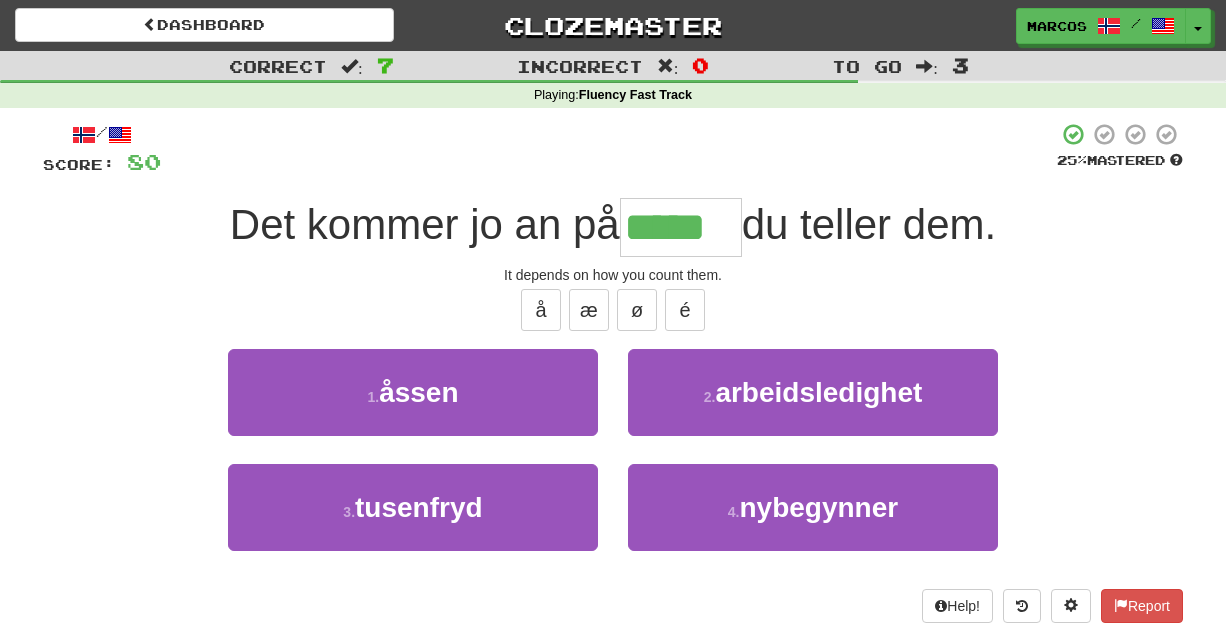 type on "*****" 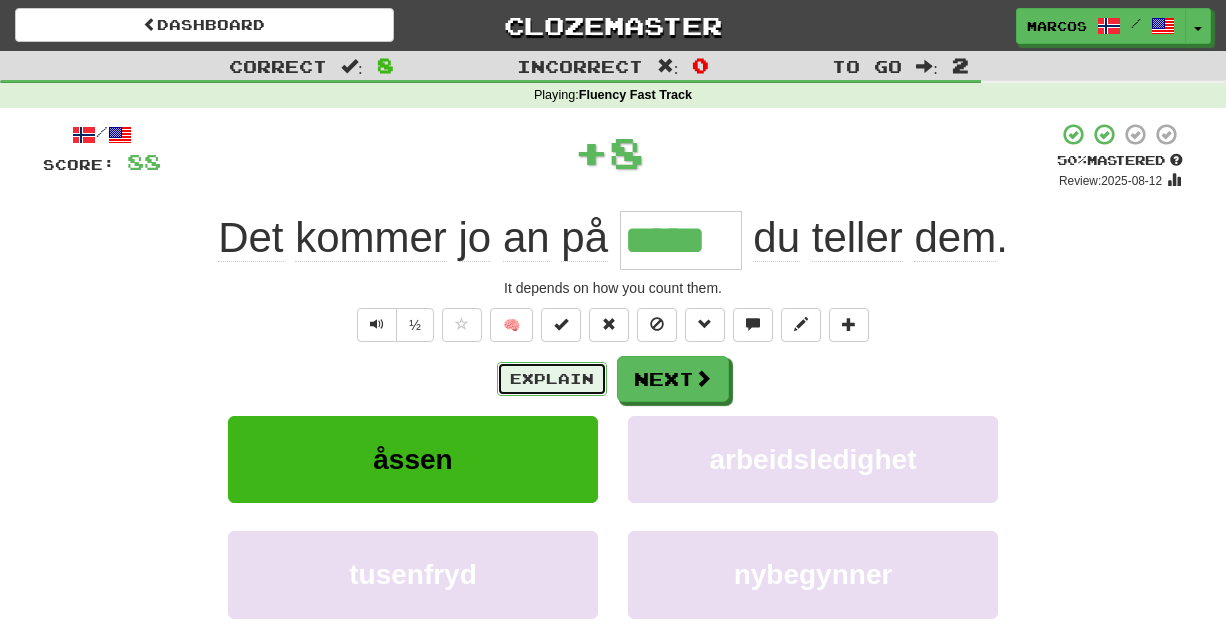 click on "Explain" at bounding box center (552, 379) 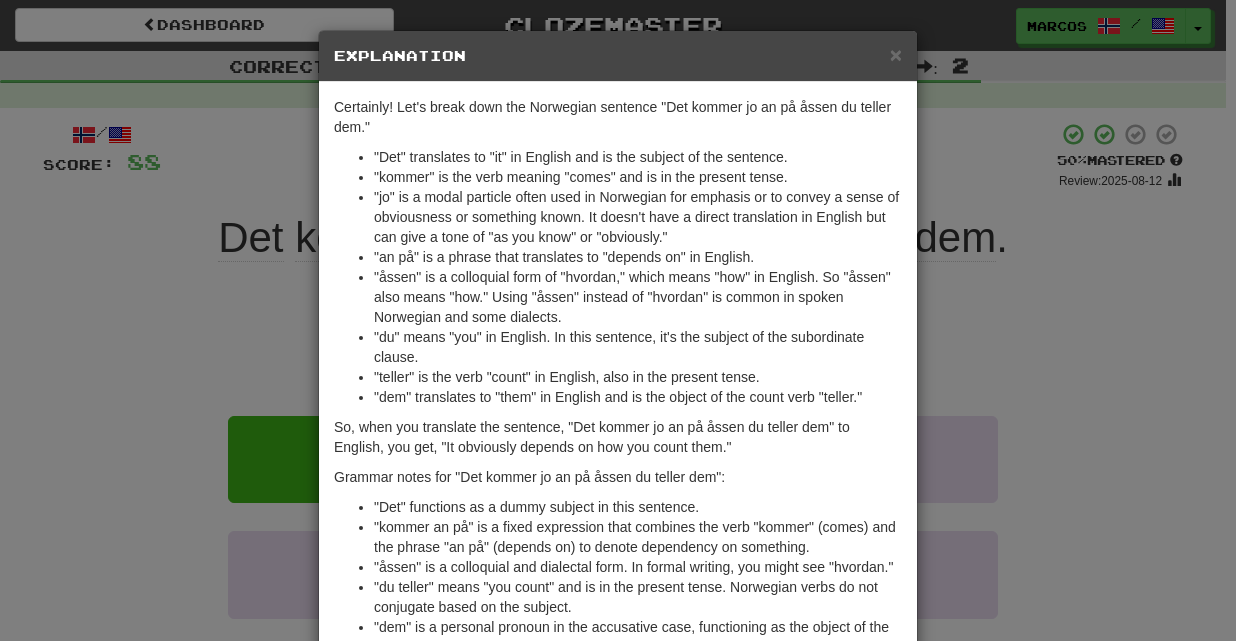 click on "× Explanation Certainly! Let's break down the Norwegian sentence "Det kommer jo an på åssen du teller dem."
"Det" translates to "it" in English and is the subject of the sentence.
"kommer" is the verb meaning "comes" and is in the present tense.
"jo" is a modal particle often used in Norwegian for emphasis or to convey a sense of obviousness or something known. It doesn't have a direct translation in English but can give a tone of "as you know" or "obviously."
"an på" is a phrase that translates to "depends on" in English.
"åssen" is a colloquial form of "hvordan," which means "how" in English. So "åssen" also means "how." Using "åssen" instead of "hvordan" is common in spoken Norwegian and some dialects.
"du" means "you" in English. In this sentence, it's the subject of the subordinate clause.
"teller" is the verb "count" in English, also in the present tense.
"dem" translates to "them" in English and is the object of the count verb "teller."
Let us know ! Close" at bounding box center [618, 320] 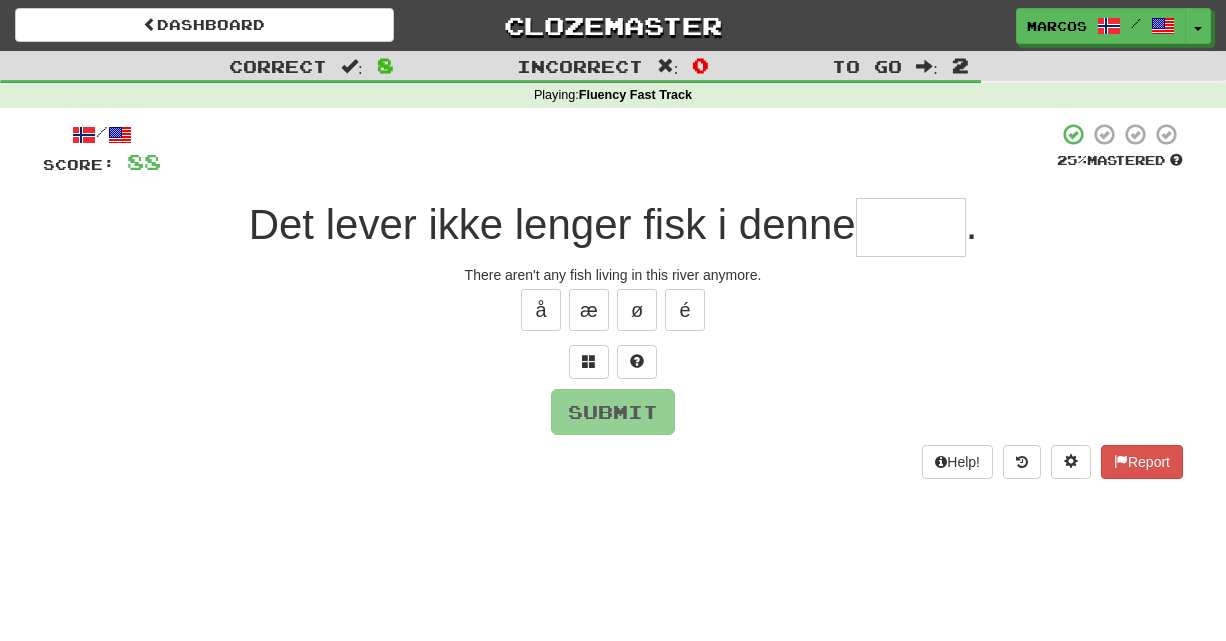 type on "*" 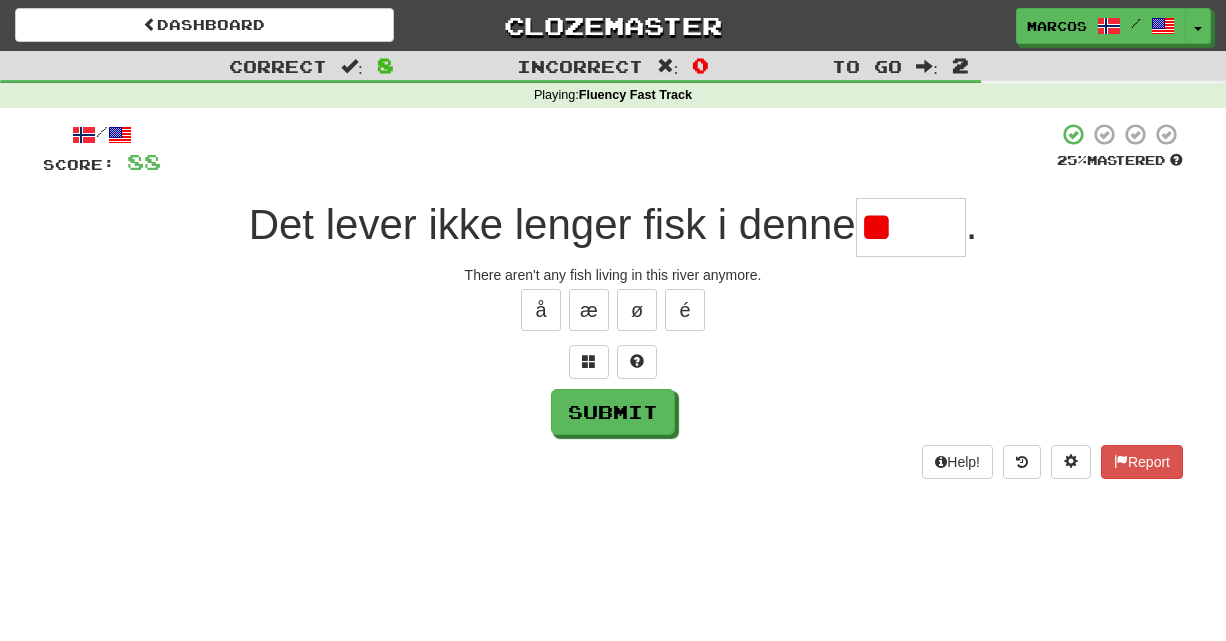 type on "*" 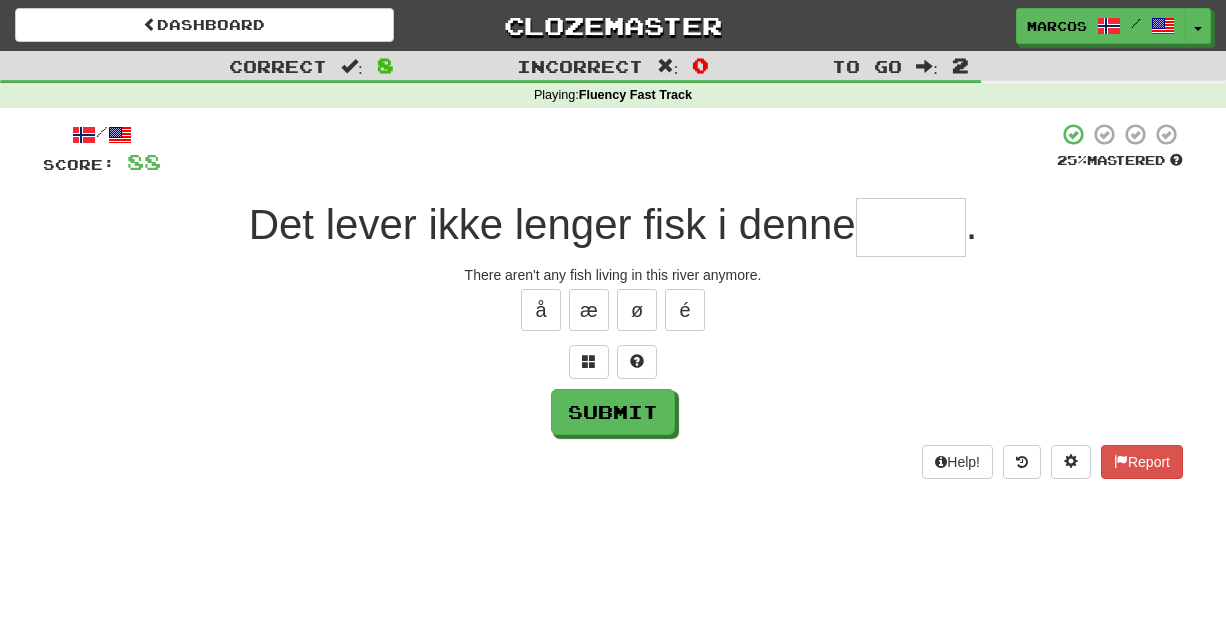 type on "*" 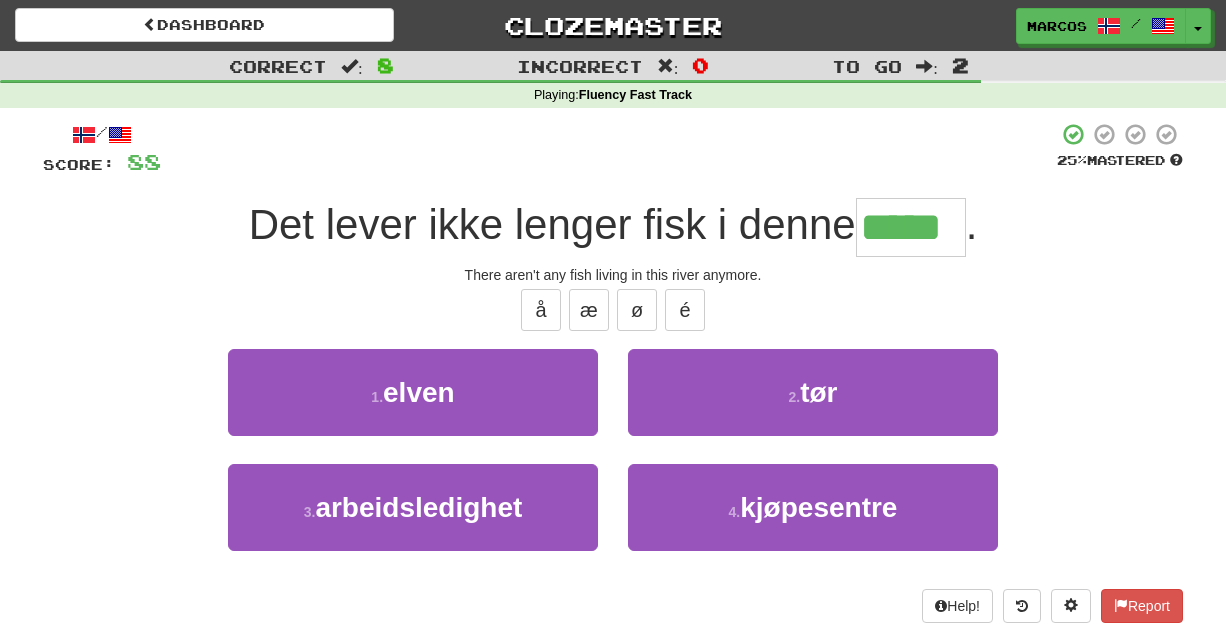 type on "*****" 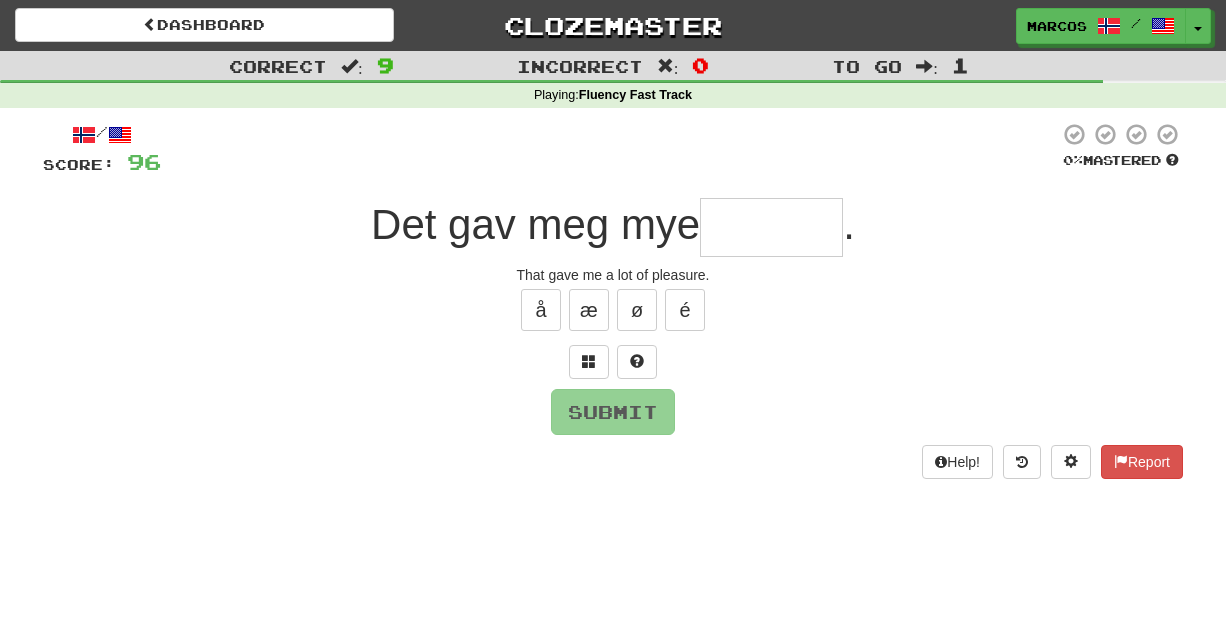 type on "*" 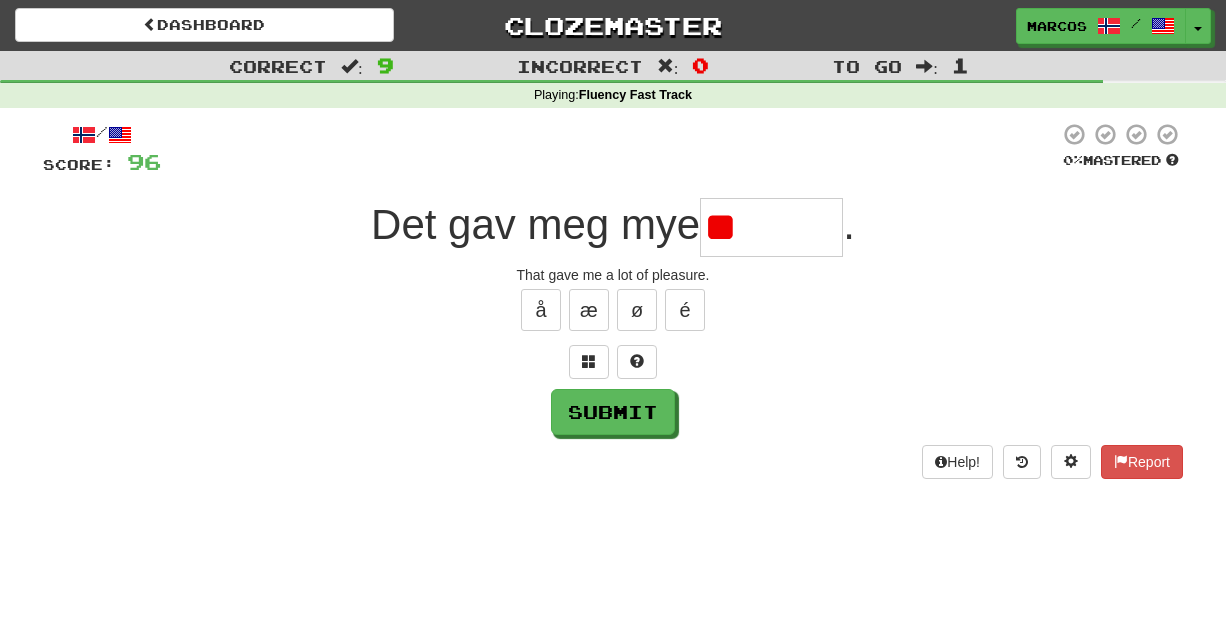 type on "*" 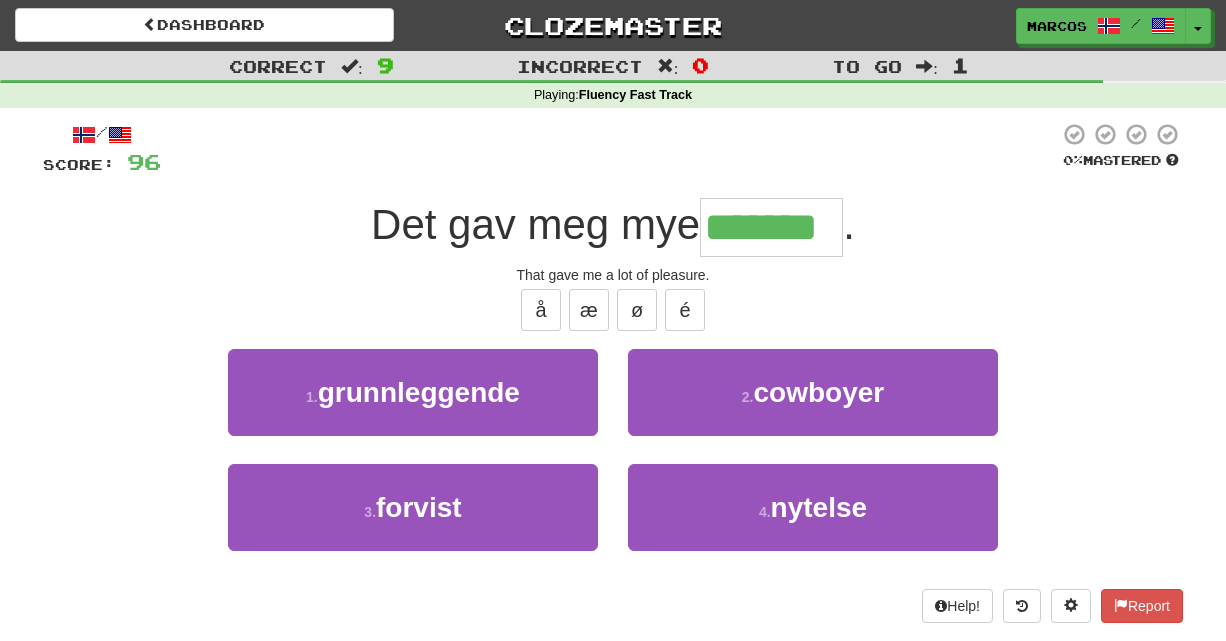 type on "*******" 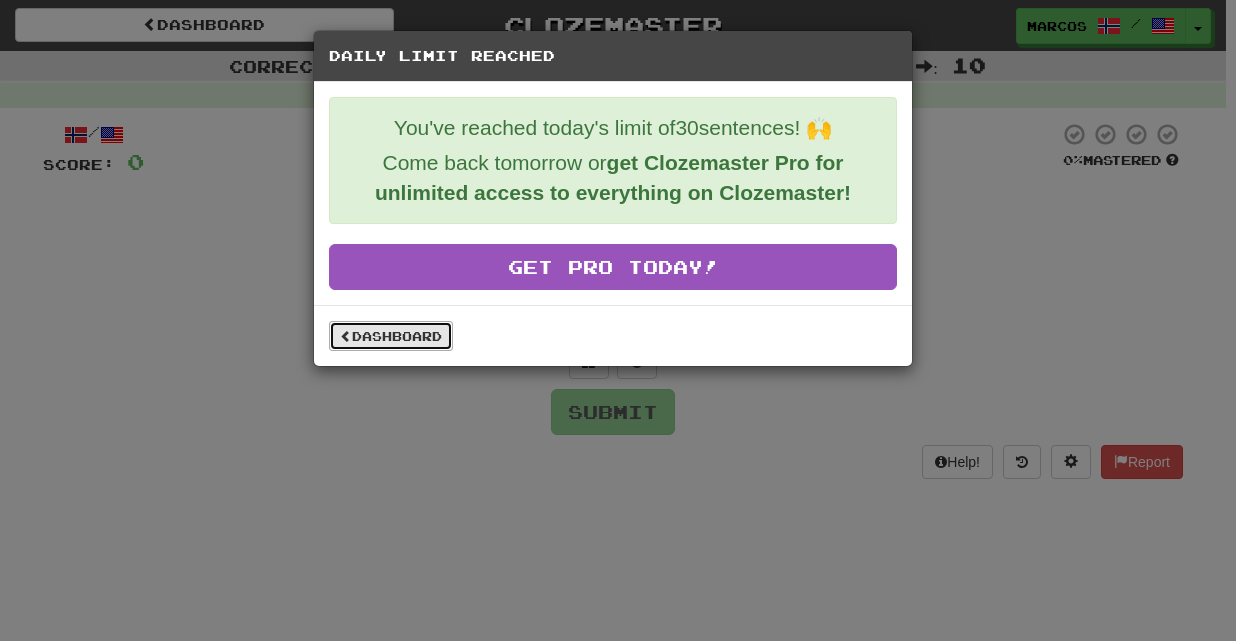 click on "Dashboard" at bounding box center [391, 336] 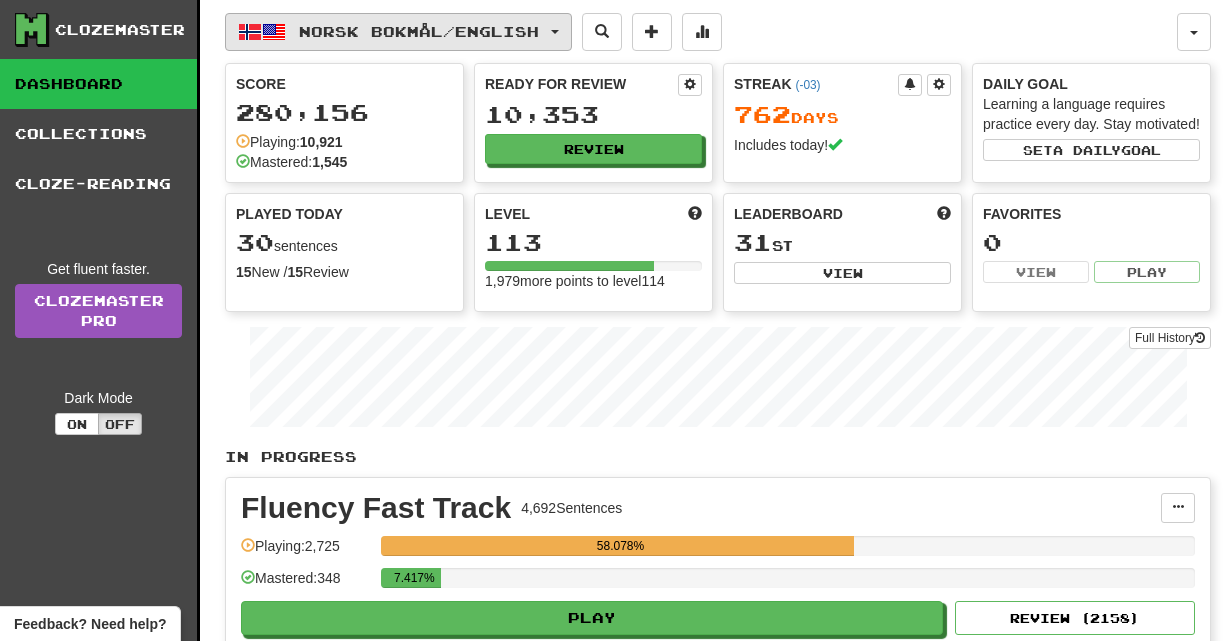 scroll, scrollTop: 0, scrollLeft: 0, axis: both 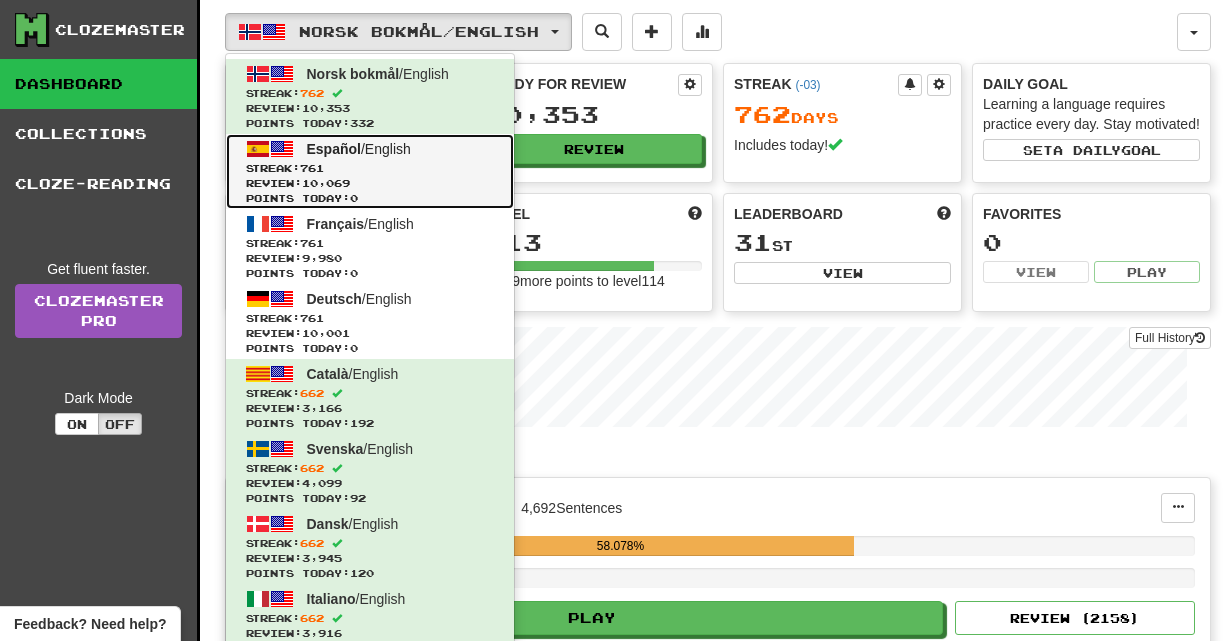 click on "Review:  10,069" at bounding box center (370, 183) 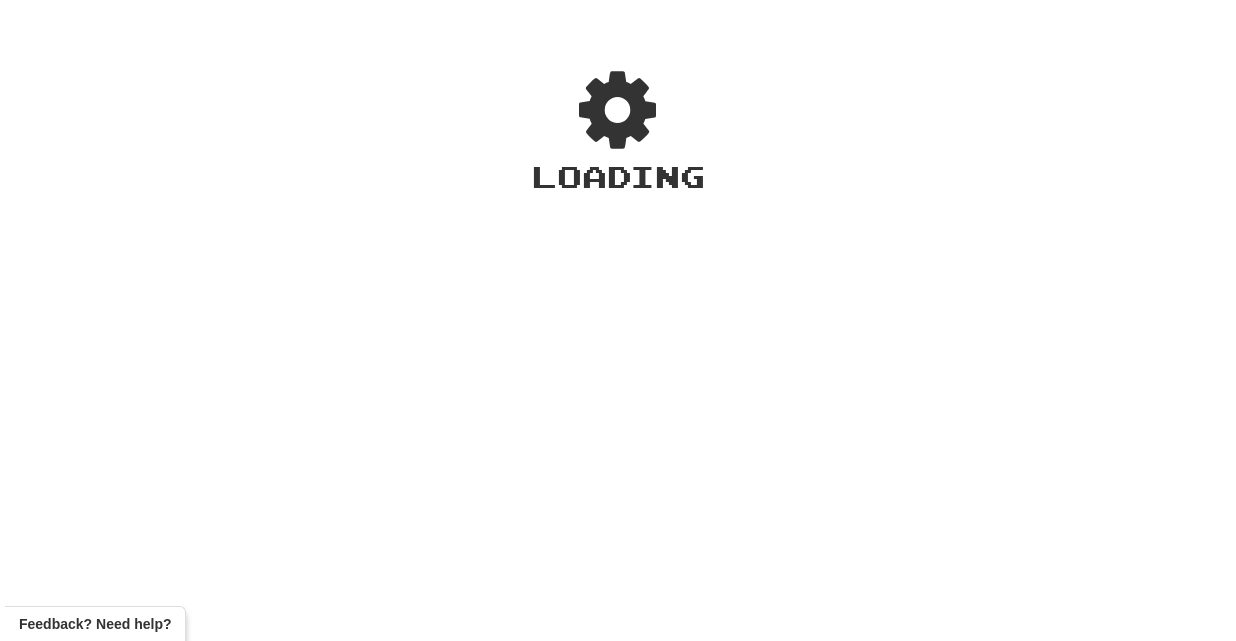 scroll, scrollTop: 0, scrollLeft: 0, axis: both 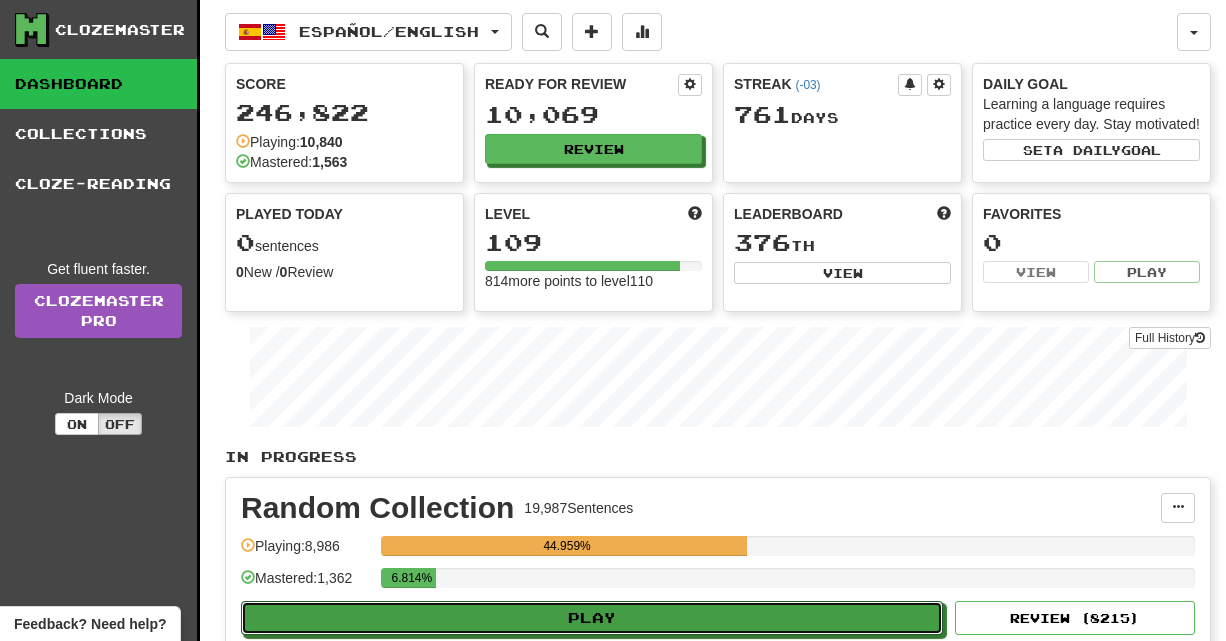click on "Play" at bounding box center [592, 618] 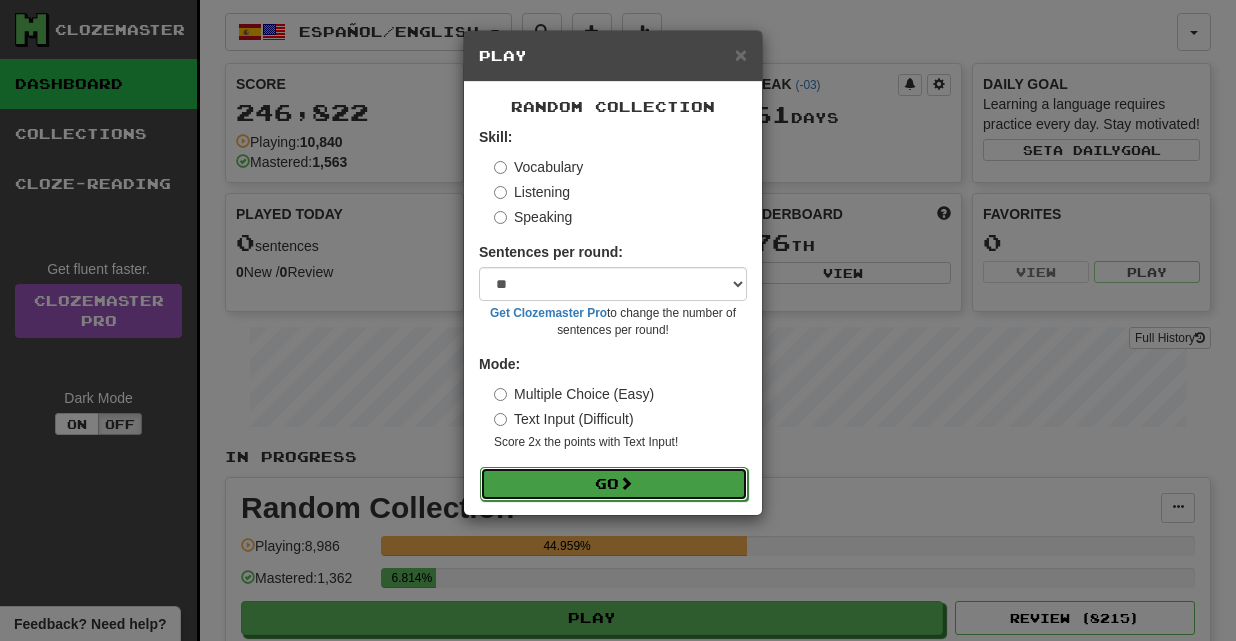 click on "Go" at bounding box center [614, 484] 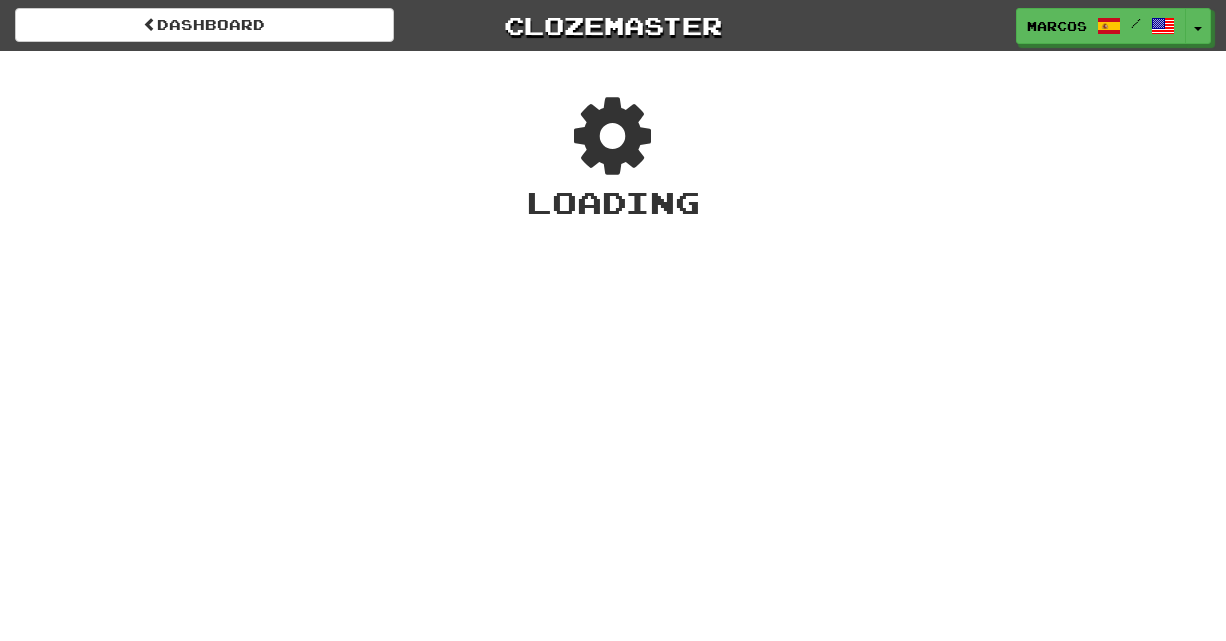 scroll, scrollTop: 0, scrollLeft: 0, axis: both 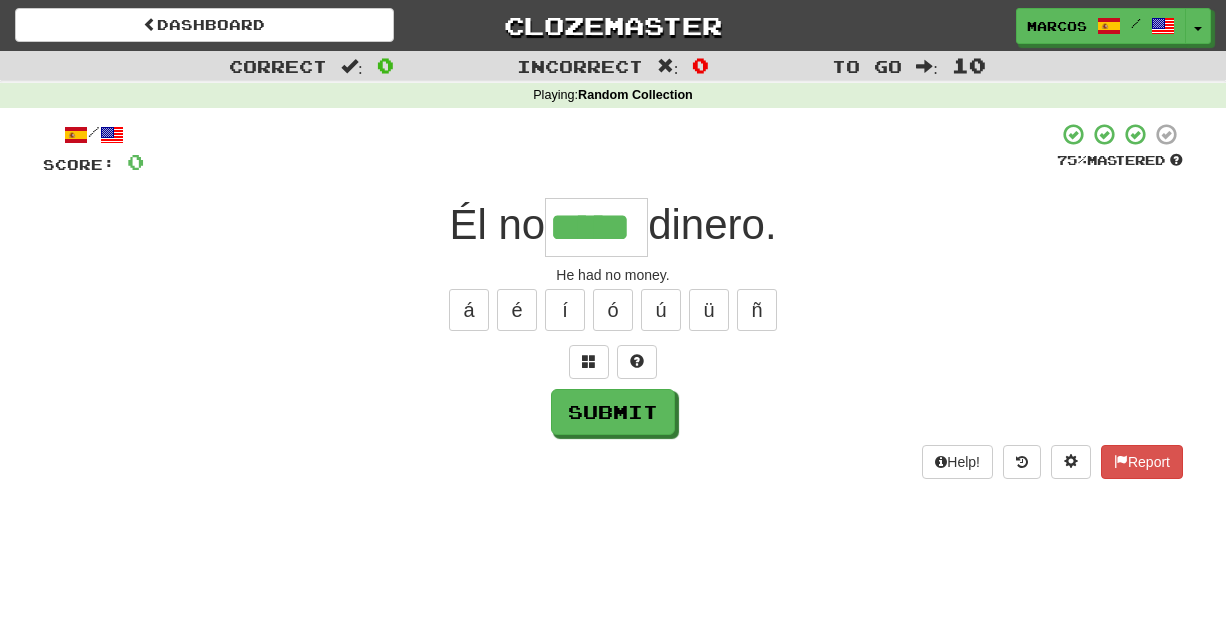 type on "*****" 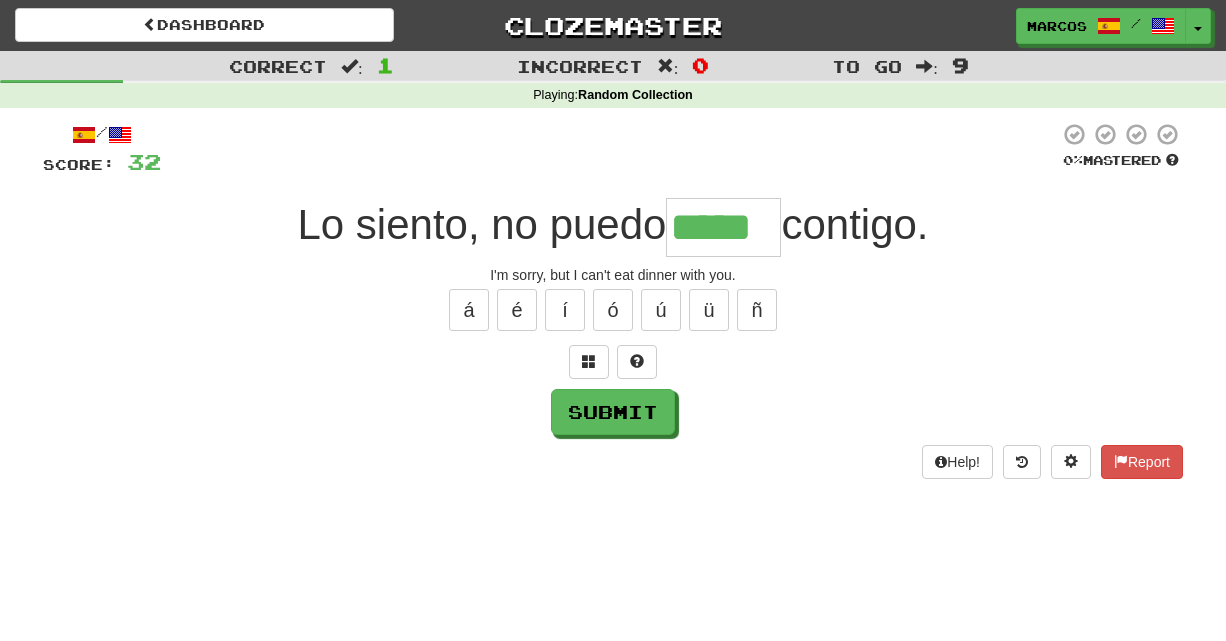 type on "*****" 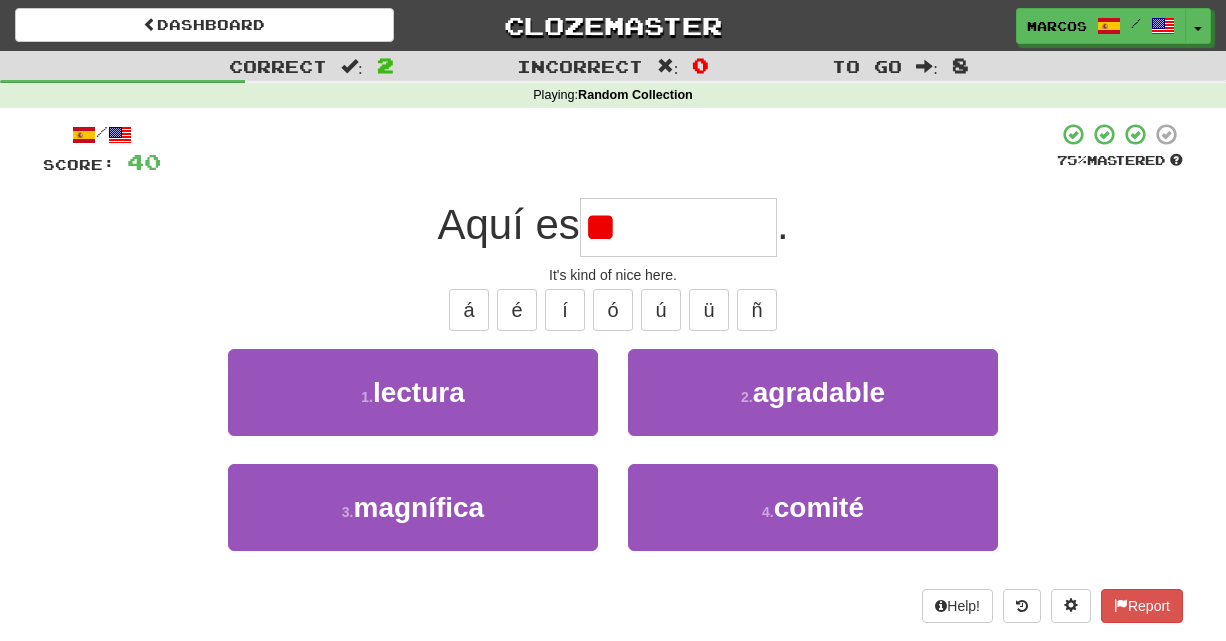 type on "*" 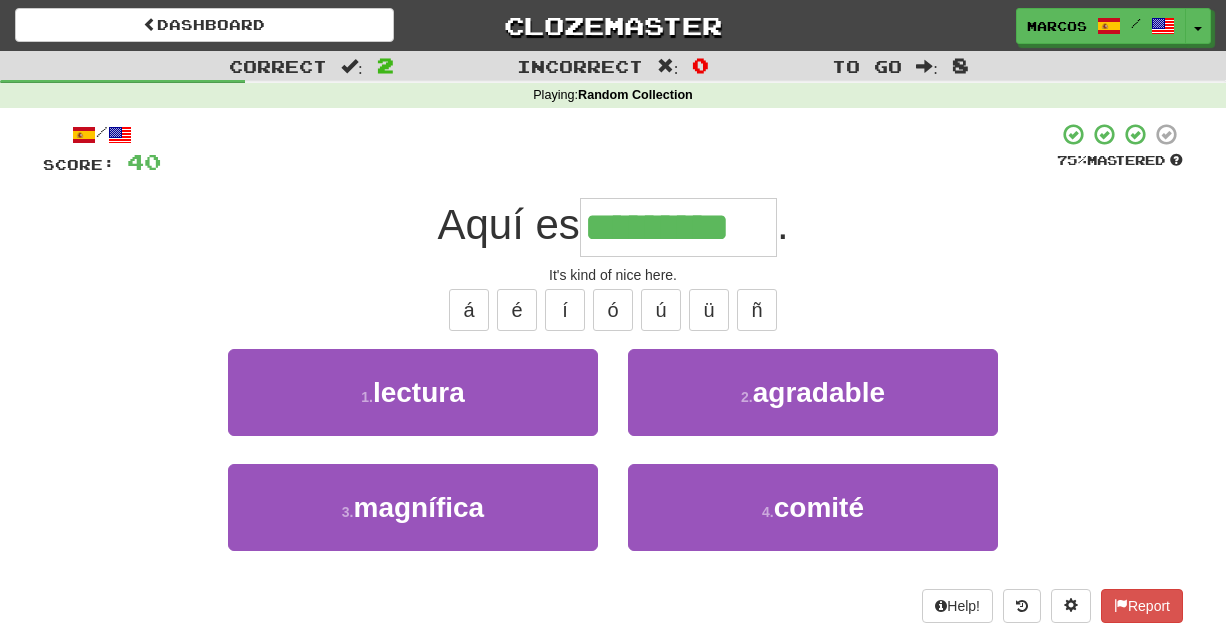 type on "*********" 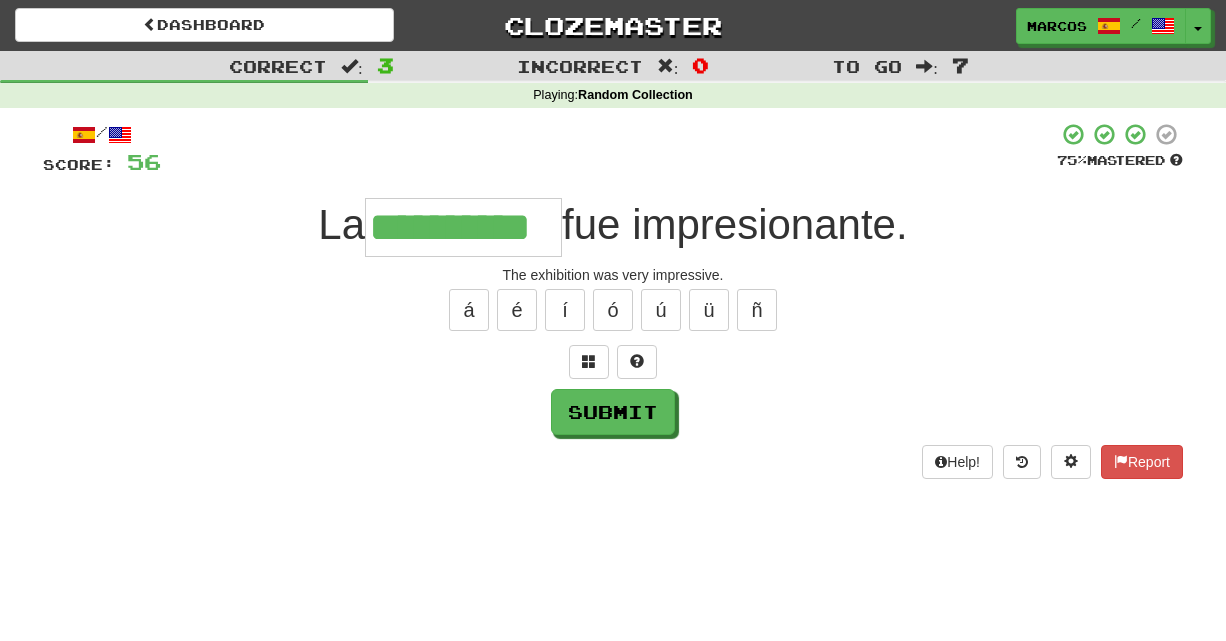 type on "**********" 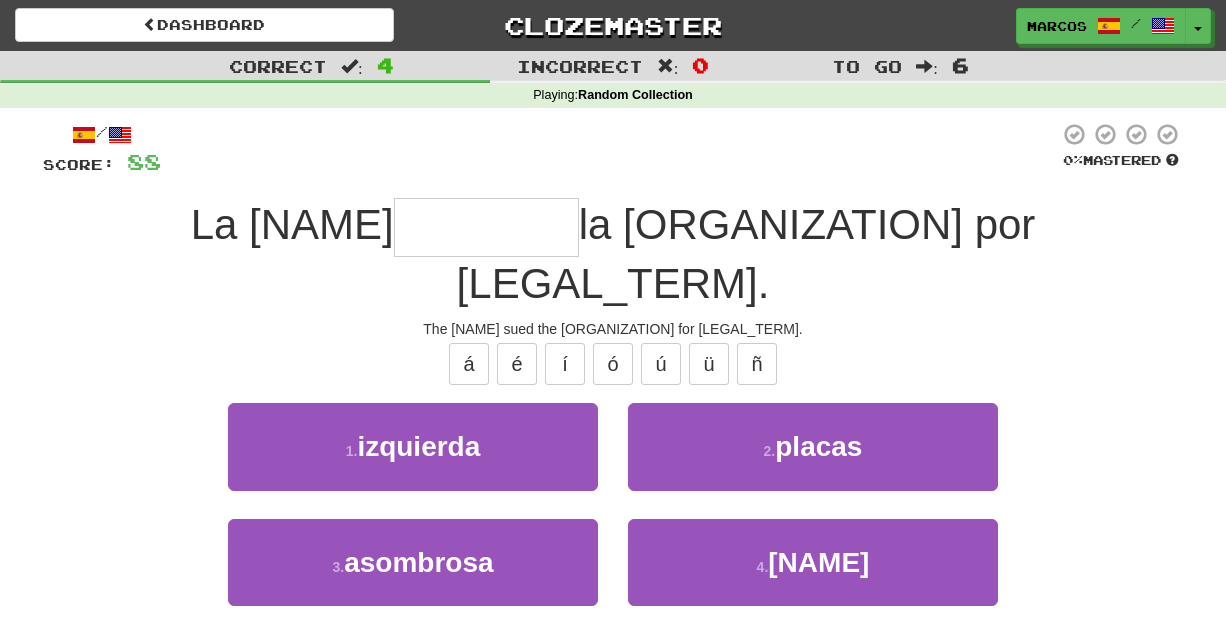 type on "*" 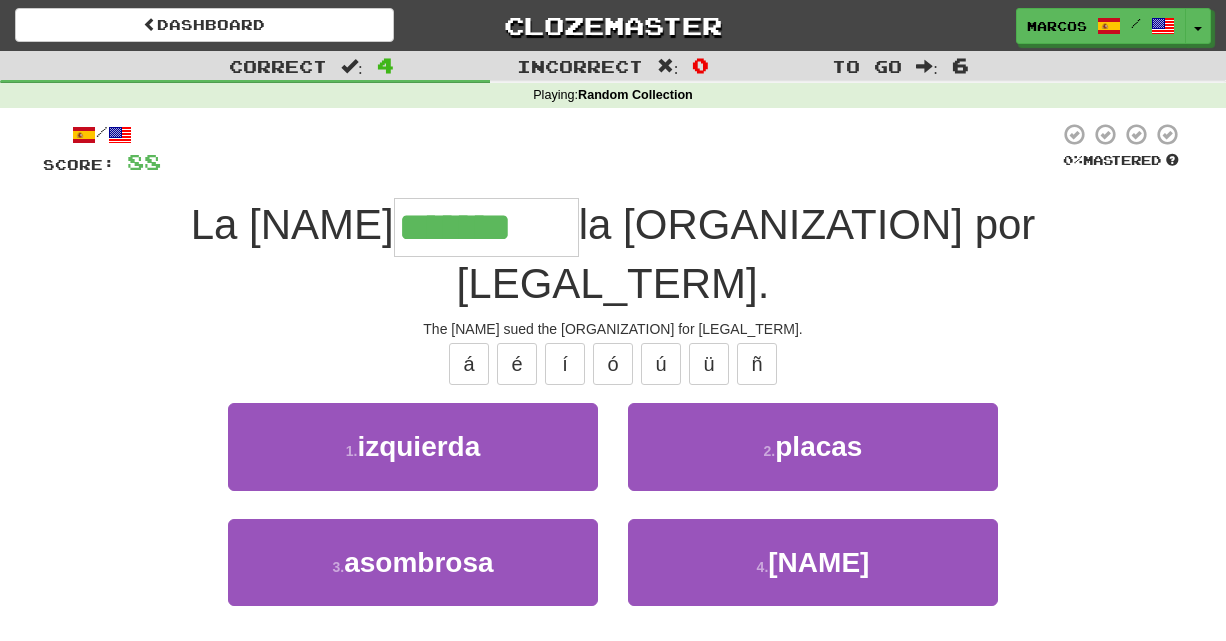 type on "*******" 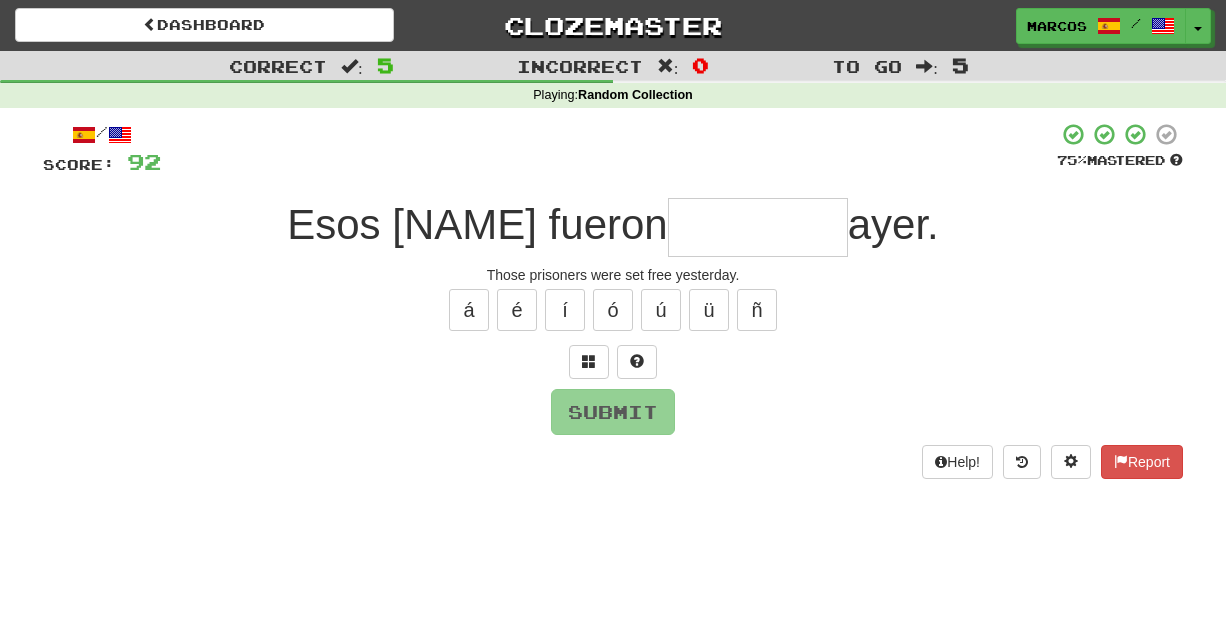 type on "*" 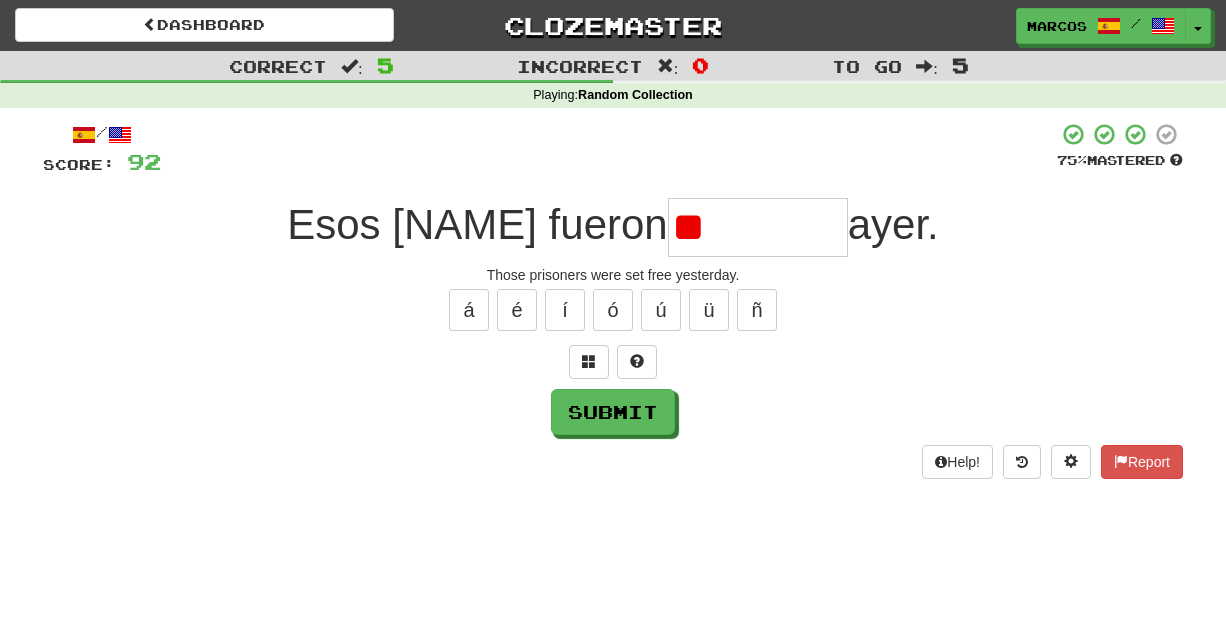 type on "*" 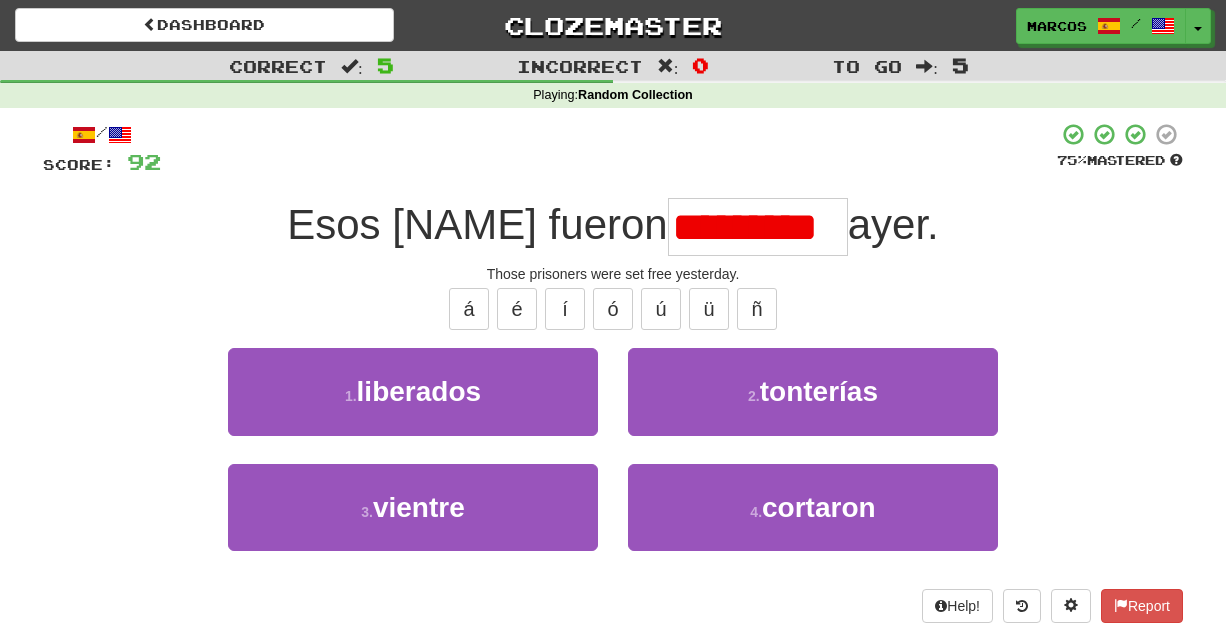 scroll, scrollTop: 0, scrollLeft: 0, axis: both 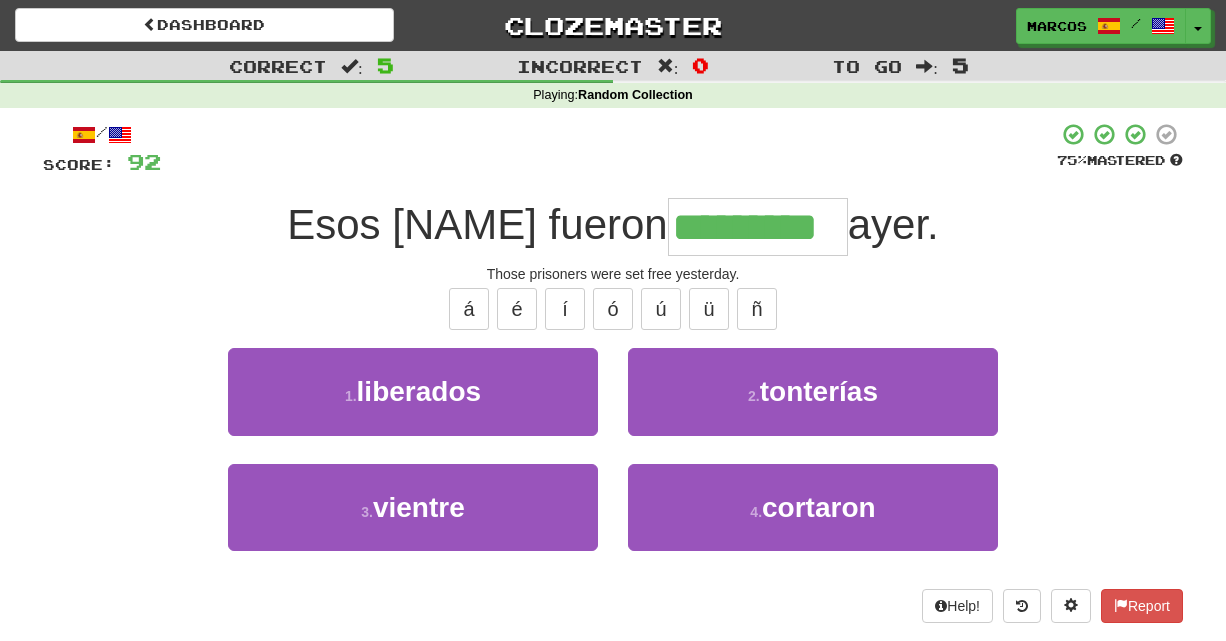 type on "*********" 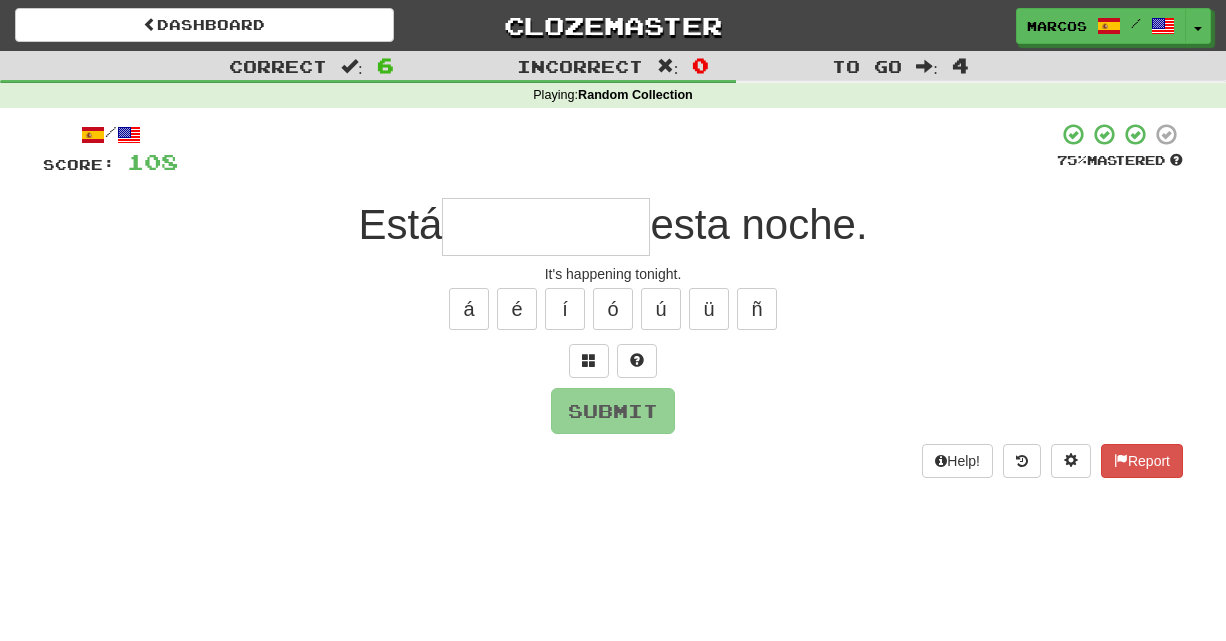 type on "*" 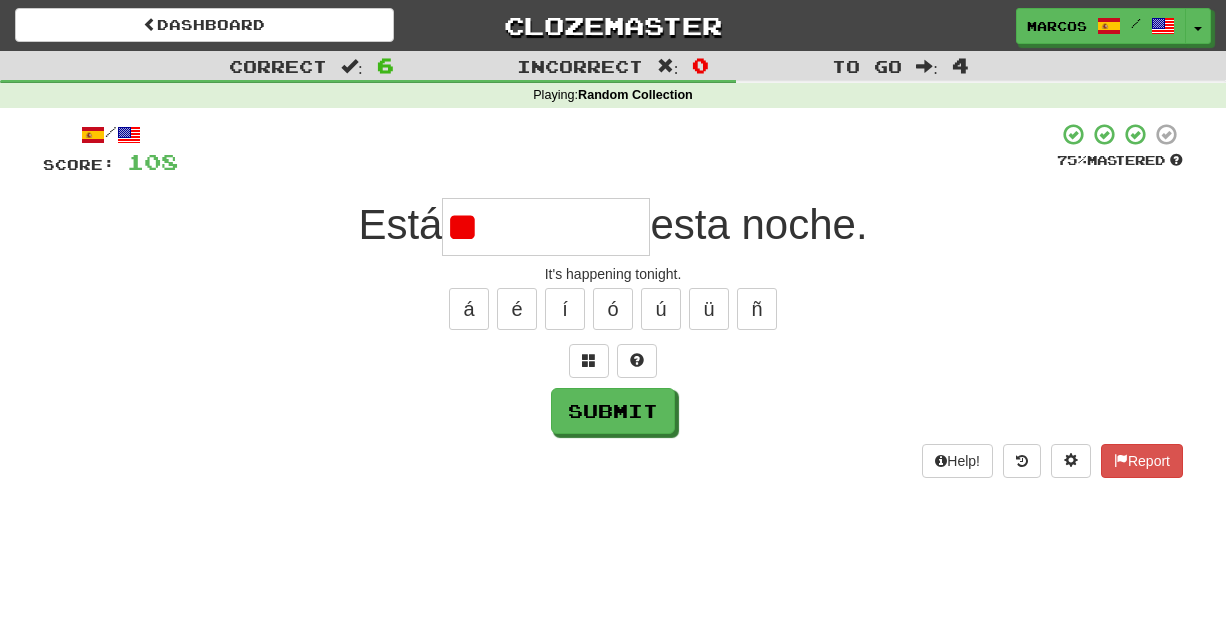 type on "*" 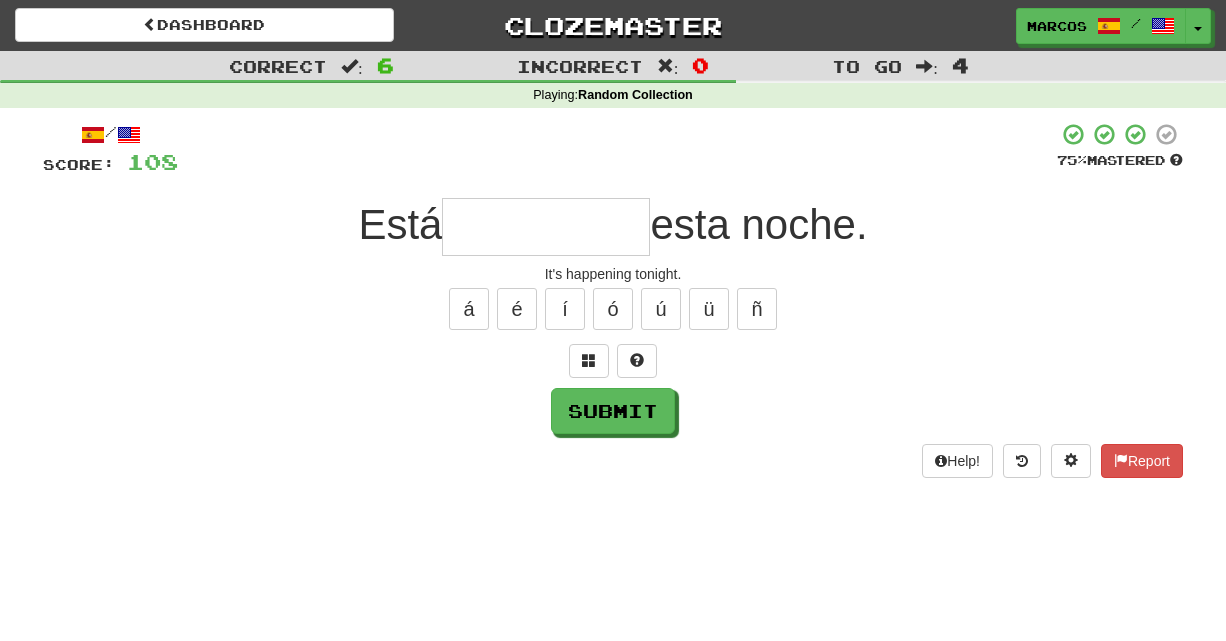 type on "*" 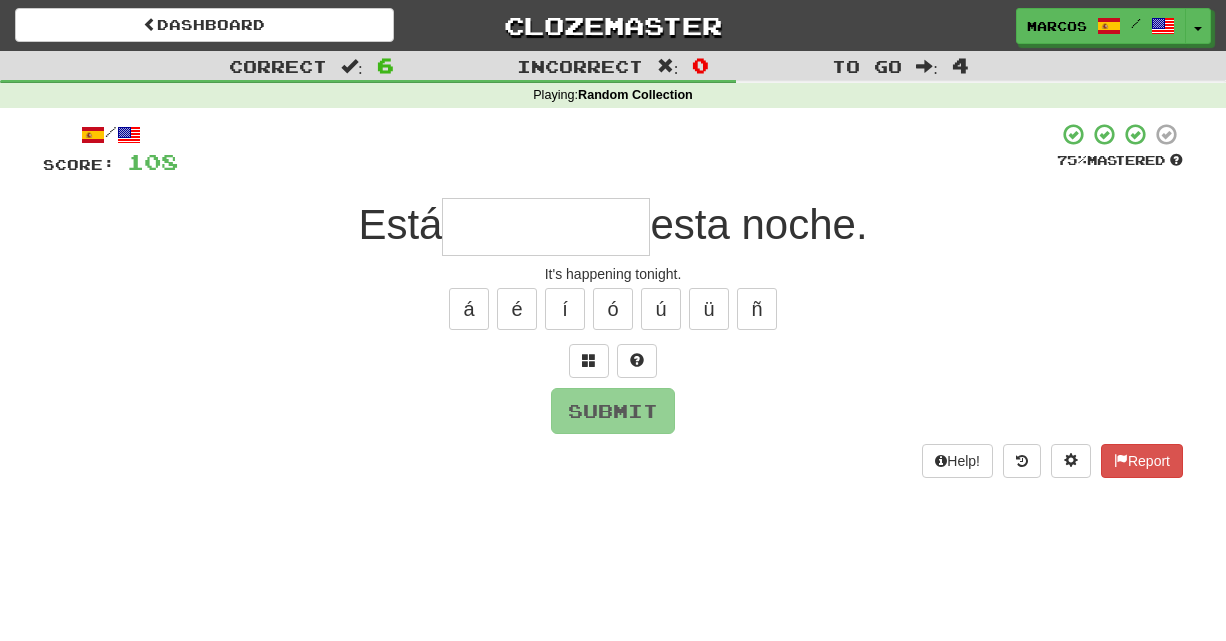 type on "*" 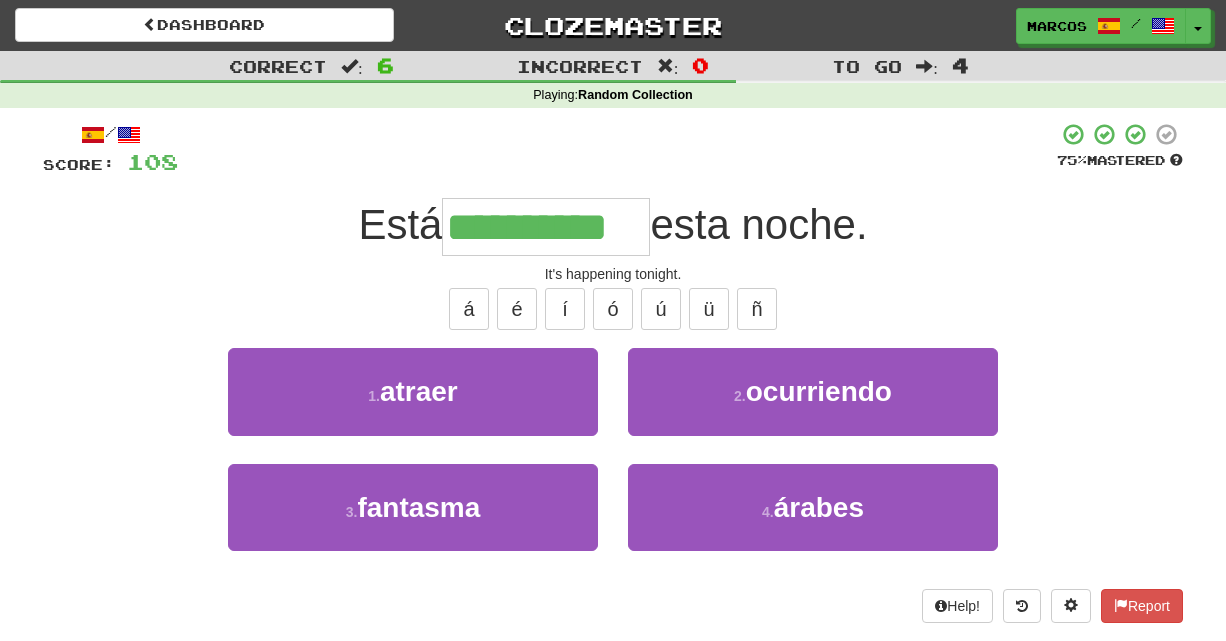 type on "**********" 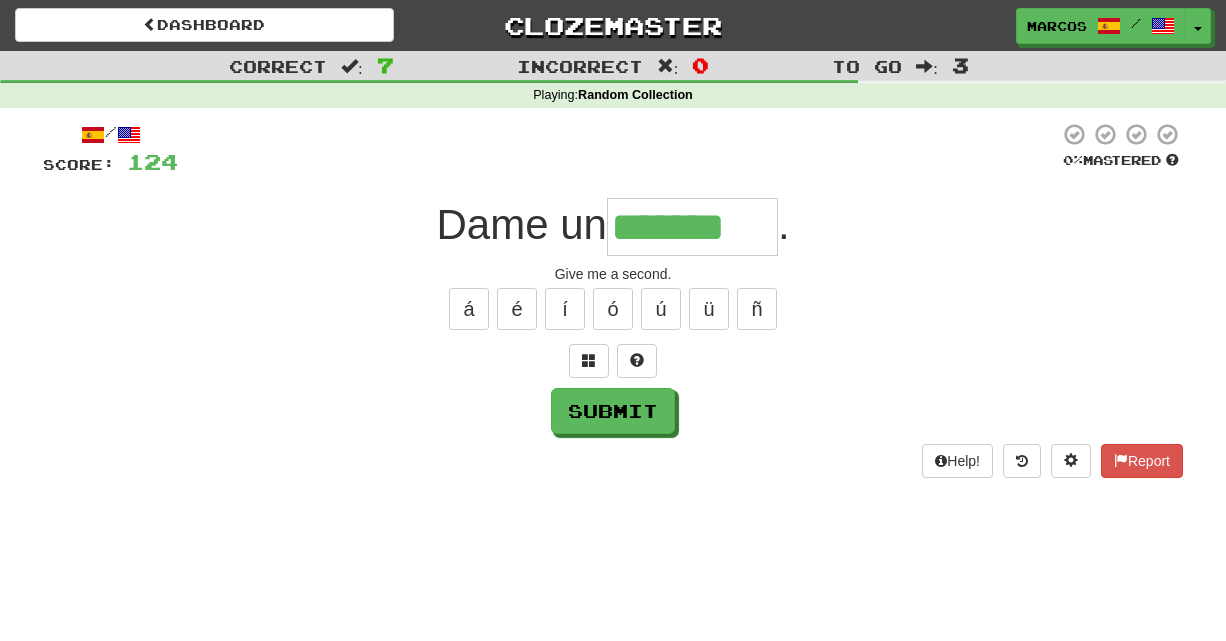 type on "*******" 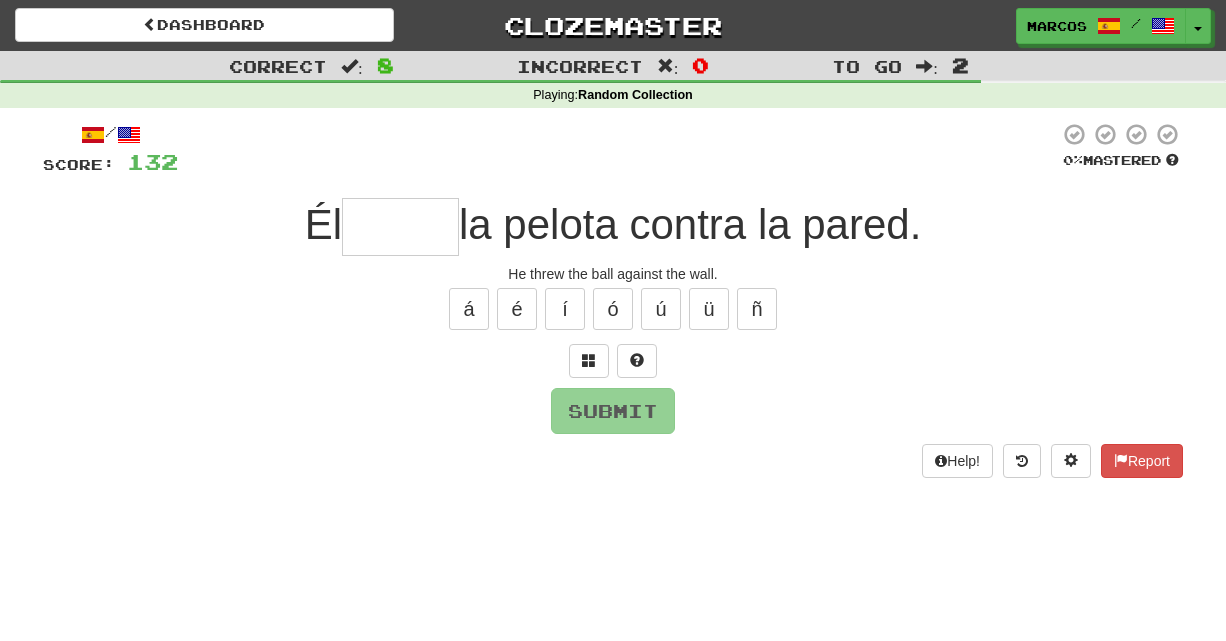 type on "*" 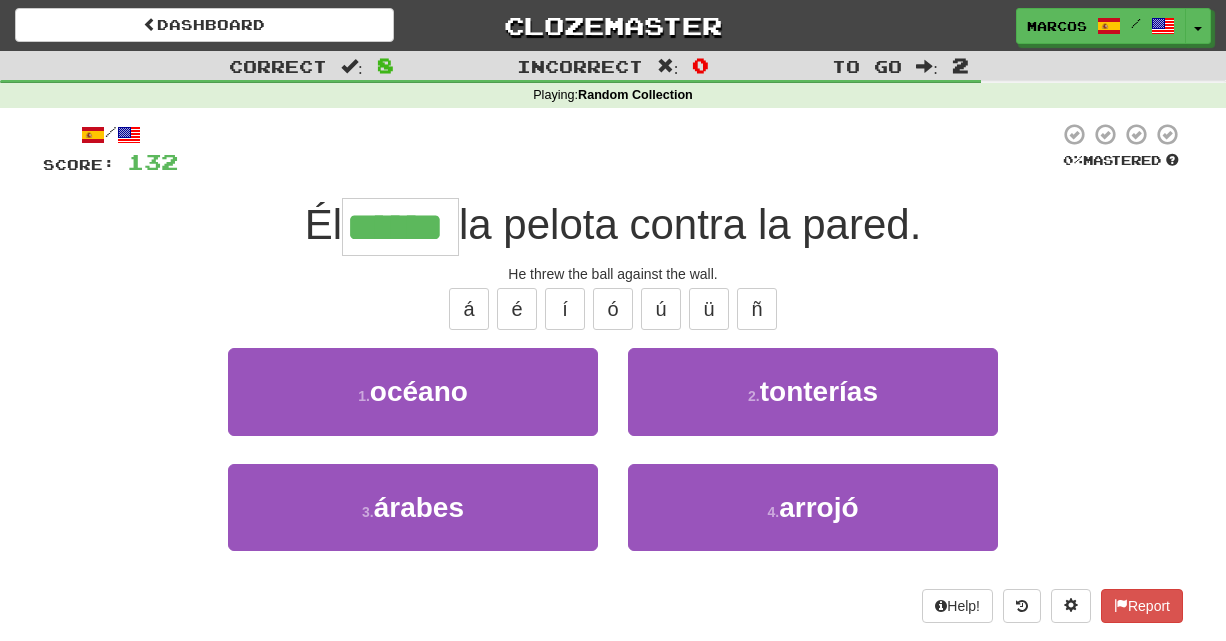 type on "******" 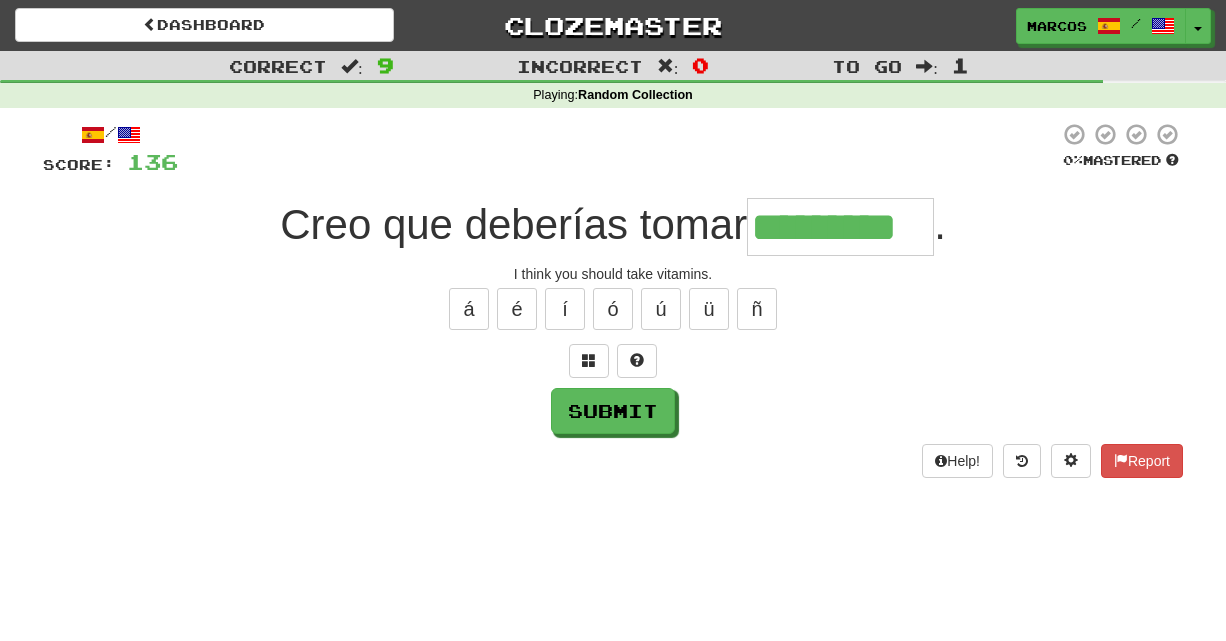 type on "*********" 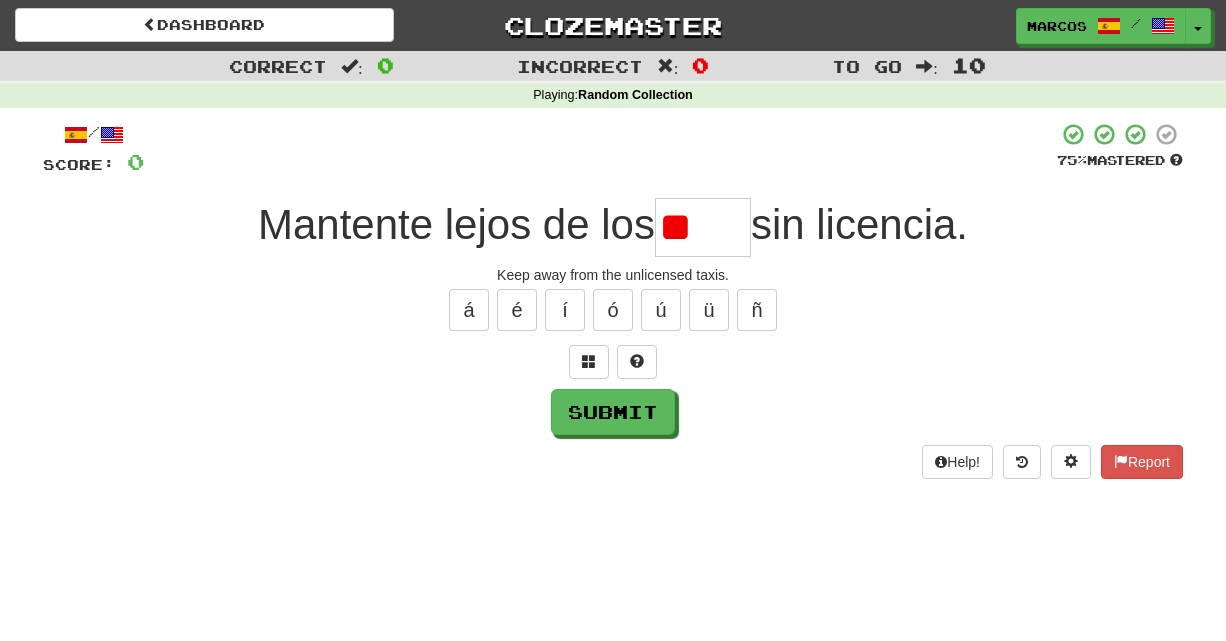 type on "*" 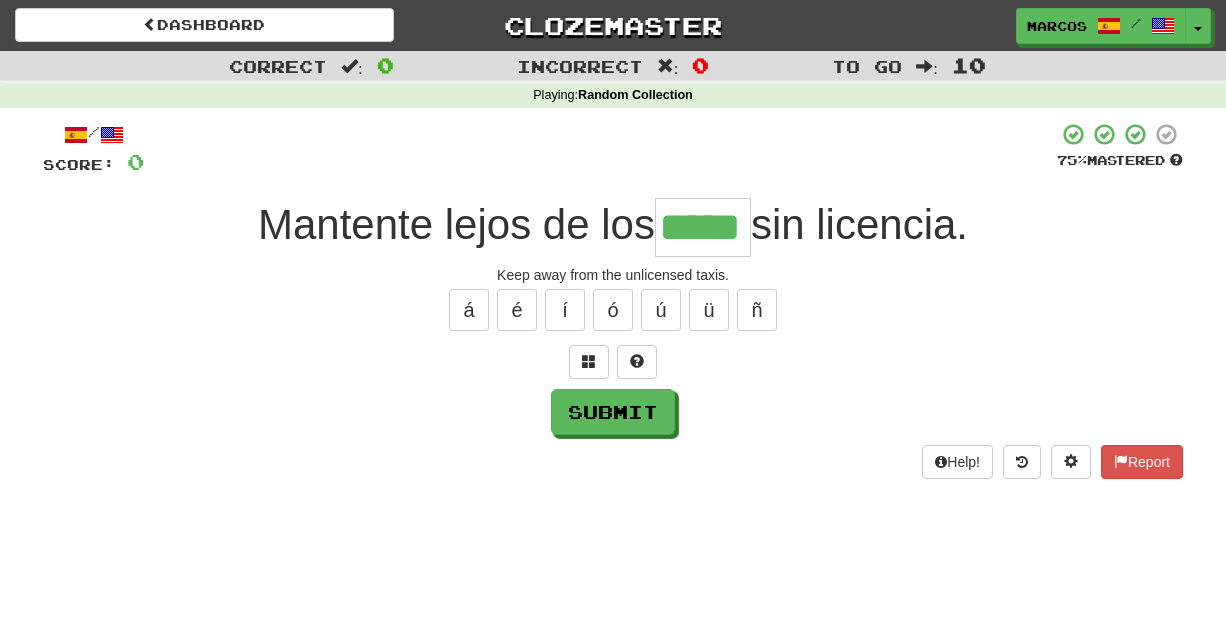 type on "*****" 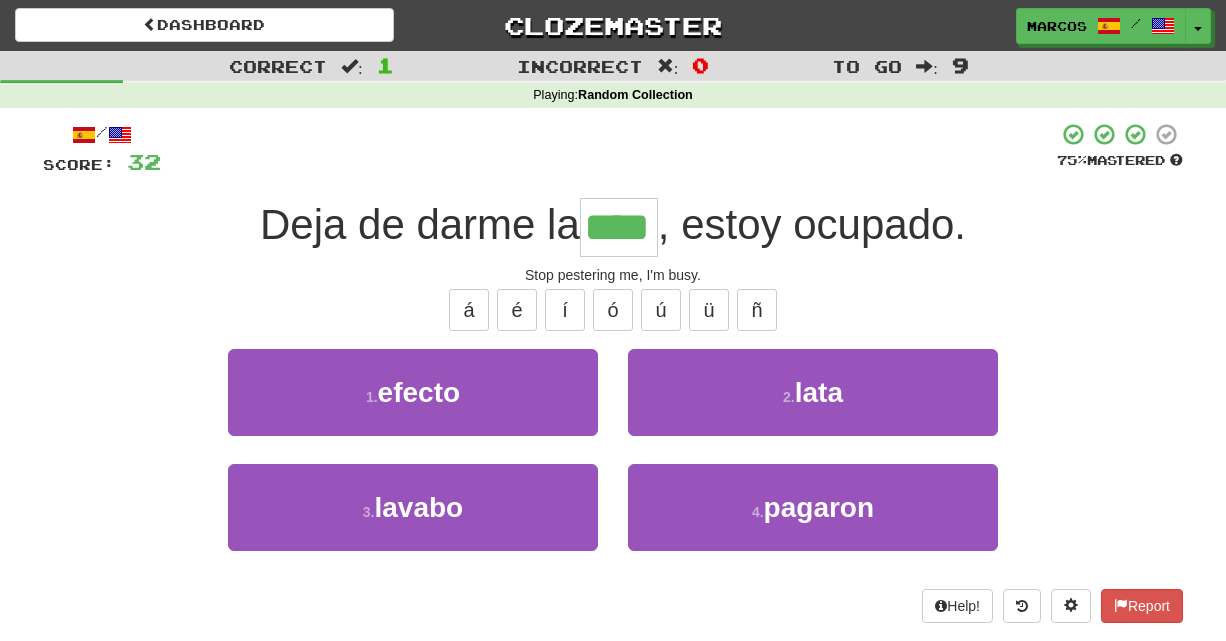 type on "****" 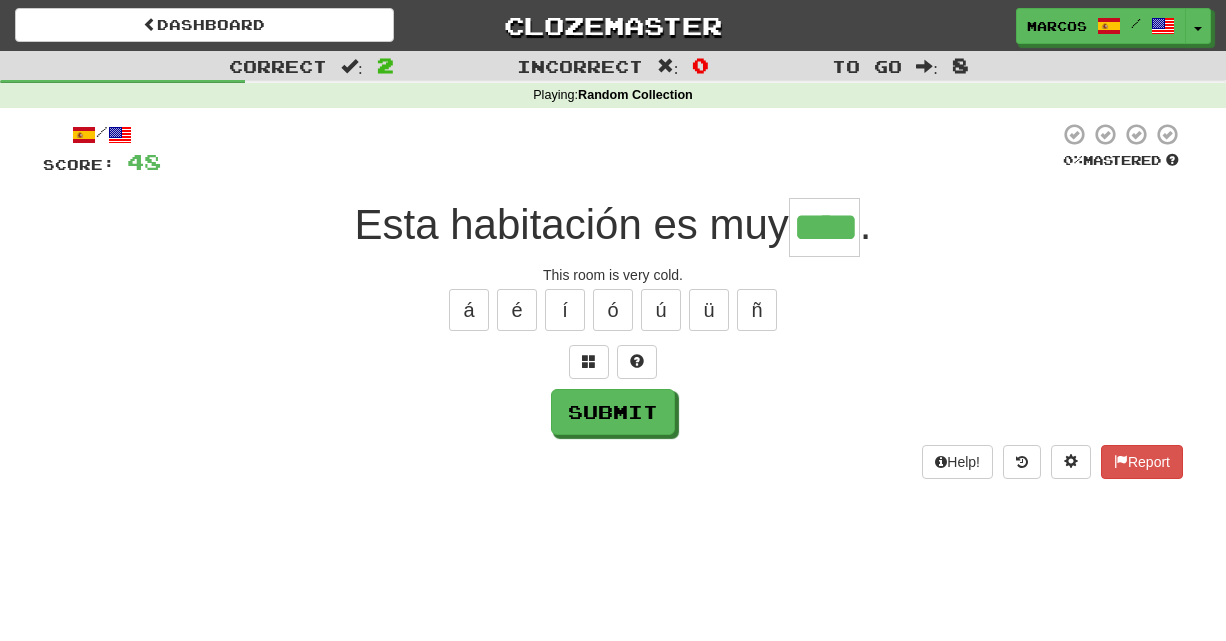 type on "****" 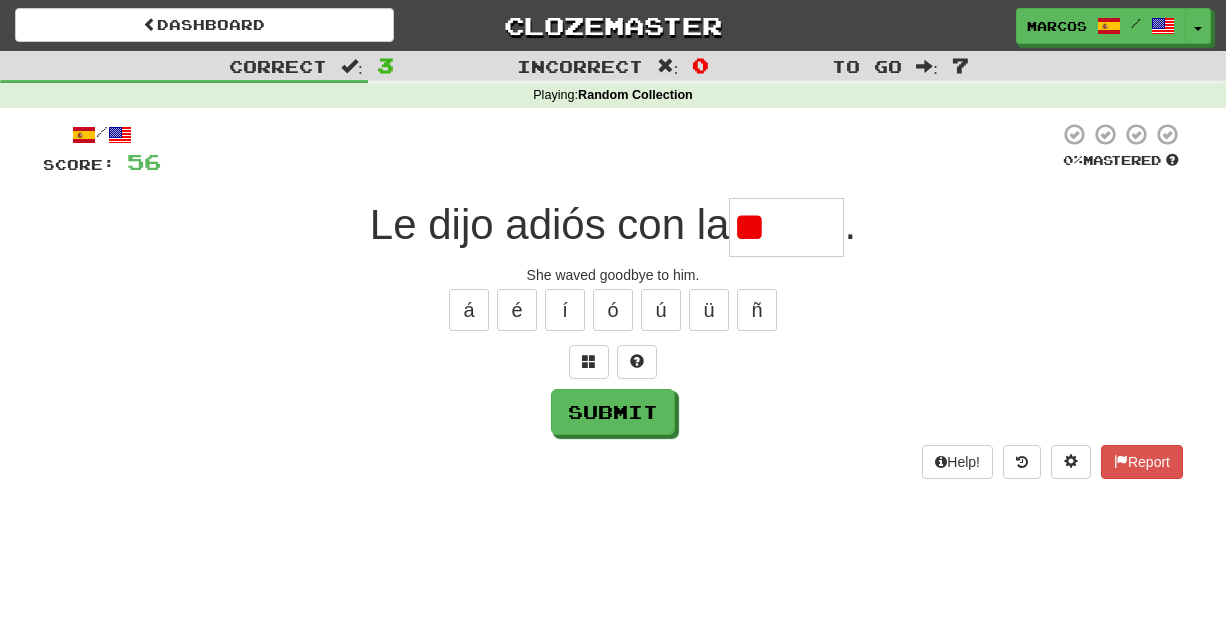 type on "*" 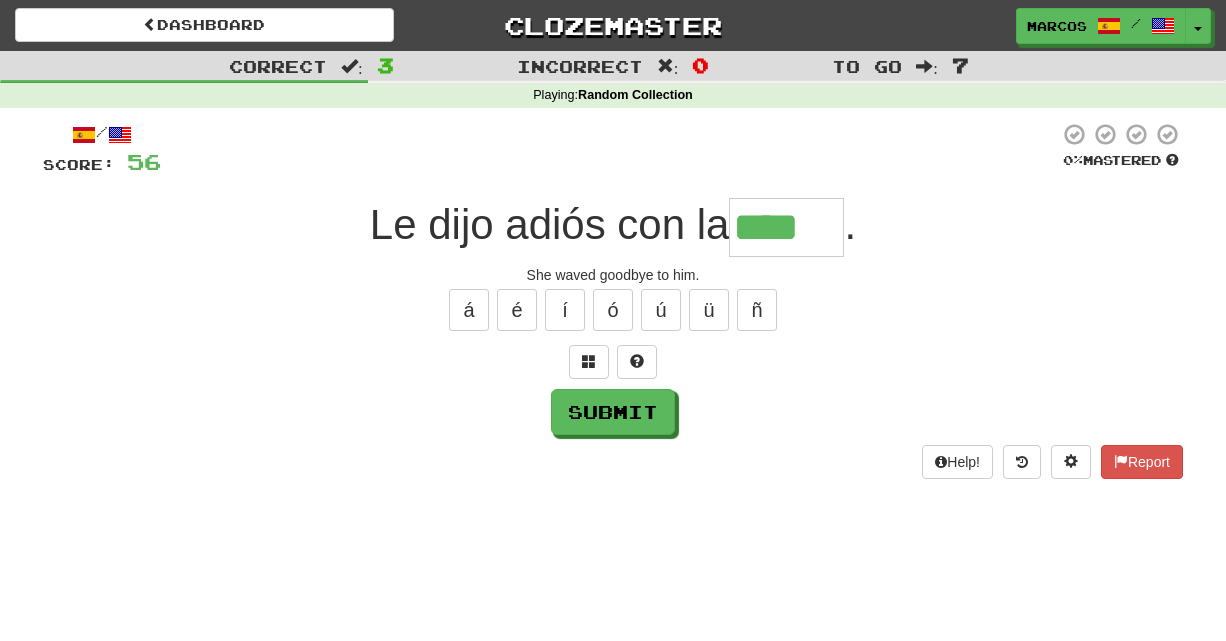 type on "****" 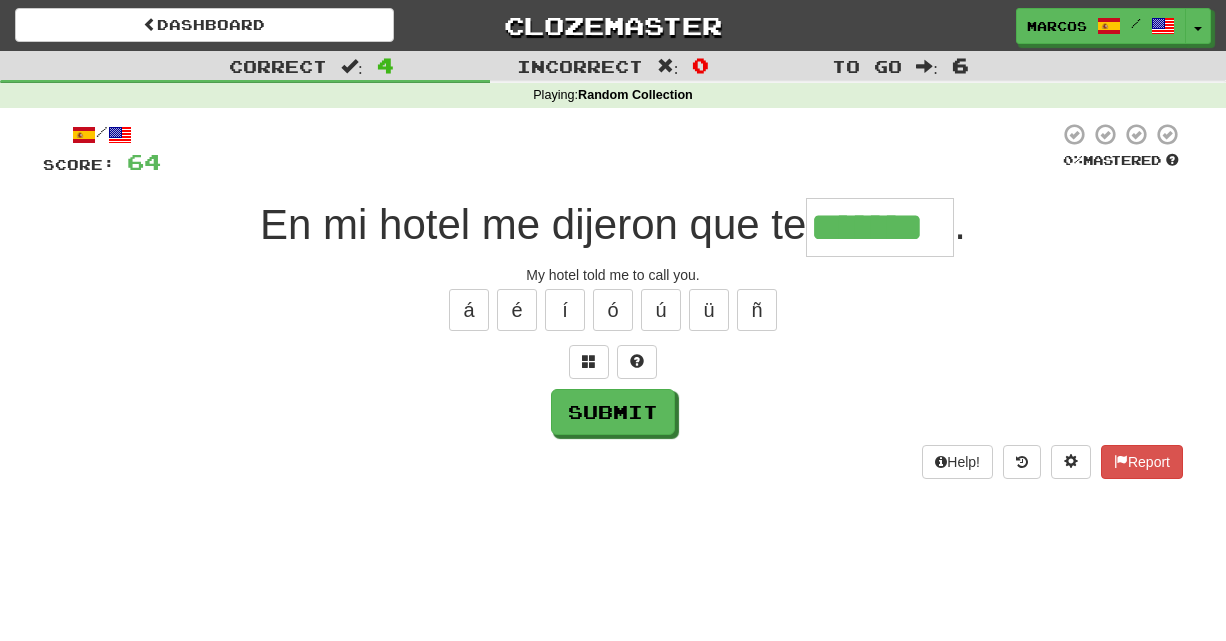 type on "*******" 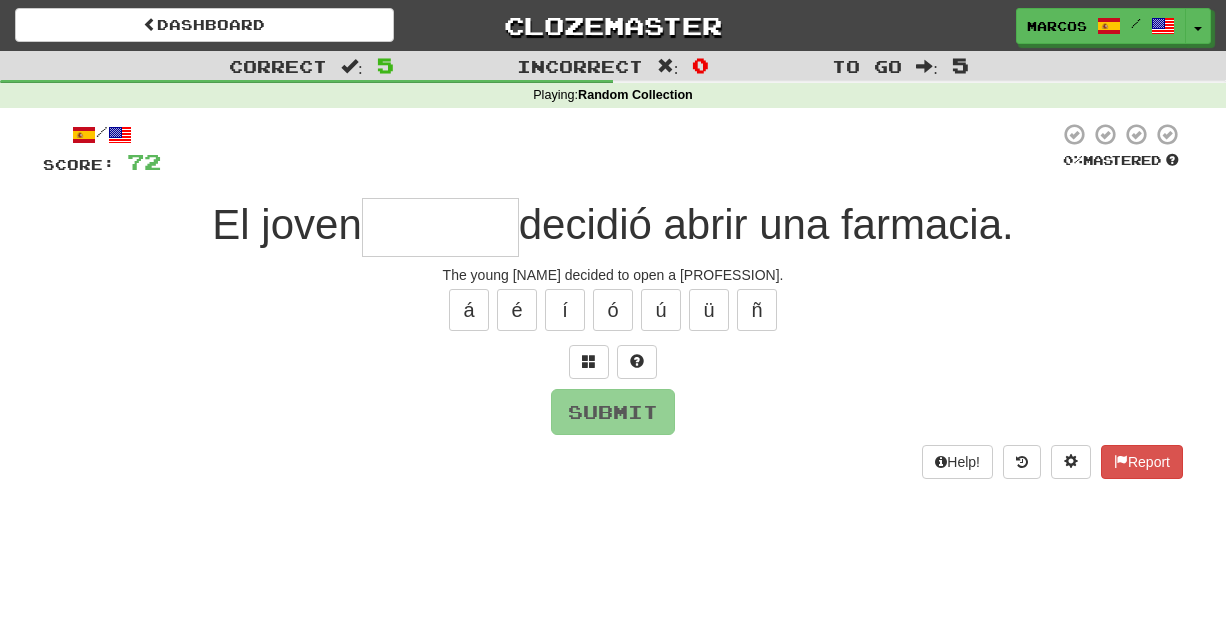 type on "*" 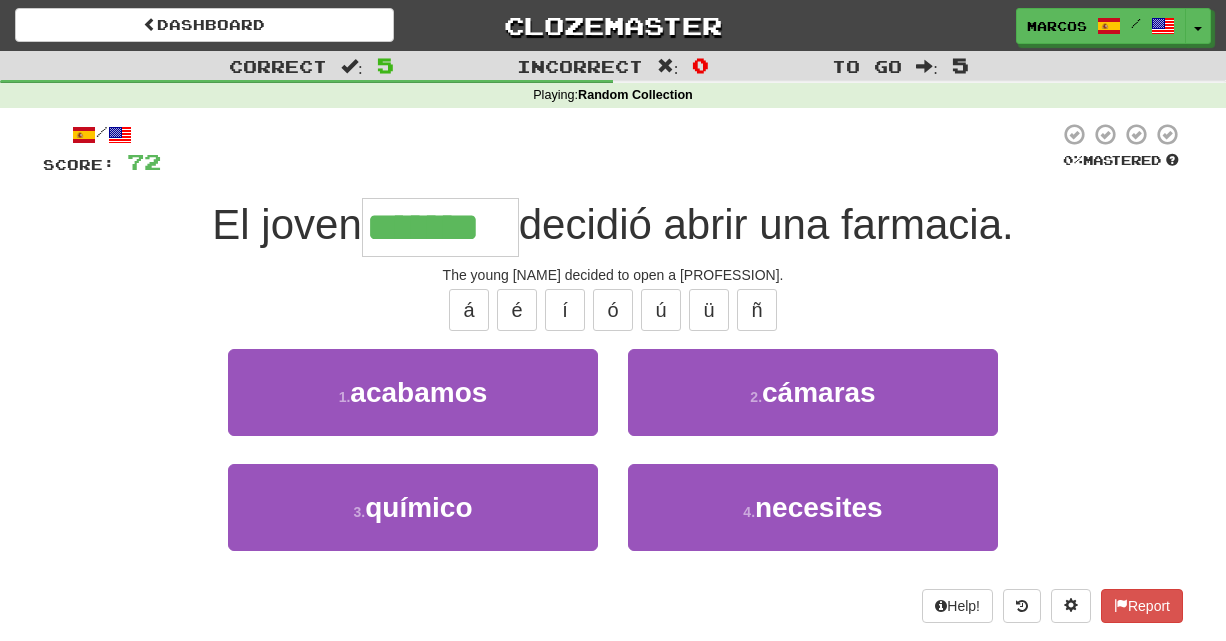 type on "*******" 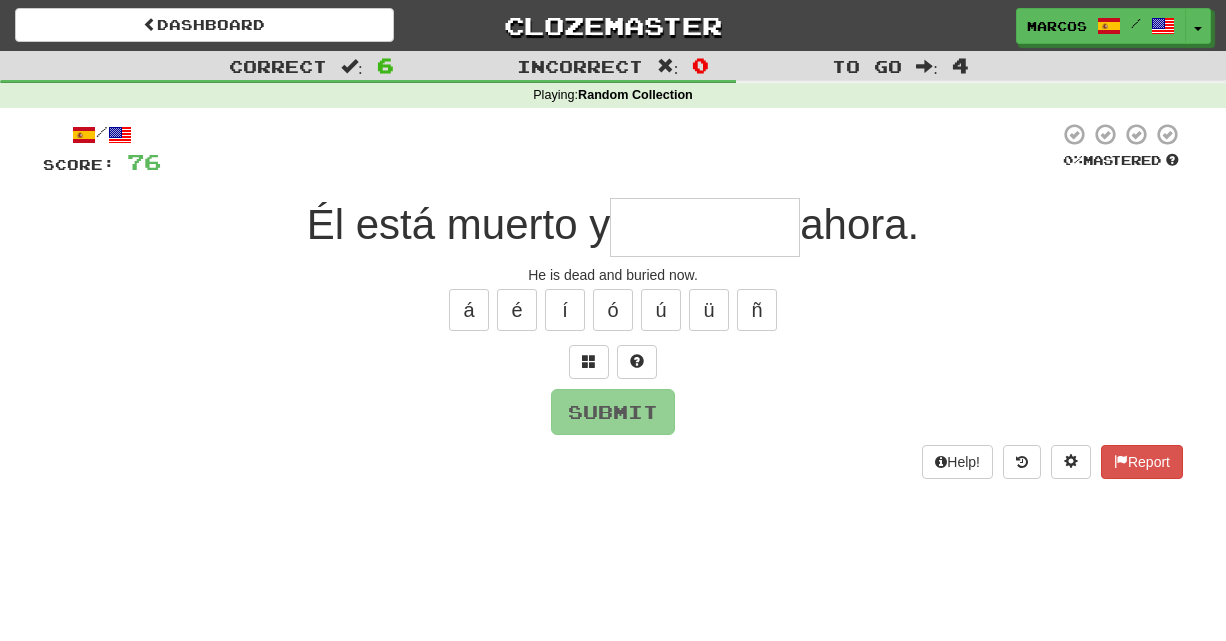 type on "*" 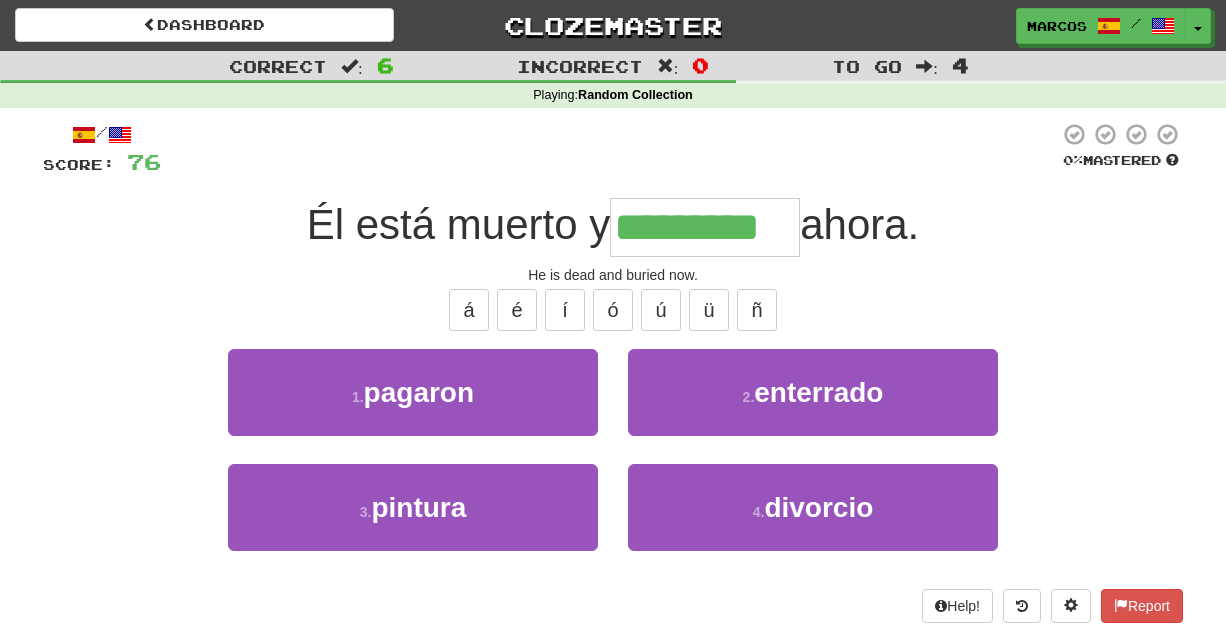 type on "*********" 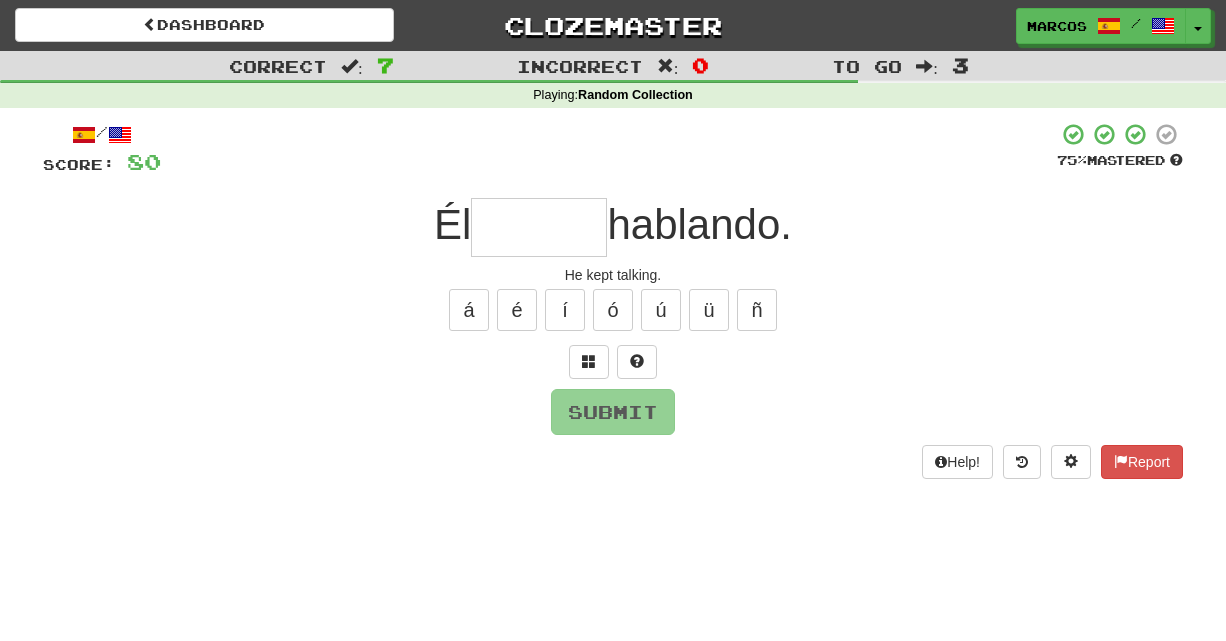 type on "*" 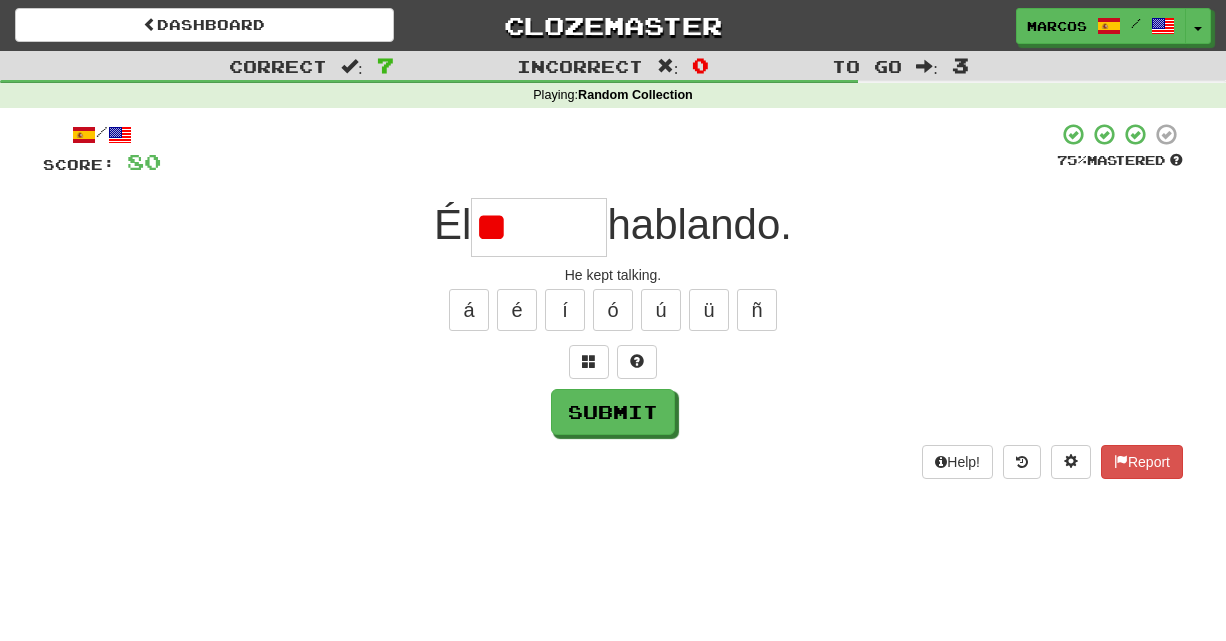 type on "*" 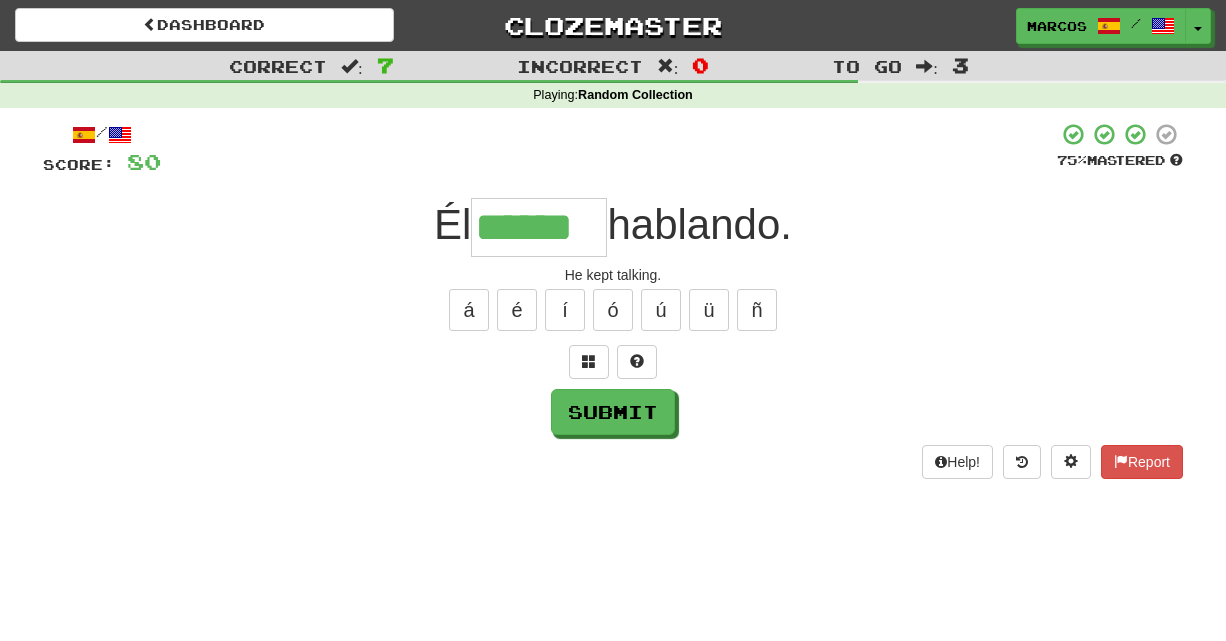 type on "******" 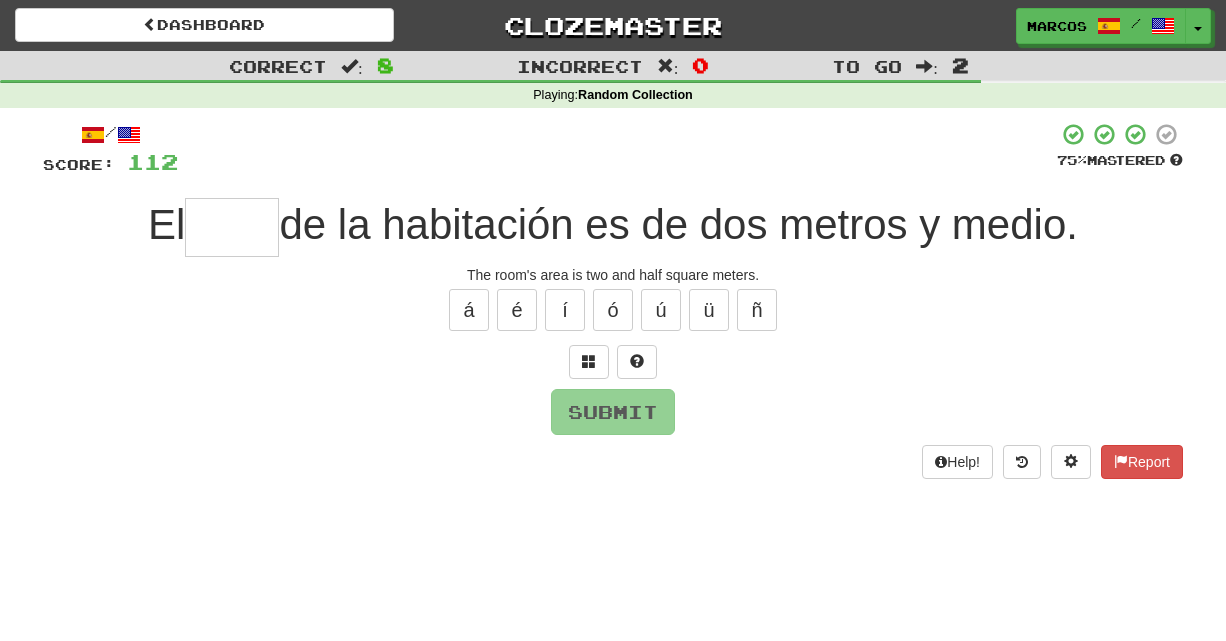 type on "*" 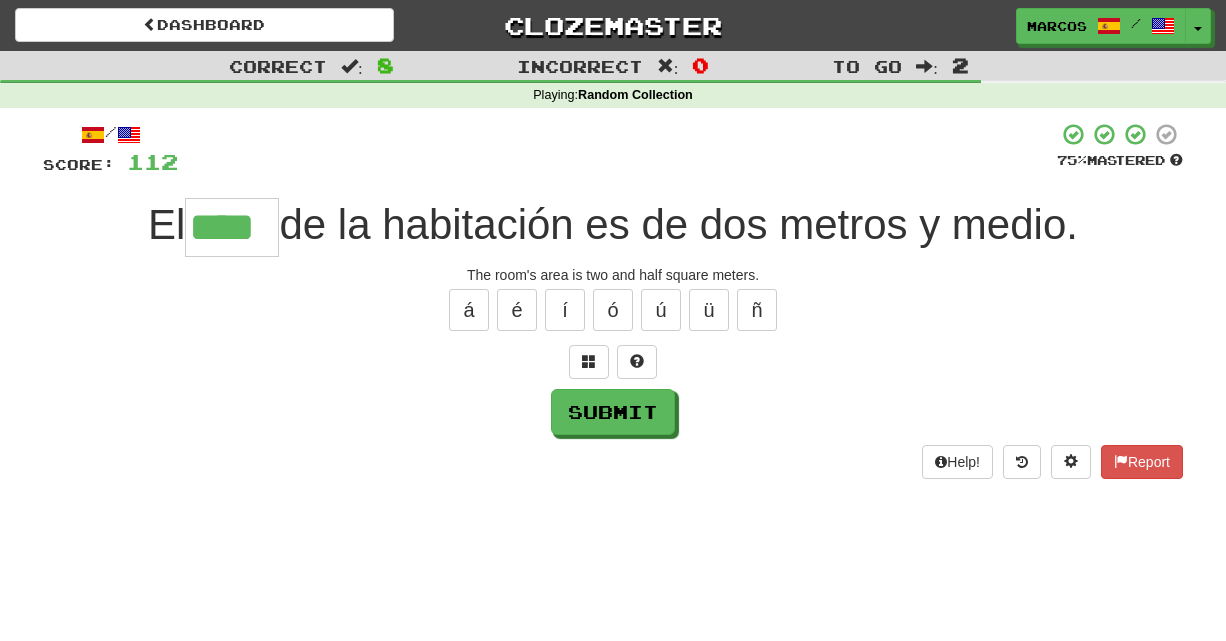 type on "****" 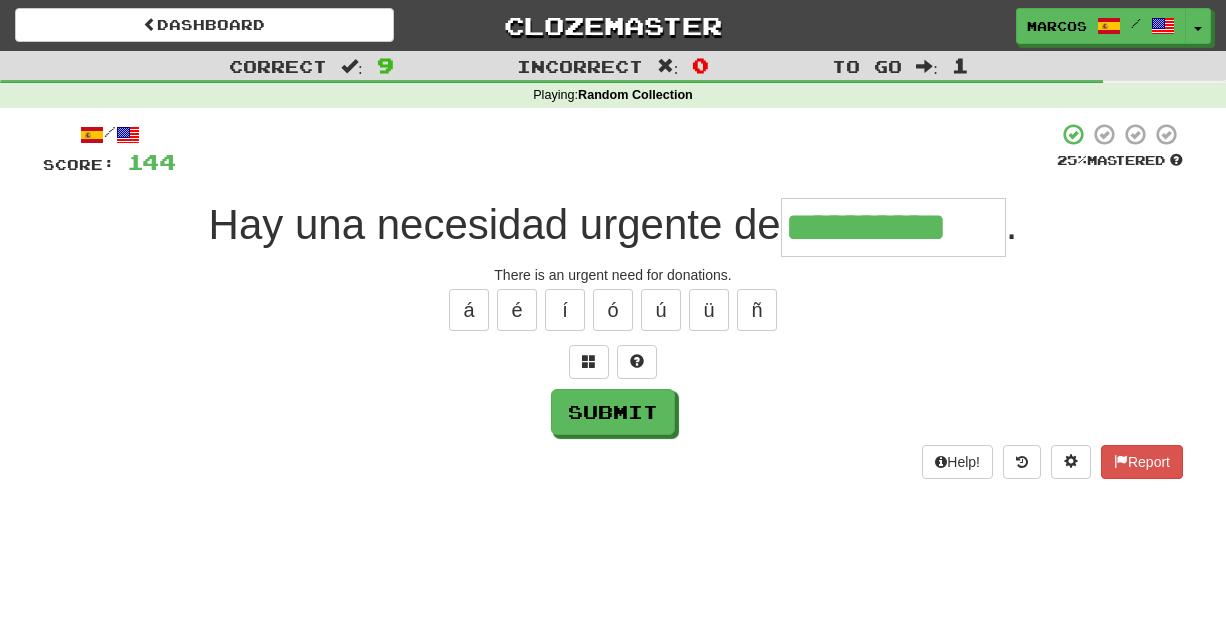 type on "**********" 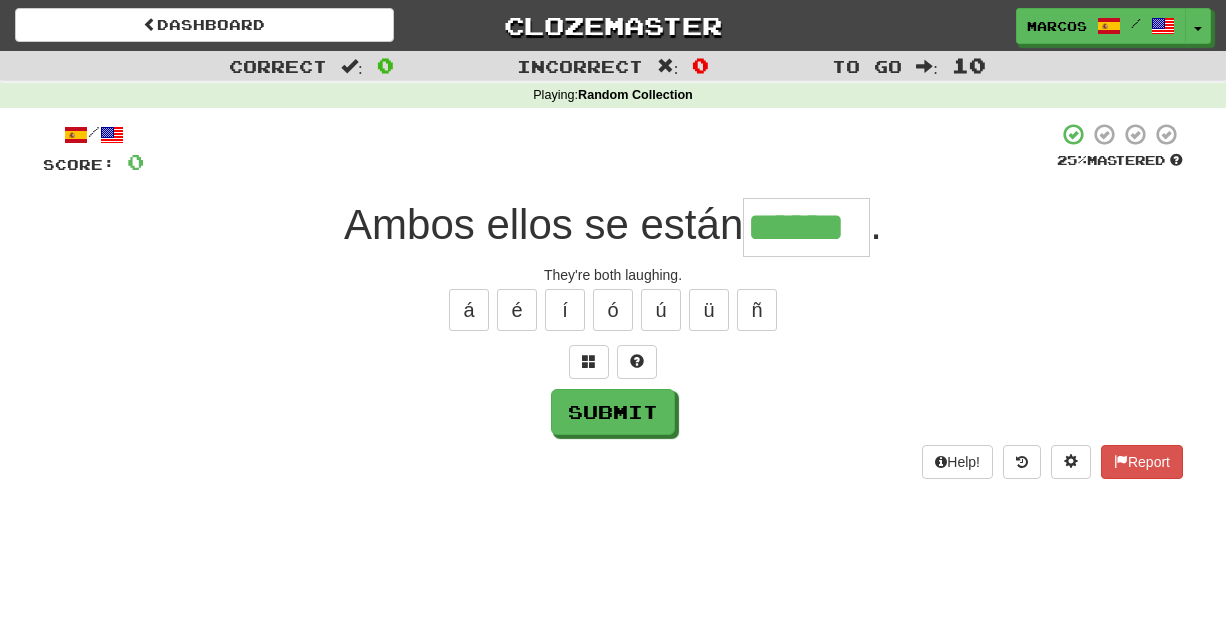 type on "******" 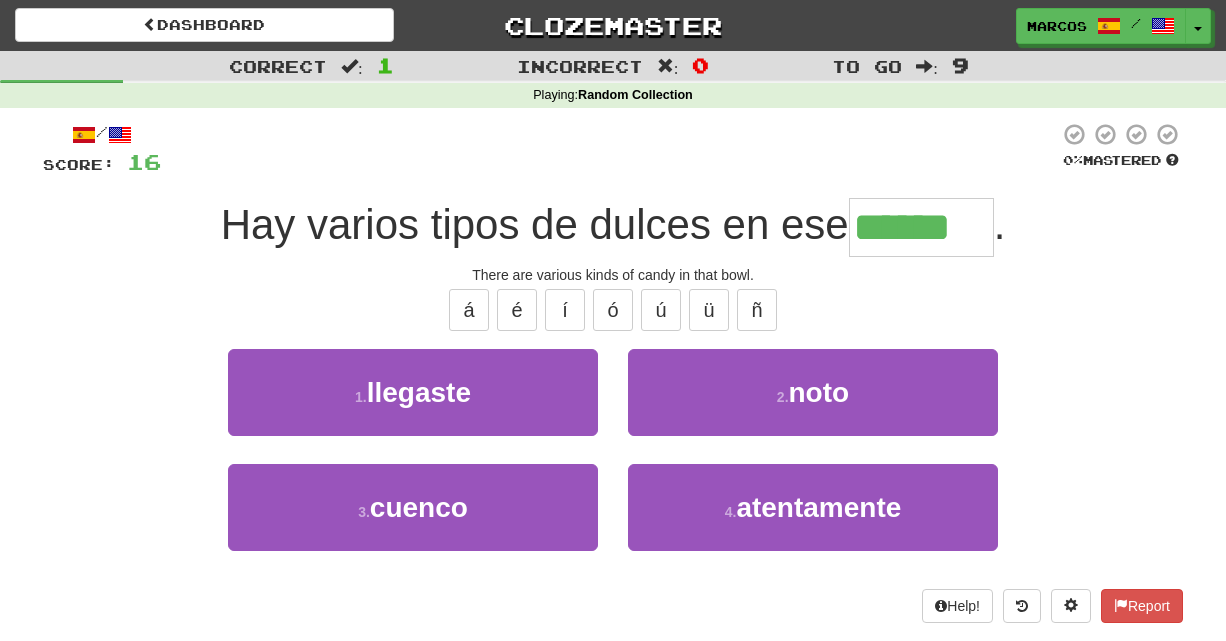 type on "******" 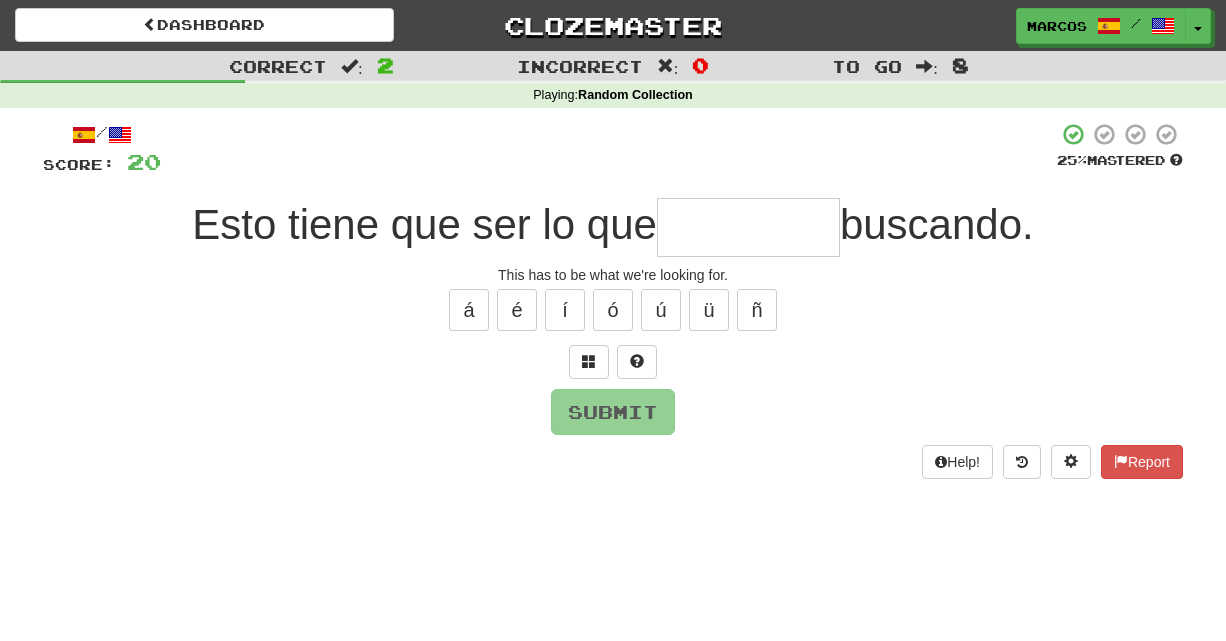 type on "*" 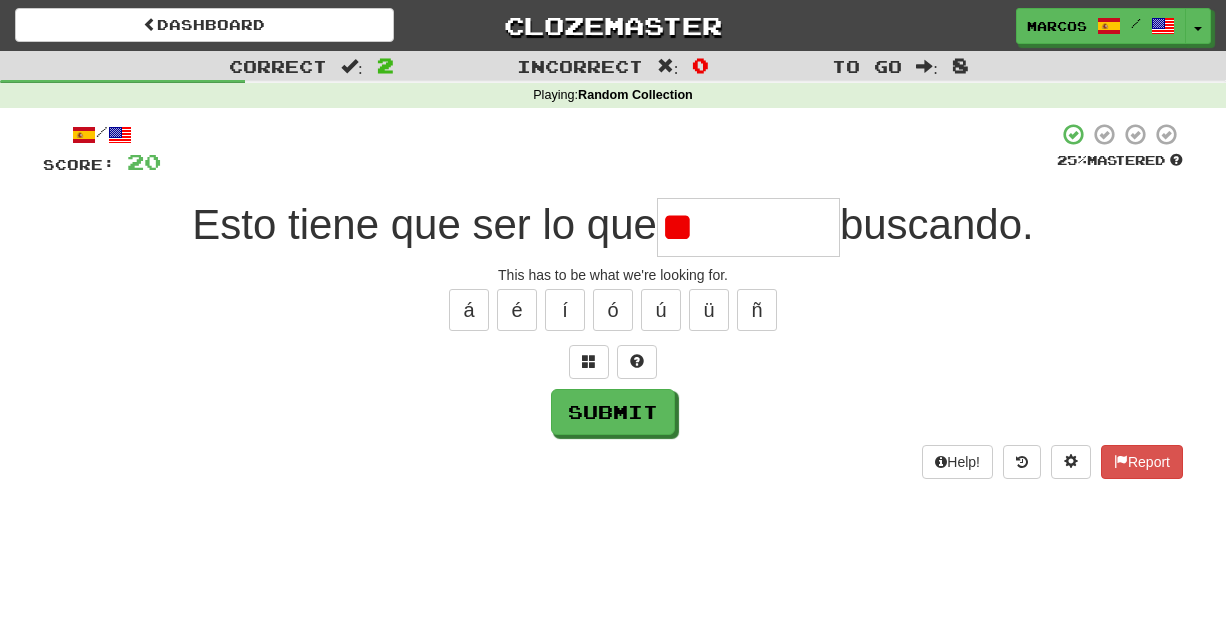 type on "*" 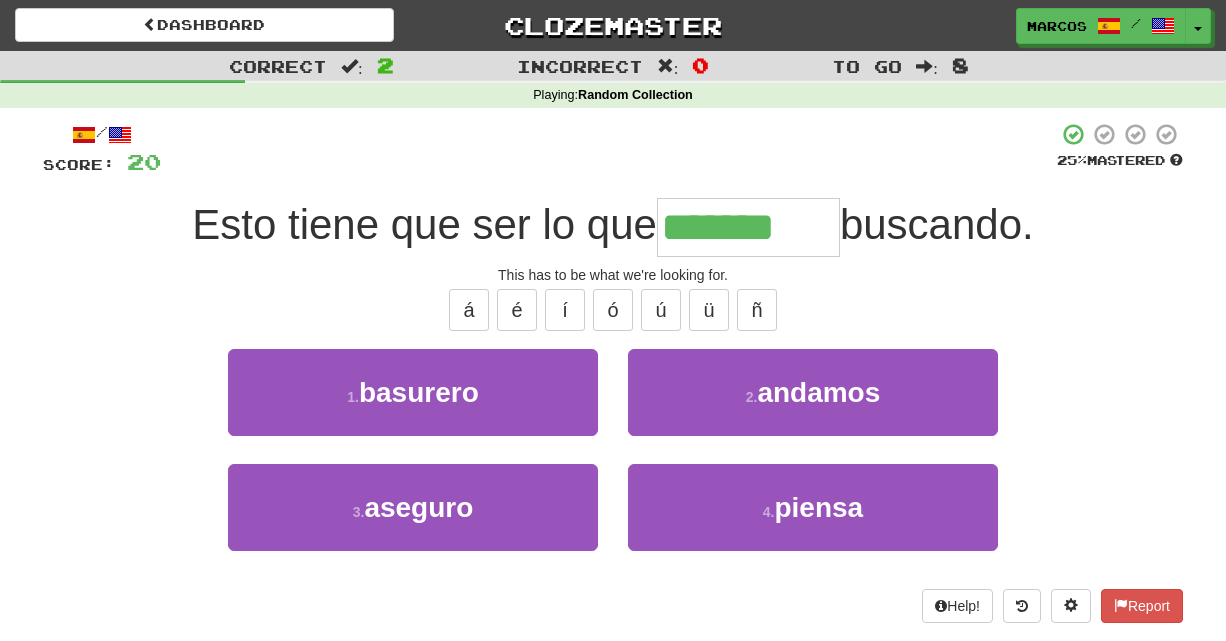 type on "*******" 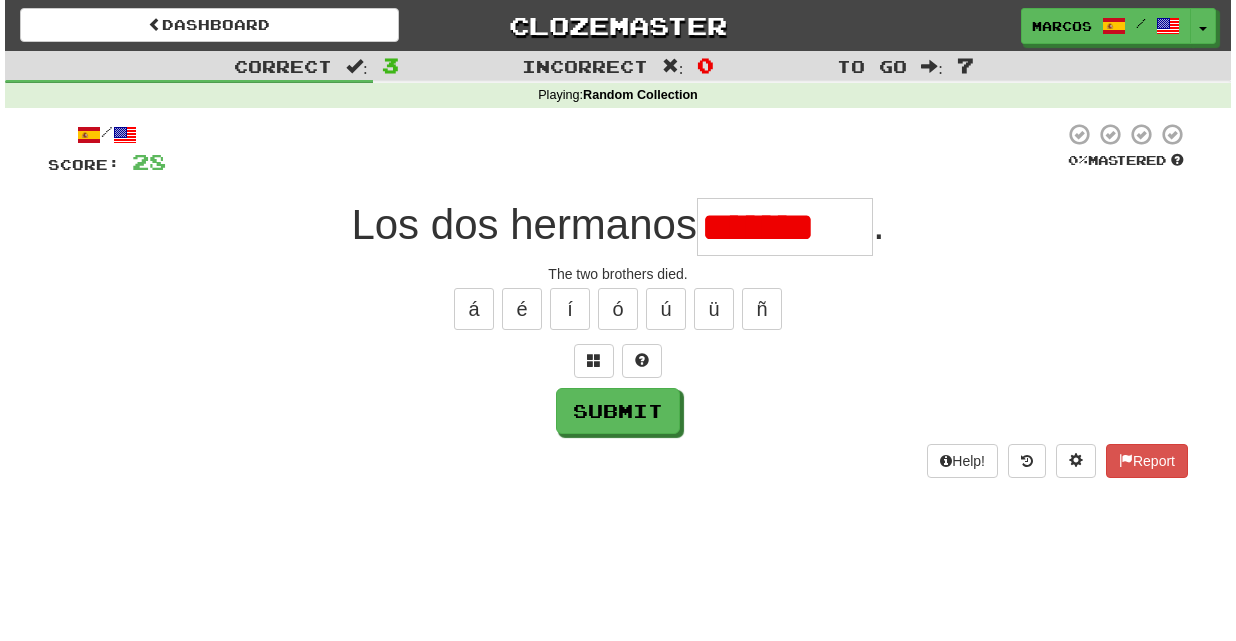 scroll, scrollTop: 0, scrollLeft: 0, axis: both 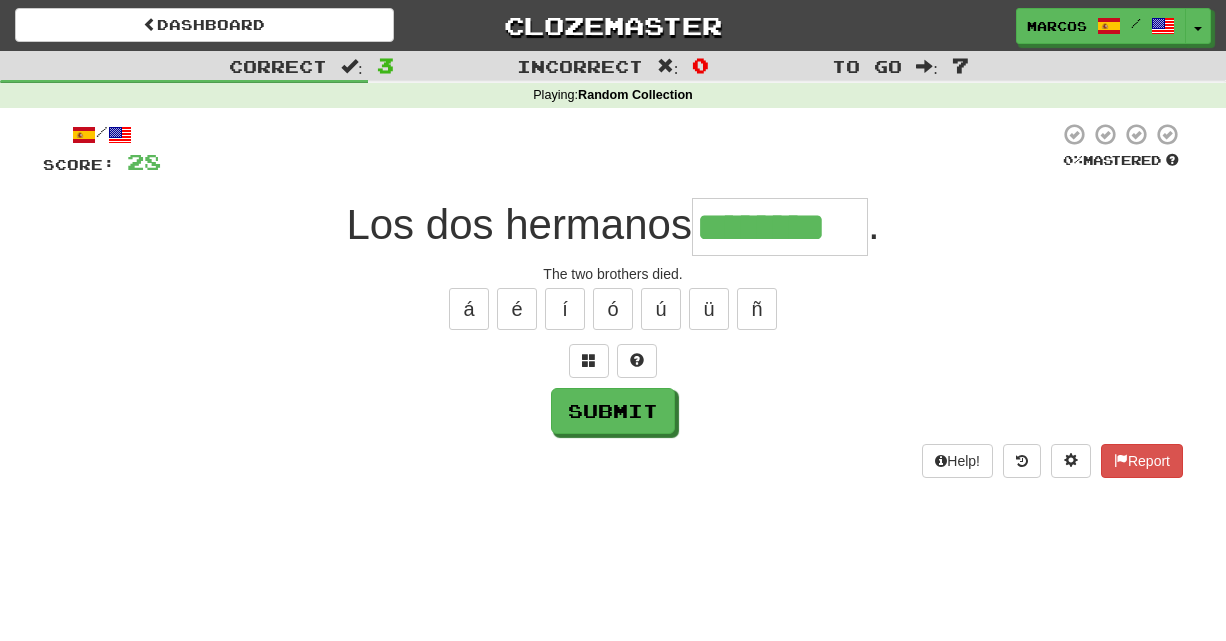 type on "********" 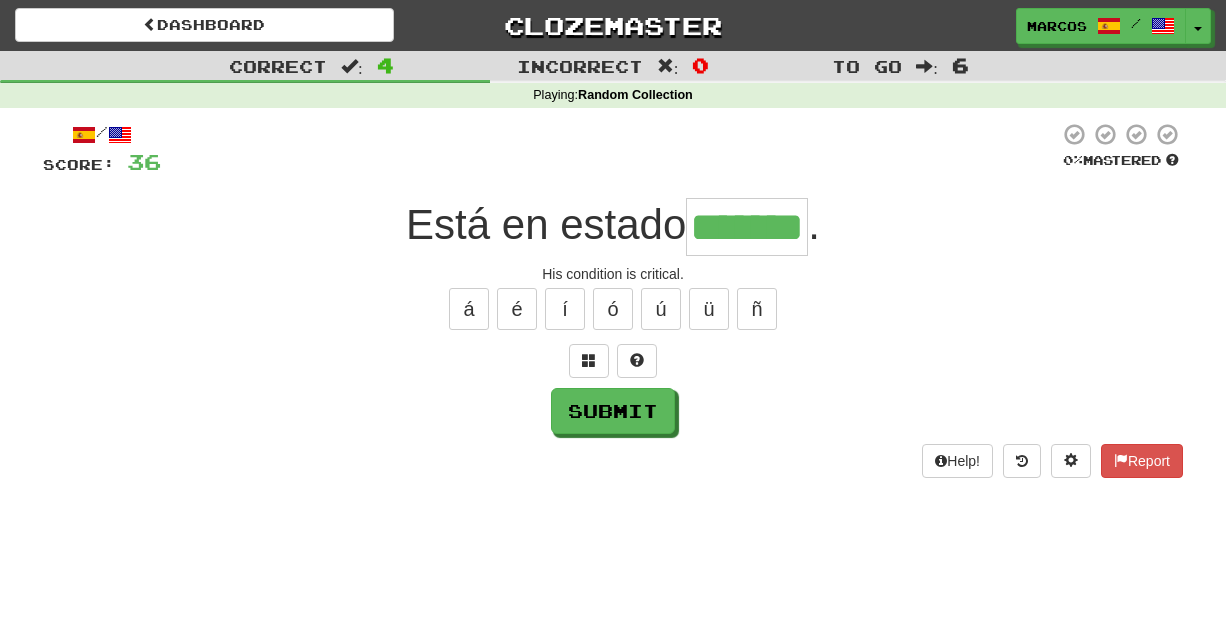 type on "*******" 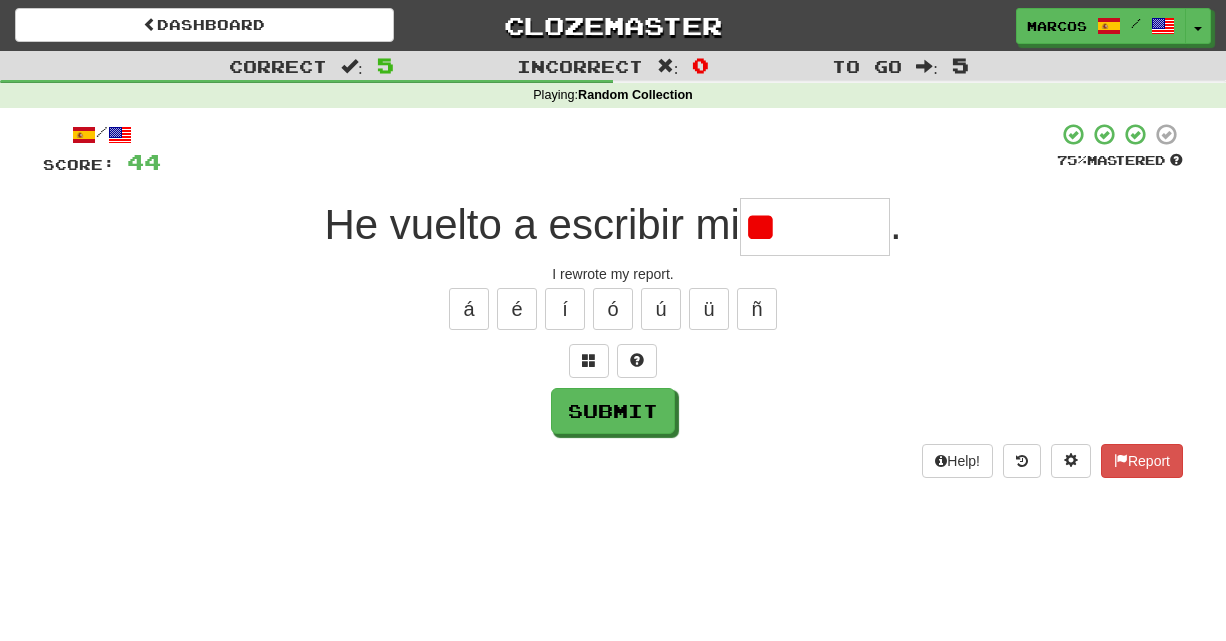 type on "*" 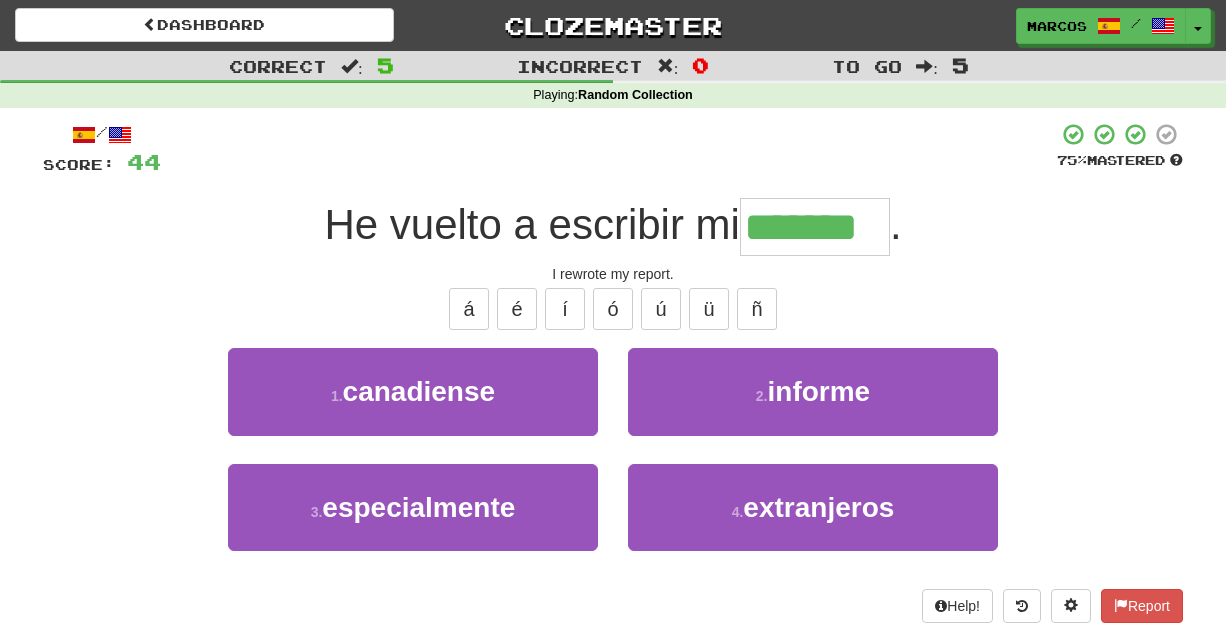 type on "*******" 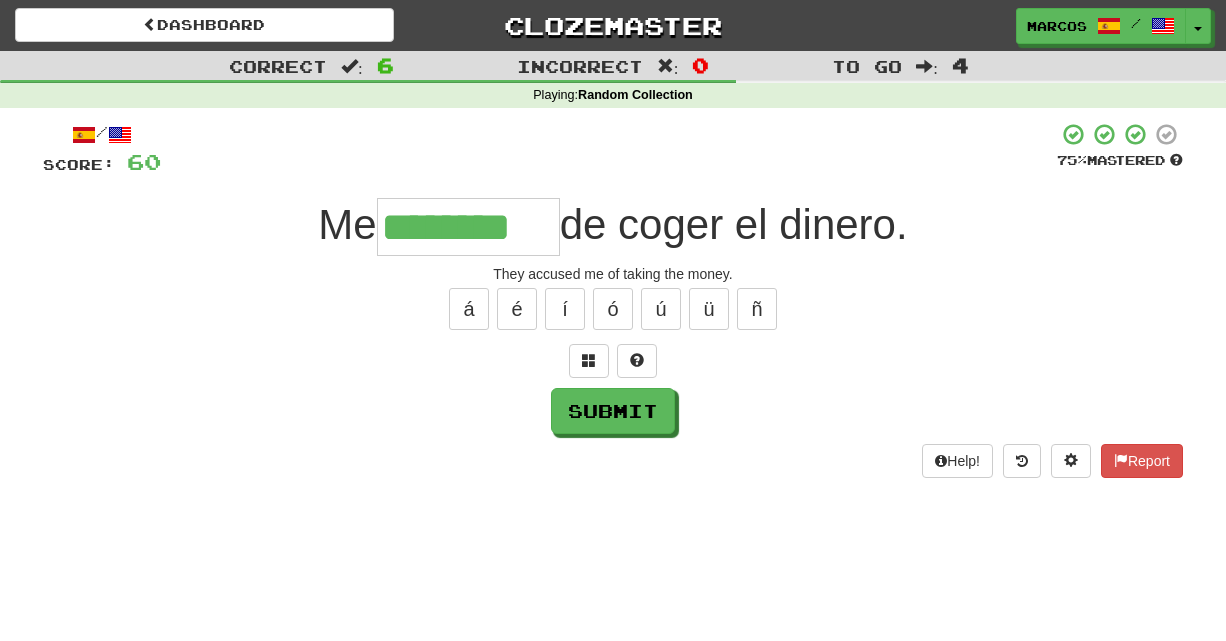 type on "********" 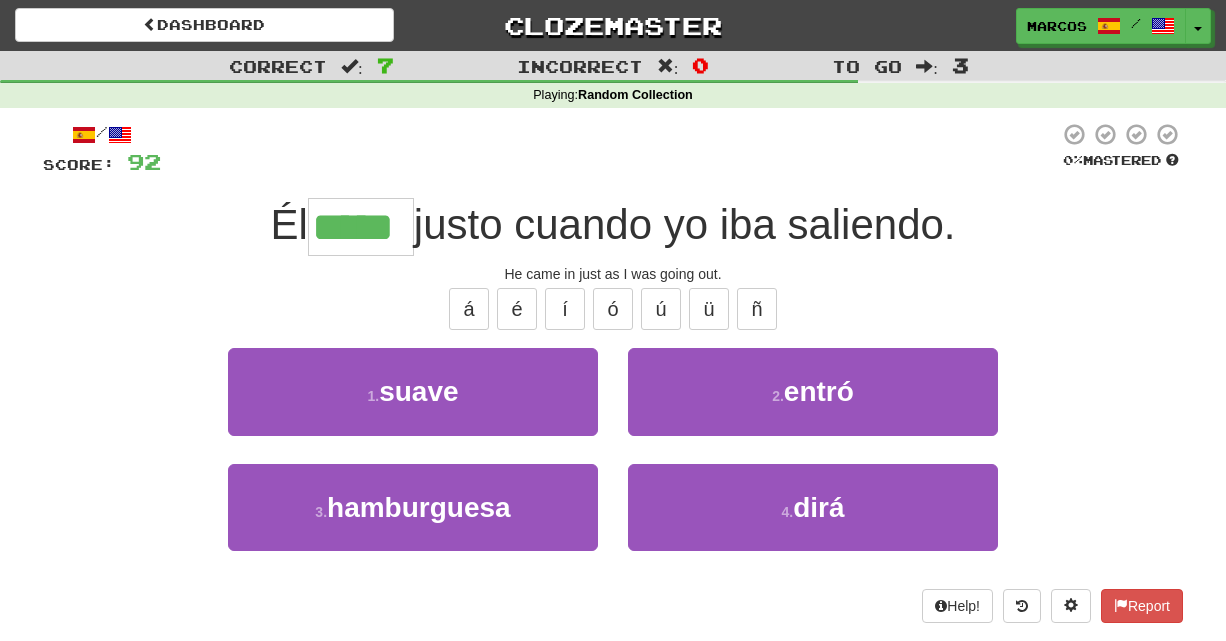 type on "*****" 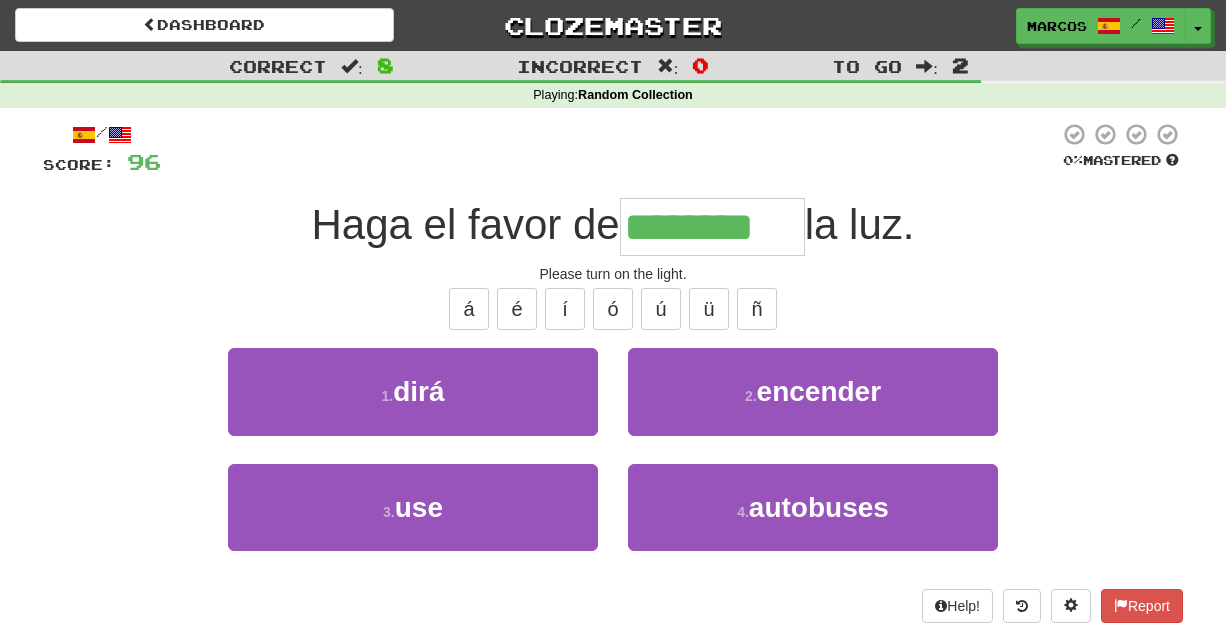 type on "********" 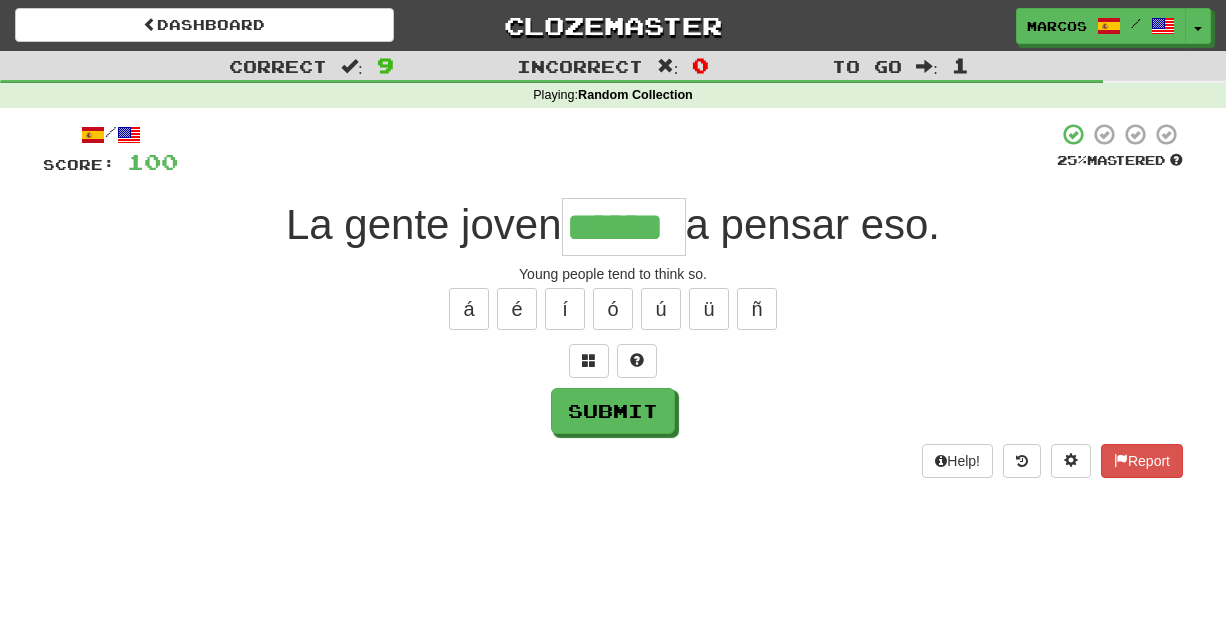 type on "******" 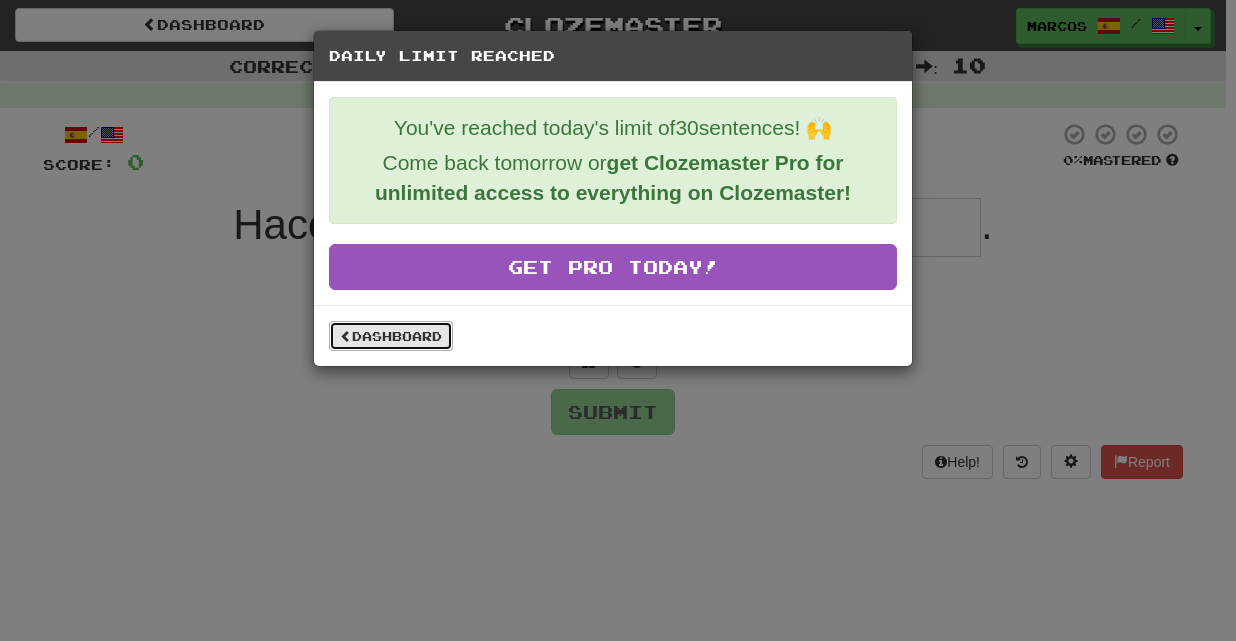 click on "Dashboard" at bounding box center [391, 336] 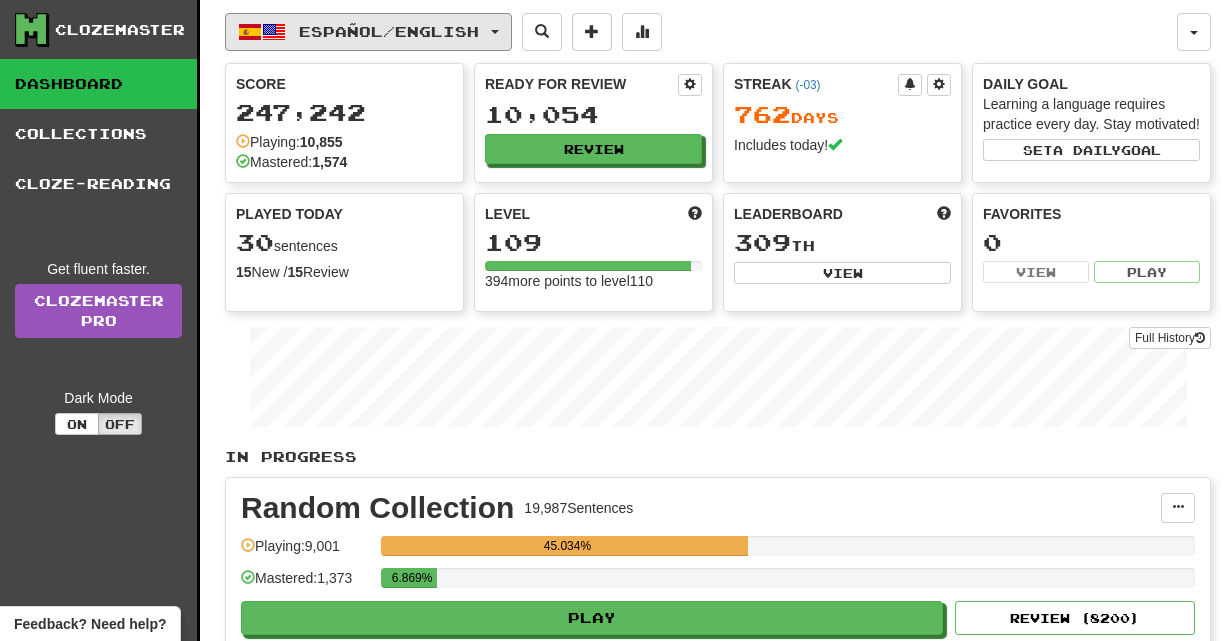 scroll, scrollTop: 0, scrollLeft: 0, axis: both 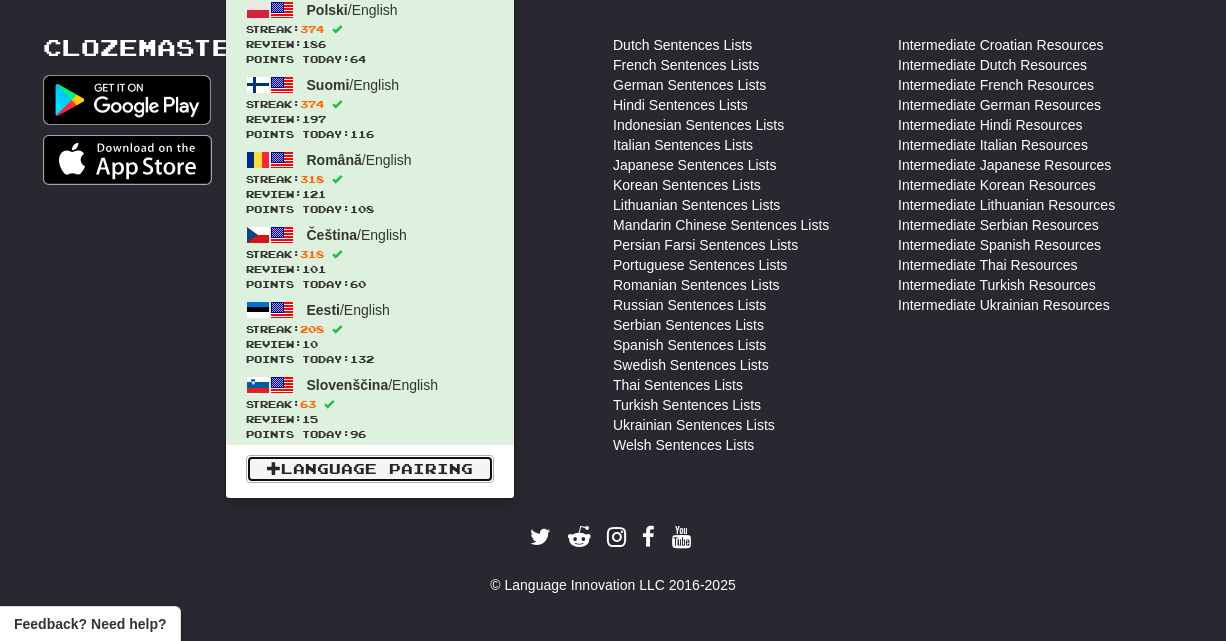 click on "Language Pairing" at bounding box center [370, 469] 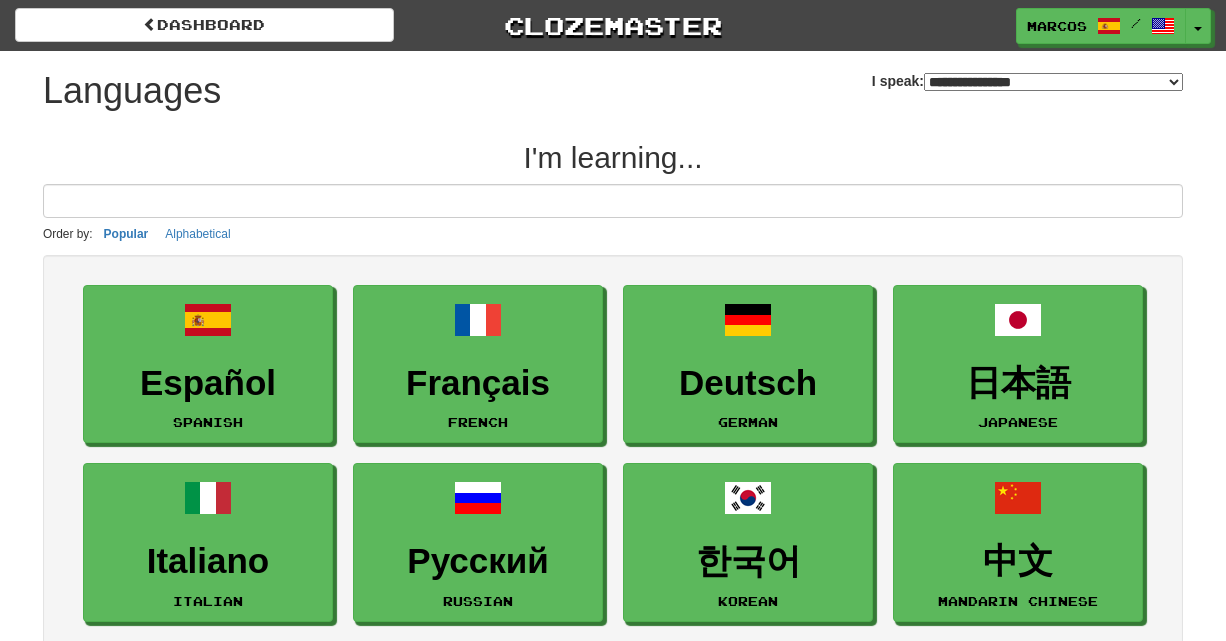 select on "*******" 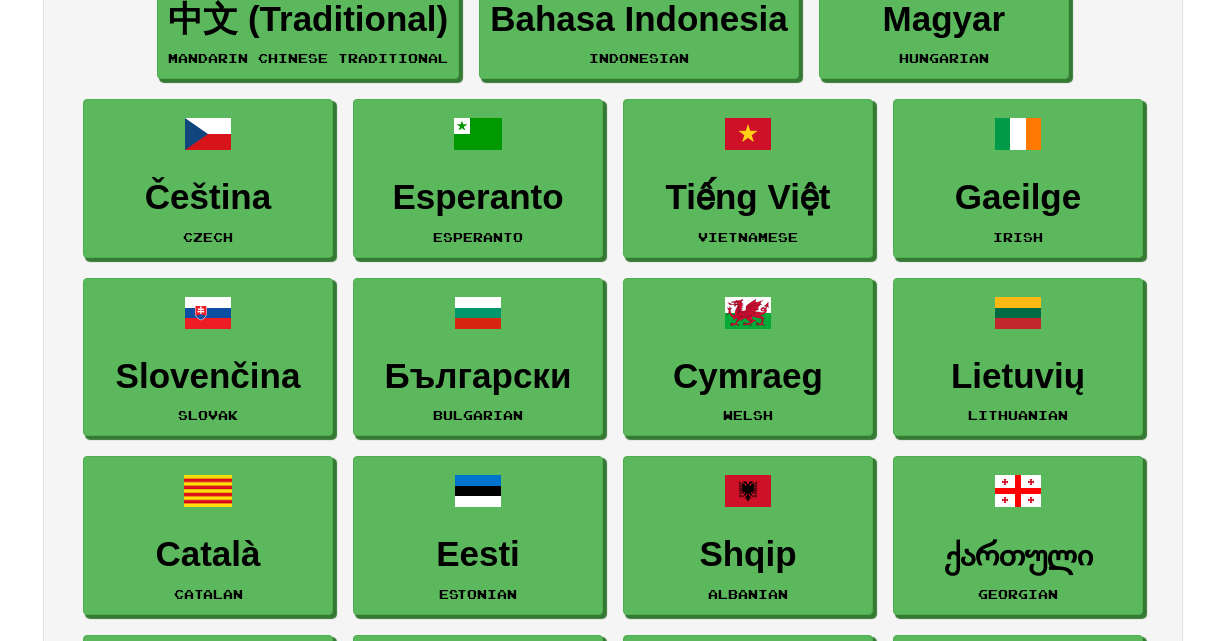 drag, startPoint x: 1235, startPoint y: 51, endPoint x: 1235, endPoint y: 312, distance: 261 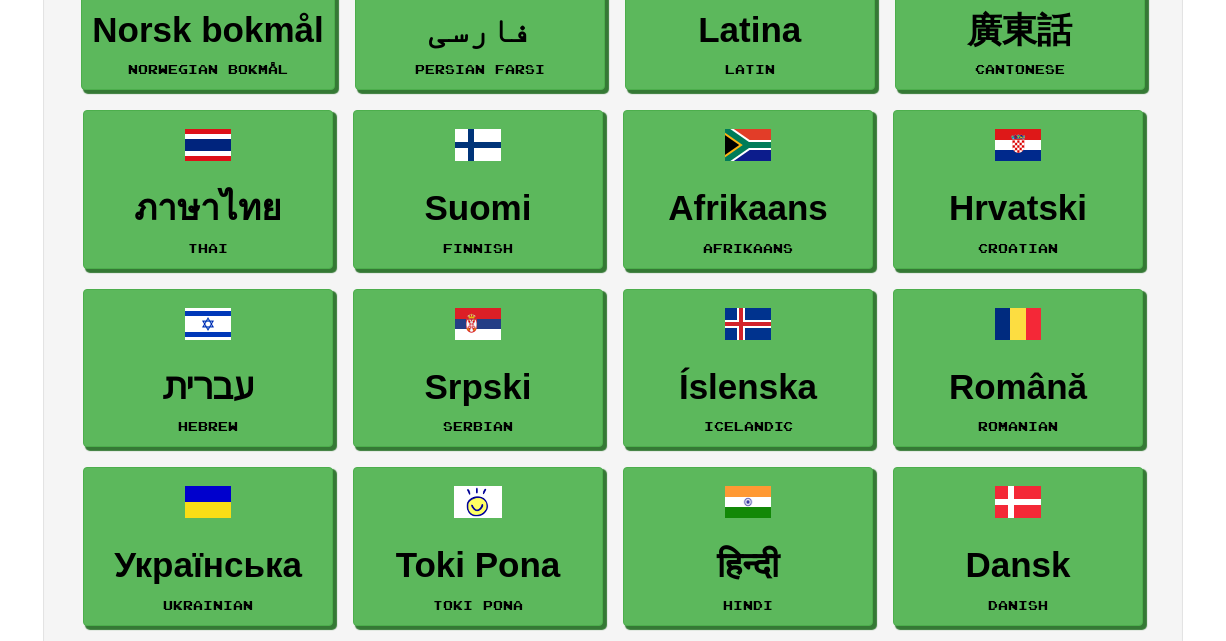 scroll, scrollTop: 0, scrollLeft: 0, axis: both 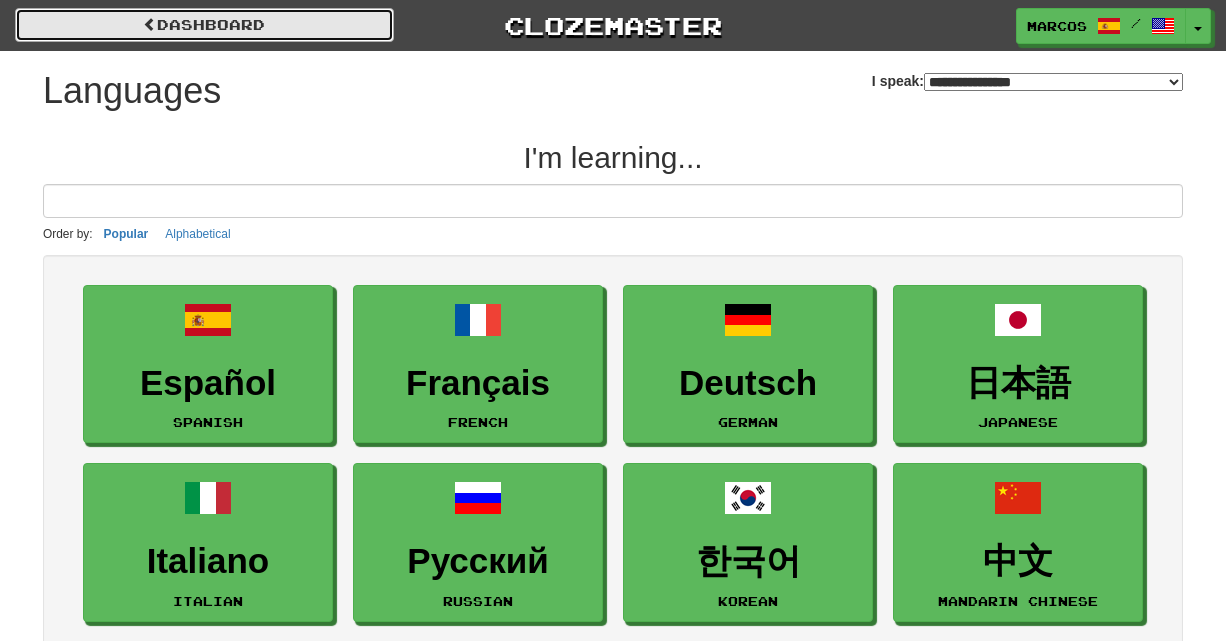 click on "dashboard" at bounding box center [204, 25] 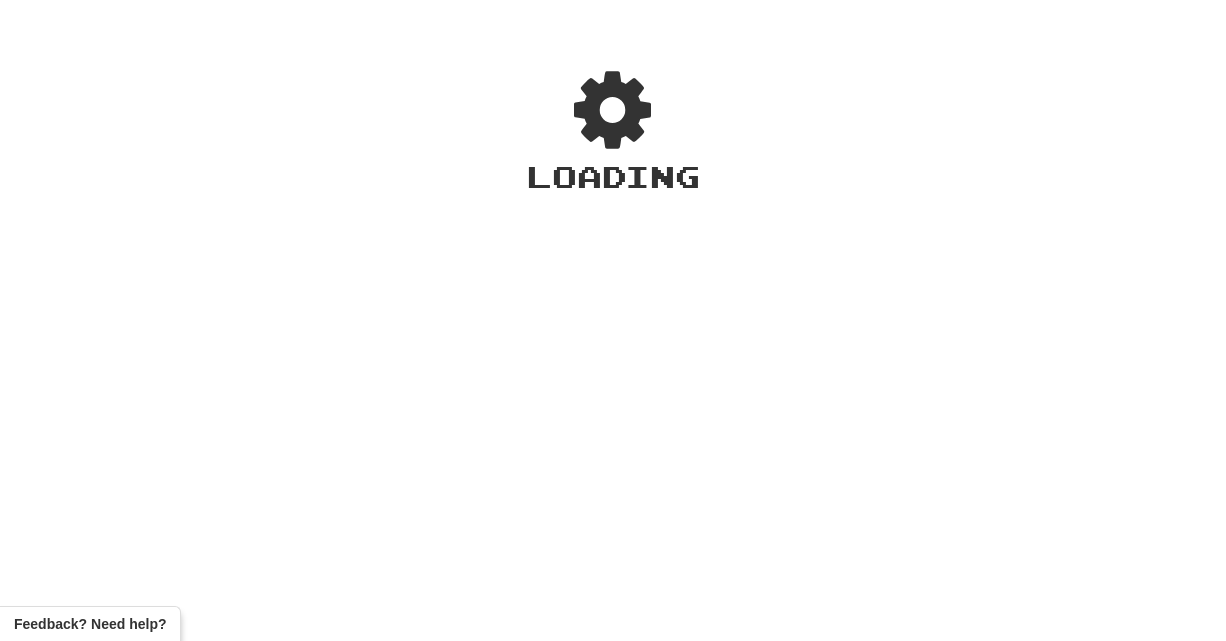 scroll, scrollTop: 0, scrollLeft: 0, axis: both 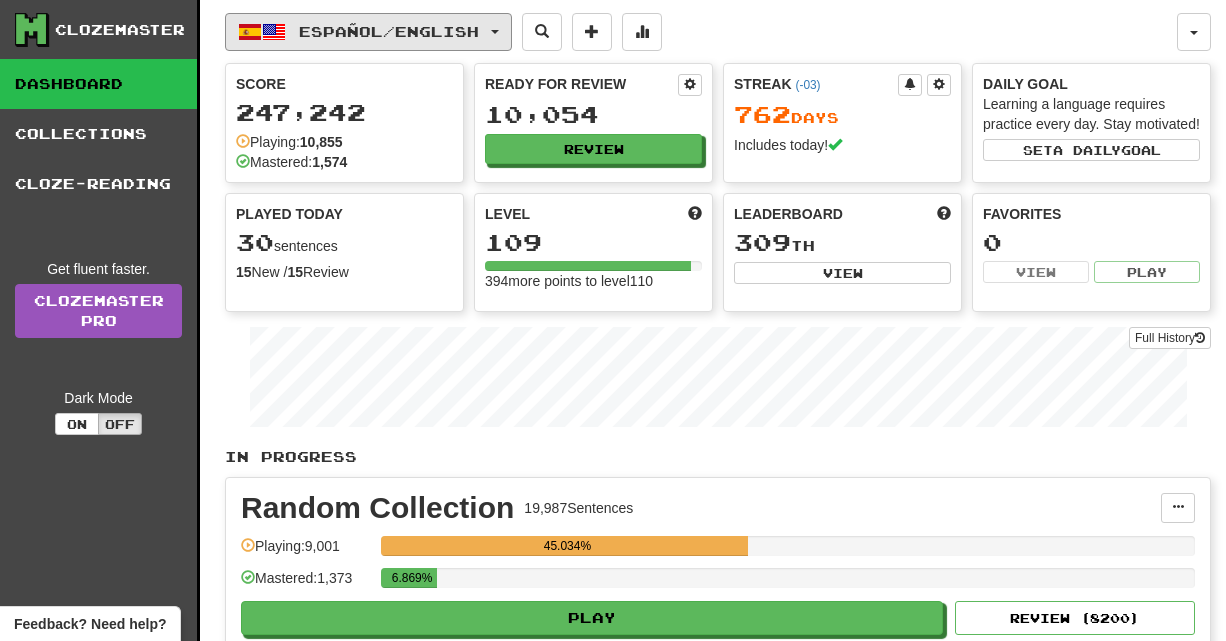 click on "Español  /  English" at bounding box center [368, 32] 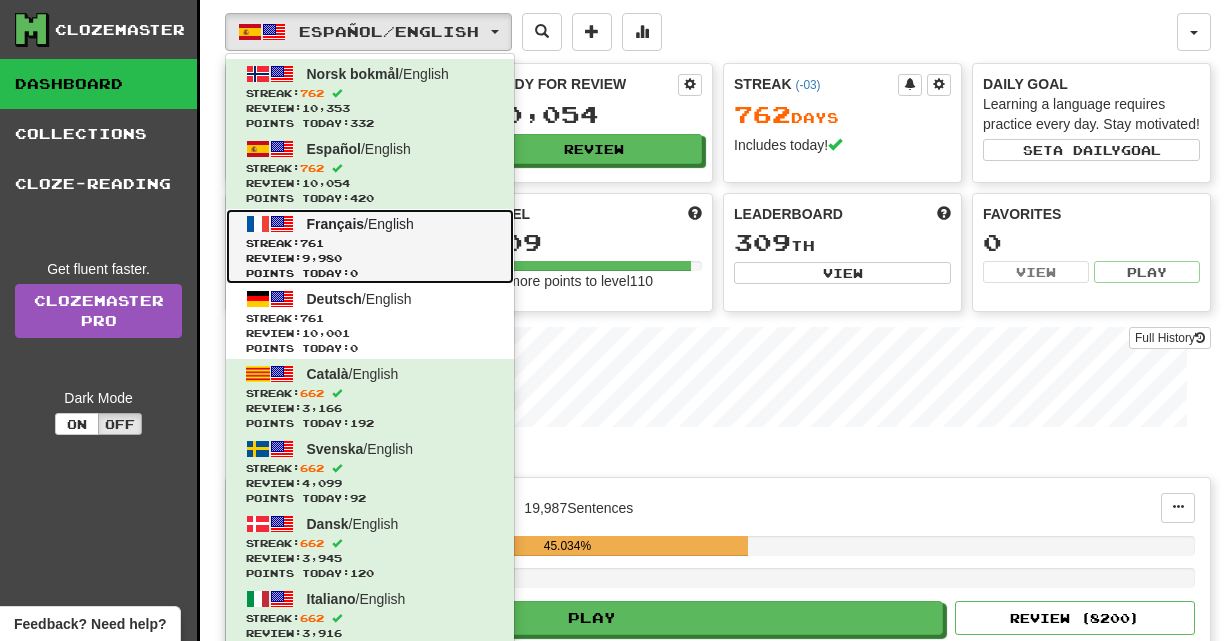 click on "Review:  9,980" at bounding box center [370, 258] 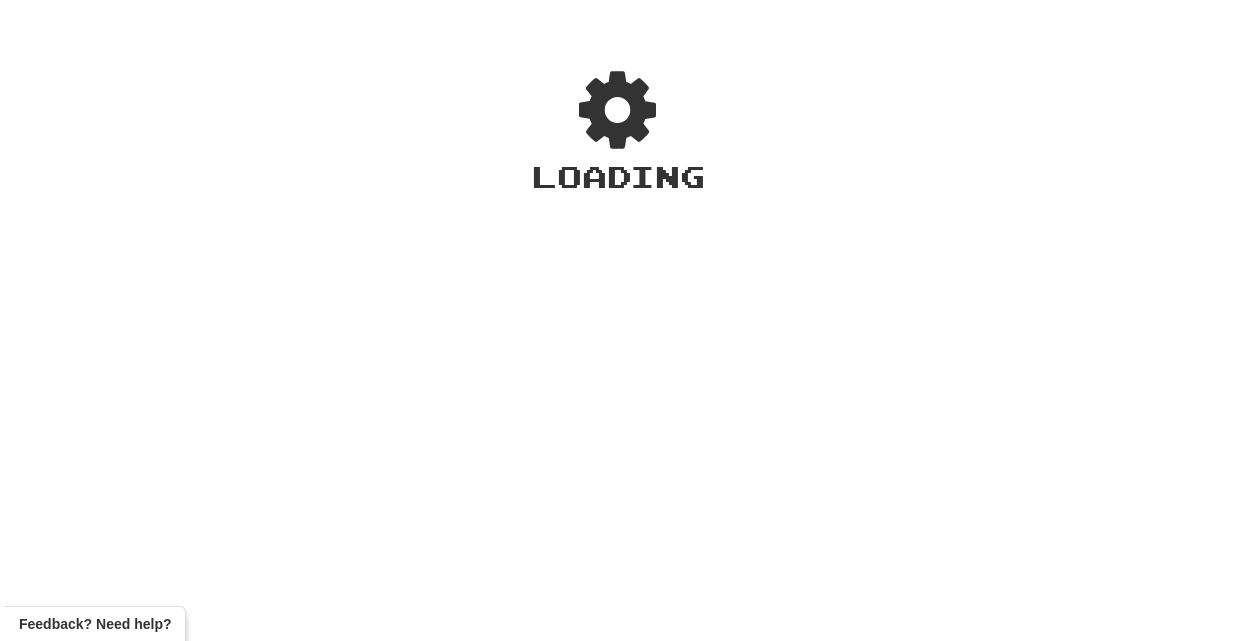scroll, scrollTop: 0, scrollLeft: 0, axis: both 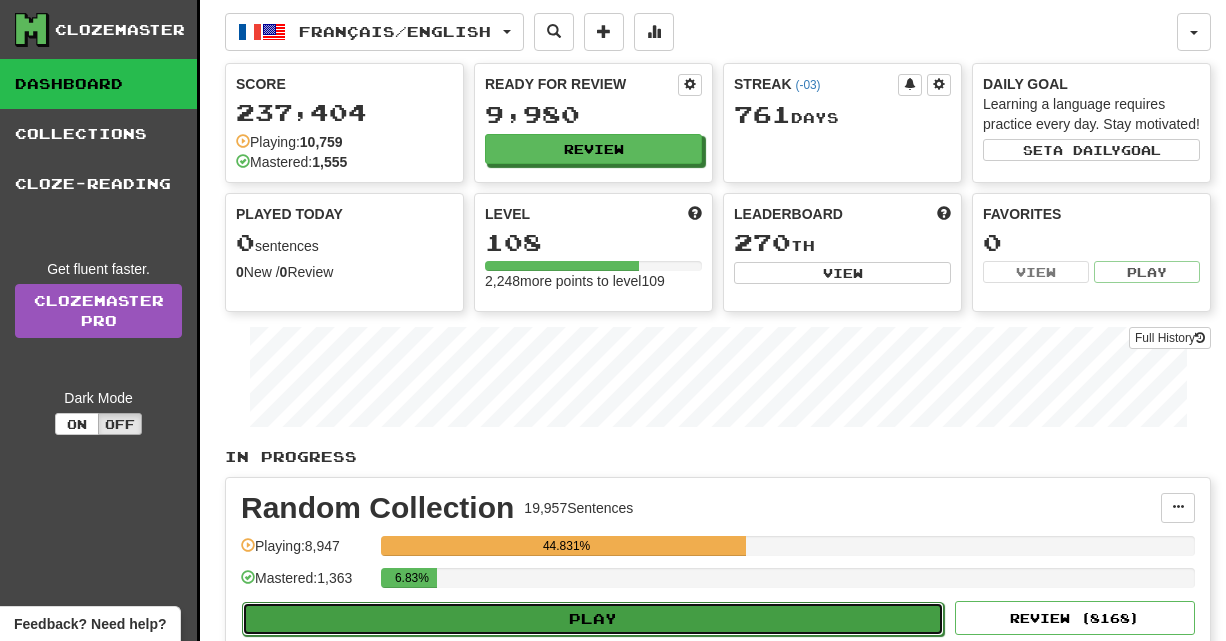 click on "Play" at bounding box center [593, 619] 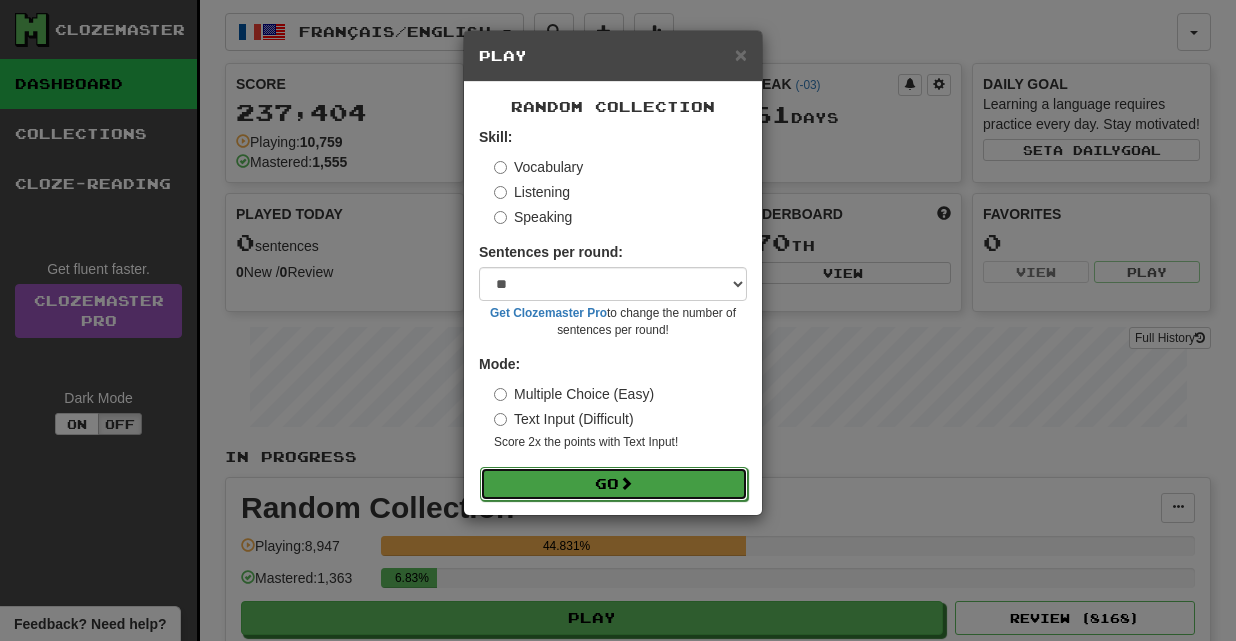 click on "Go" at bounding box center (614, 484) 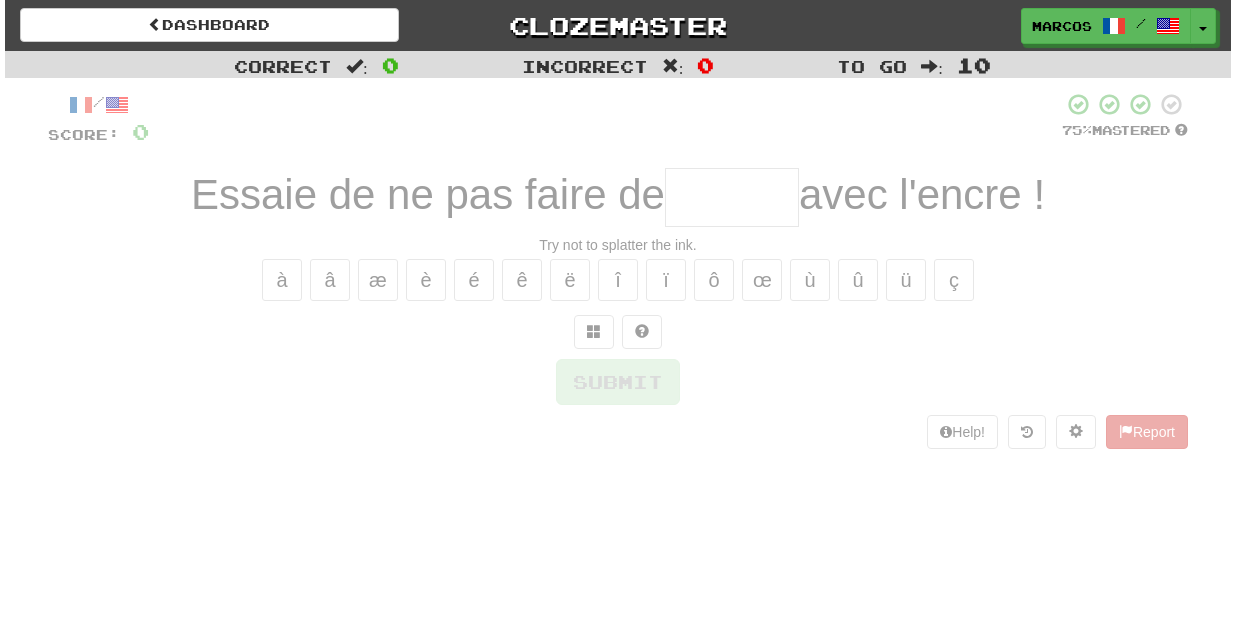 scroll, scrollTop: 0, scrollLeft: 0, axis: both 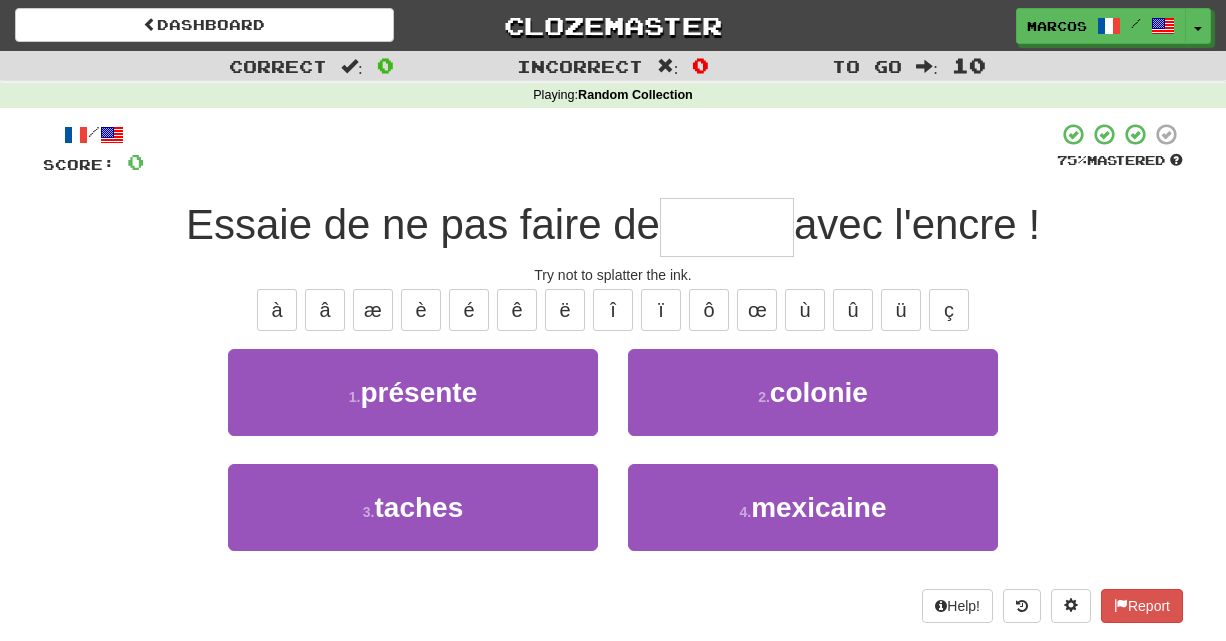 type on "*" 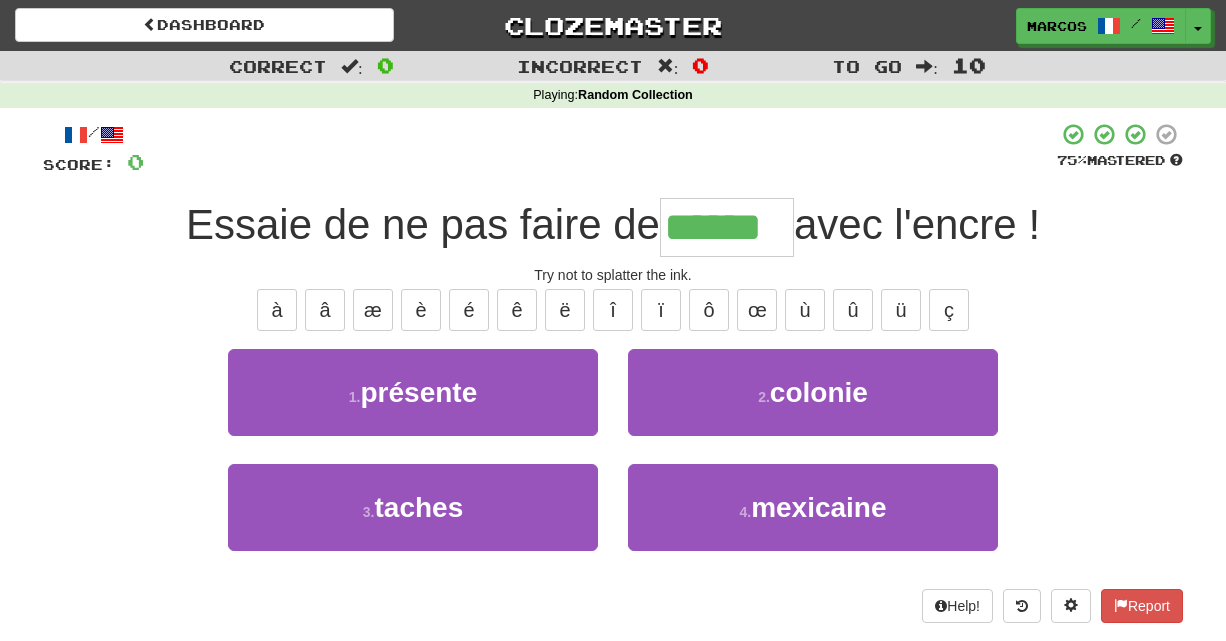 type on "******" 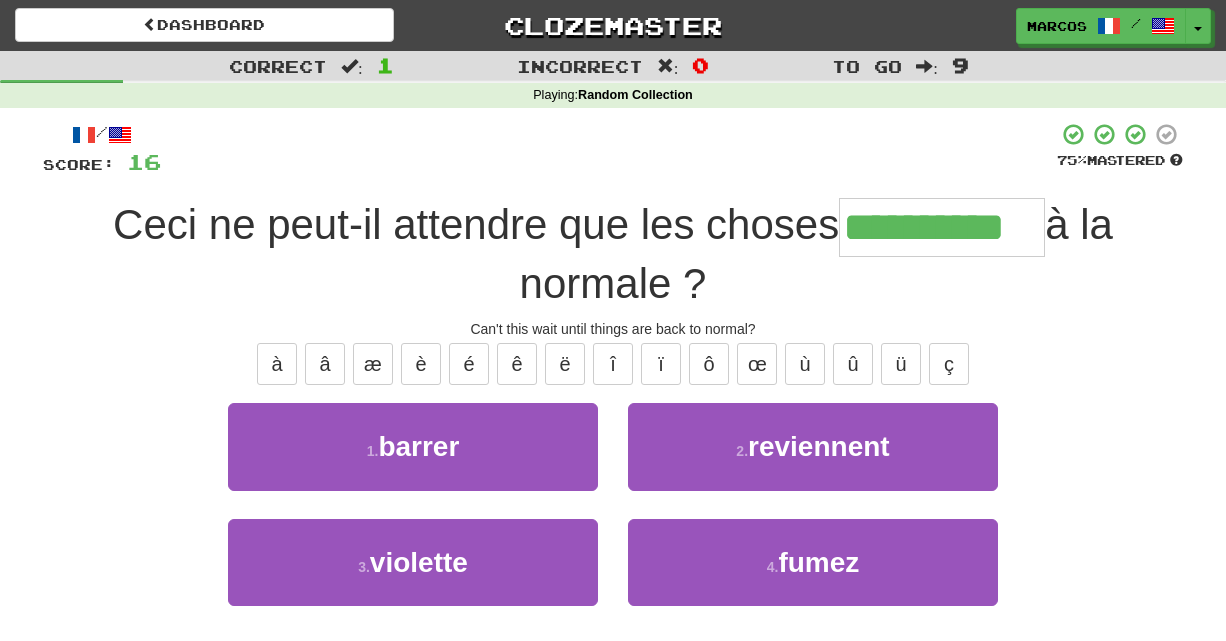 type on "**********" 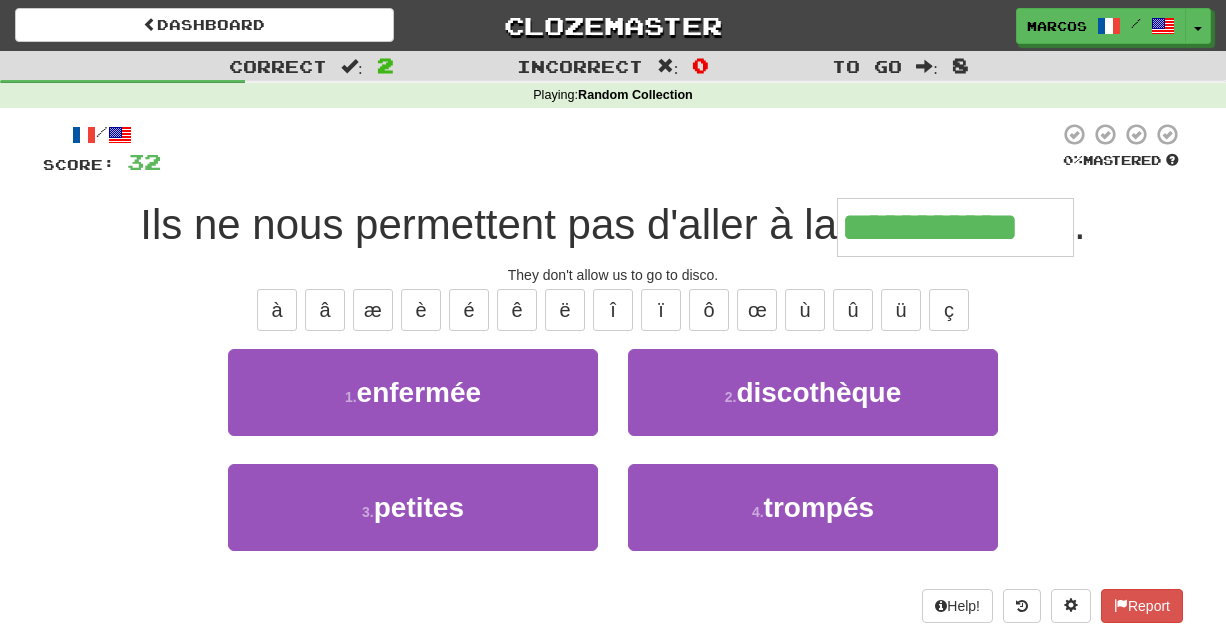 type on "**********" 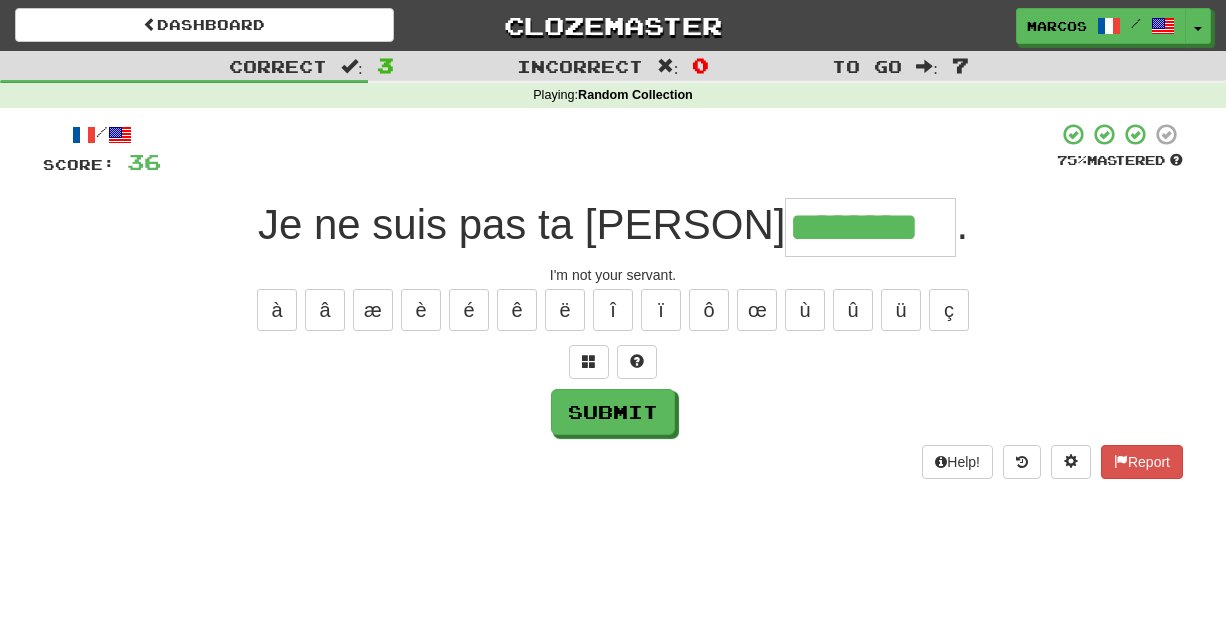 type on "********" 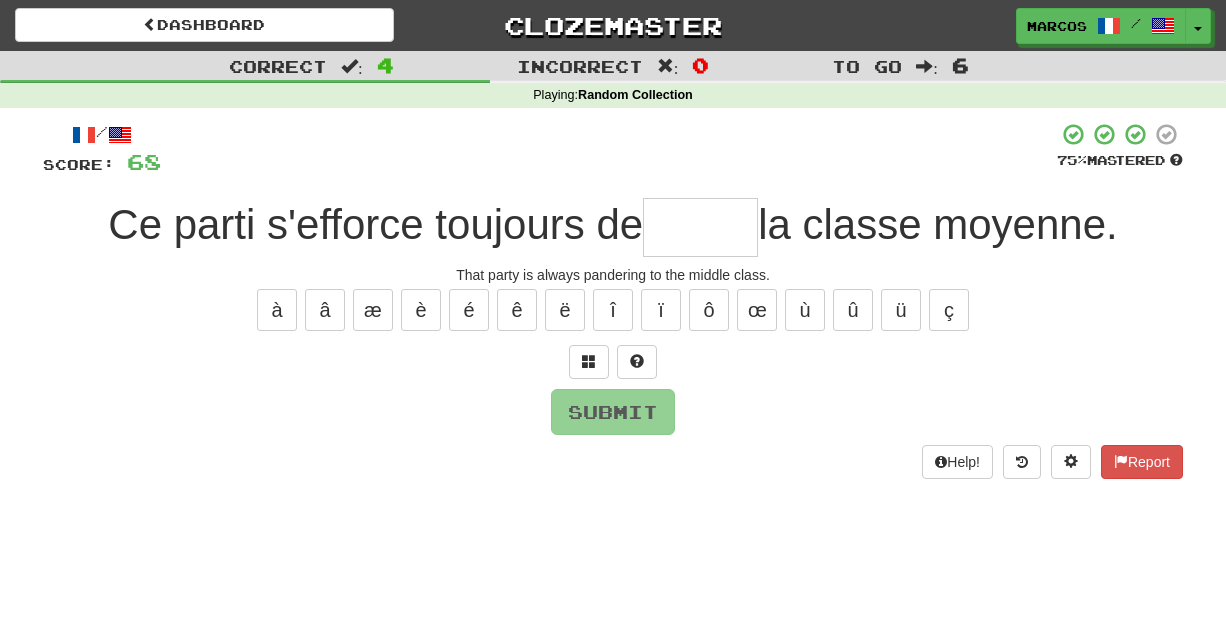 type on "*" 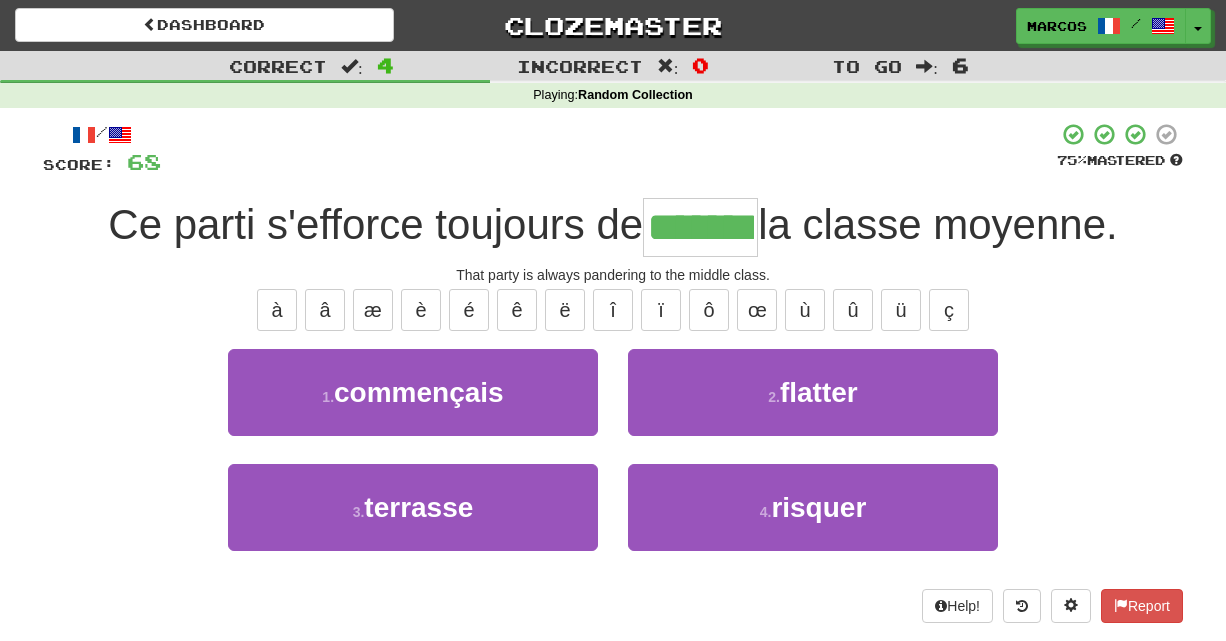 type on "*******" 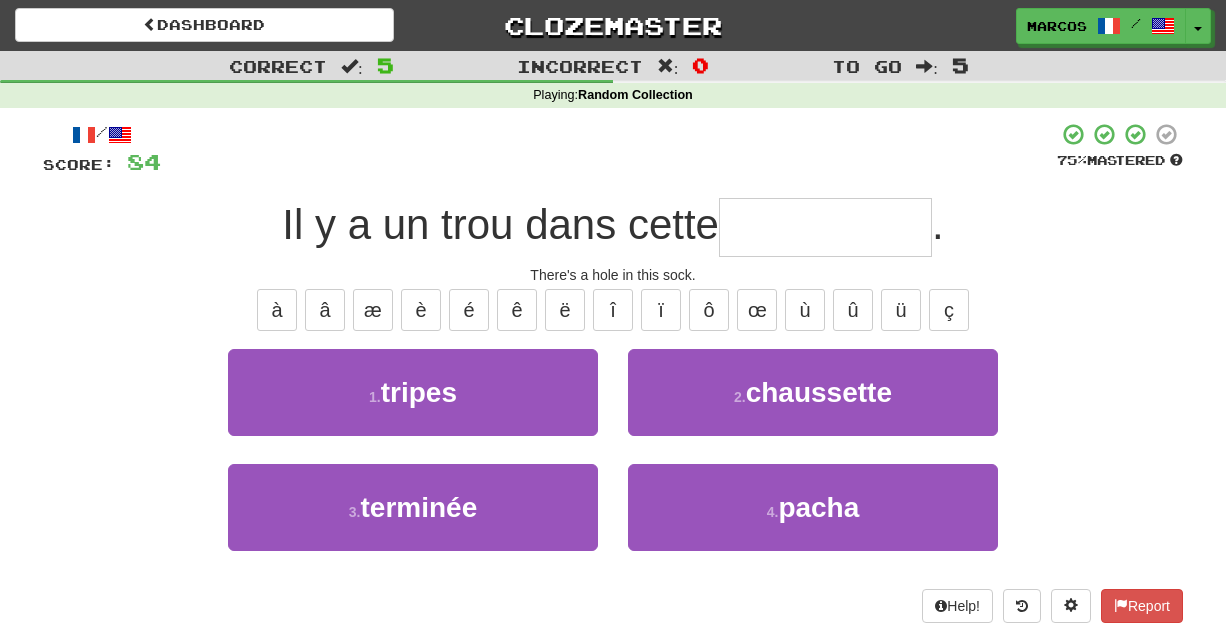 type on "*" 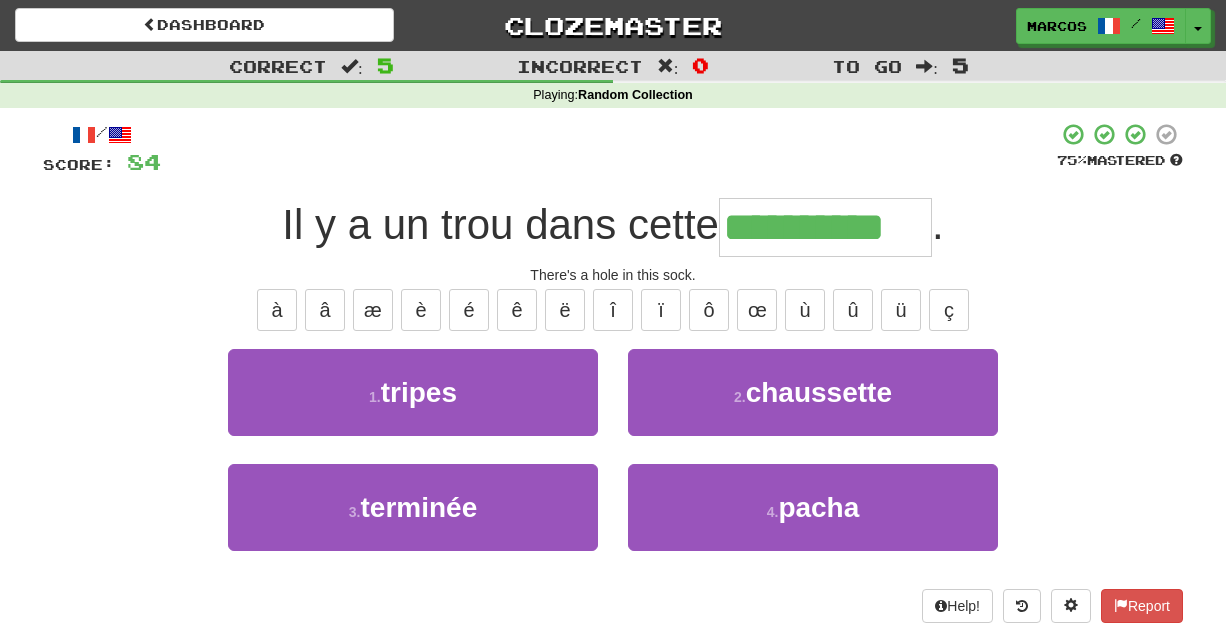 type on "**********" 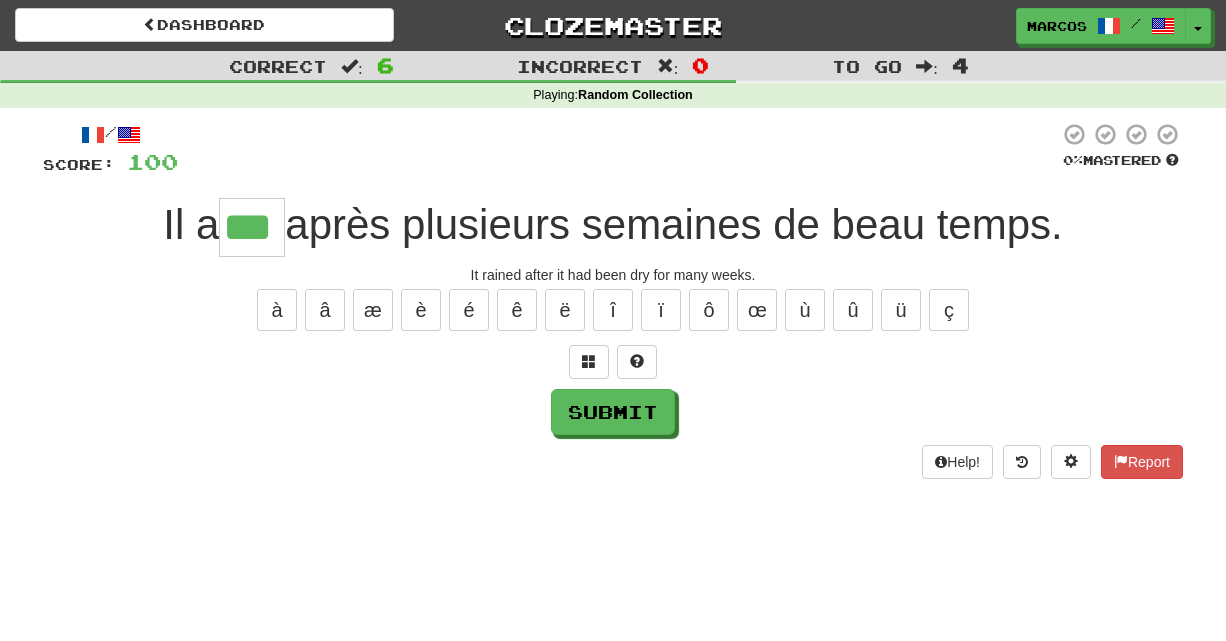 type on "***" 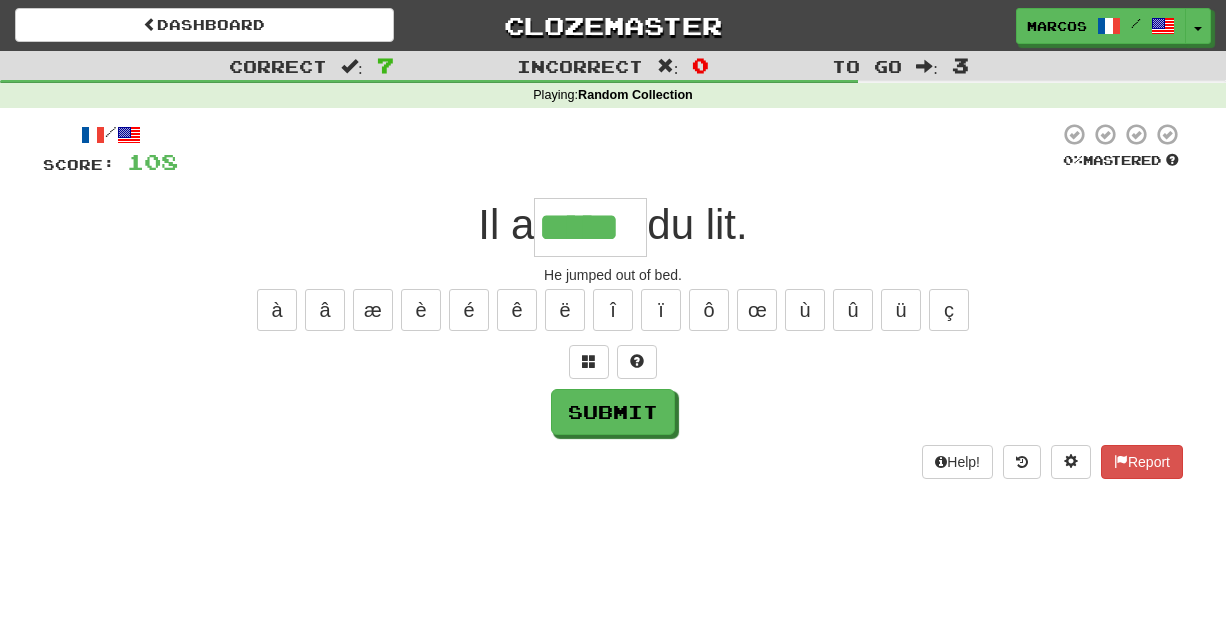 type on "*****" 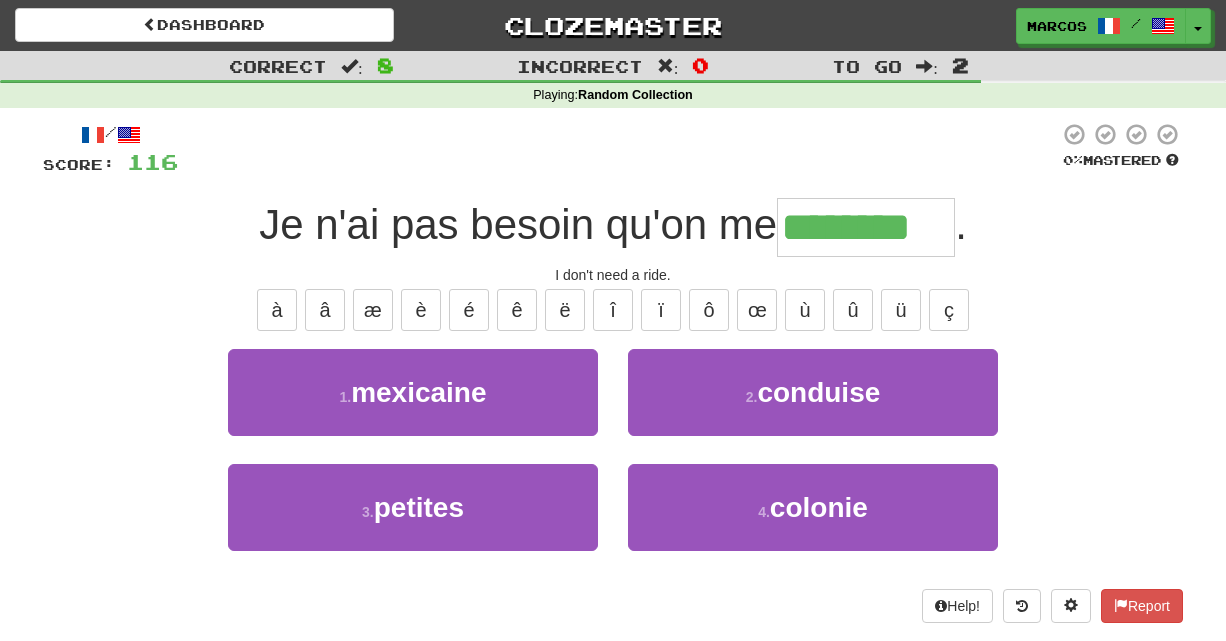 type on "********" 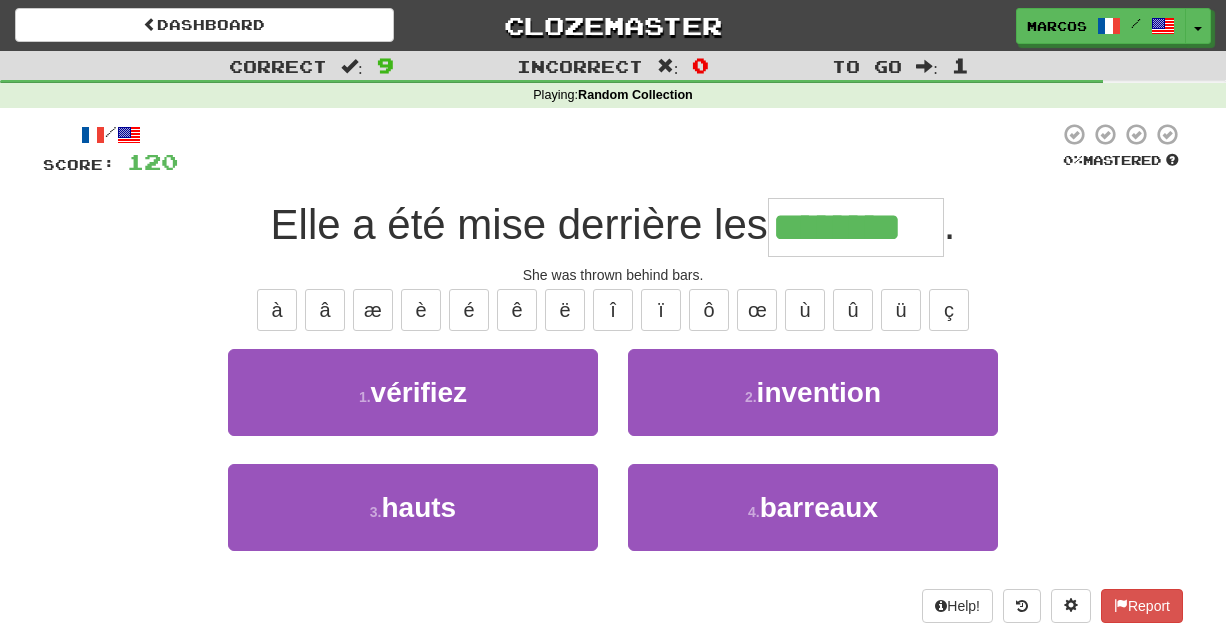 type on "********" 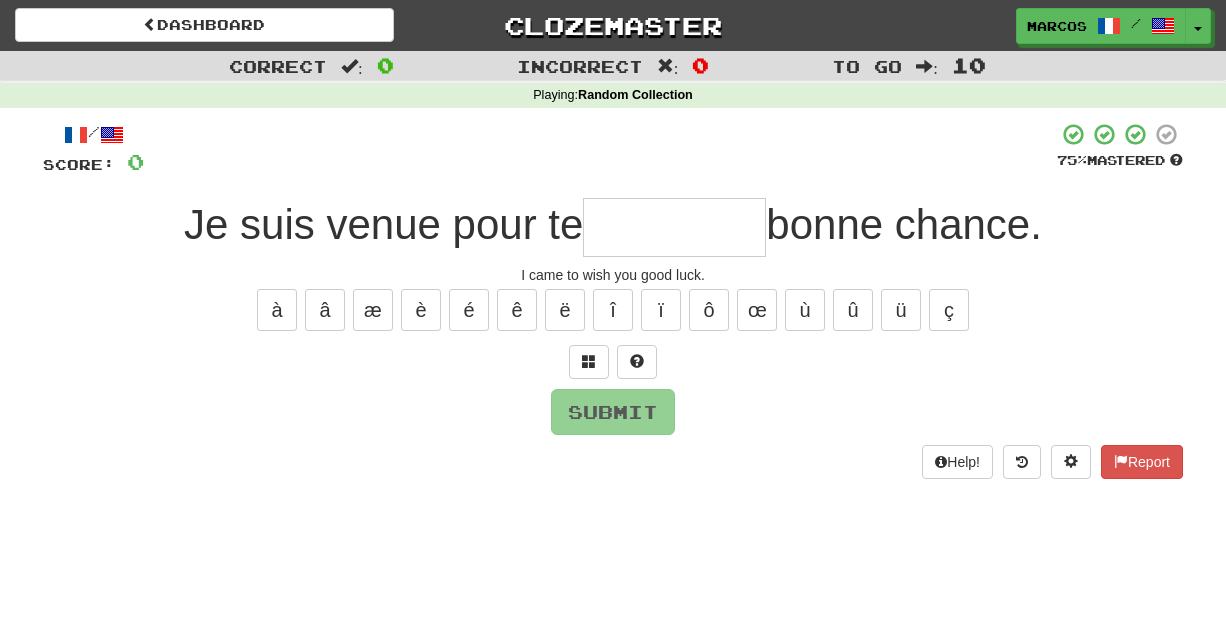 type on "*" 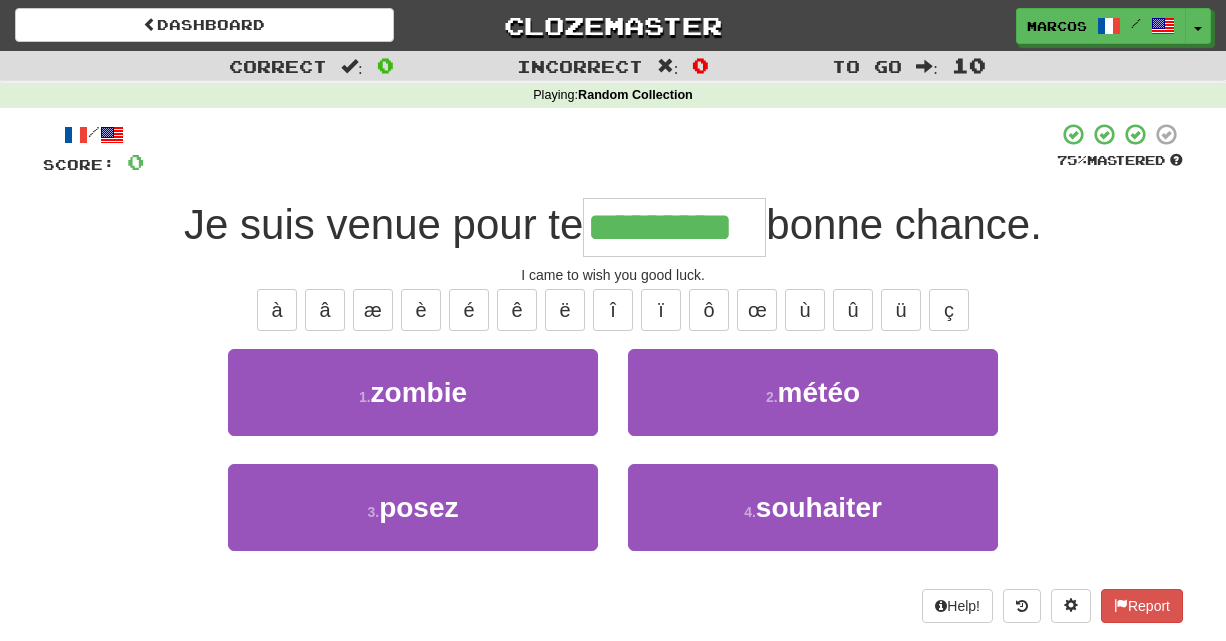 type on "*********" 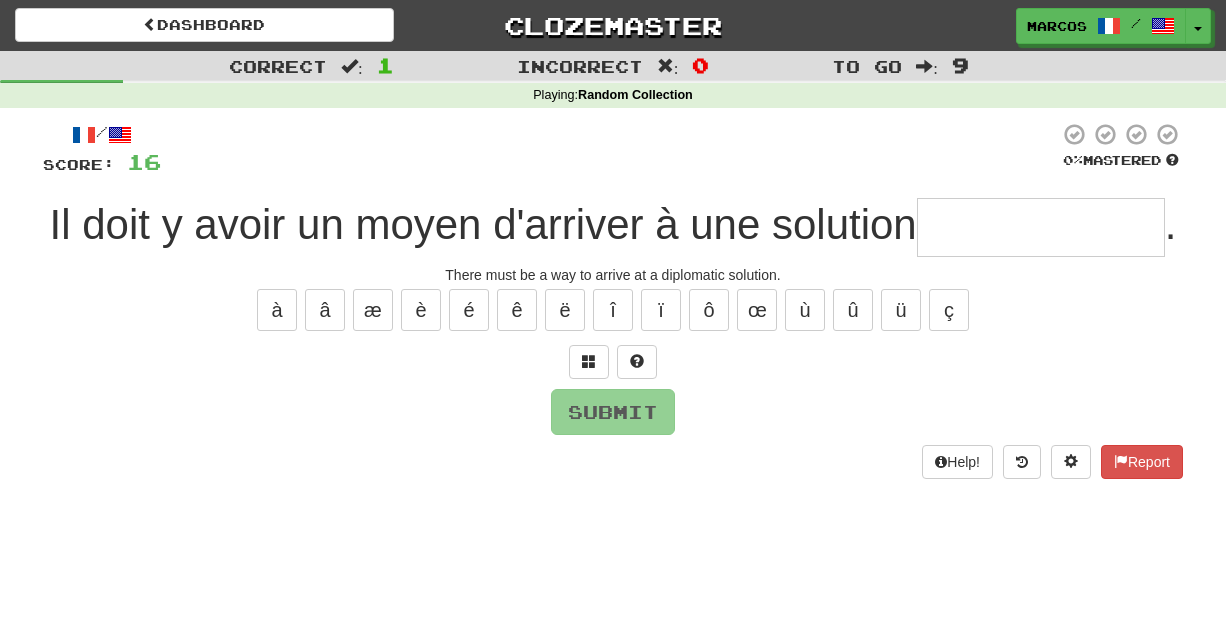 type on "*" 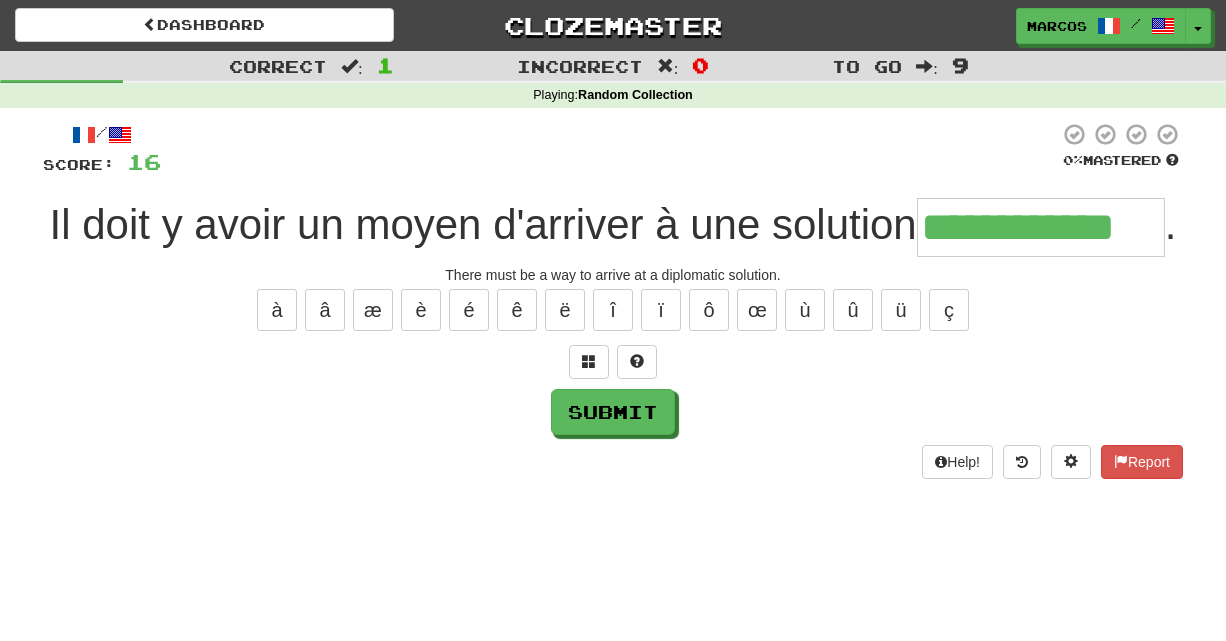 type on "**********" 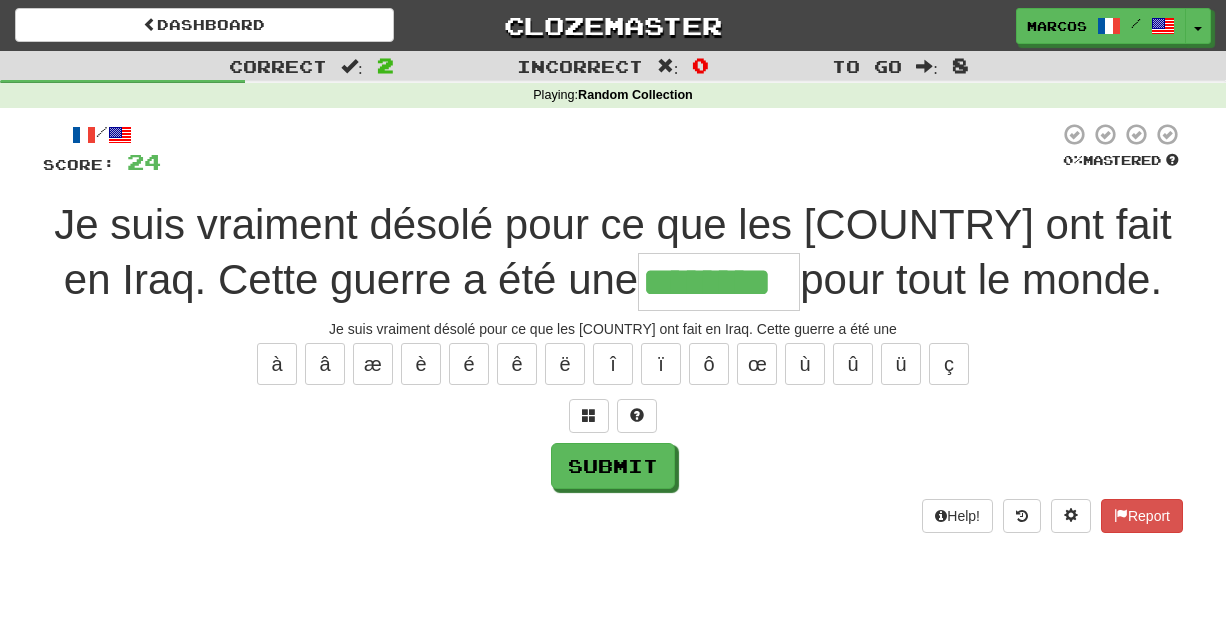 type on "********" 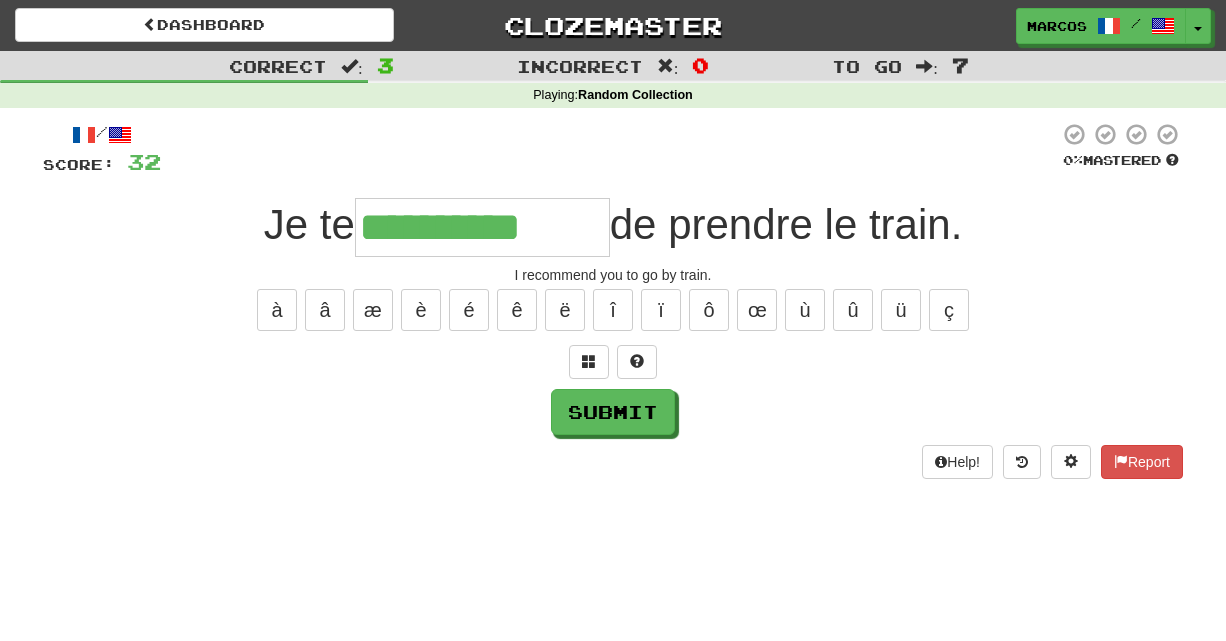 type on "**********" 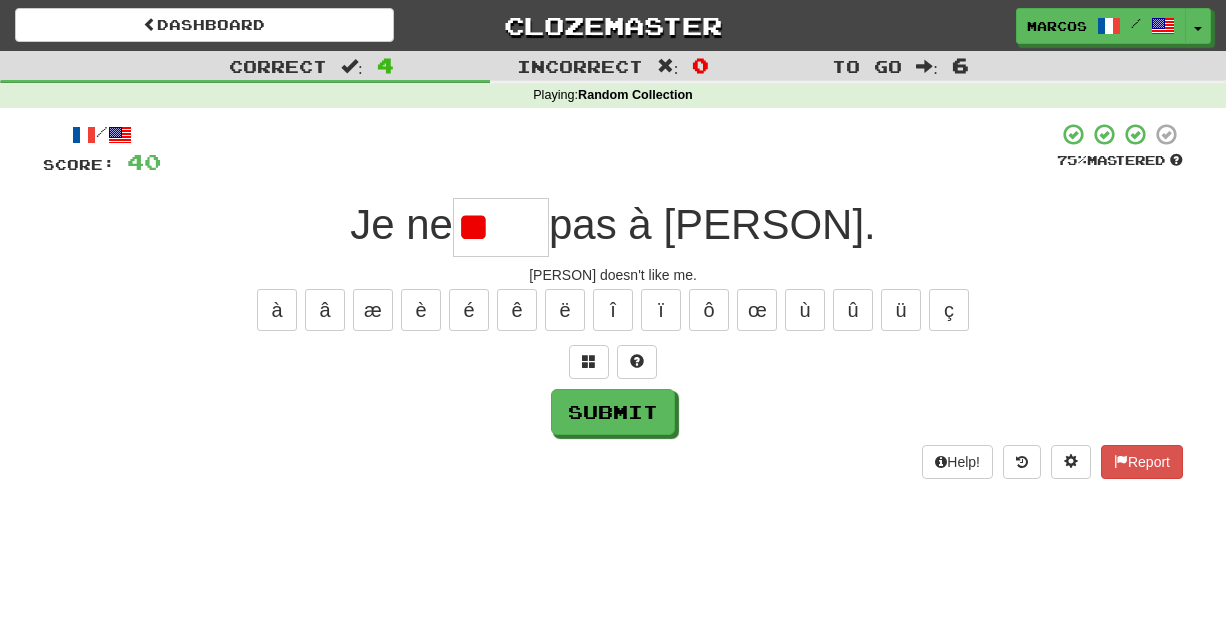type on "*" 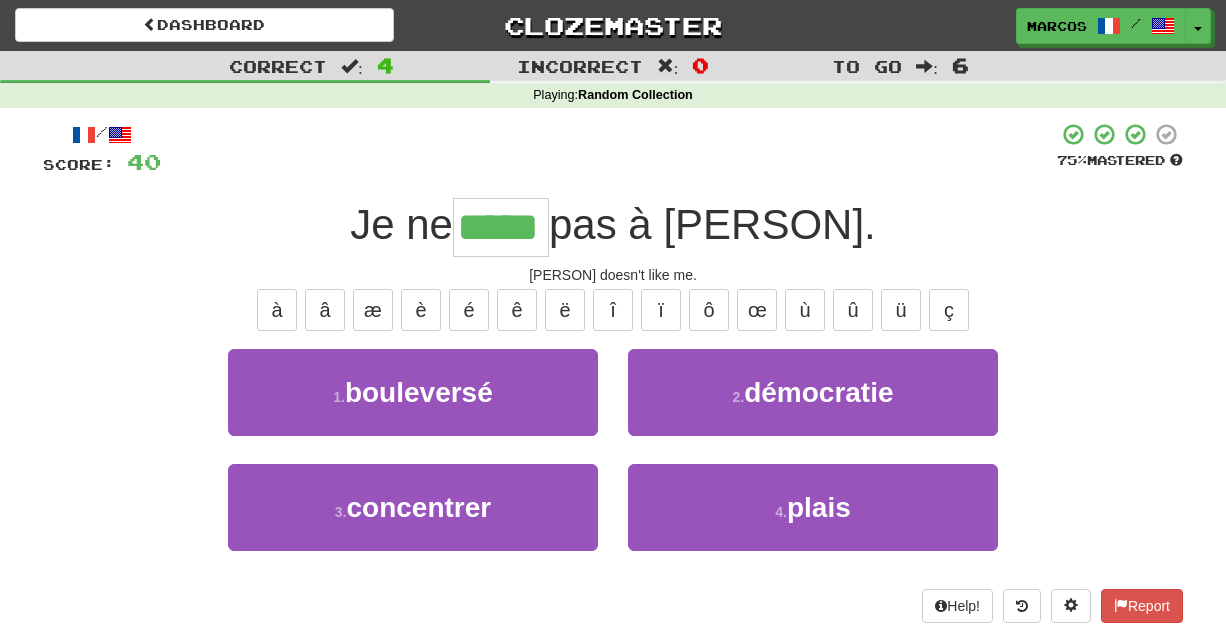 type on "*****" 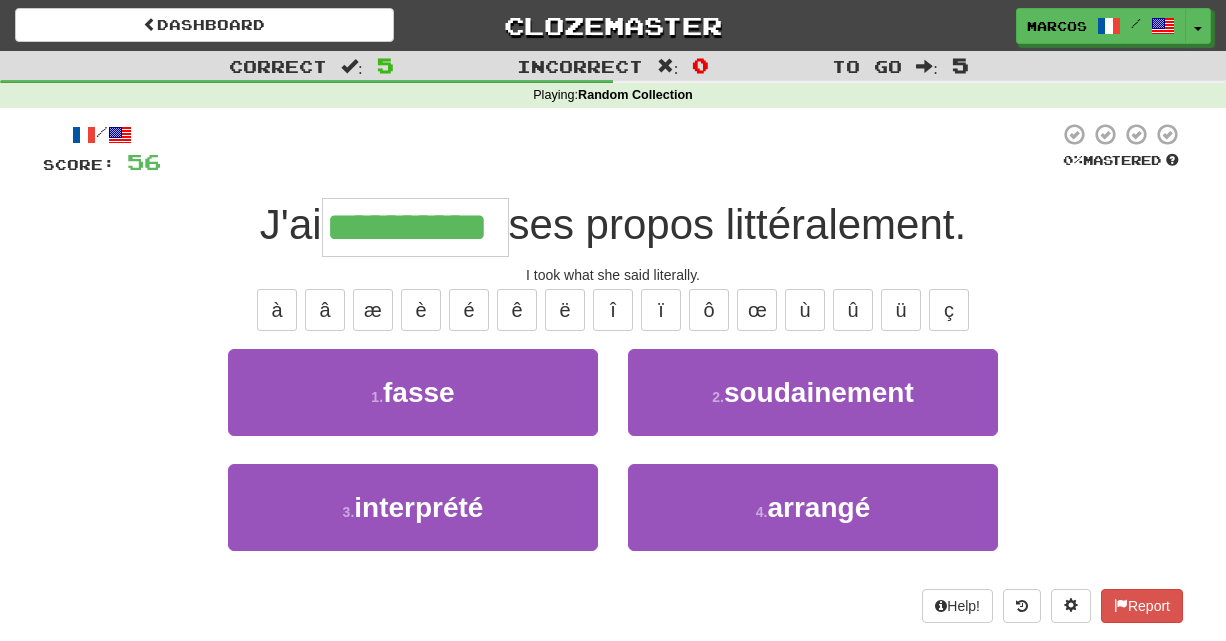 type on "**********" 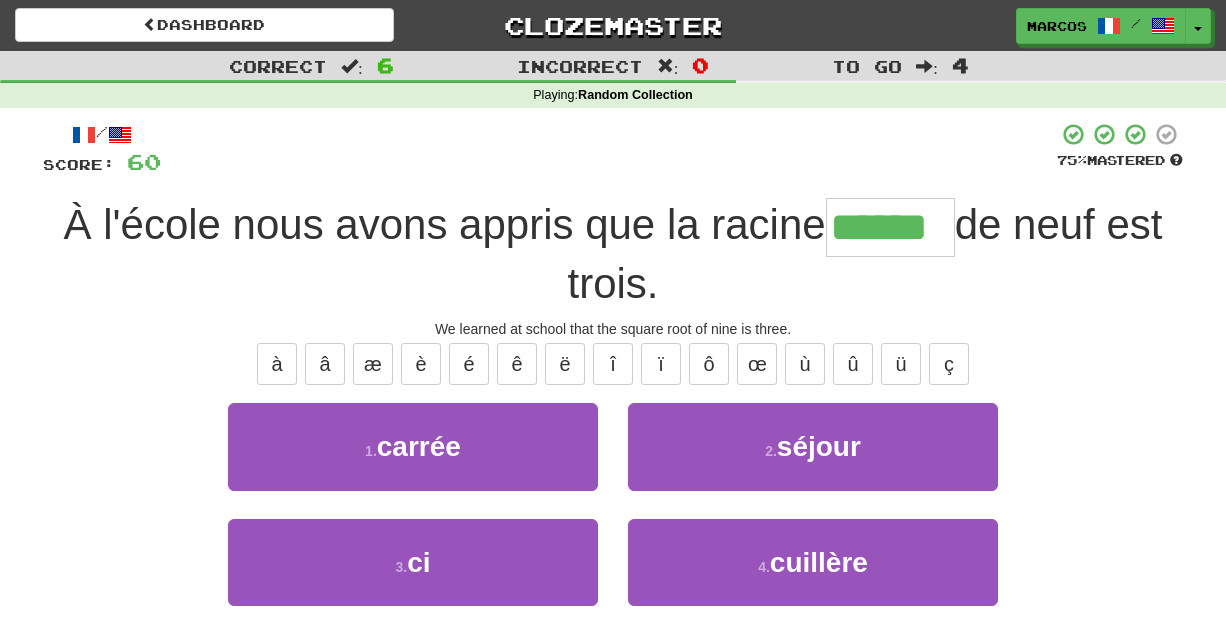 type on "******" 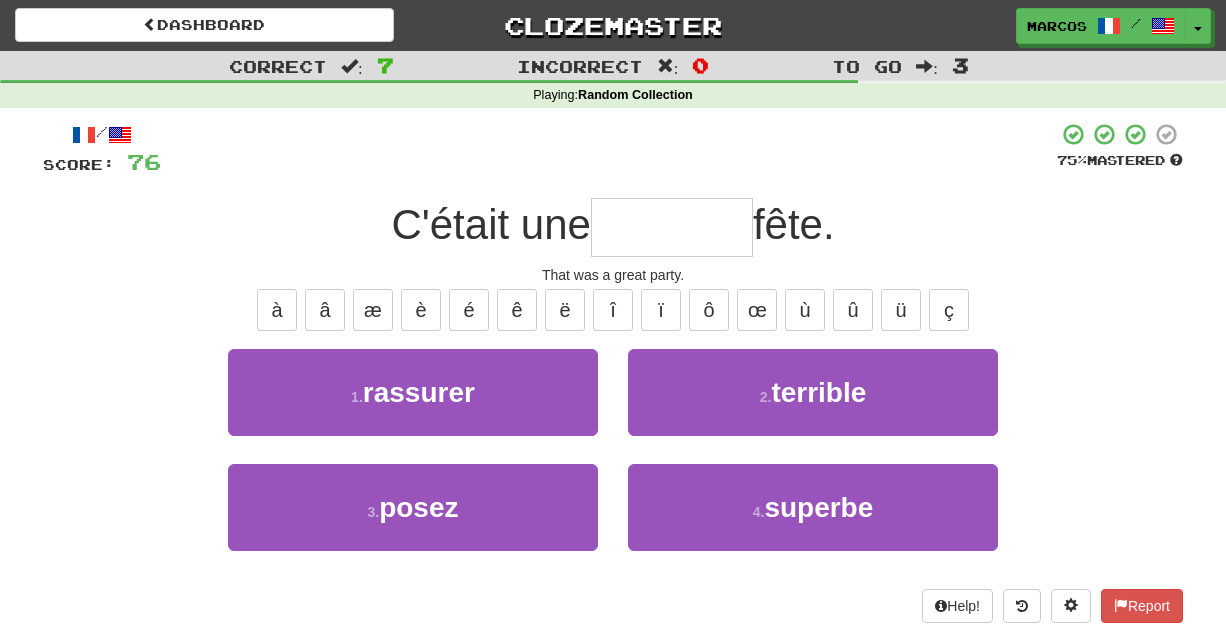 type on "*" 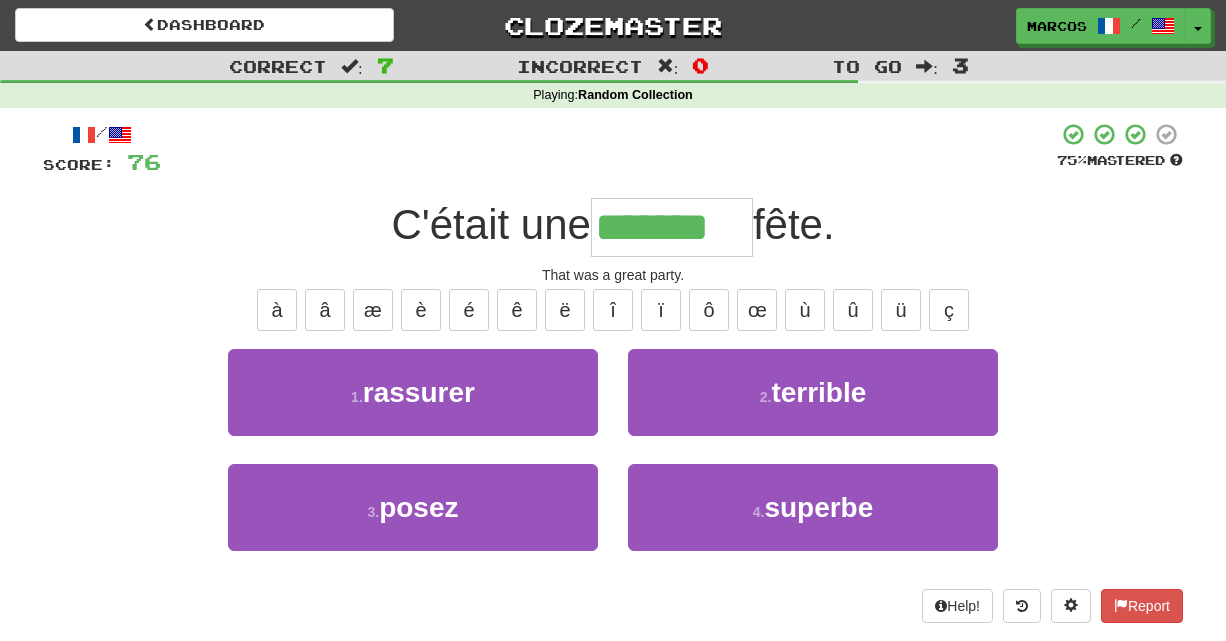 type on "*******" 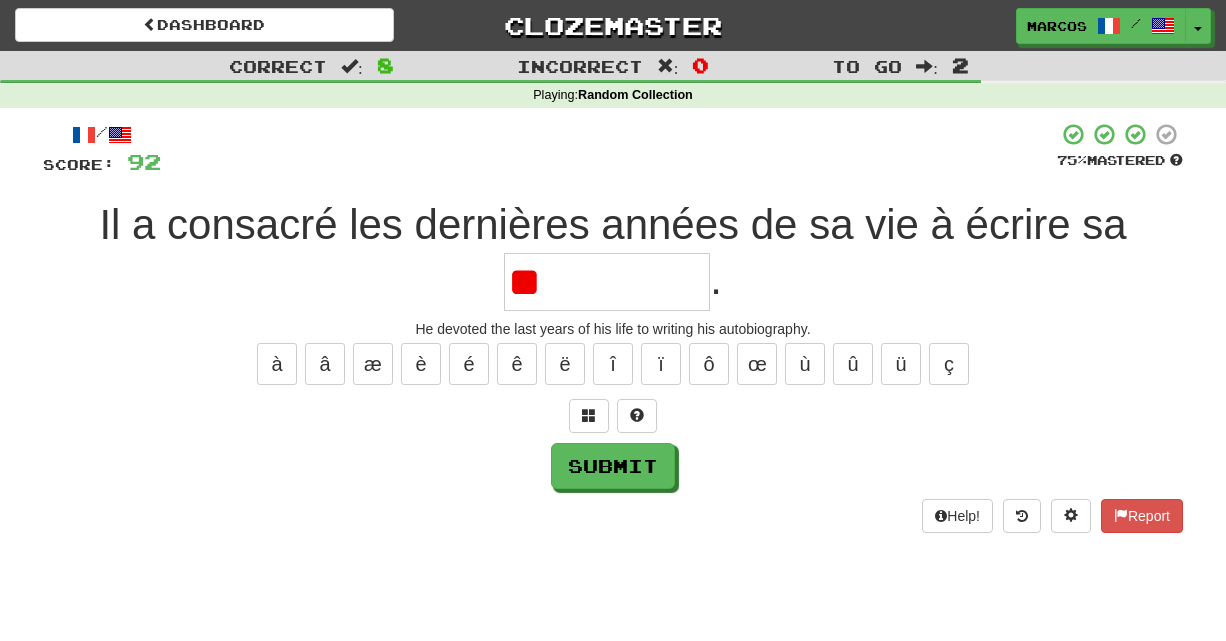 type on "*" 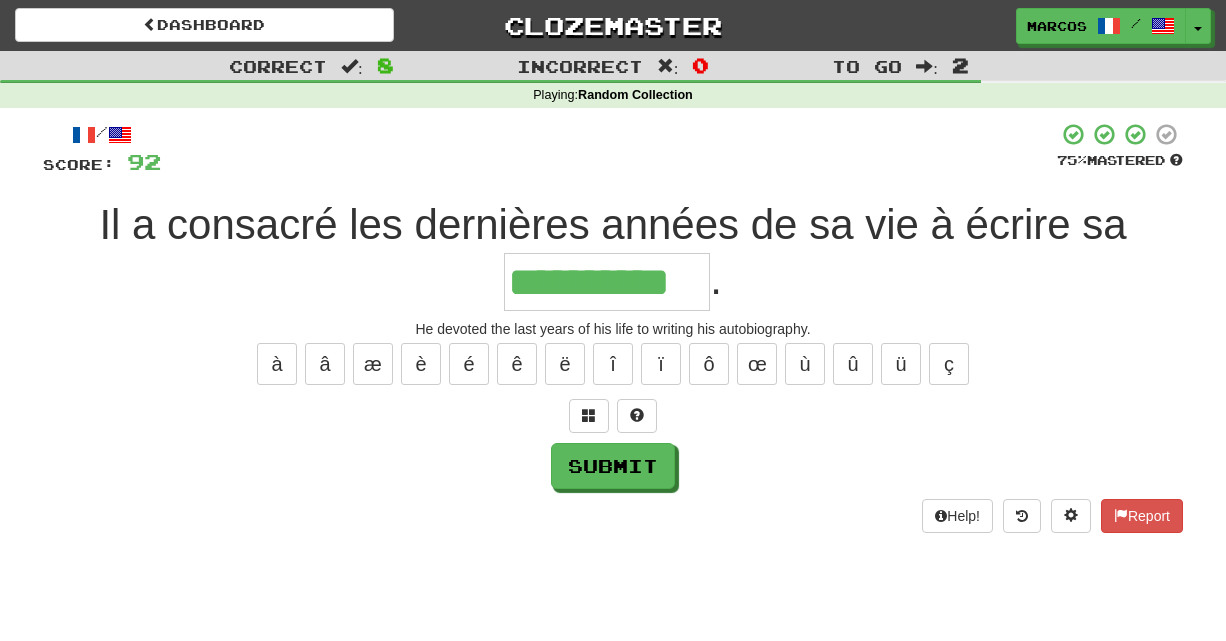 type on "**********" 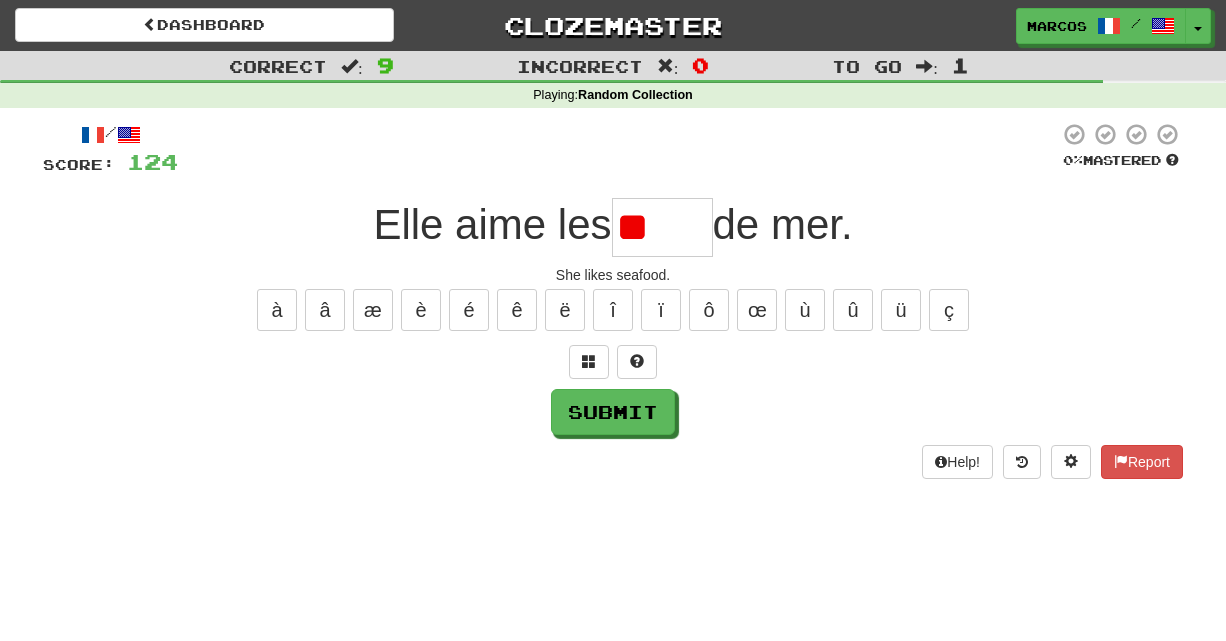 type on "*" 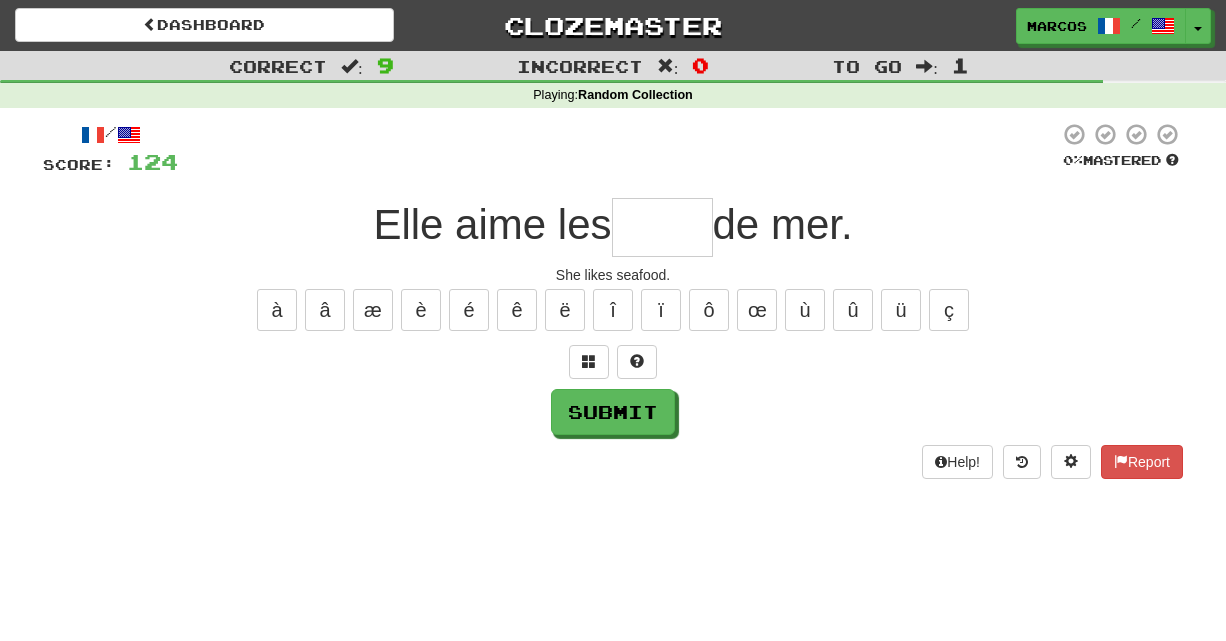 type on "*" 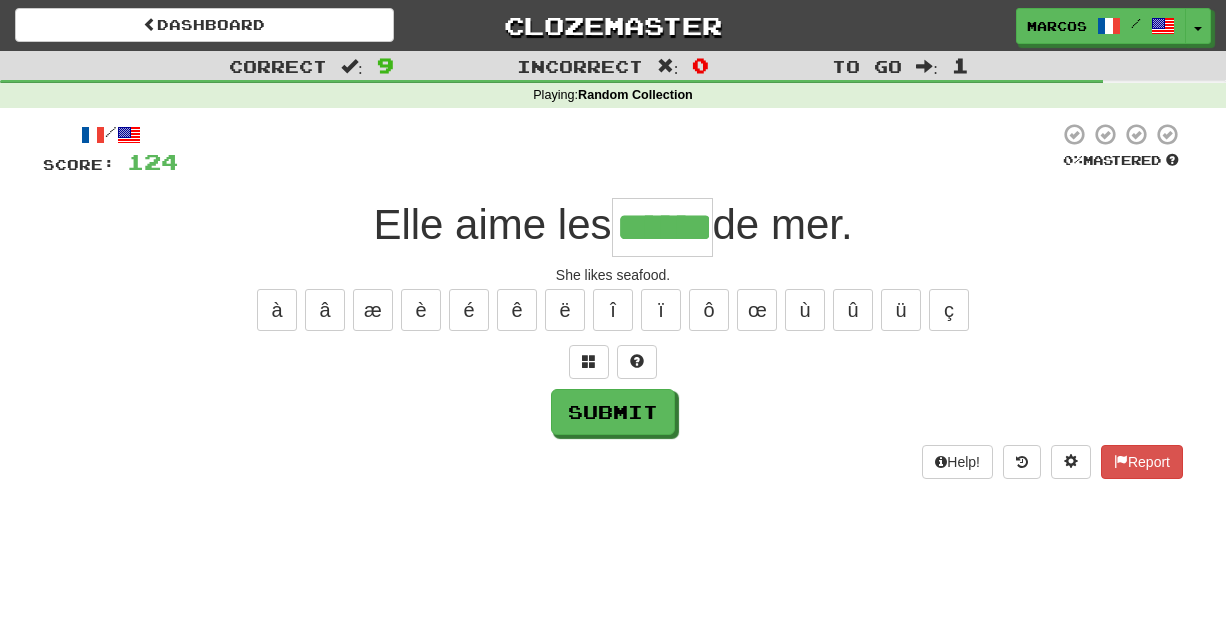 type on "******" 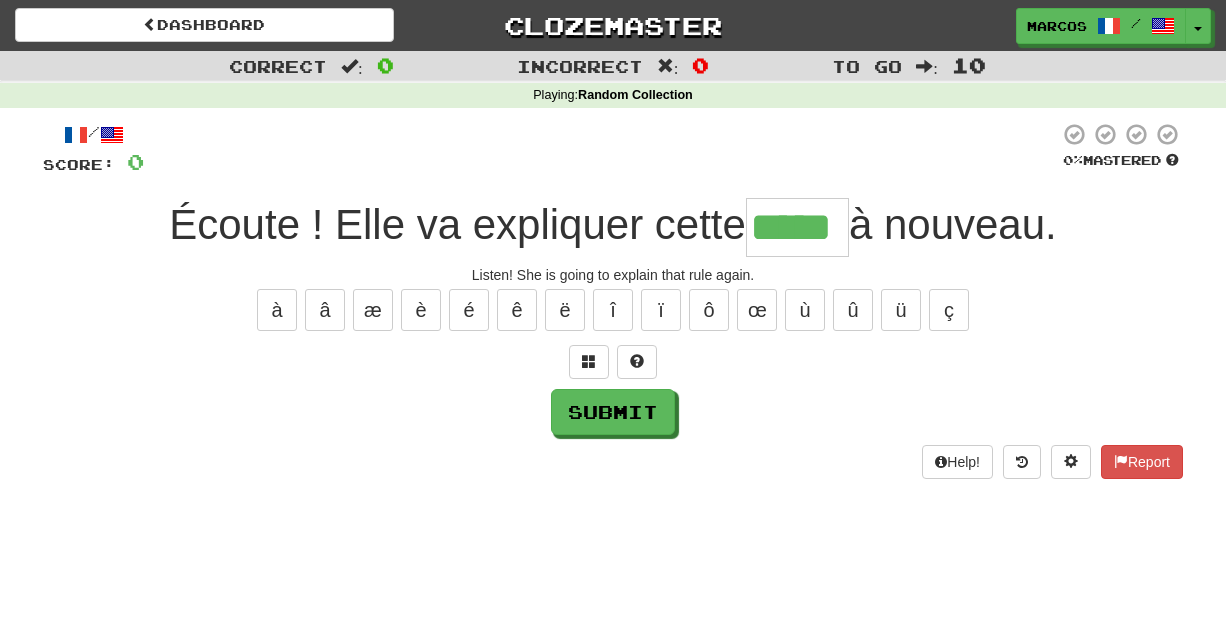 type on "*****" 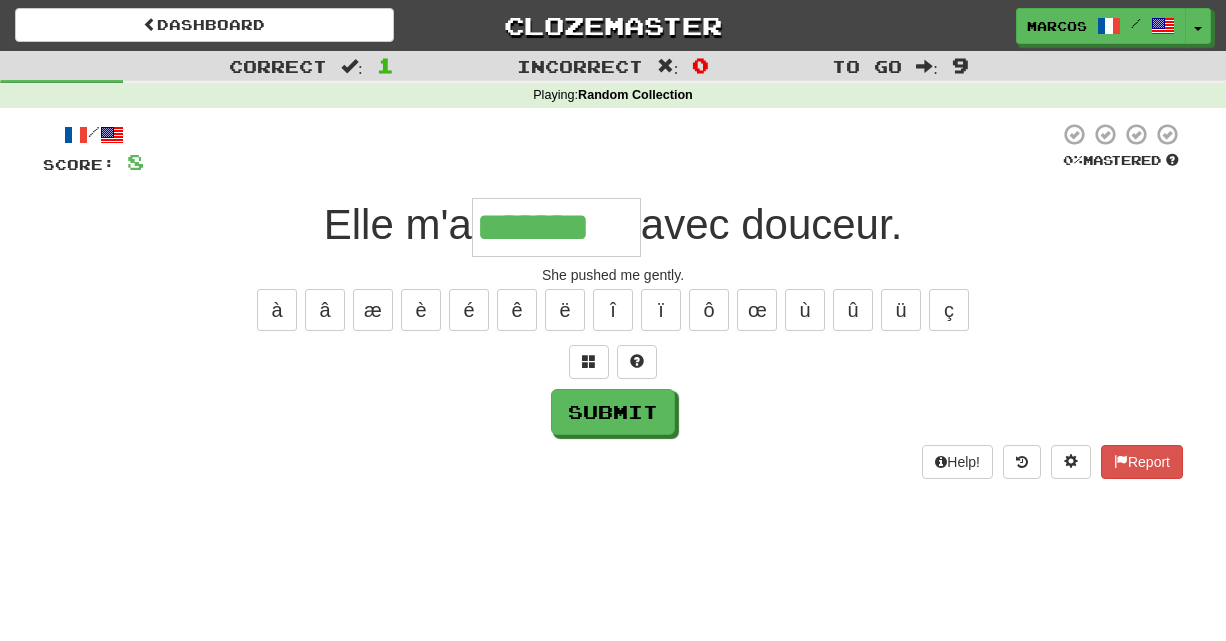type on "*******" 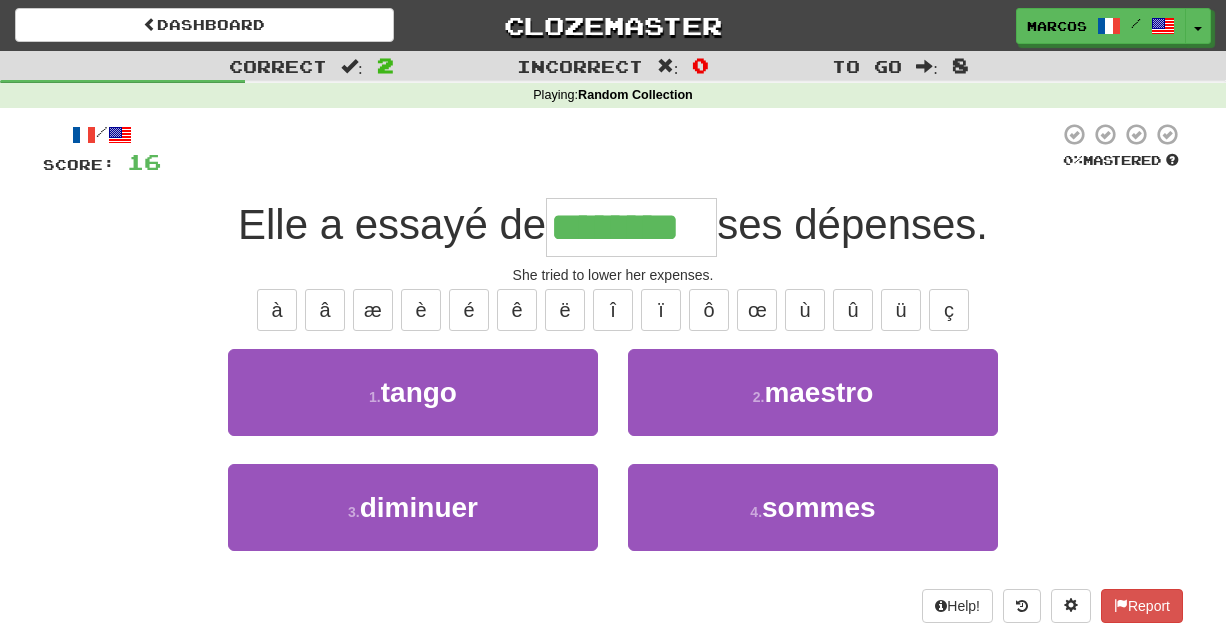 type on "********" 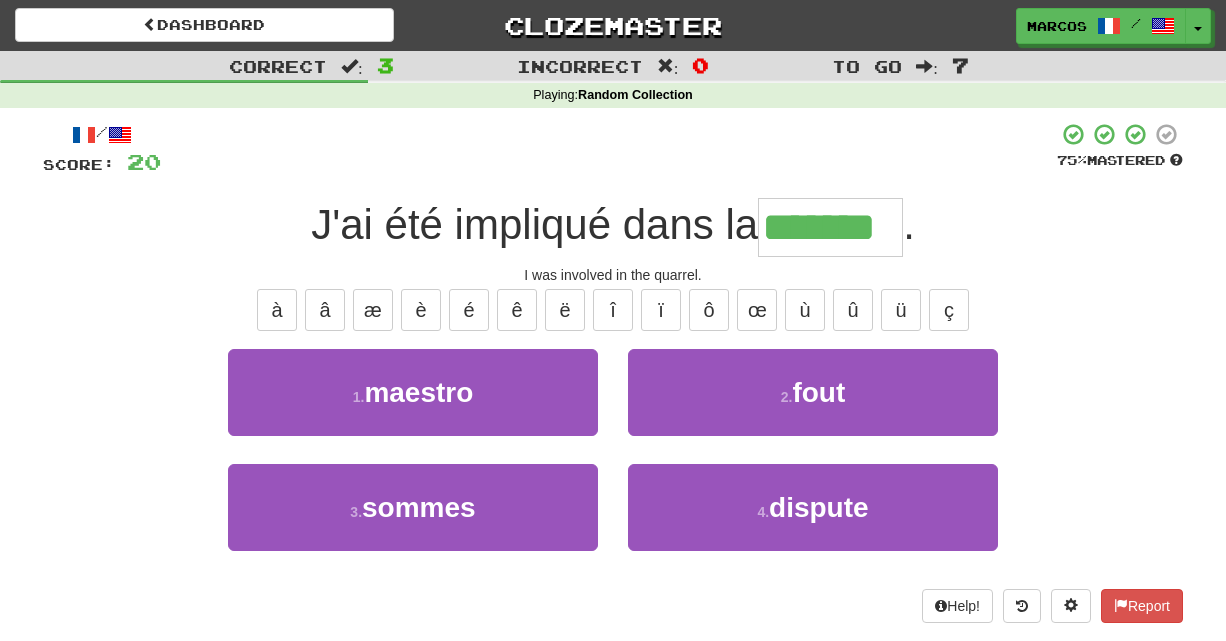 type on "*******" 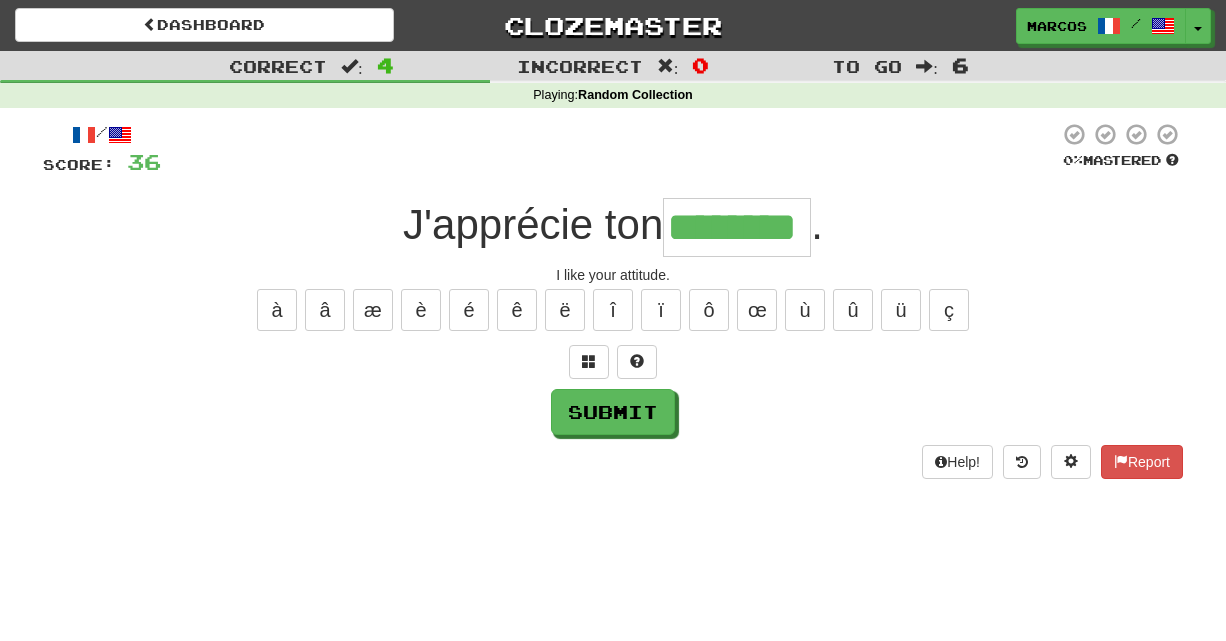 type on "********" 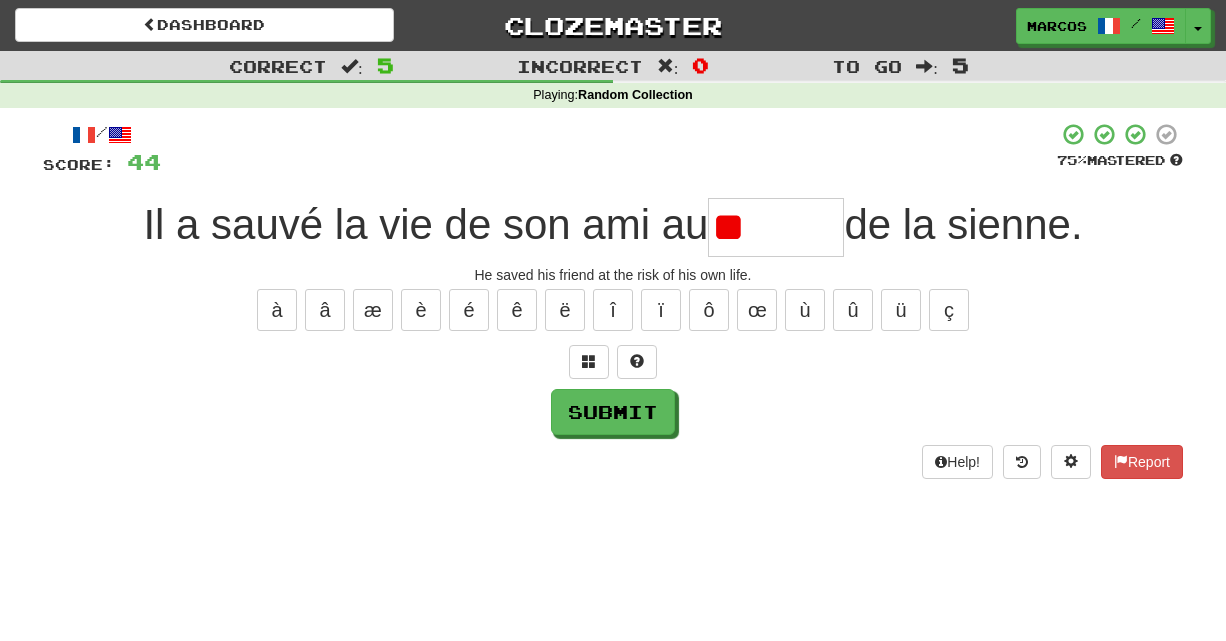 type on "*" 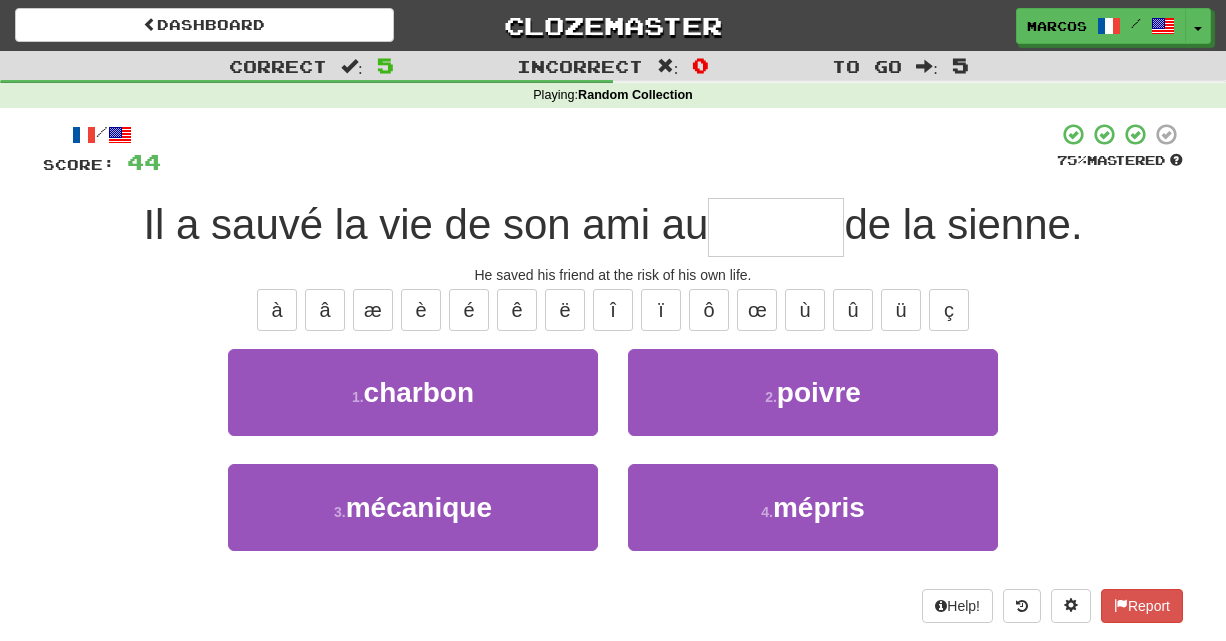 type on "*" 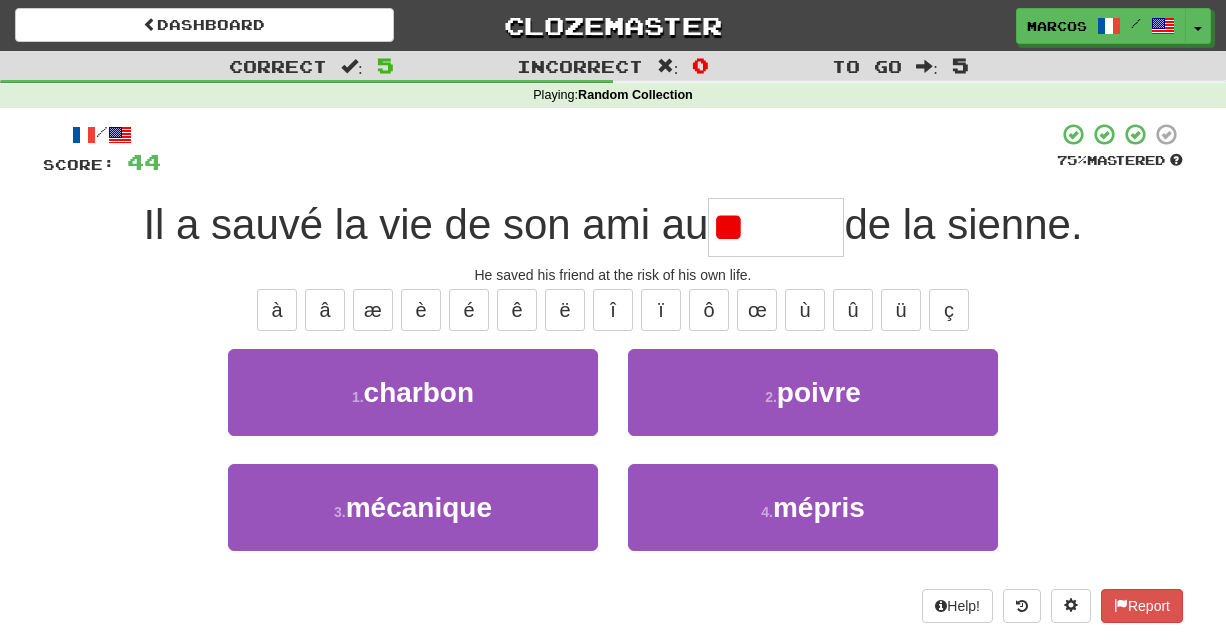 type on "*" 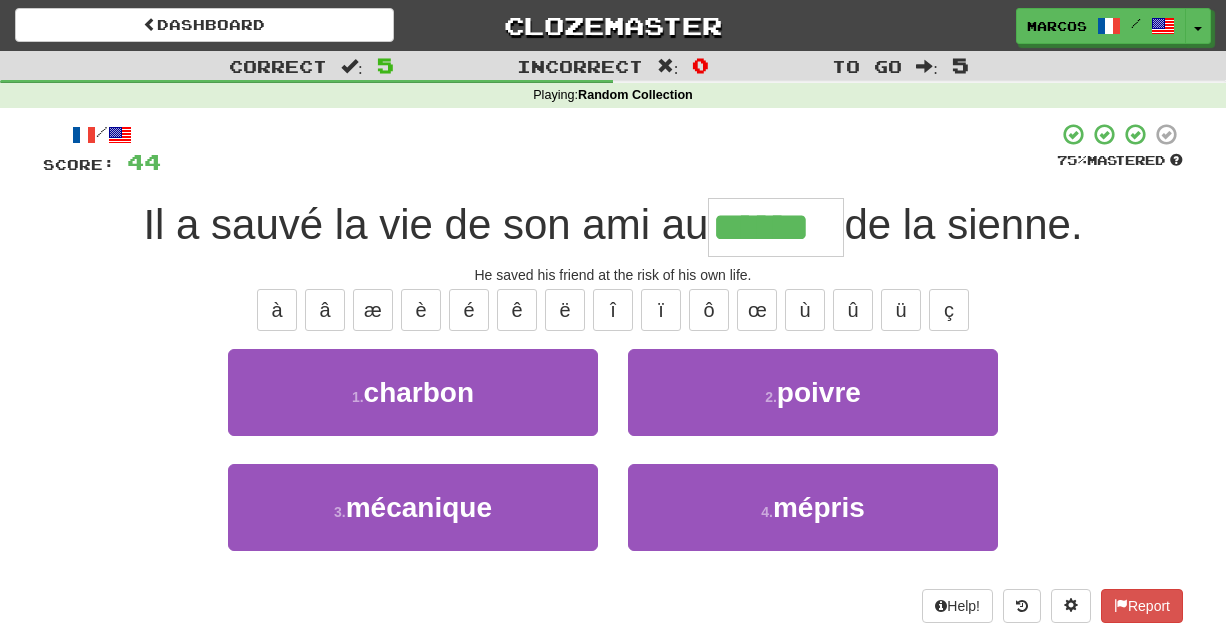 type on "******" 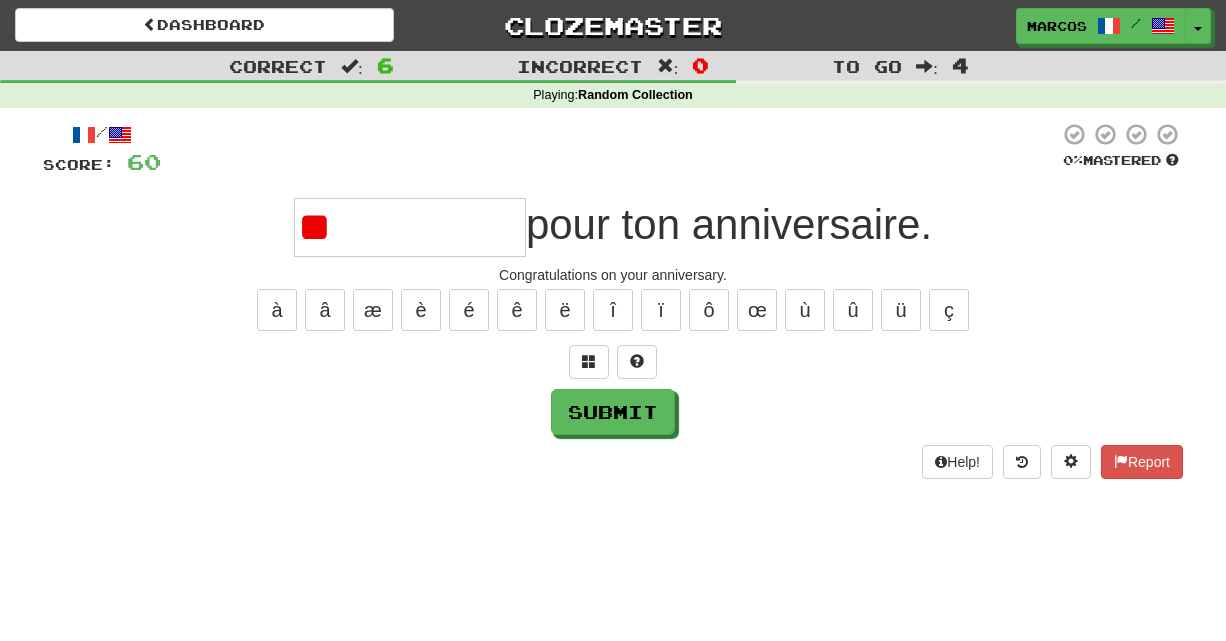 type on "*" 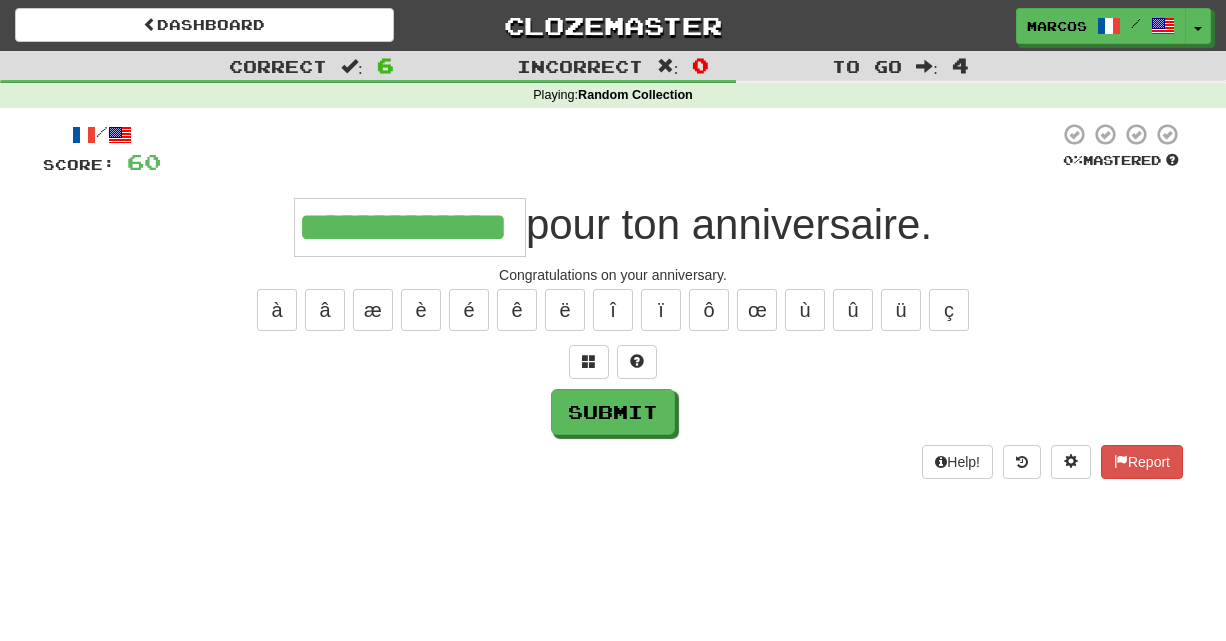 type on "**********" 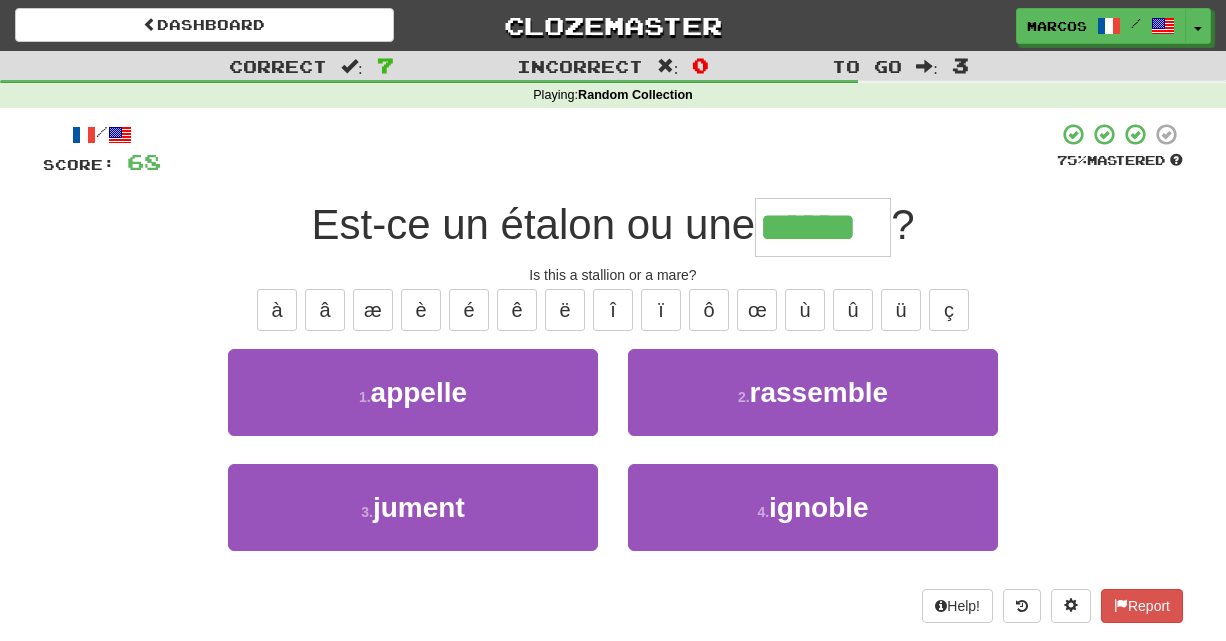 type on "******" 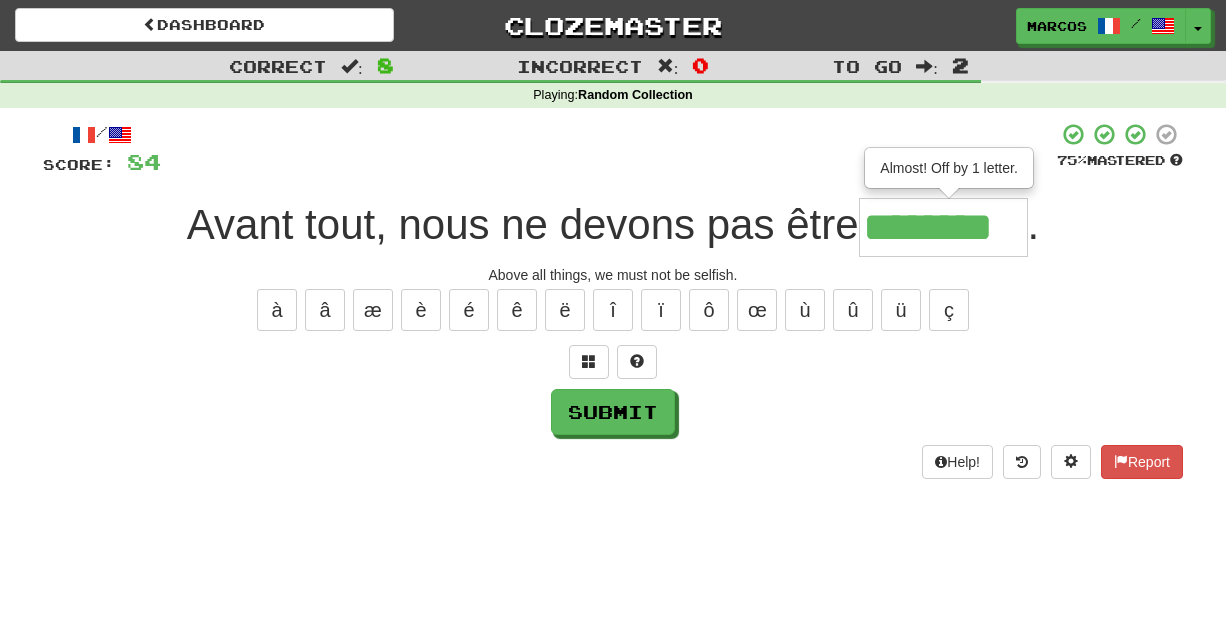 type on "********" 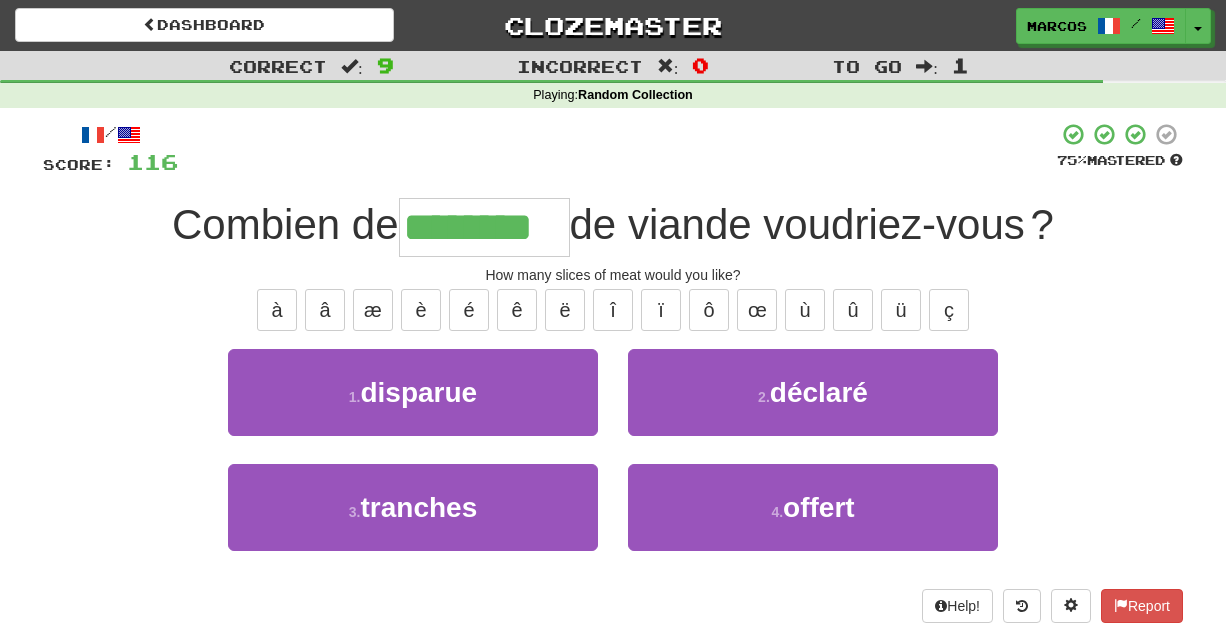 type on "********" 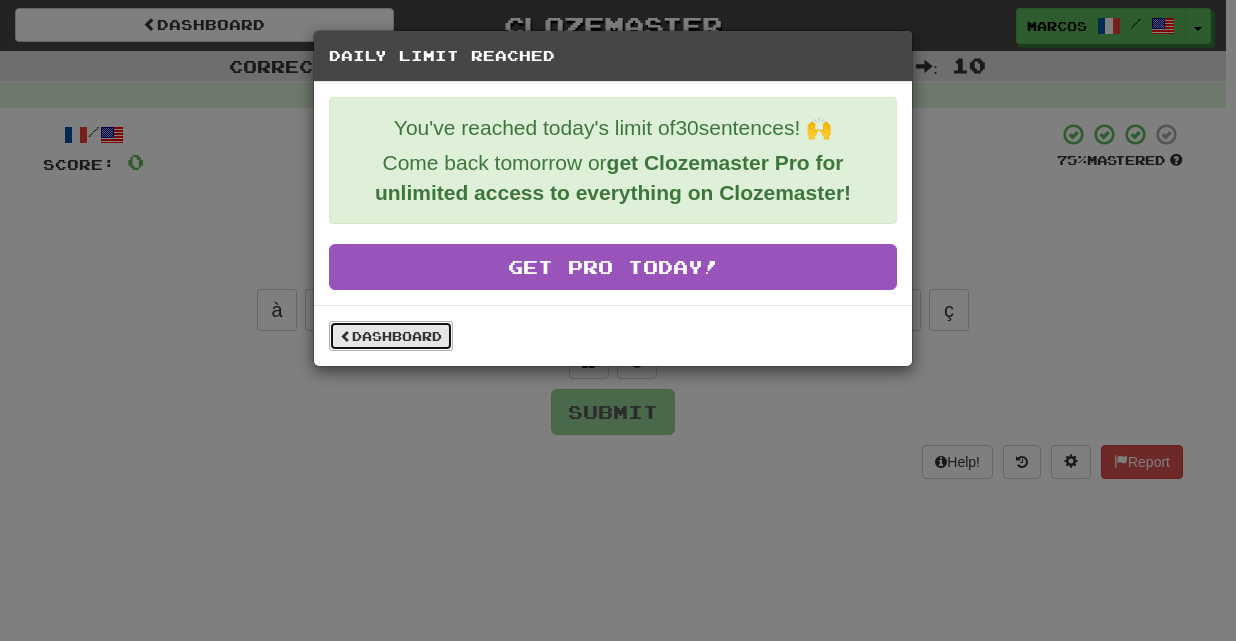 click on "Dashboard" at bounding box center (391, 336) 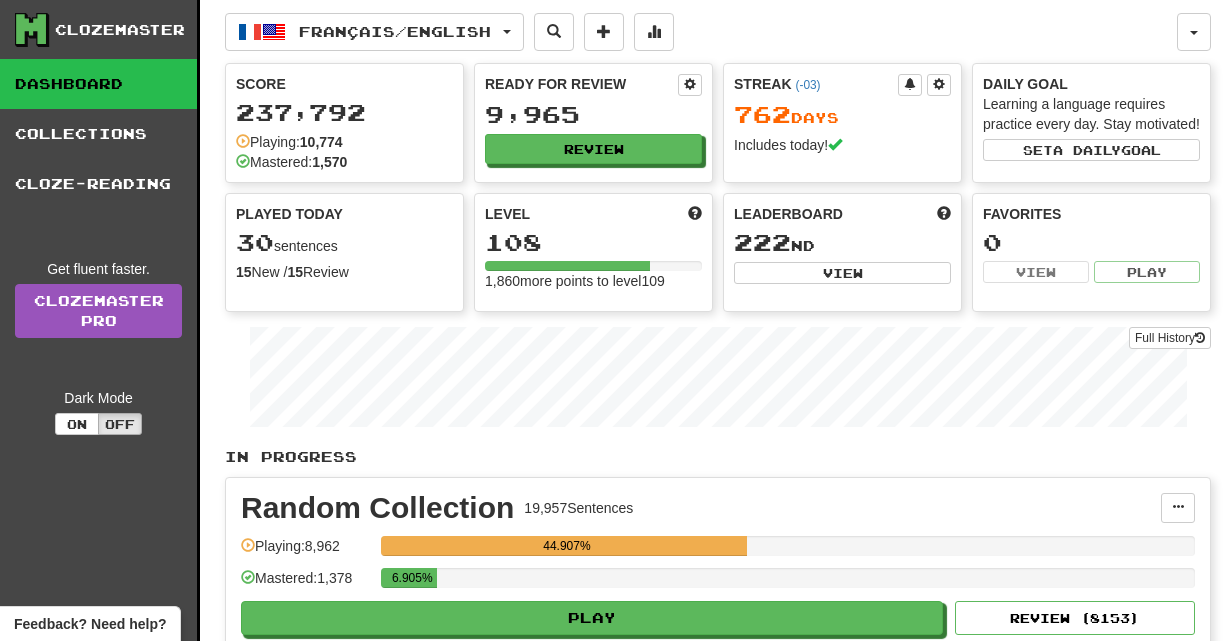 scroll, scrollTop: 0, scrollLeft: 0, axis: both 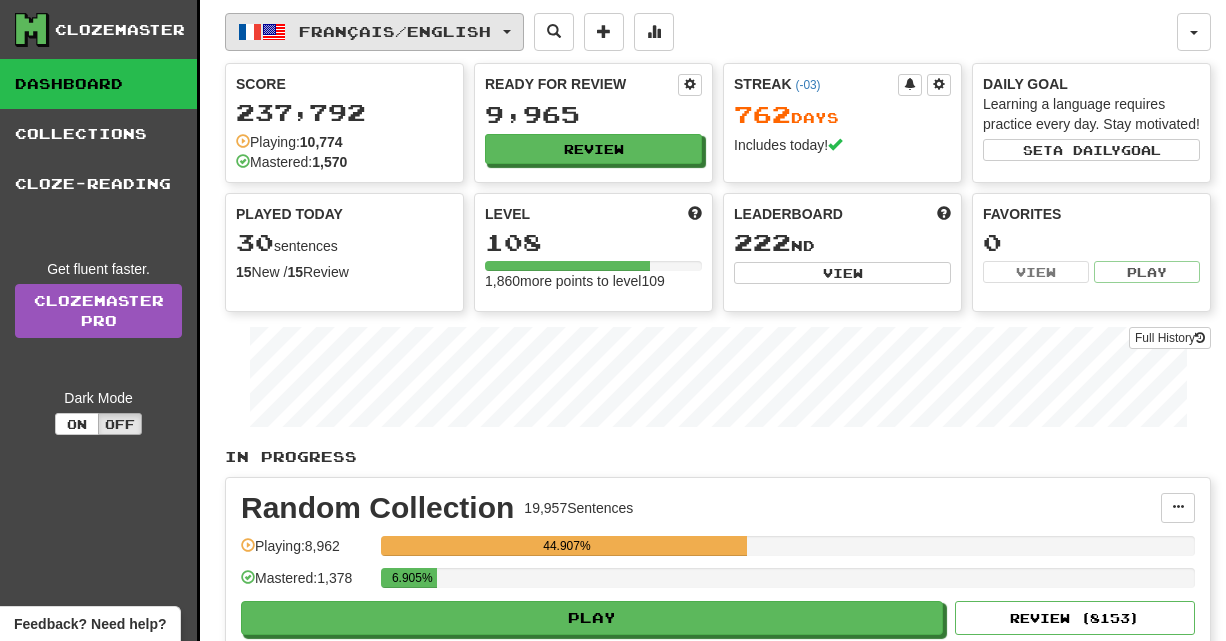 click on "Français  /  English" at bounding box center [374, 32] 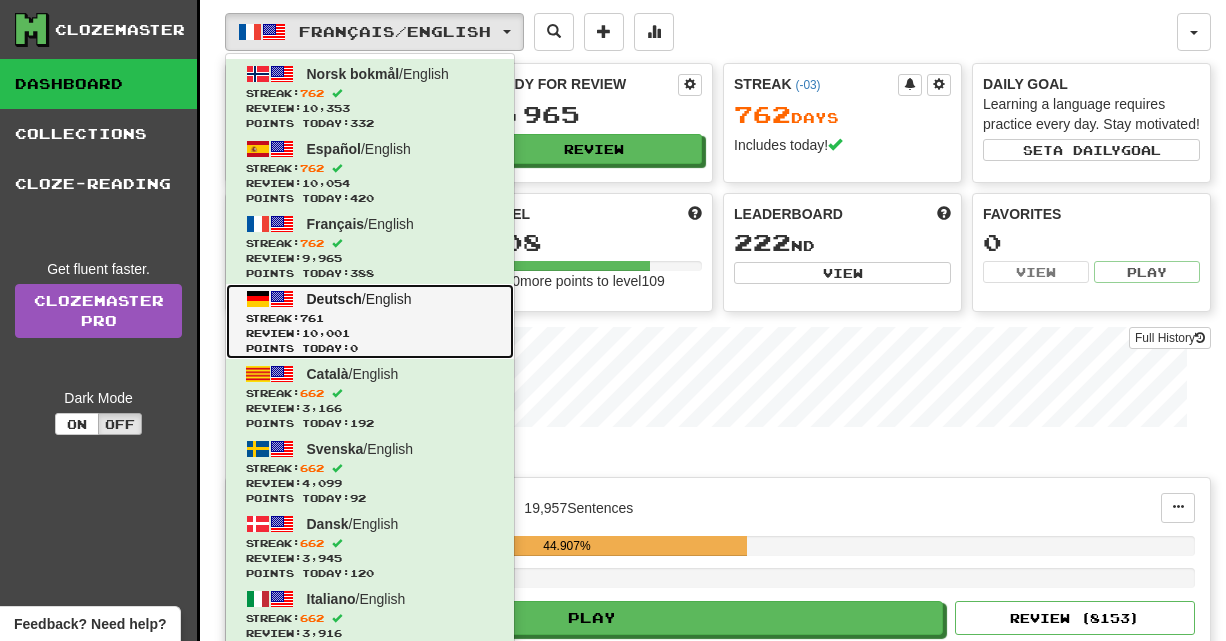 click on "Review:  10,001" at bounding box center (370, 333) 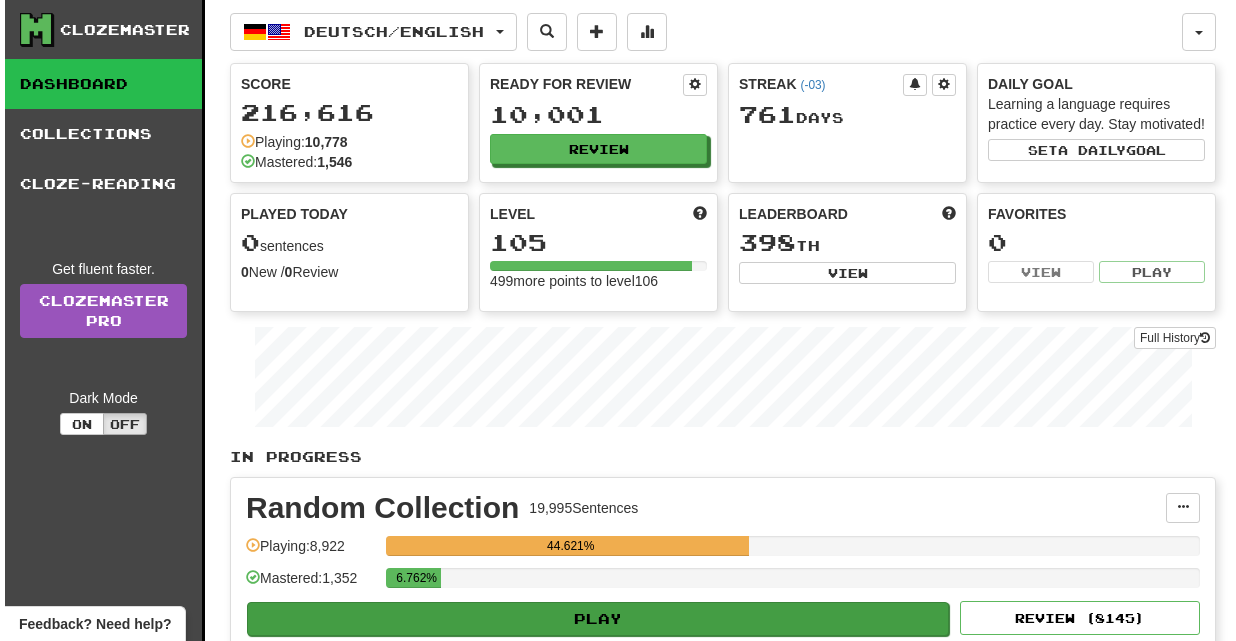 scroll, scrollTop: 0, scrollLeft: 0, axis: both 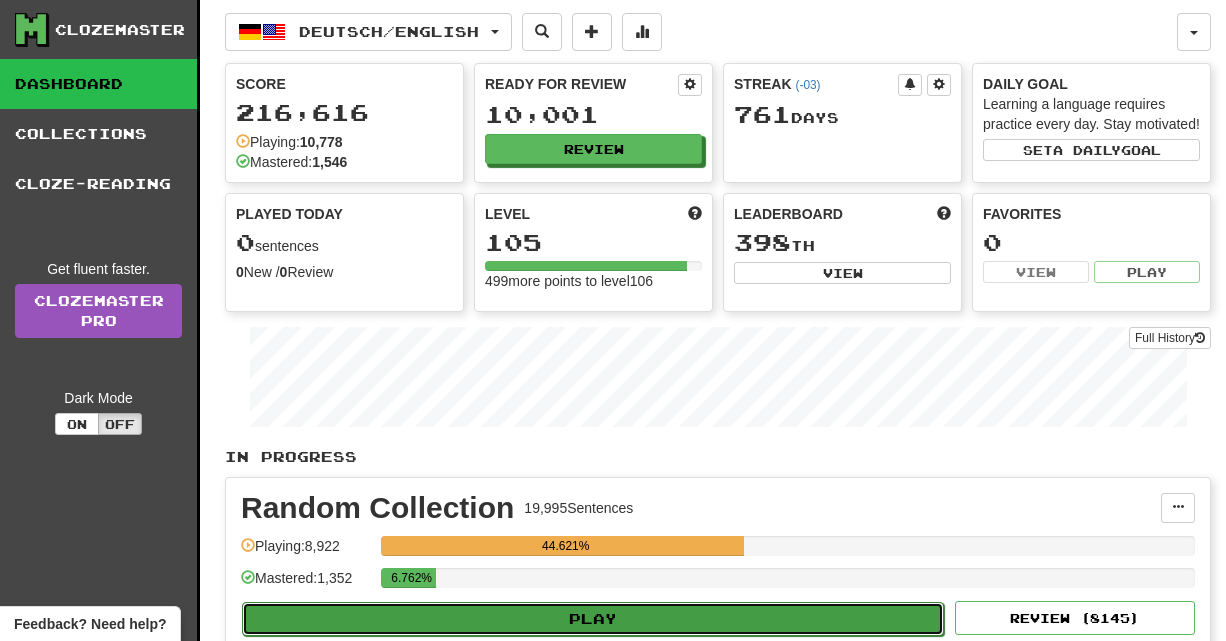 click on "Play" at bounding box center (593, 619) 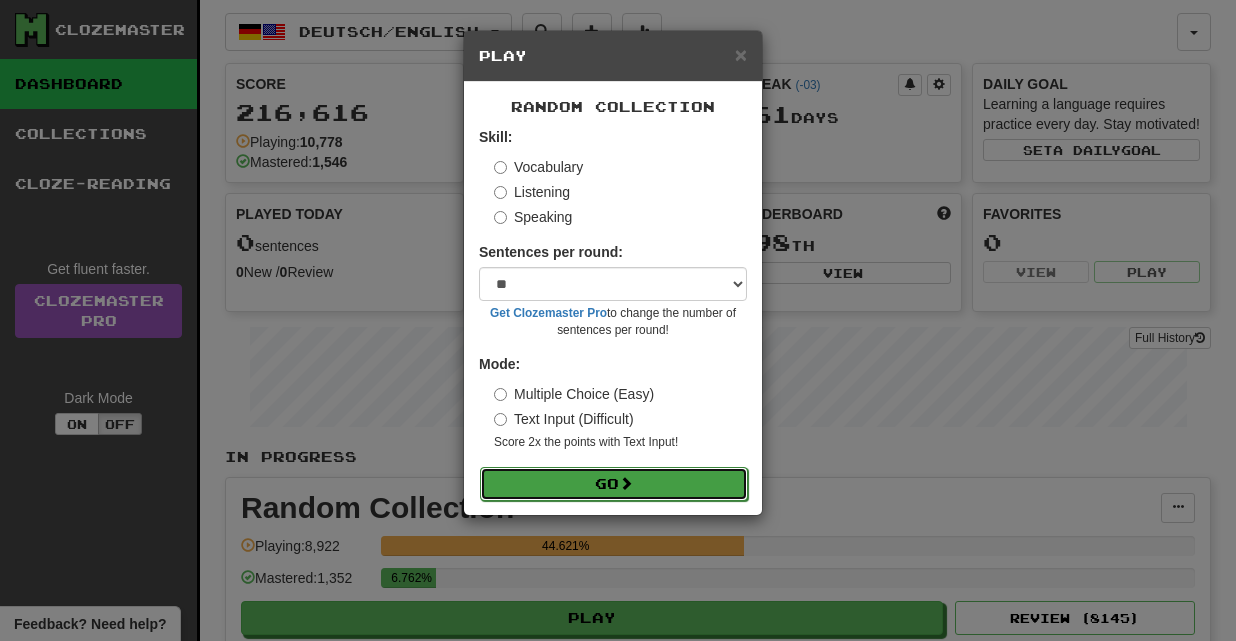 click on "Go" at bounding box center [614, 484] 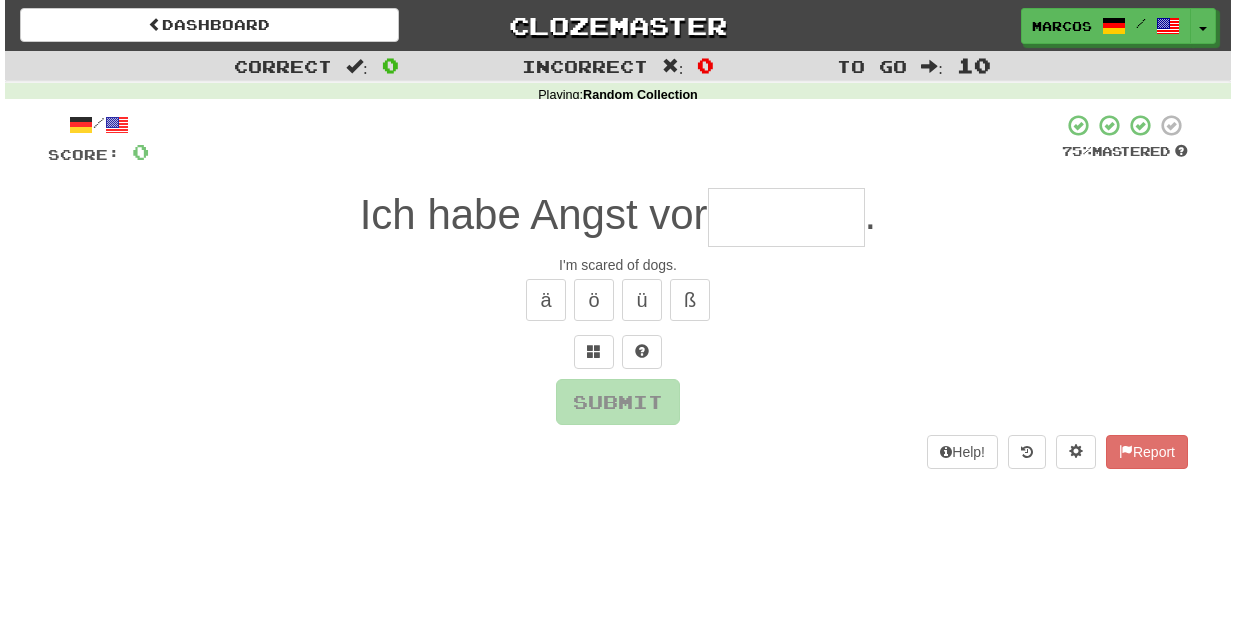 scroll, scrollTop: 0, scrollLeft: 0, axis: both 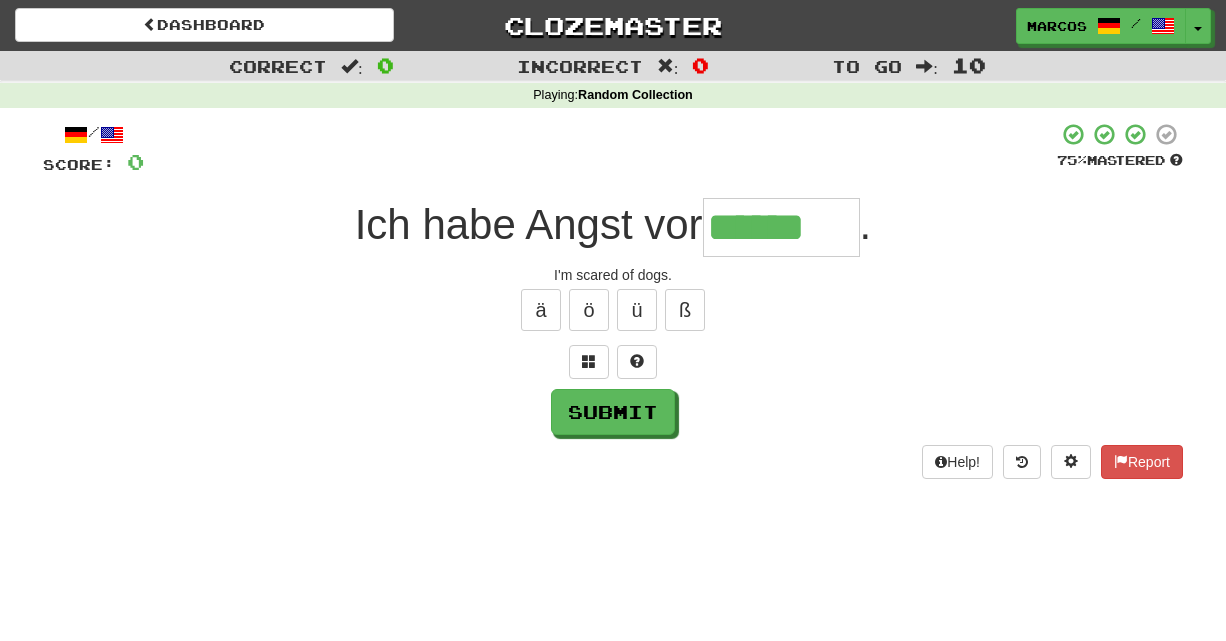 type on "******" 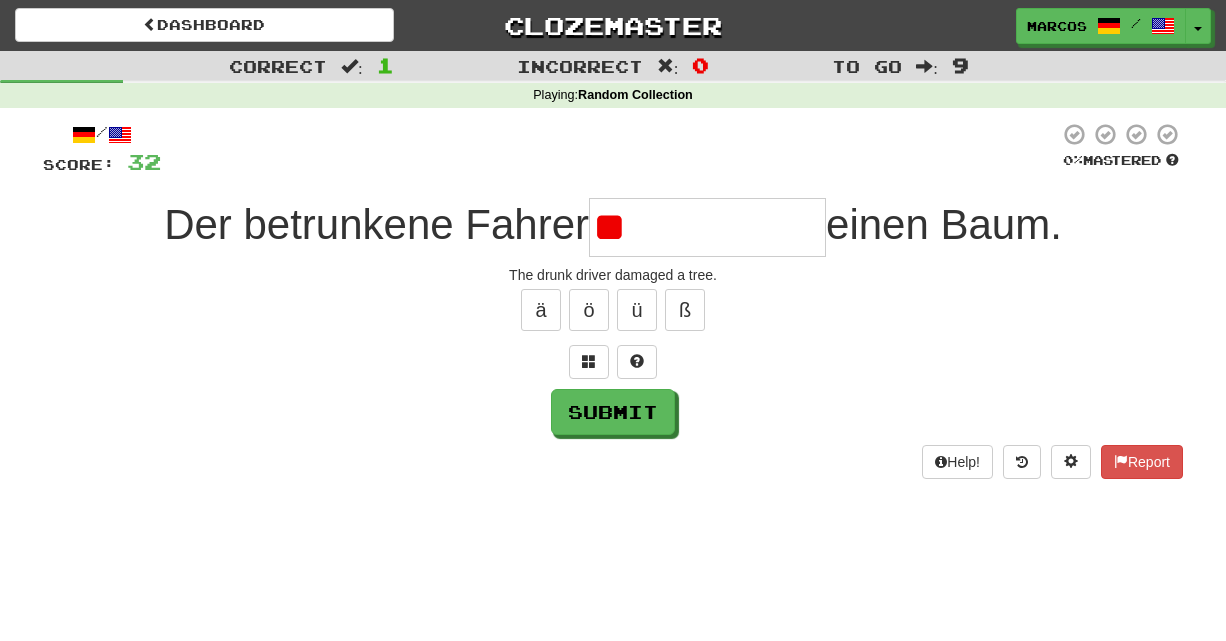 type on "*" 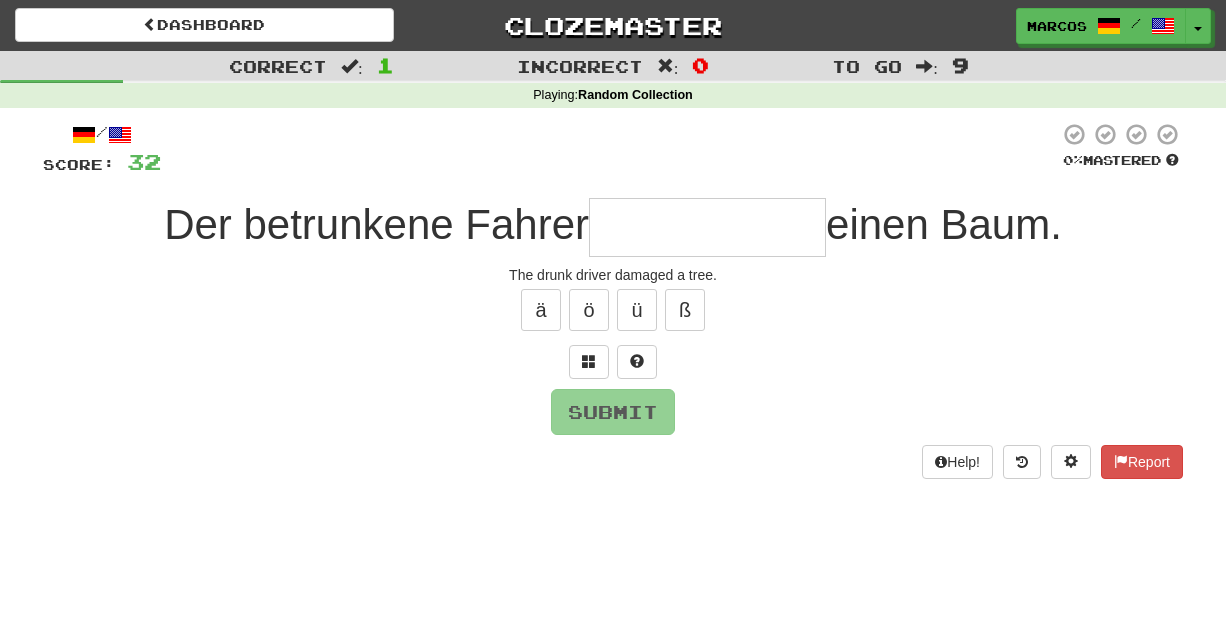 type on "*" 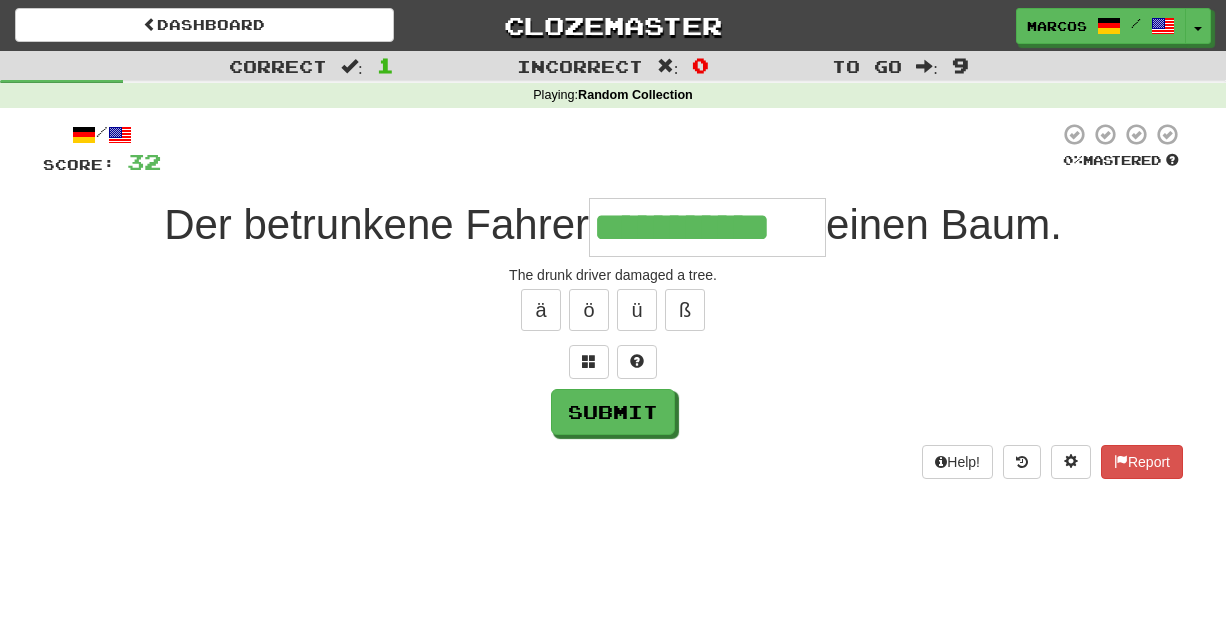 type on "**********" 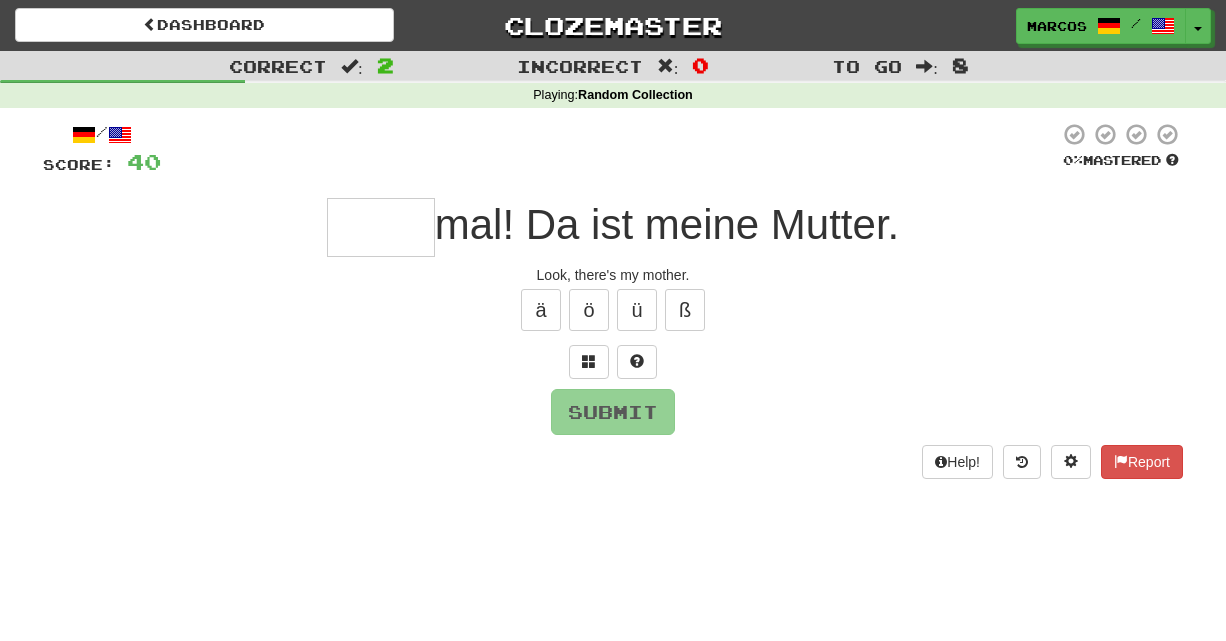type on "*" 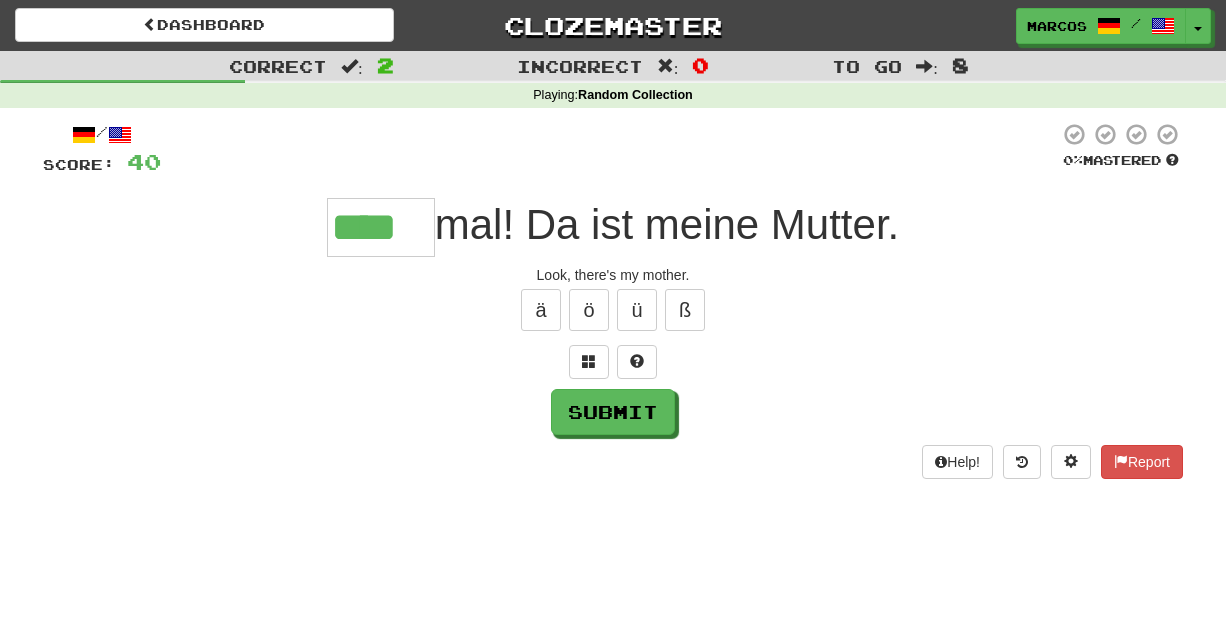 type on "****" 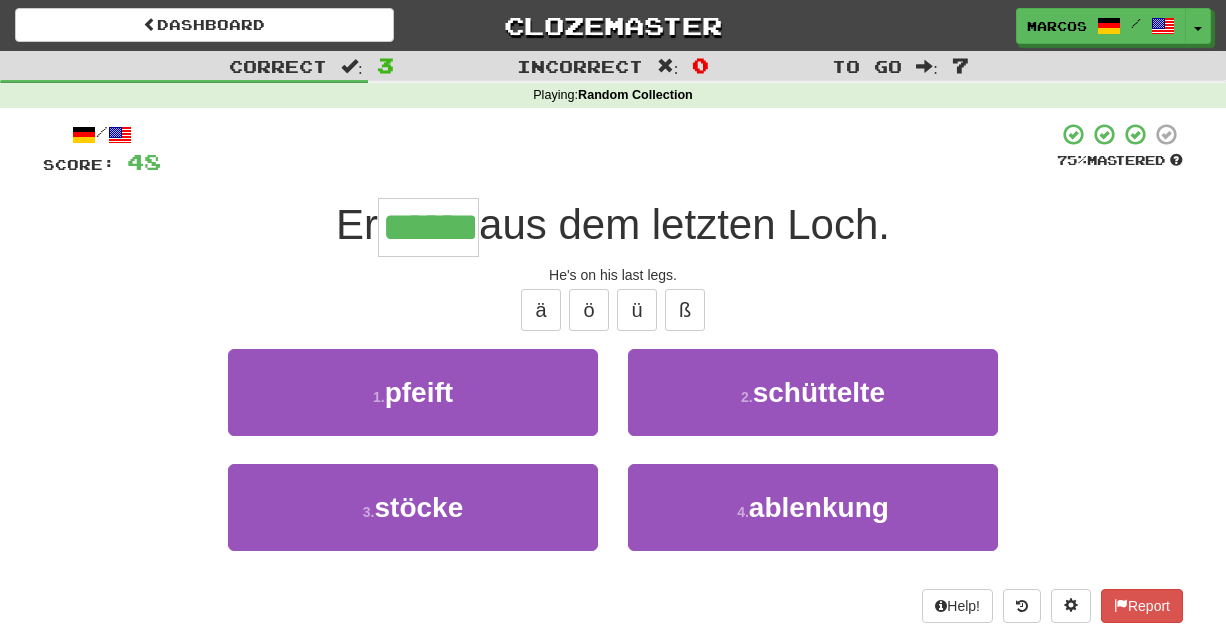 type on "******" 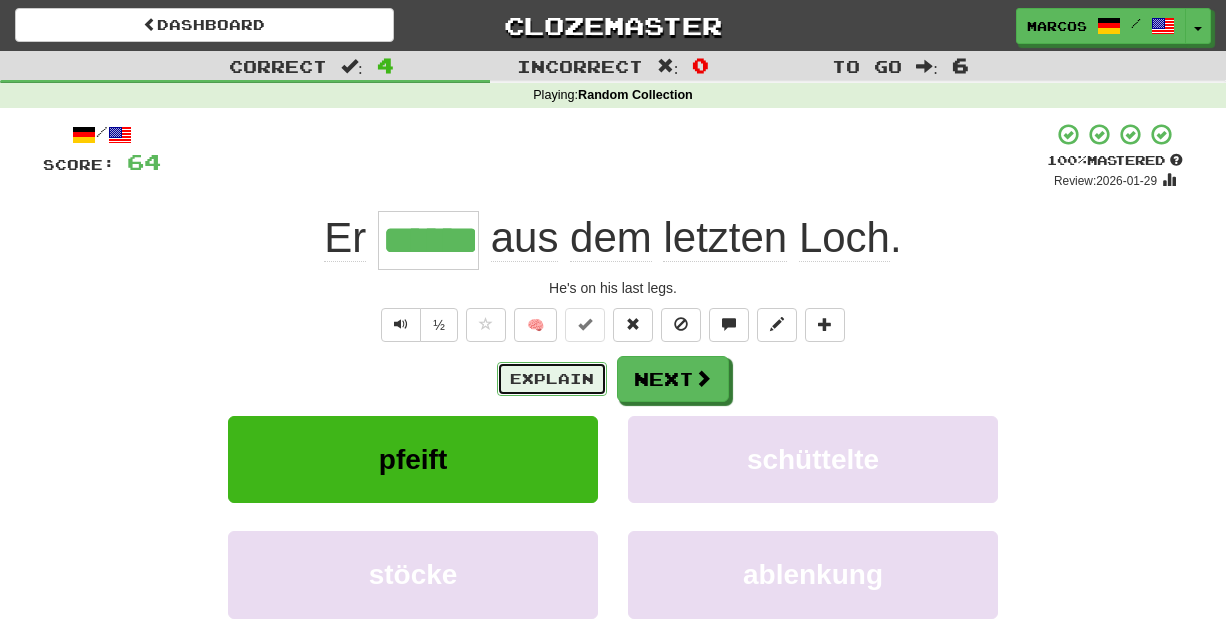 click on "Explain" at bounding box center (552, 379) 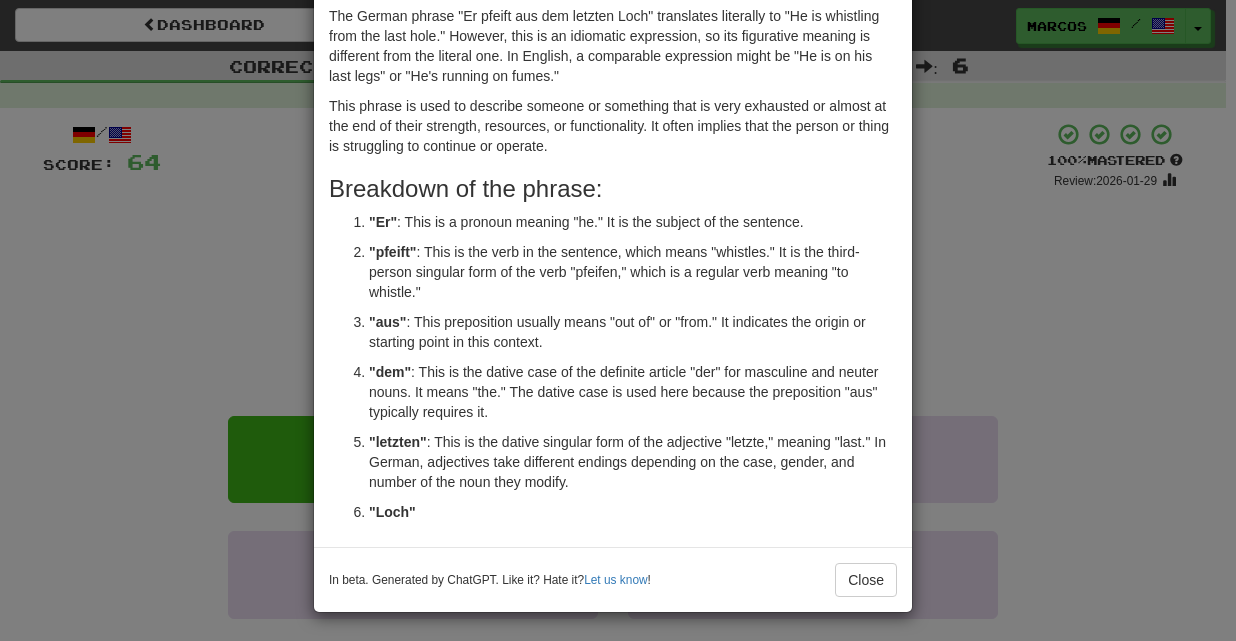 scroll, scrollTop: 92, scrollLeft: 0, axis: vertical 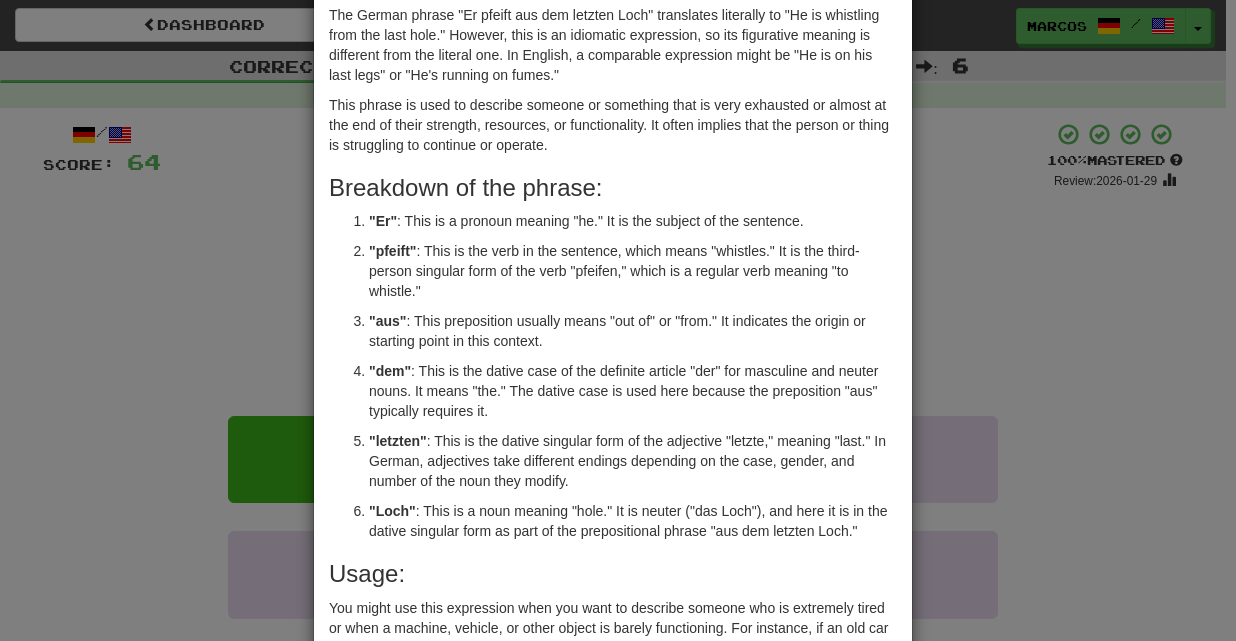 click on "× Explanation The German phrase "Er pfeift aus dem letzten Loch" translates literally to "He is whistling from the last hole." However, this is an idiomatic expression, so its figurative meaning is different from the literal one. In English, a comparable expression might be "He is on his last legs" or "He's running on fumes."
This phrase is used to describe someone or something that is very exhausted or almost at the end of their strength, resources, or functionality. It often implies that the person or thing is struggling to continue or operate.
Breakdown of the phrase:
"Er" : This is a pronoun meaning "he." It is the subject of the sentence.
"pfeift" : This is the verb in the sentence, which means "whistles." It is the third-person singular form of the verb "pfeifen," which is a regular verb meaning "to whistle."
"aus" : This preposition usually means "out of" or "from." It indicates the origin or starting point in this context.
"dem"
"letzten"
"Loch"
Usage:" at bounding box center (618, 320) 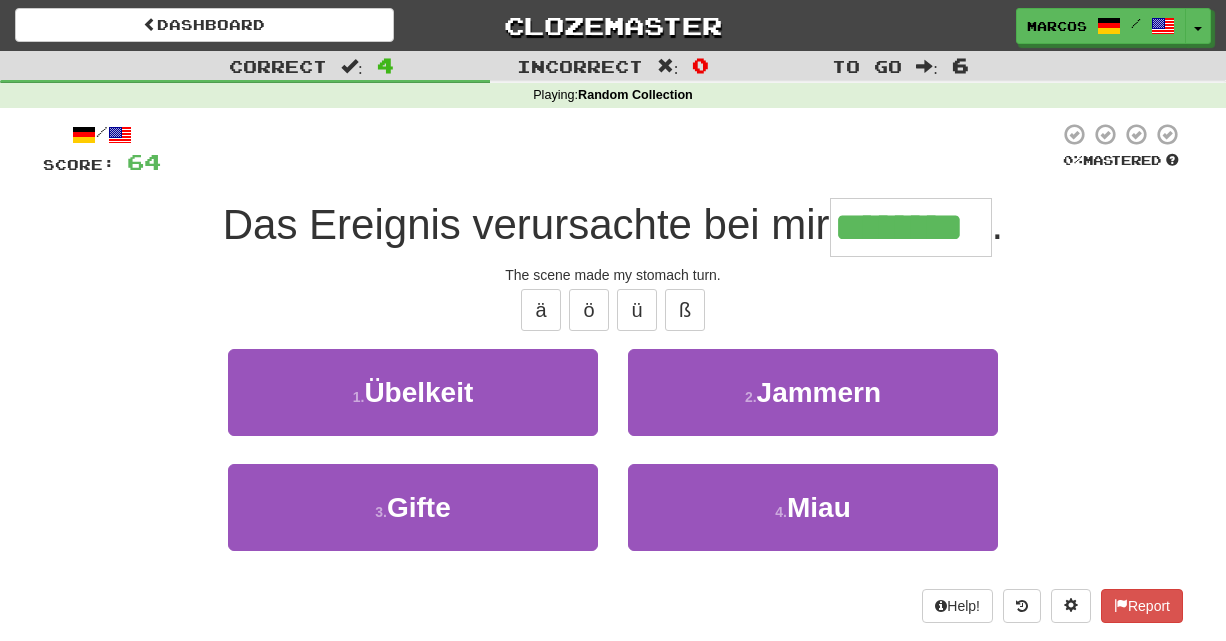 type on "********" 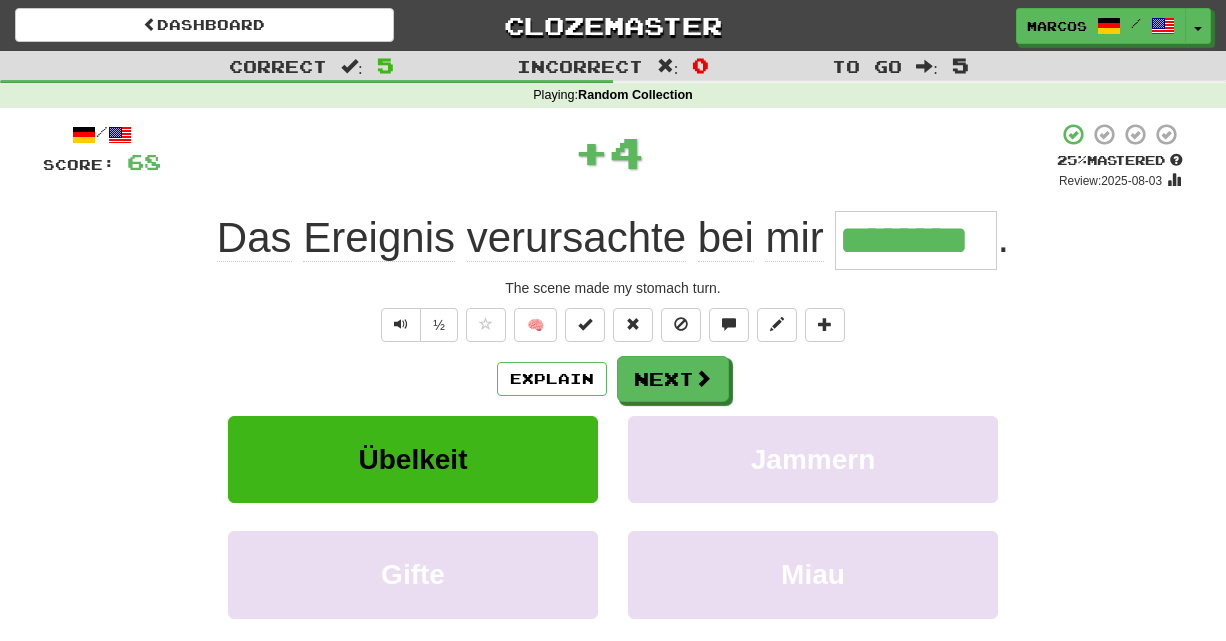 click on "Explain Next" at bounding box center (613, 379) 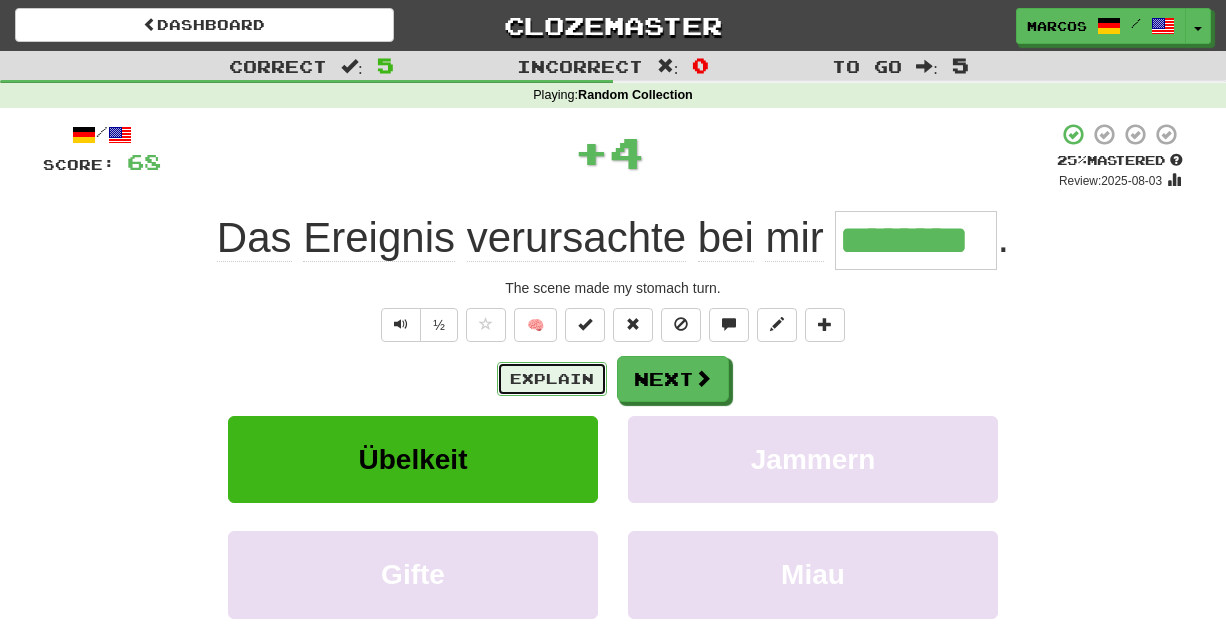 click on "Explain" at bounding box center [552, 379] 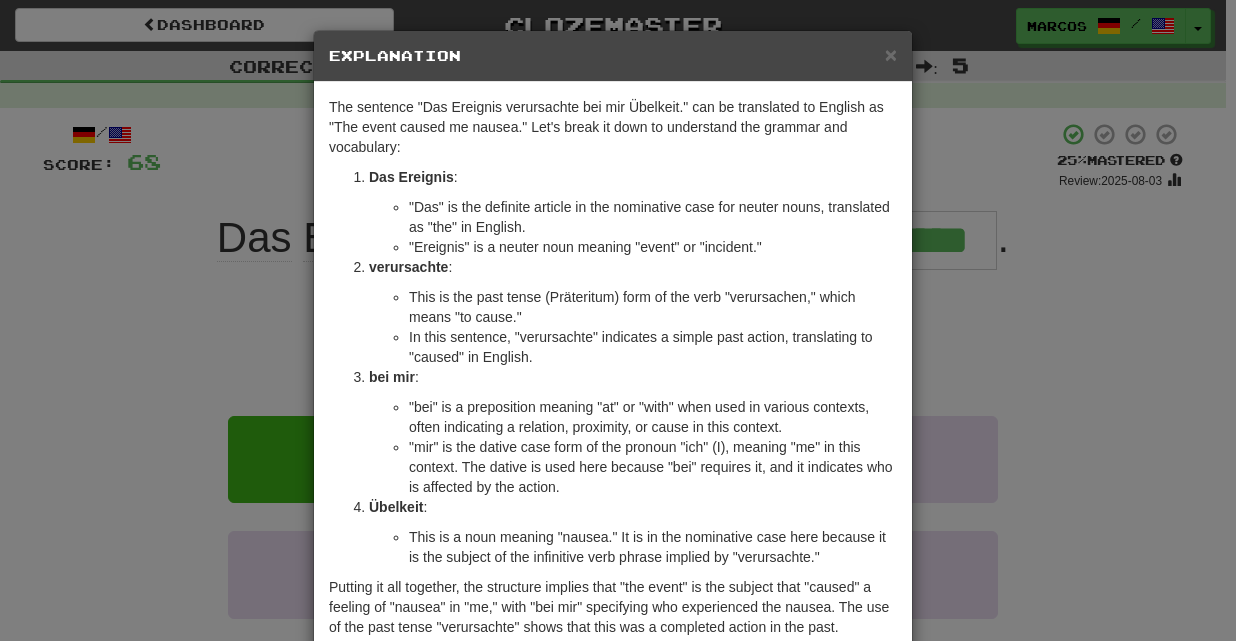click on "× Explanation The sentence "Das Ereignis verursachte bei mir Übelkeit." can be translated to English as "The event caused me nausea." Let's break it down to understand the grammar and vocabulary:
Das Ereignis :
"Das" is the definite article in the nominative case for neuter nouns, translated as "the" in English.
"Ereignis" is a neuter noun meaning "event" or "incident."
verursachte :
This is the past tense (Präteritum) form of the verb "verursachen," which means "to cause."
In this sentence, "verursachte" indicates a simple past action, translating to "caused" in English.
bei mir :
"bei" is a preposition meaning "at" or "with" when used in various contexts, often indicating a relation, proximity, or cause in this context.
"mir" is the dative case form of the pronoun "ich" (I), meaning "me" in this context. The dative is used here because "bei" requires it, and it indicates who is affected by the action.
Übelkeit :
Let us know ! Close" at bounding box center [618, 320] 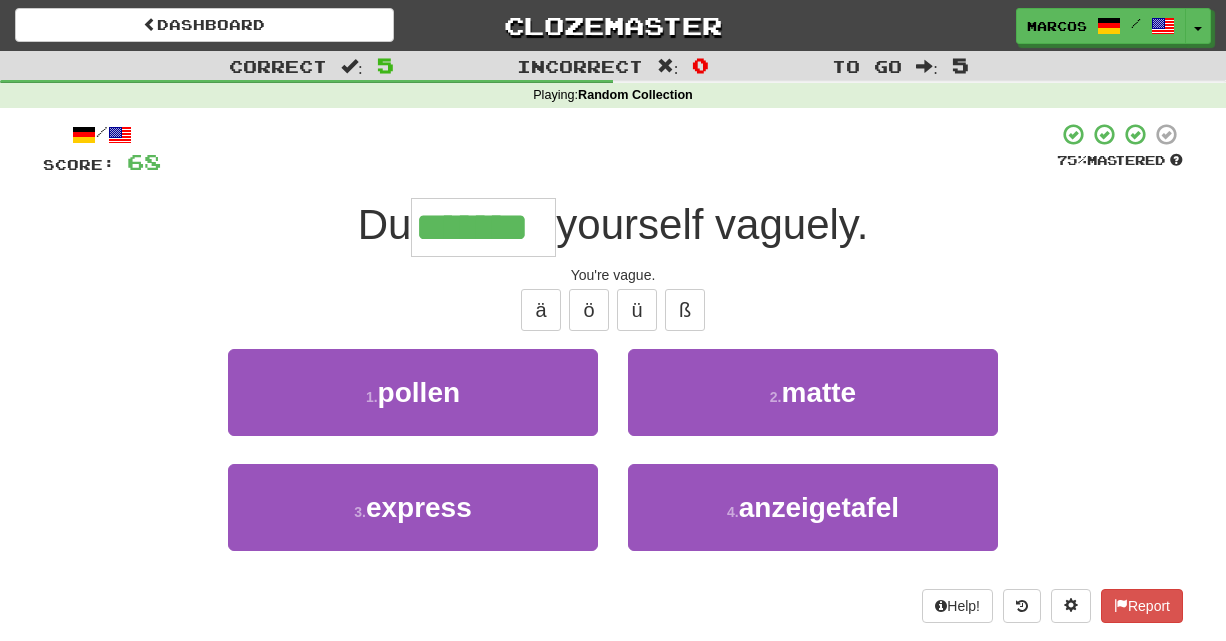 type on "*******" 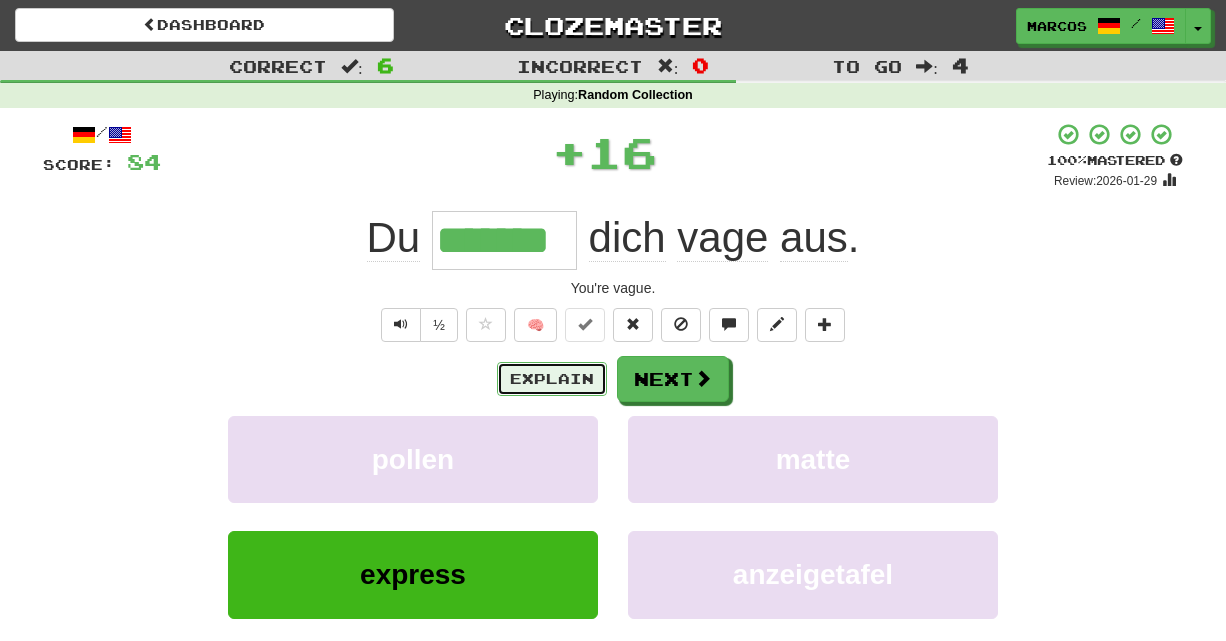 click on "Explain" at bounding box center [552, 379] 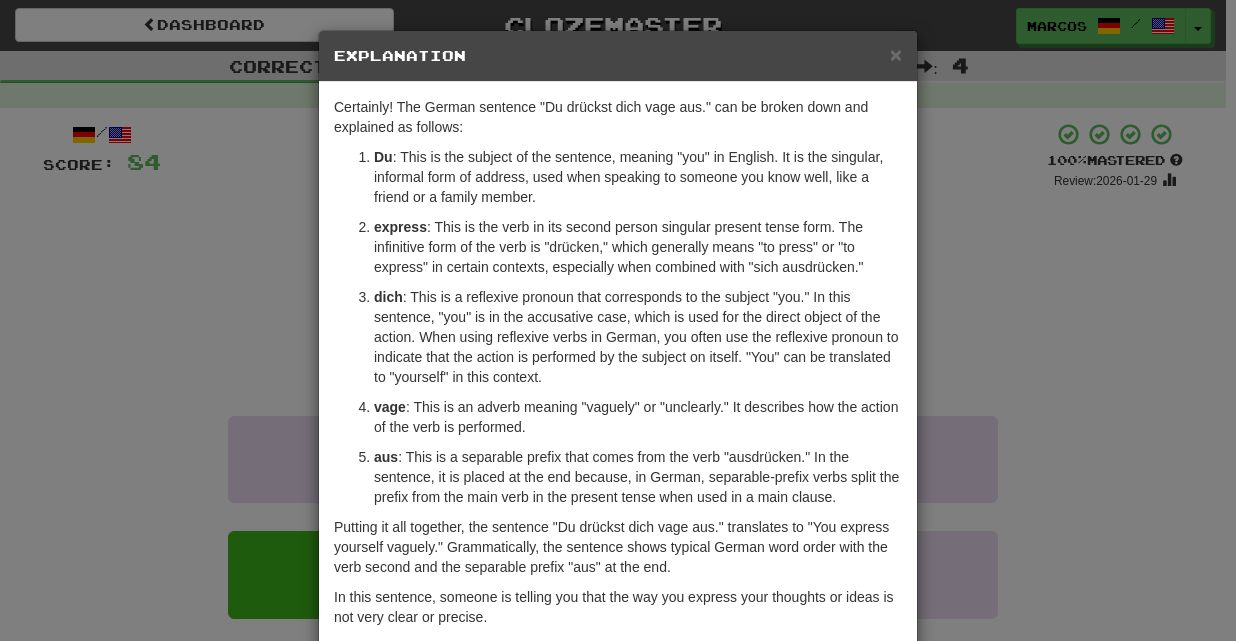 click on "× Explanation Certainly! The German sentence "Du drückst dich vage aus." can be broken down and explained as follows:
Du : This is the subject of the sentence, meaning "you" in English. It is the singular, informal form of address, used when speaking to someone you know well, like a friend or a family member.
drückst : This is the verb in its second person singular present tense form. The infinitive form of the verb is "drücken," which generally means "to press" or "to express" in certain contexts, especially when combined with "sich ausdrücken."
dich : This is a reflexive pronoun that corresponds to the subject "du." In this sentence, "dich" is in the accusative case, which is used for the direct object of the action. When using reflexive verbs in German, you often use the reflexive pronoun to indicate that the action is performed by the subject on itself. "Dich" can be translated to "yourself" in this context.
vage
aus
Let us know ! Close" at bounding box center [618, 320] 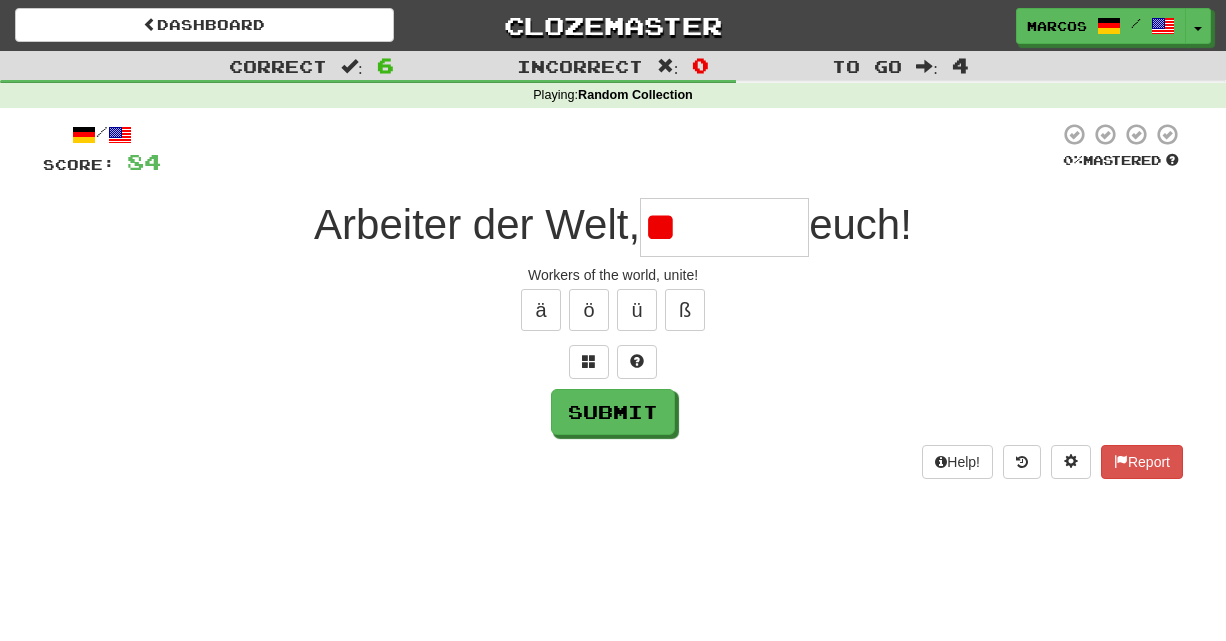 type on "*" 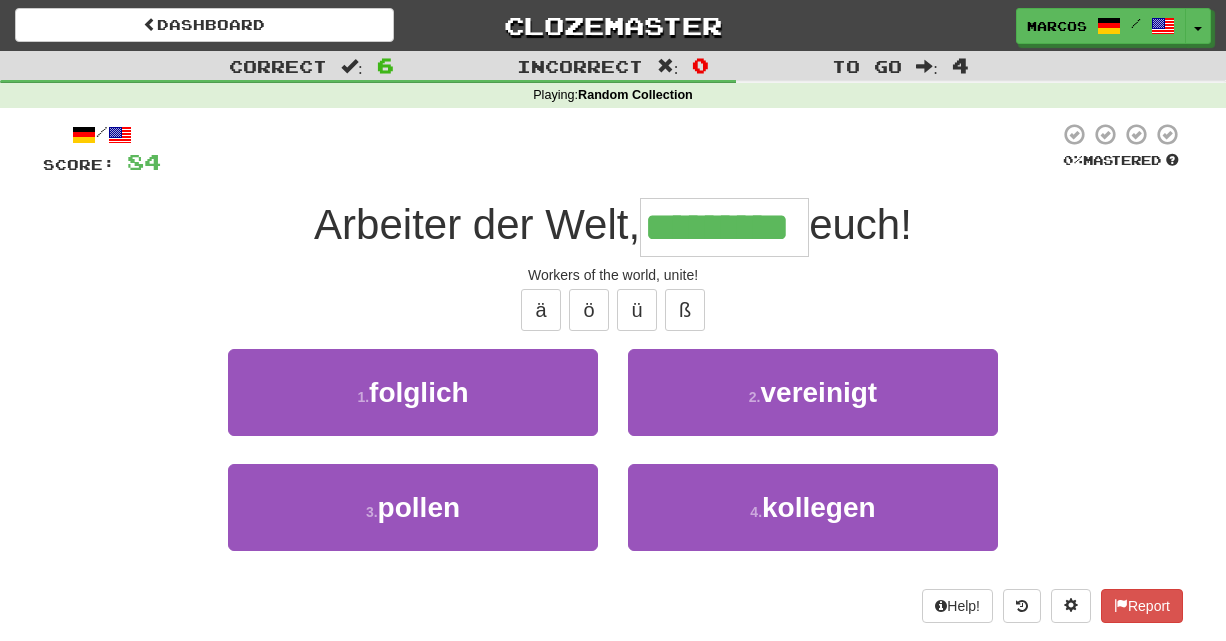 type on "*********" 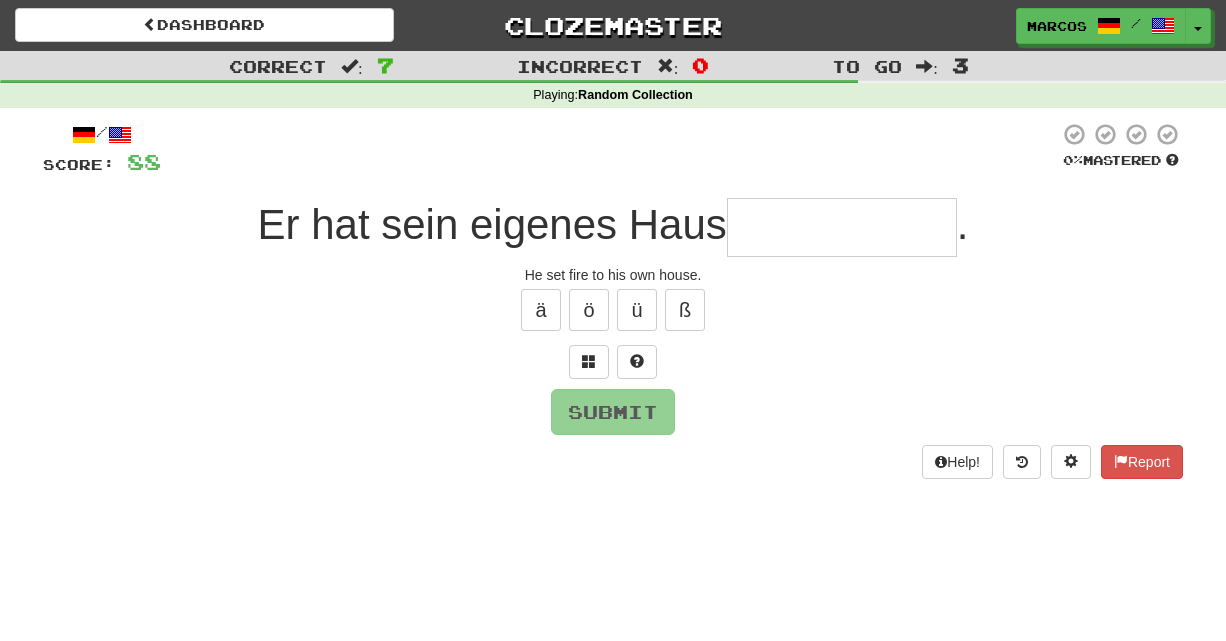 type on "*" 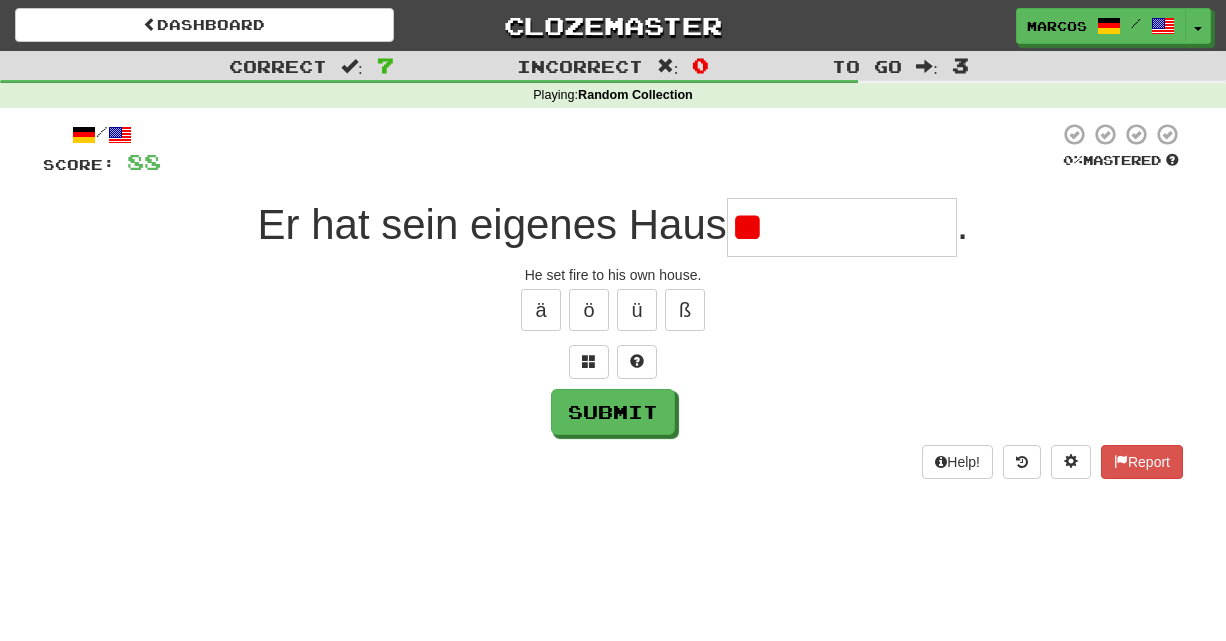 type on "*" 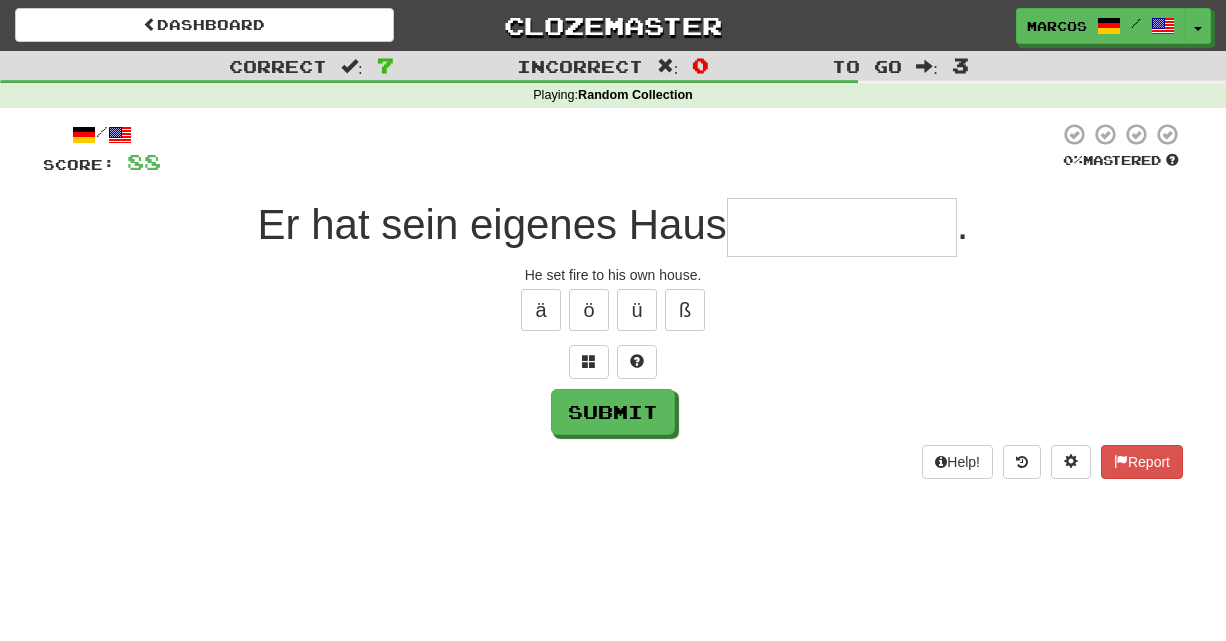 type on "*" 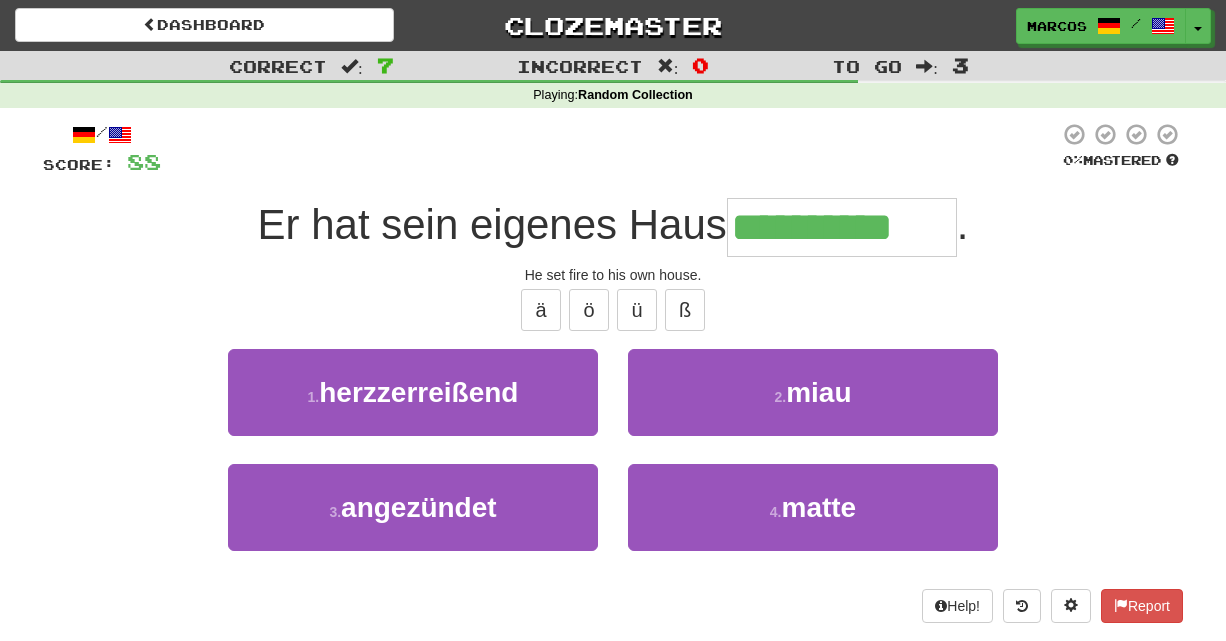 type on "**********" 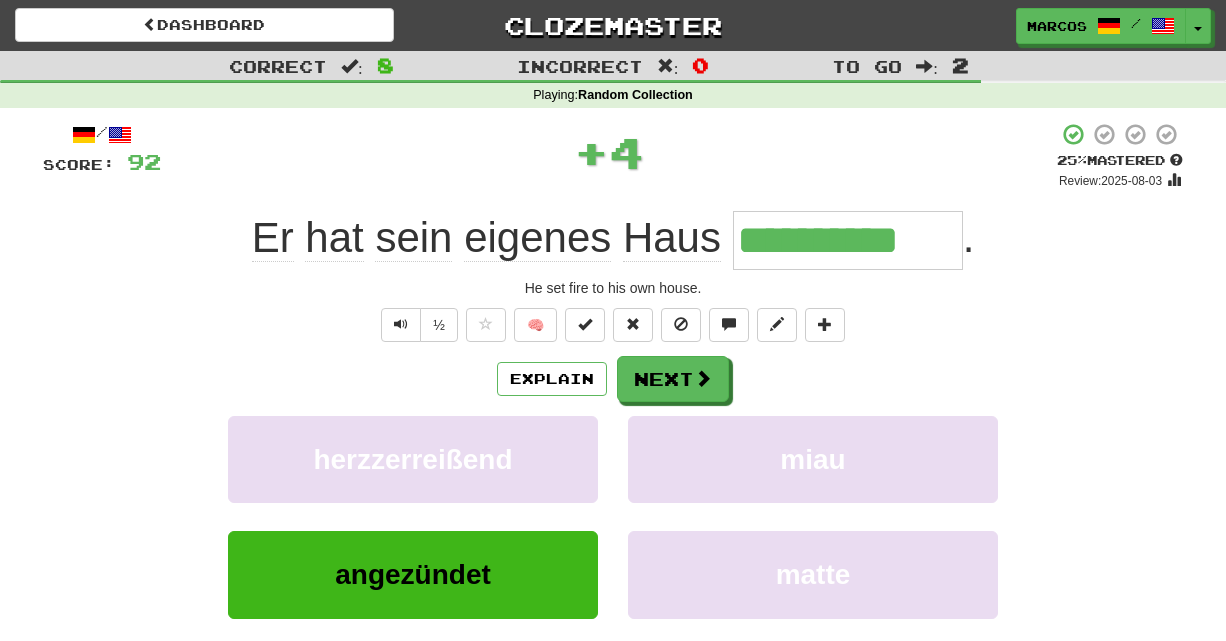 click on "½ 🧠" at bounding box center [613, 325] 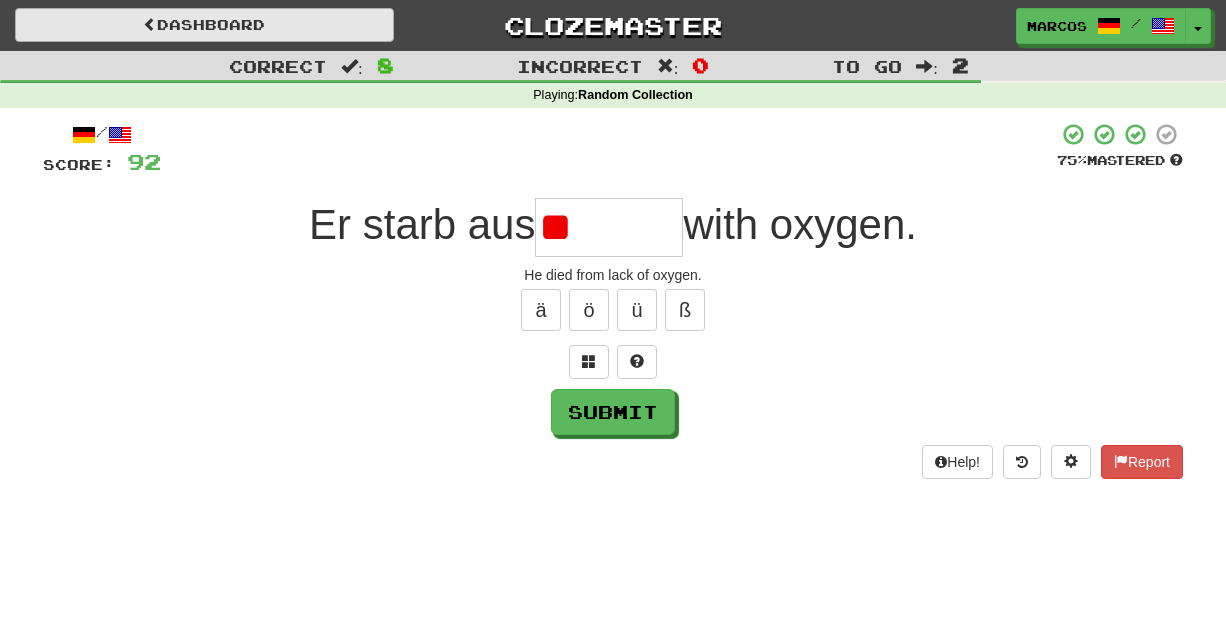 type on "*" 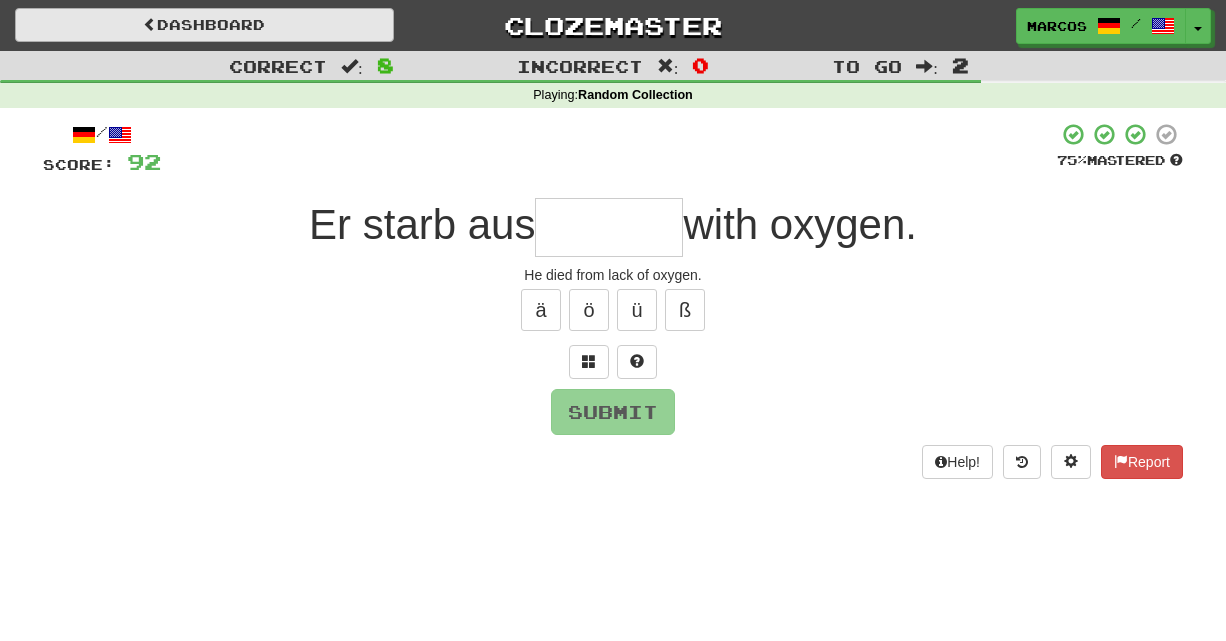 type on "*" 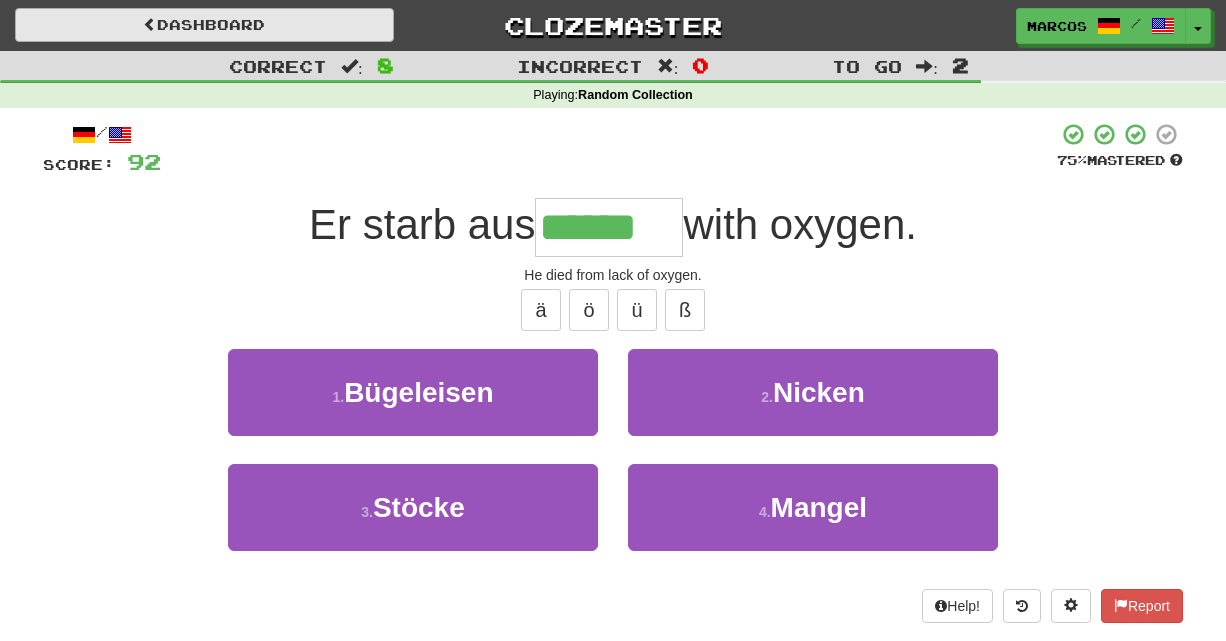 type on "******" 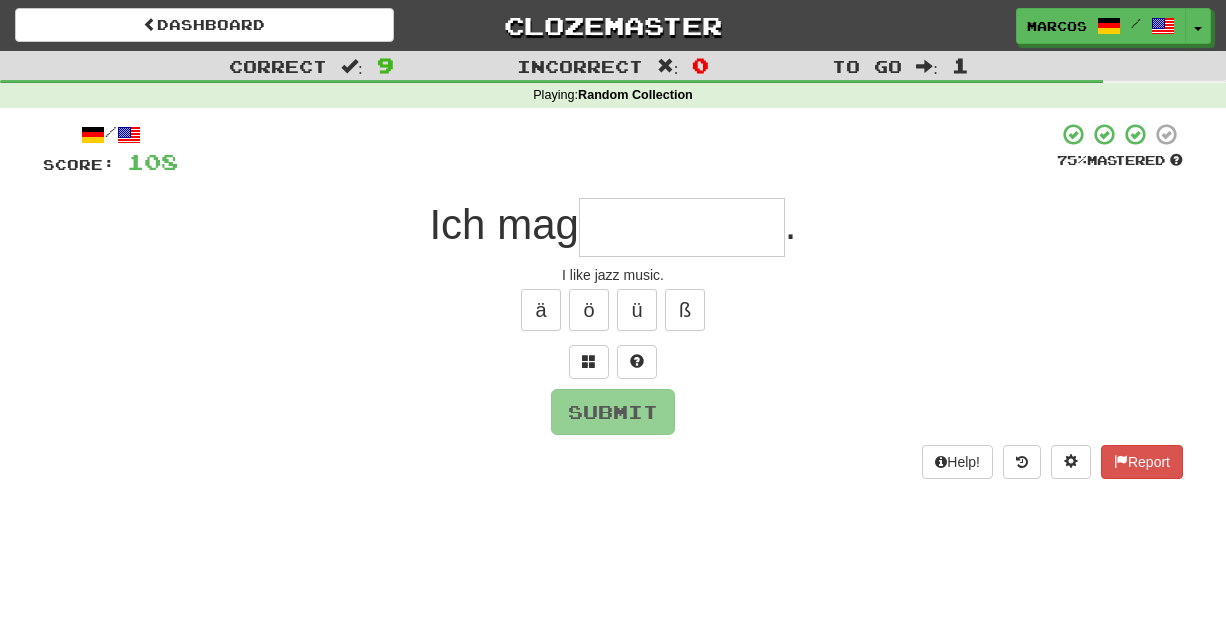 type on "*" 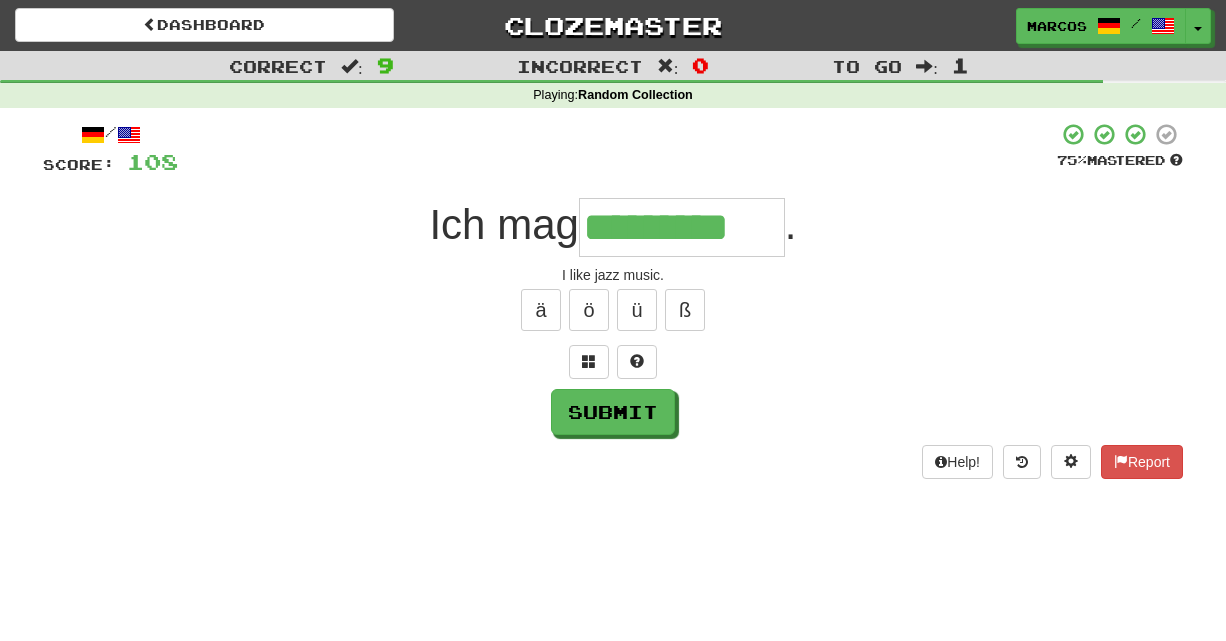type on "*********" 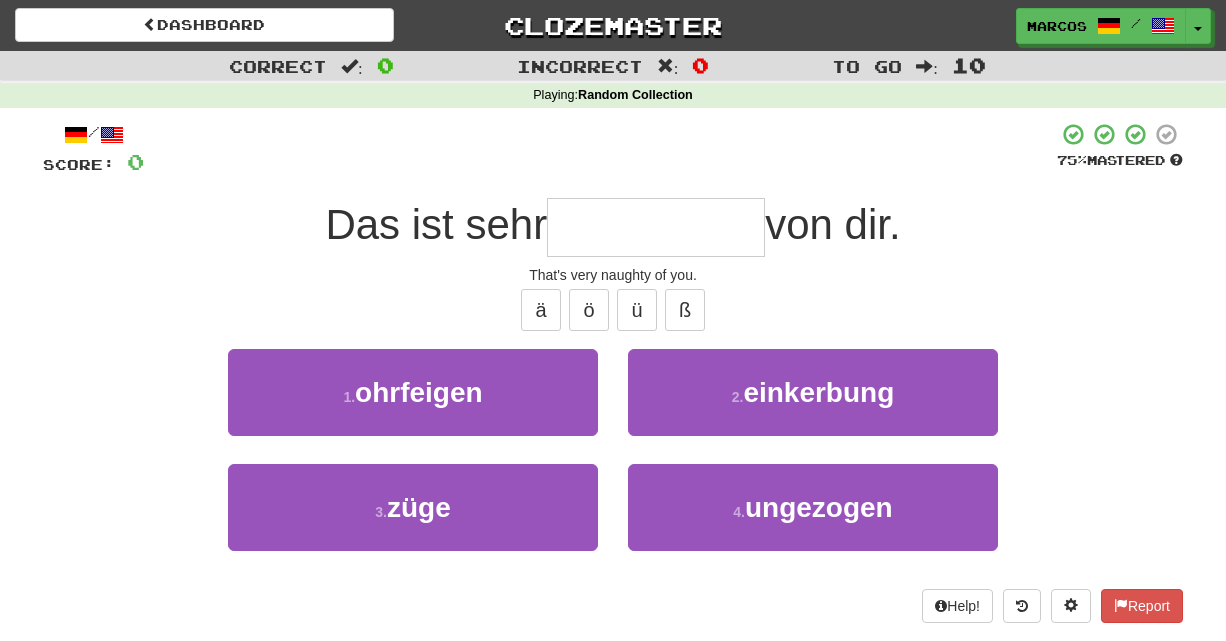 type on "*" 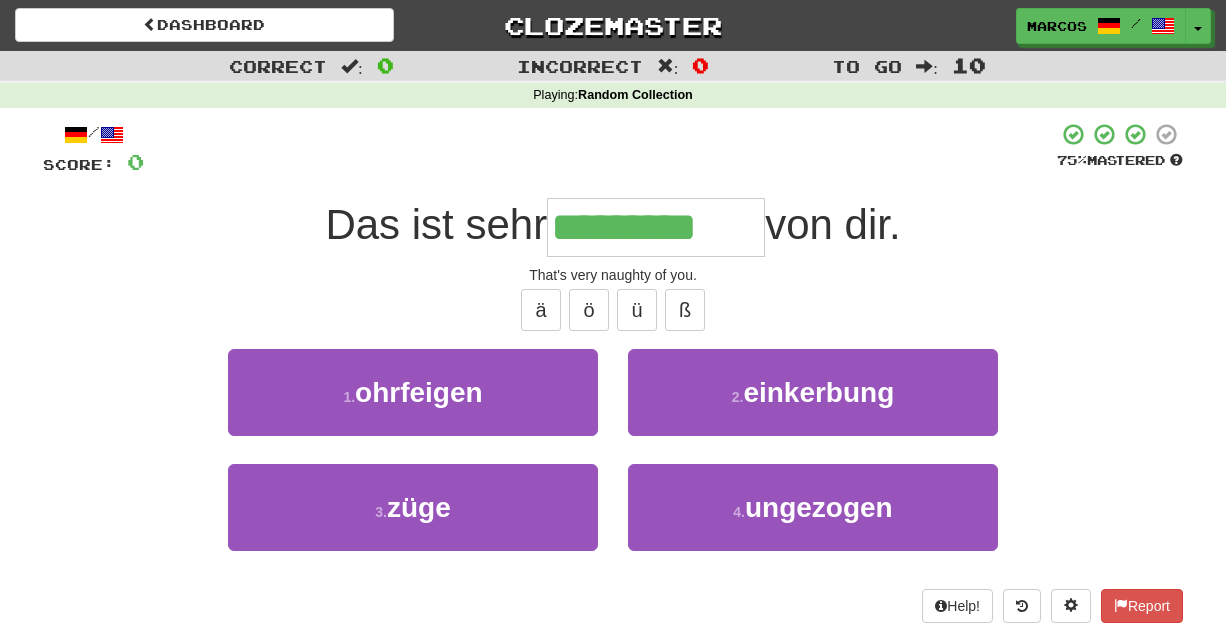 type on "*********" 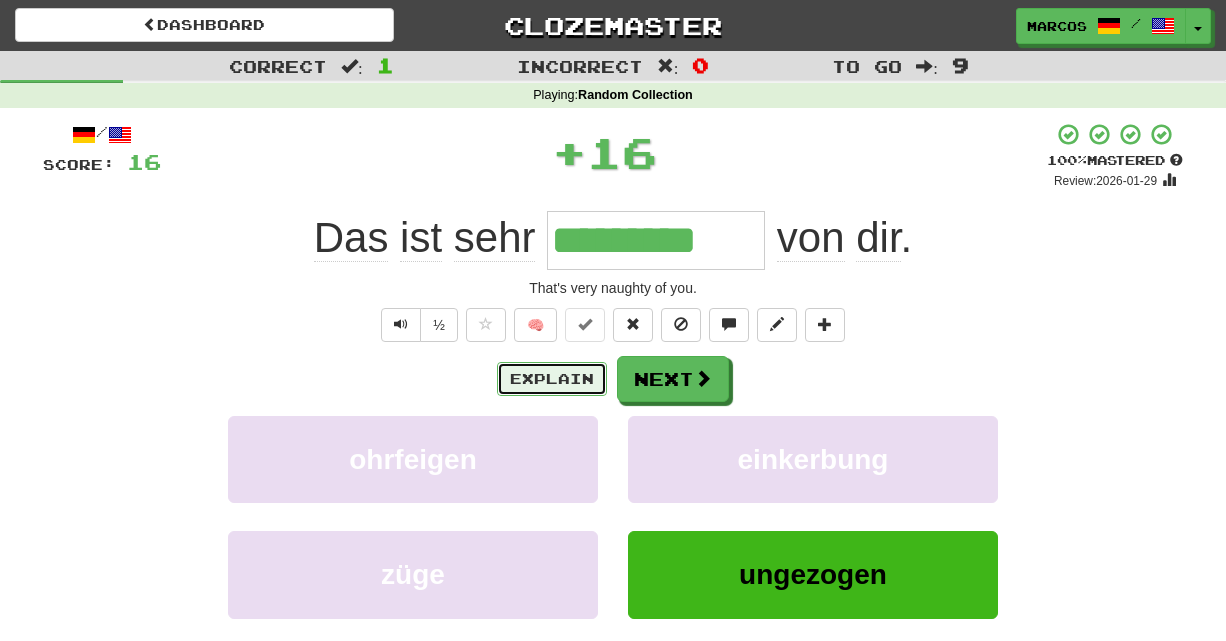 click on "Explain" at bounding box center (552, 379) 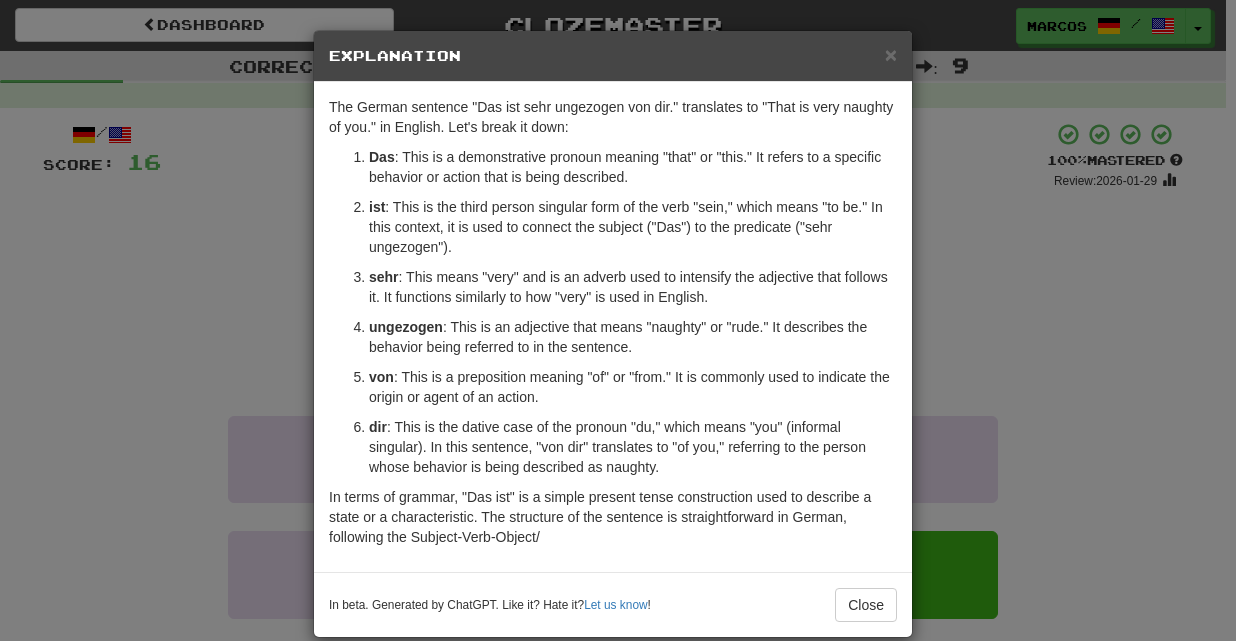click on "× Explanation The German sentence "Das ist sehr ungezogen von dir." translates to "That is very naughty of you." in English. Let's break it down:
Das : This is a demonstrative pronoun meaning "that" or "this." It refers to a specific behavior or action that is being described.
ist : This is the third person singular form of the verb "sein," which means "to be." In this context, it is used to connect the subject ("Das") to the predicate ("sehr ungezogen").
sehr : This means "very" and is an adverb used to intensify the adjective that follows it. It functions similarly to how "very" is used in English.
ungezogen : This is an adjective that means "naughty" or "rude." It describes the behavior being referred to in the sentence.
von : This is a preposition meaning "of" or "from." It is commonly used to indicate the origin or agent of an action.
dir
In beta. Generated by ChatGPT. Like it? Hate it?  Let us know ! Close" at bounding box center [618, 320] 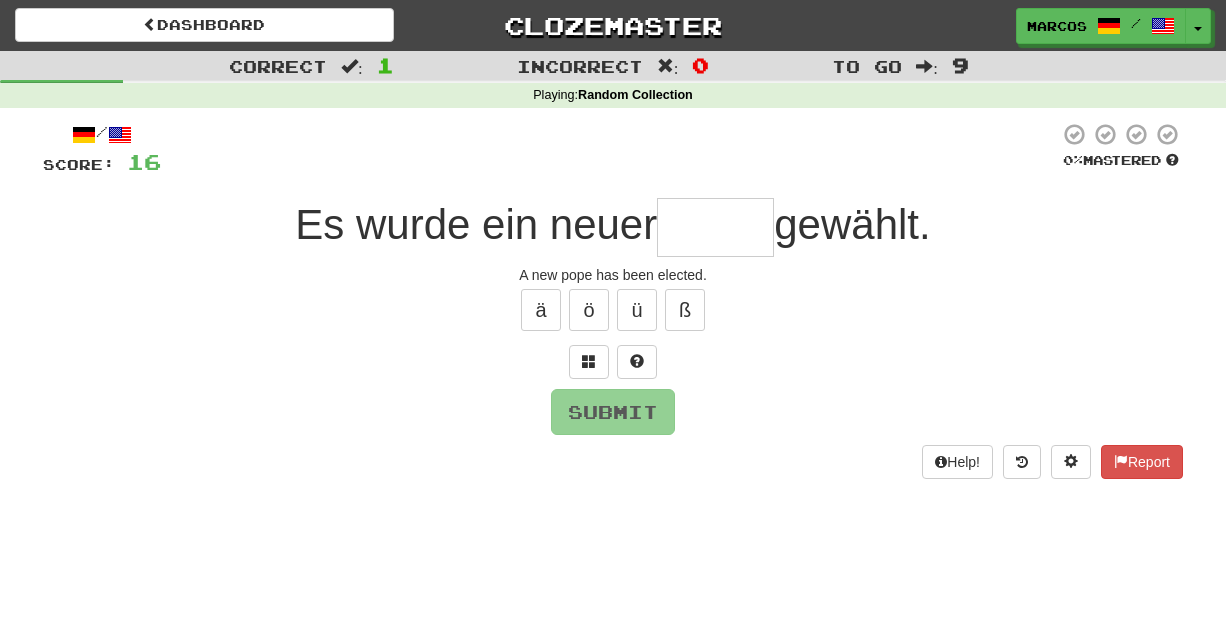 type on "*" 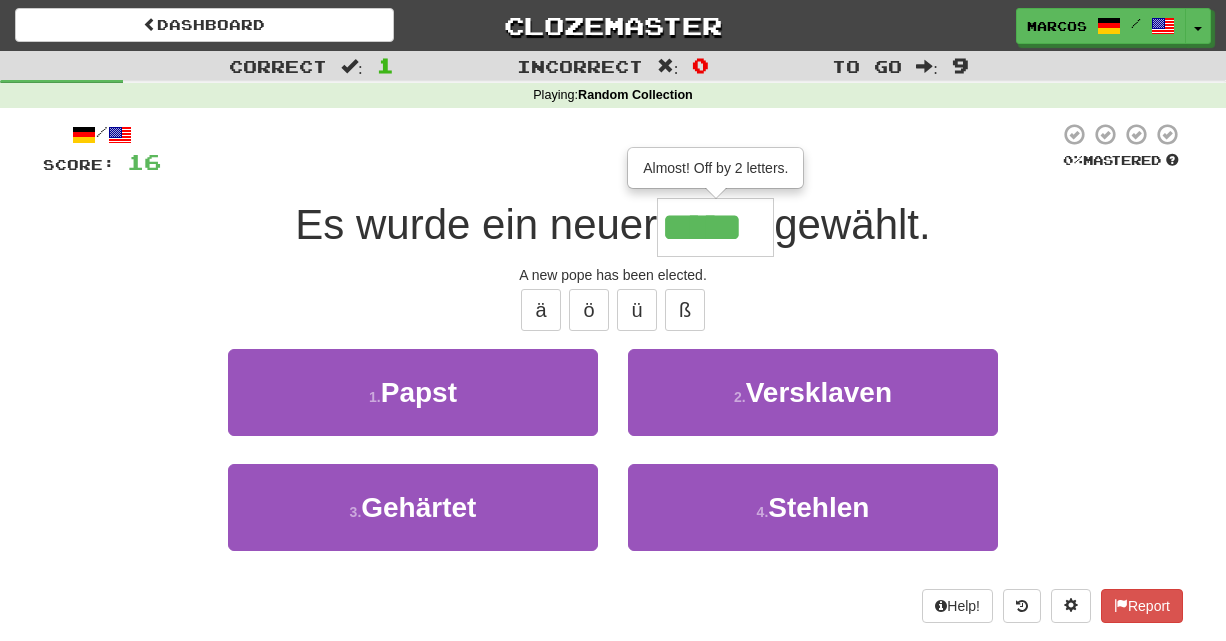 type on "*****" 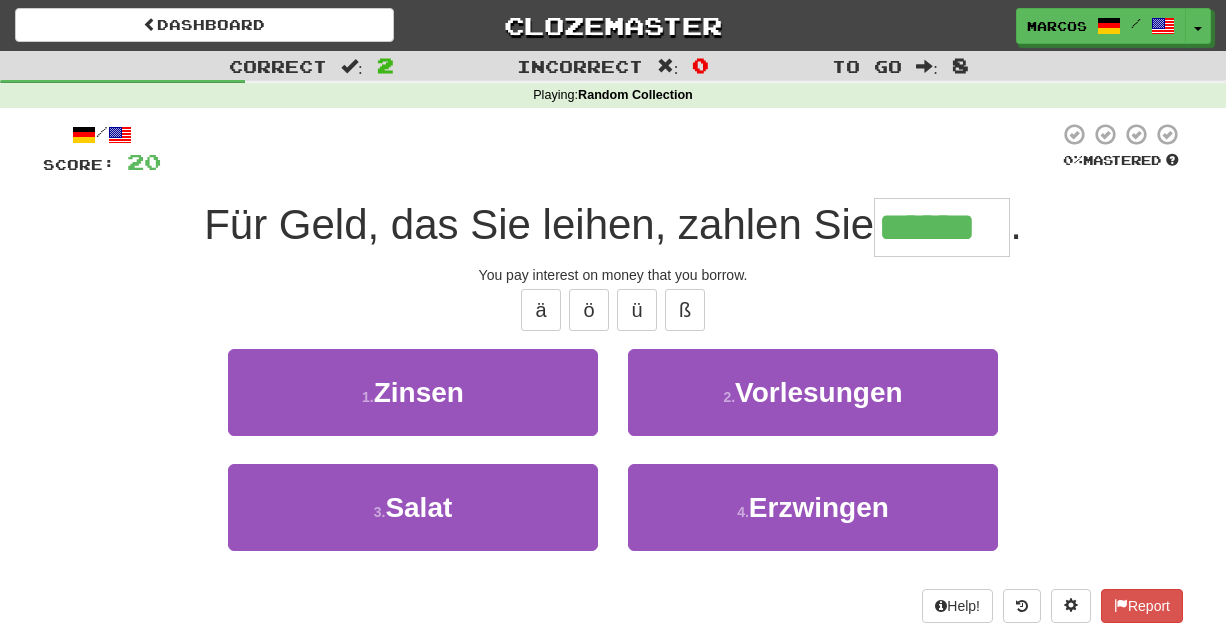 type on "******" 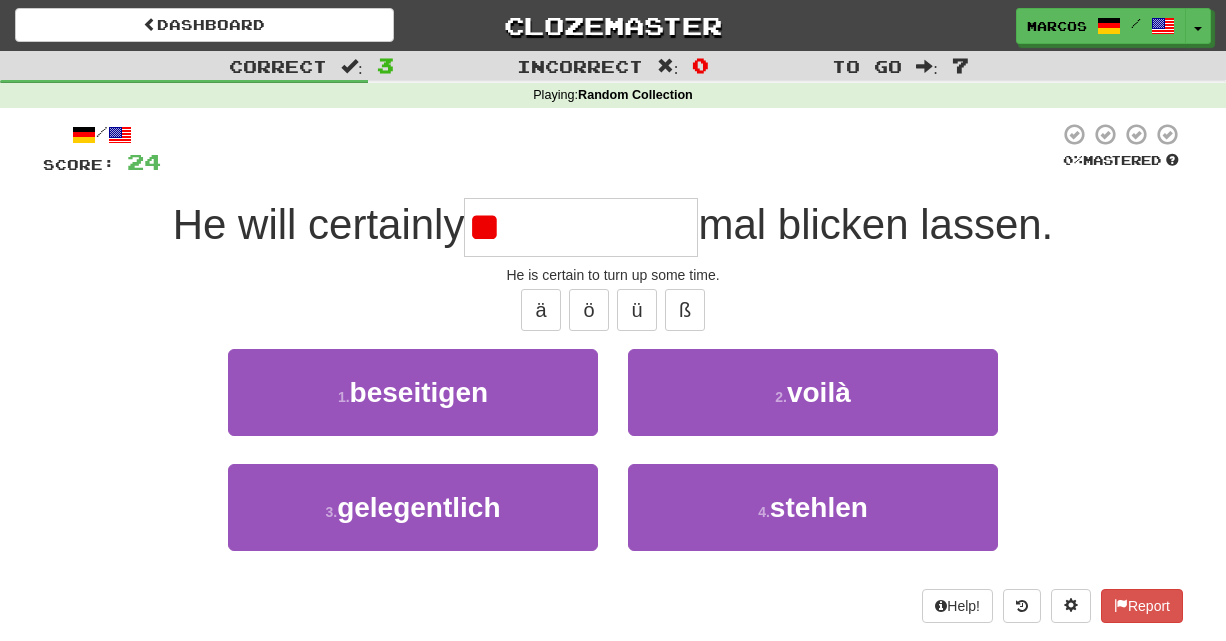 type on "*" 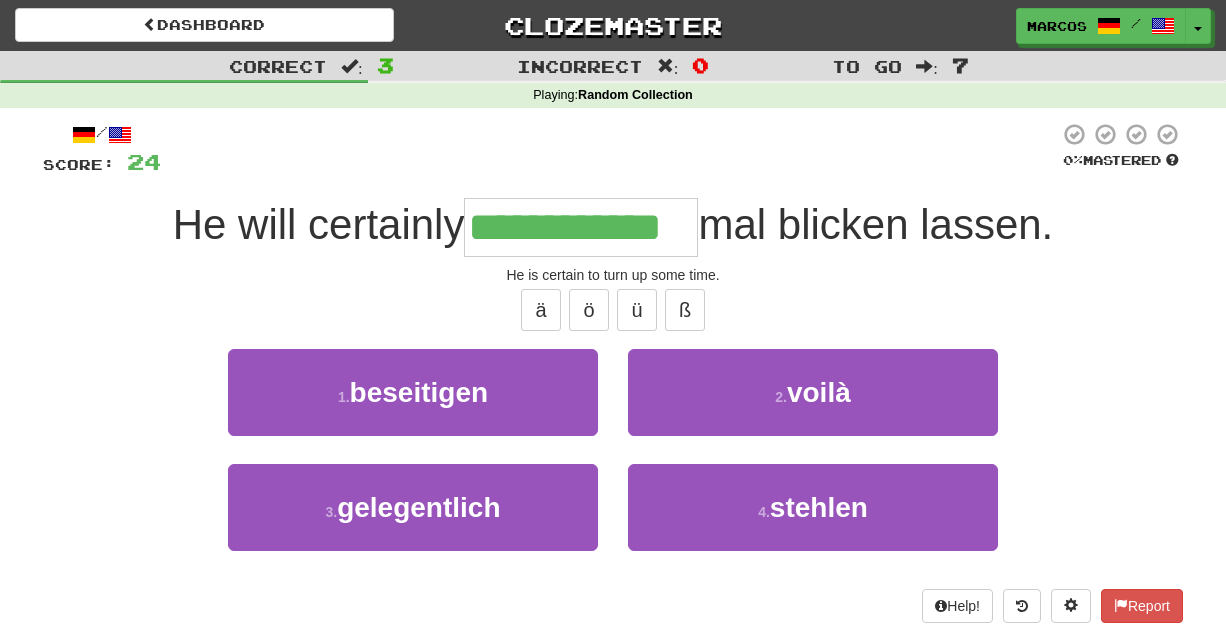 type on "**********" 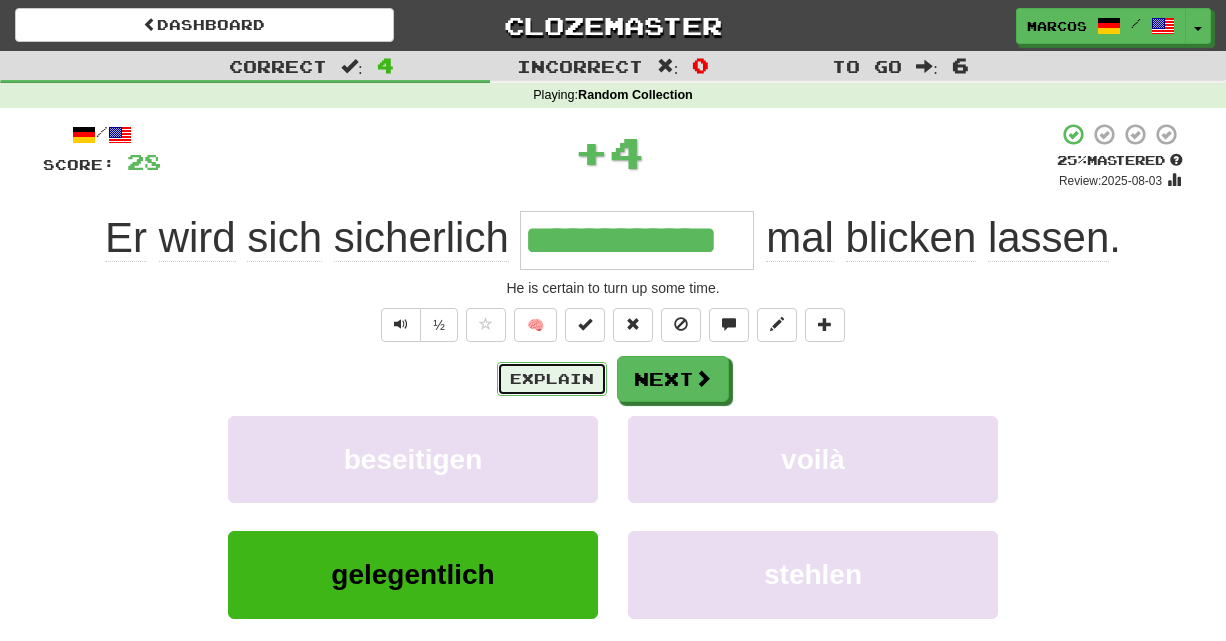 click on "Explain" at bounding box center (552, 379) 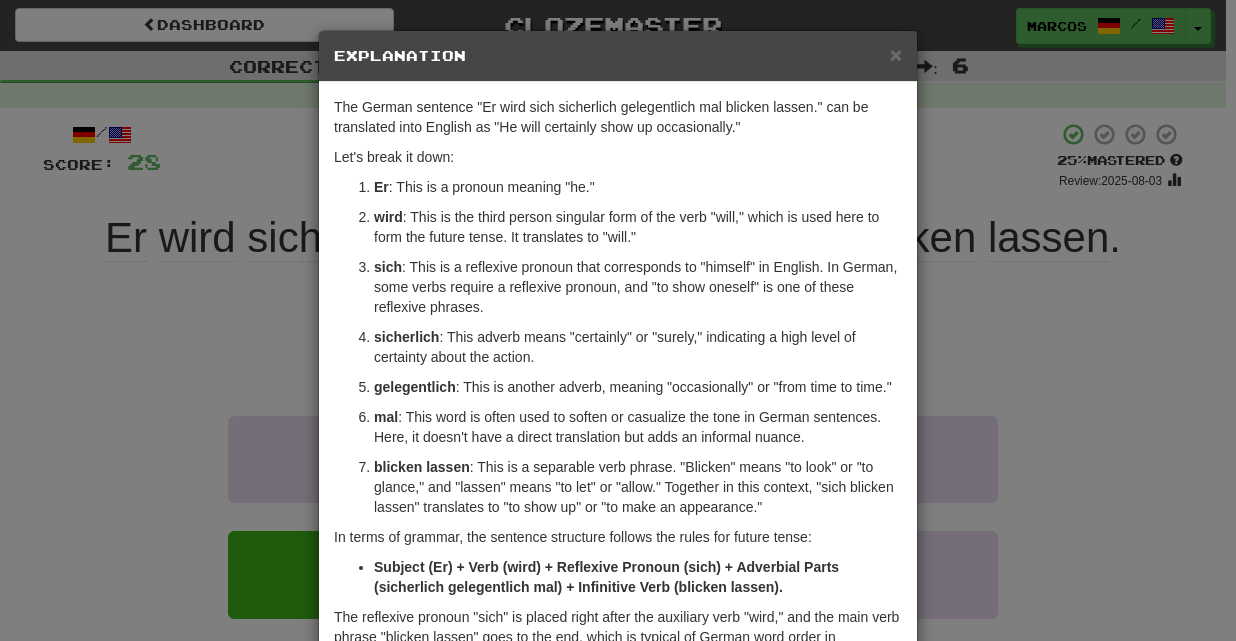 click on "× Explanation The German sentence "Er wird sich sicherlich gelegentlich mal blicken lassen." can be translated into English as "He will certainly show up occasionally."
Let's break it down:
Er : This is a pronoun meaning "he."
wird : This is the third person singular form of the verb "werden," which is used here to form the future tense. It translates to "will."
sich : This is a reflexive pronoun that corresponds to "himself" in English. In German, some verbs require a reflexive pronoun, and "sich blicken lassen" is one of these reflexive phrases.
sicherlich : This adverb means "certainly" or "surely," indicating a high level of certainty about the action.
gelegentlich : Another adverb, meaning "occasionally" or "from time to time."
mal : This word is often used to soften or casualize the tone in German sentences. Here, it doesn't have a direct translation but adds an informal nuance.
blicken lassen
In beta. Generated by ChatGPT. Like it? Hate it?  !" at bounding box center (618, 320) 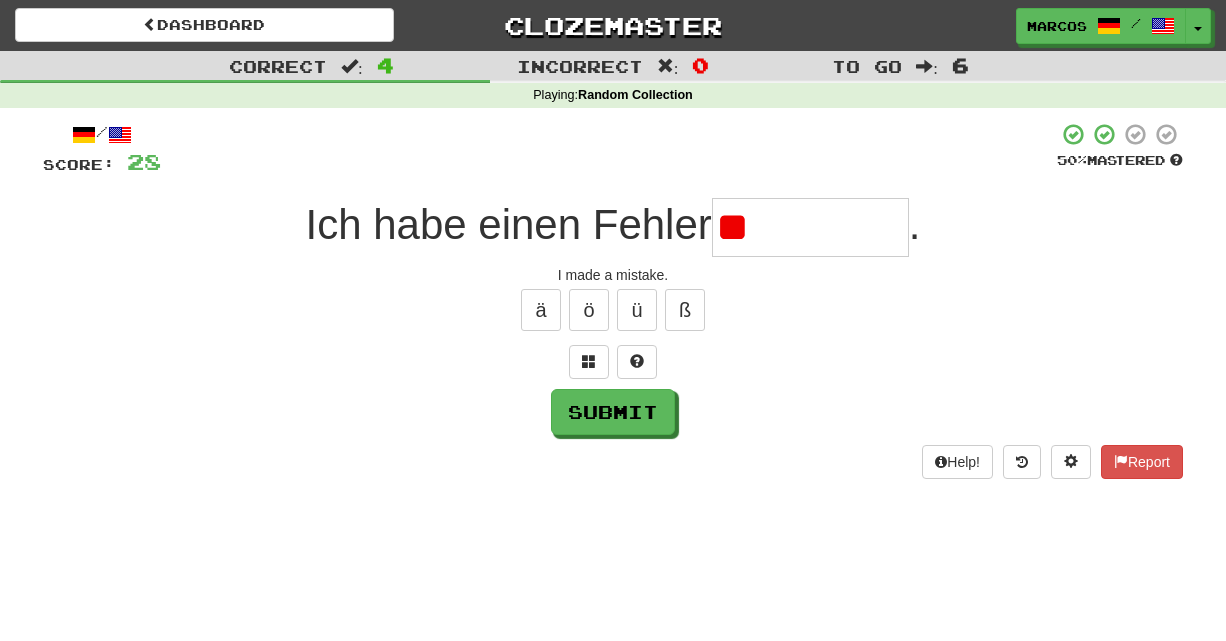 type on "*" 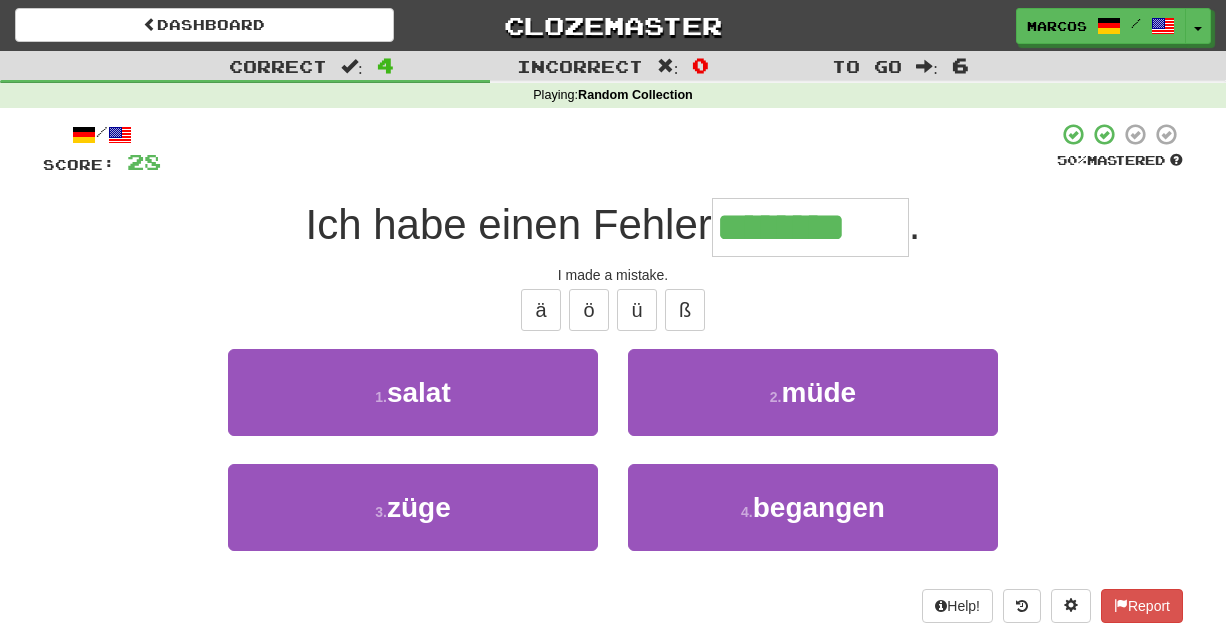 type on "********" 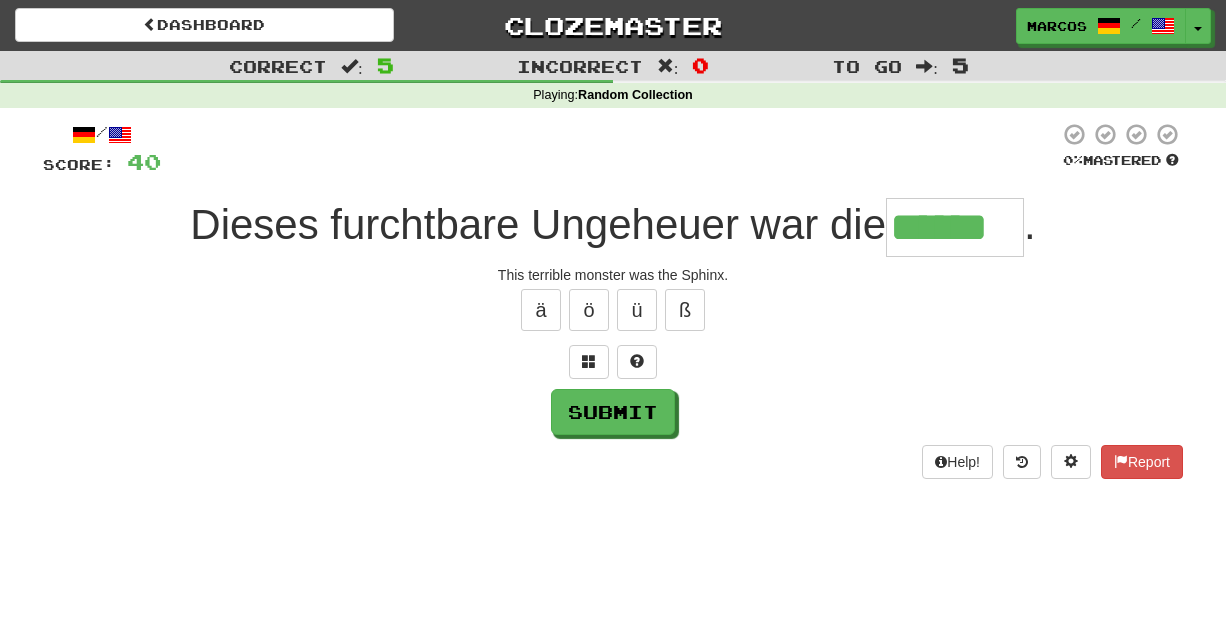 type on "******" 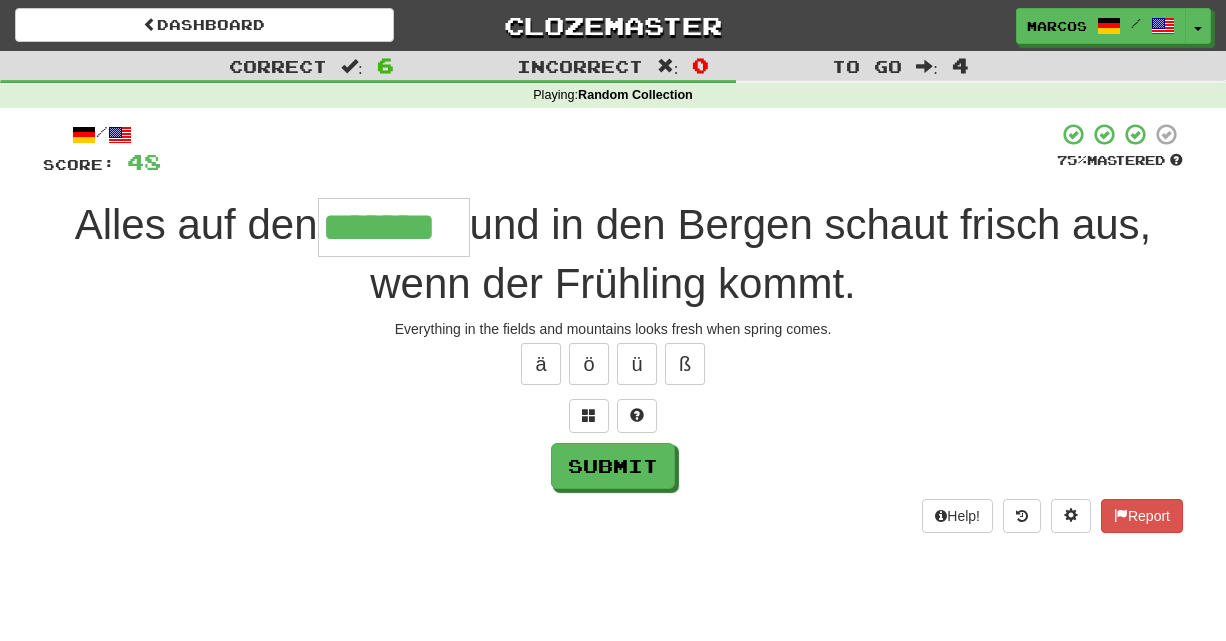 type on "*******" 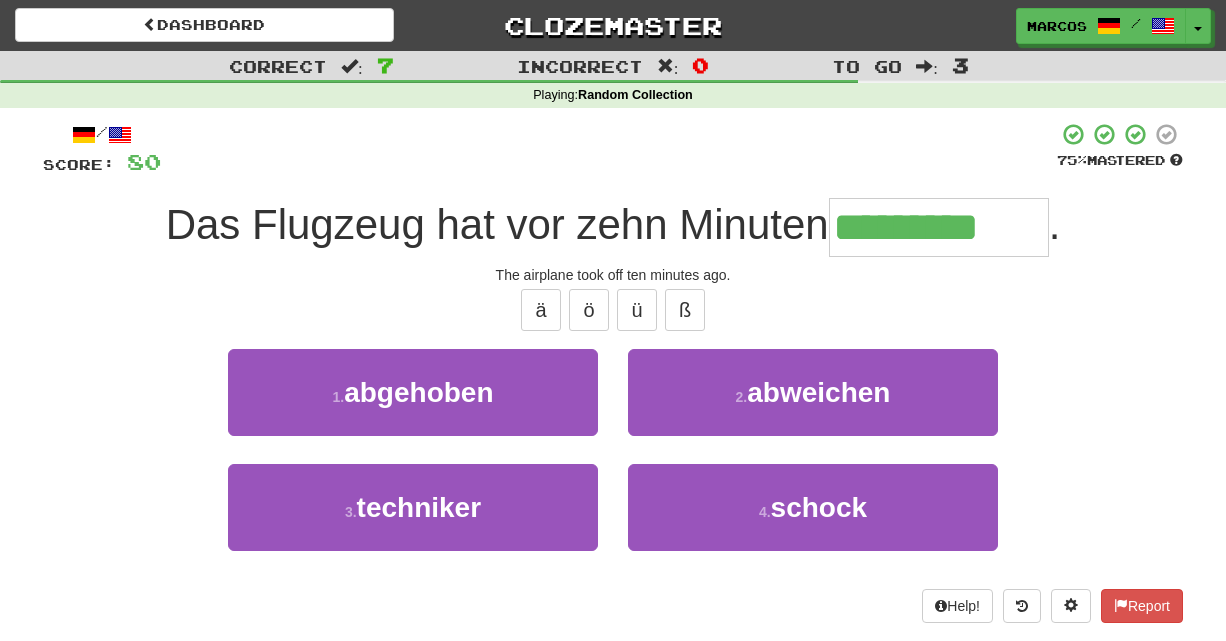 type on "*********" 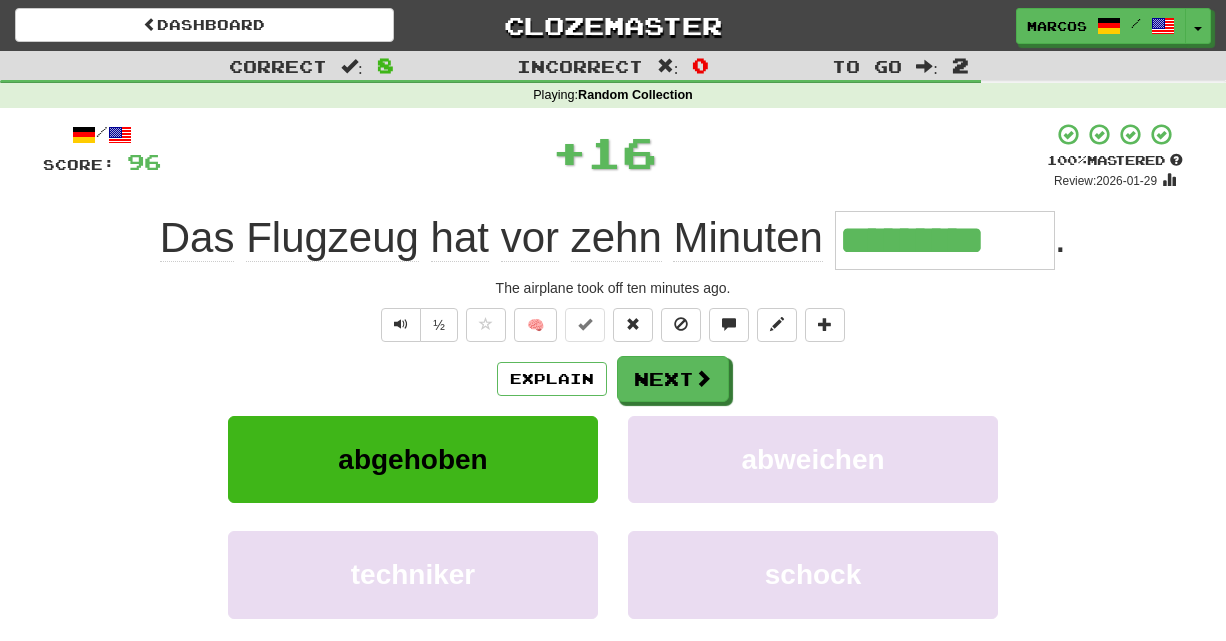 click on "Explain Next" at bounding box center (613, 379) 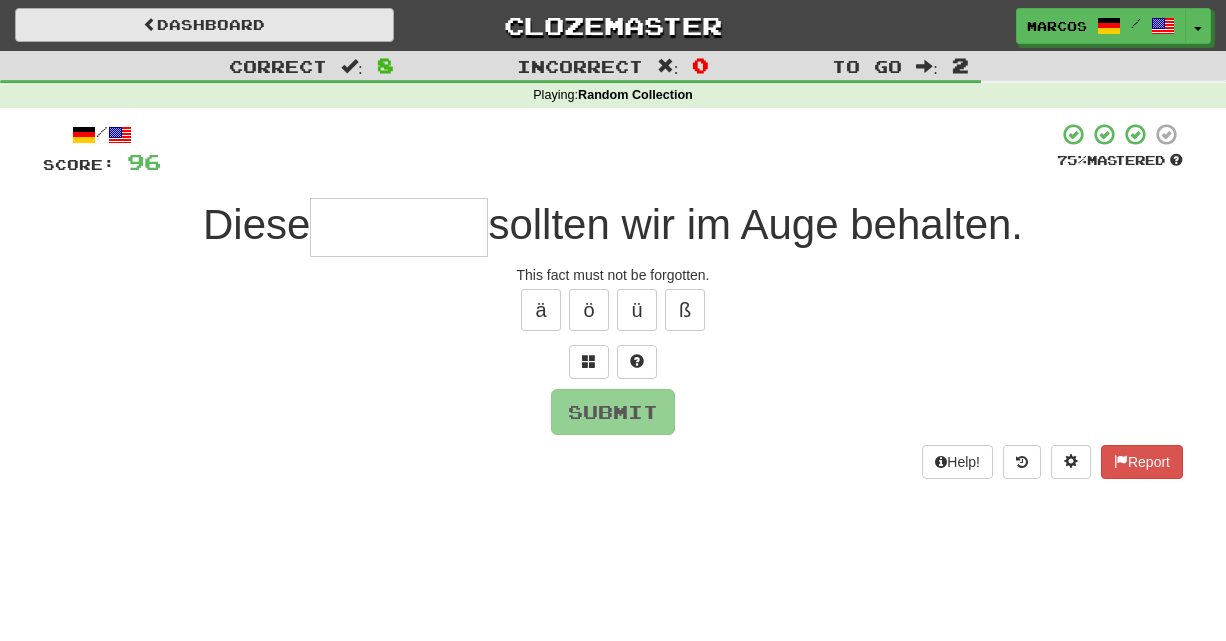 type on "*" 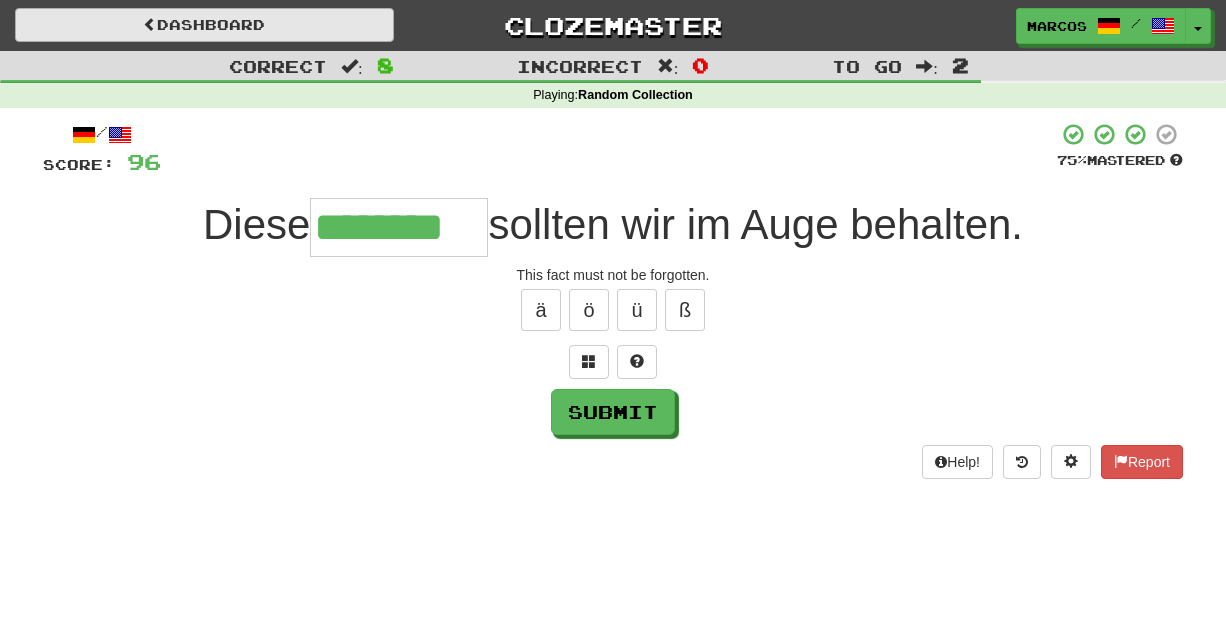 type on "********" 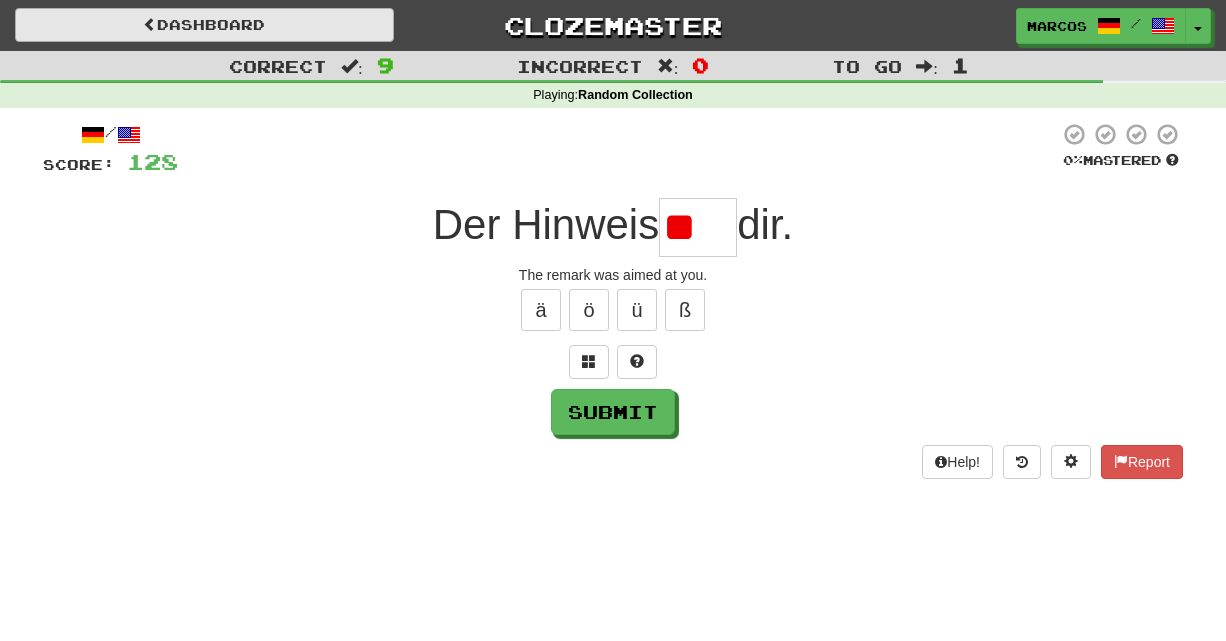 type on "*" 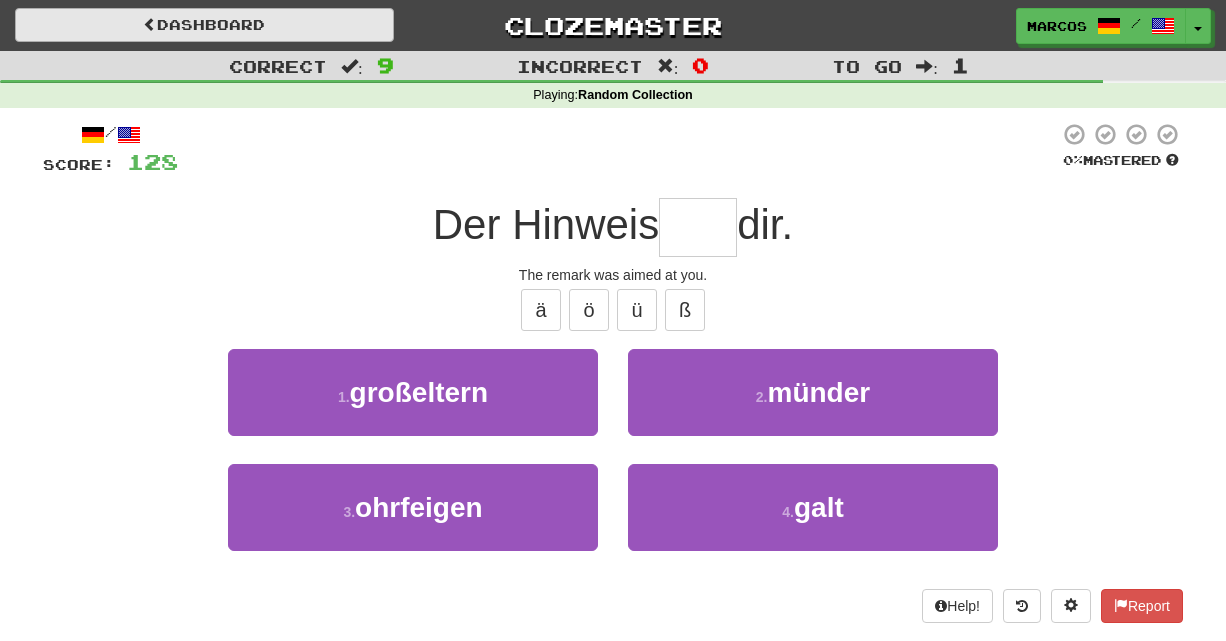 type on "*" 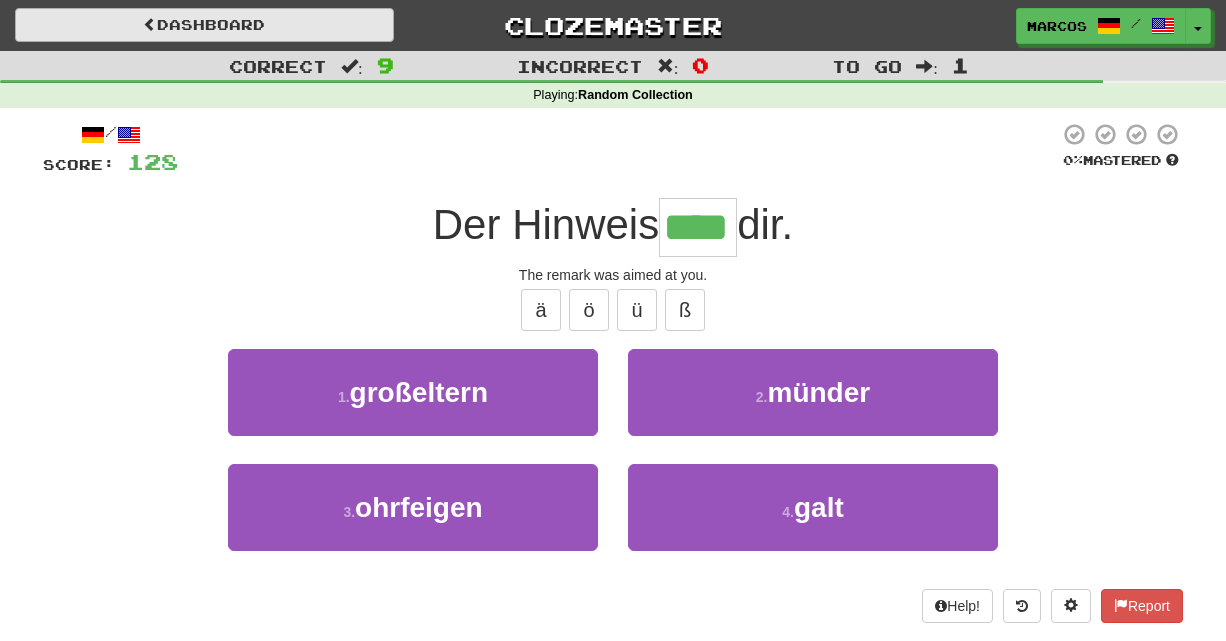 type on "****" 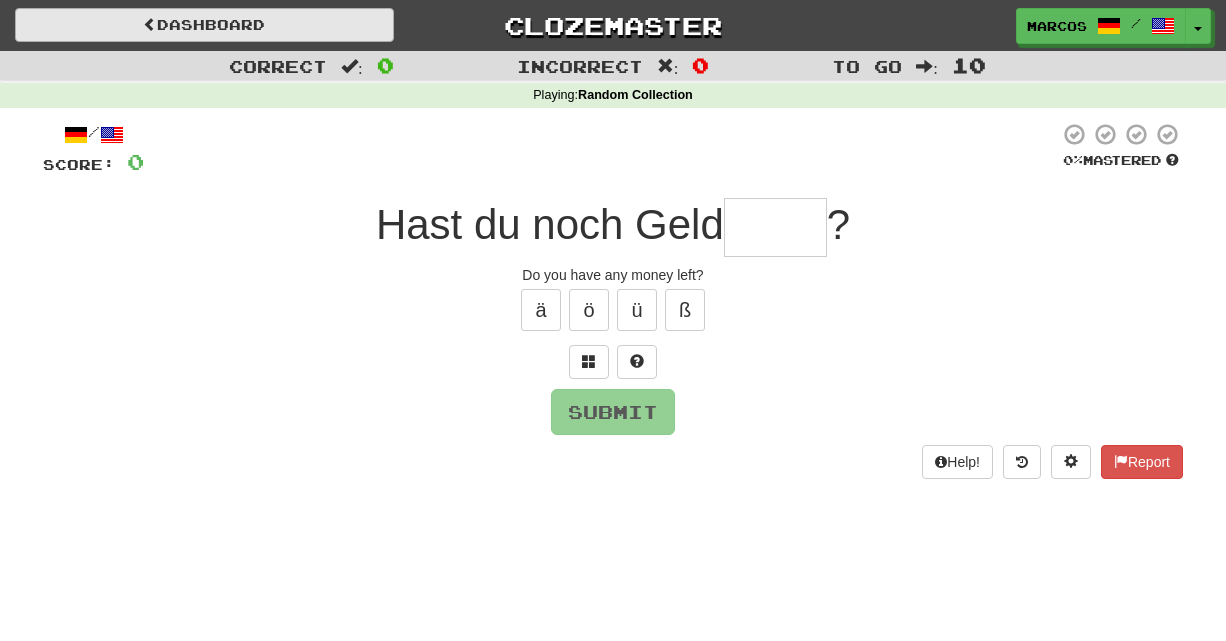 type on "*" 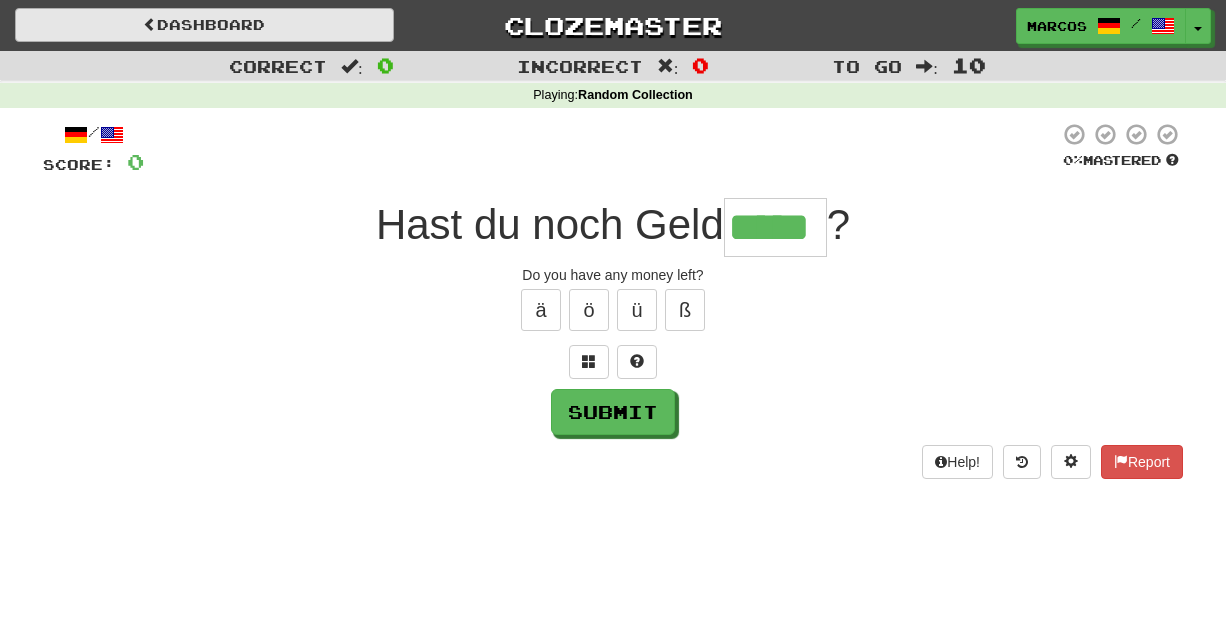 type on "*****" 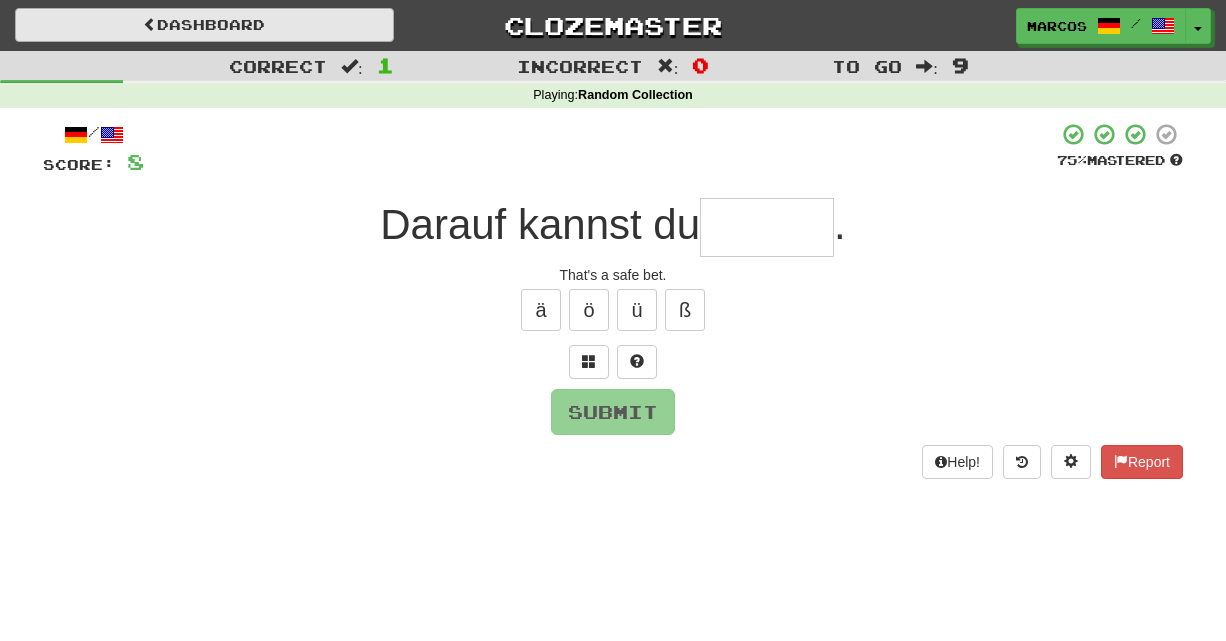 type on "*" 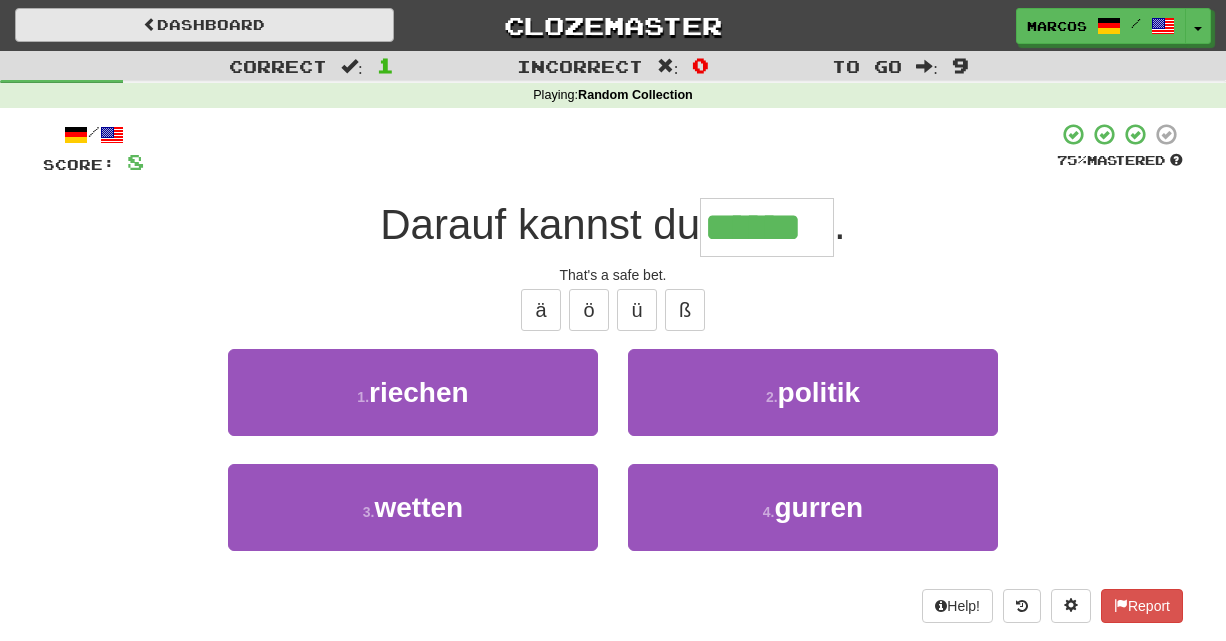 type on "******" 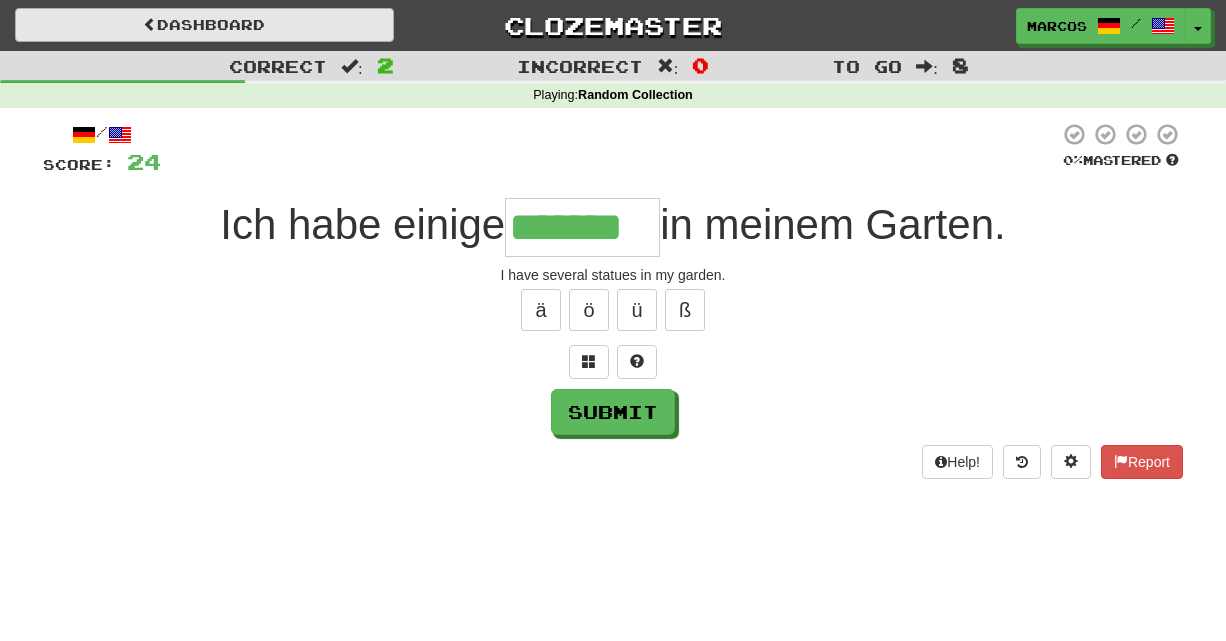 type on "*******" 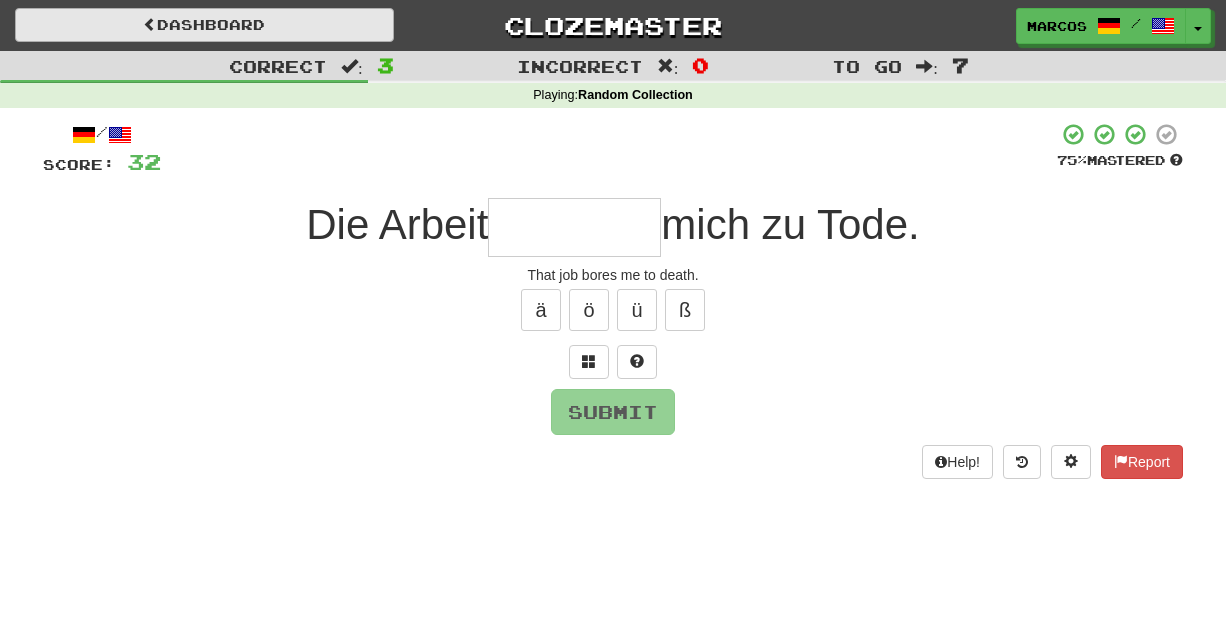 type on "*" 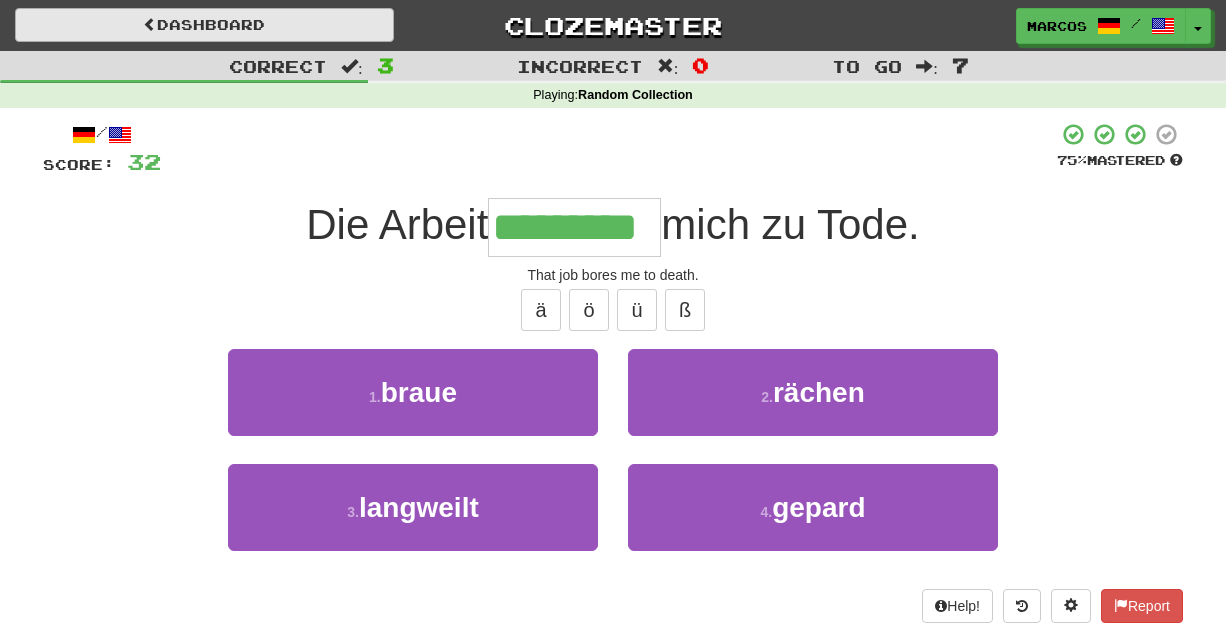 type on "*********" 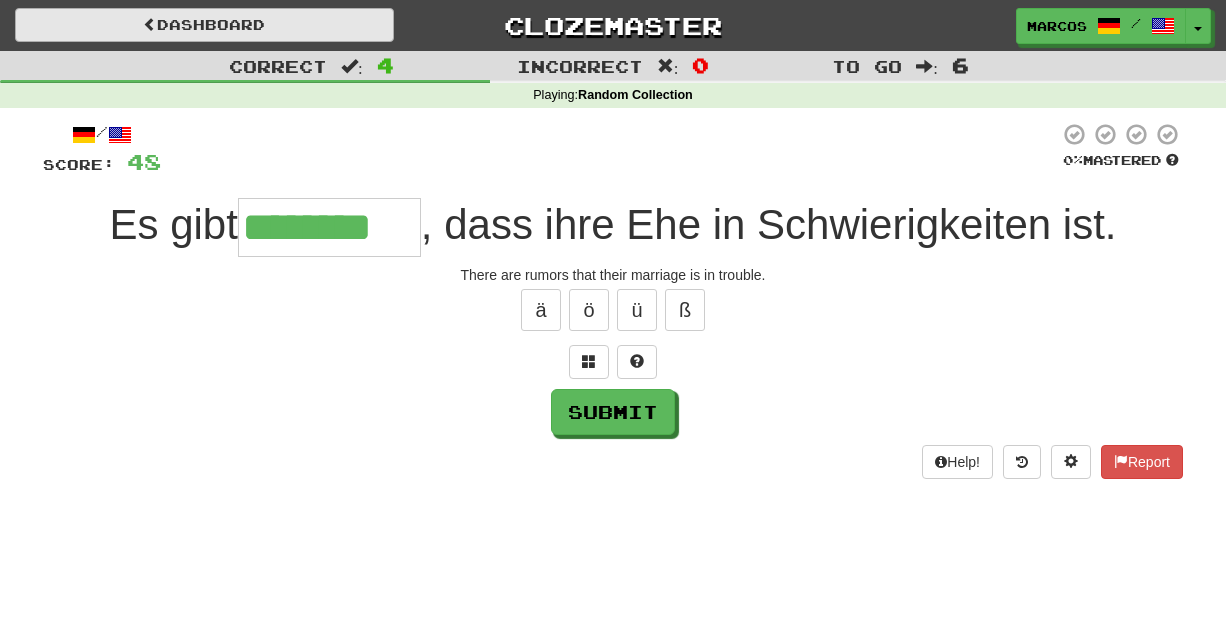 type on "********" 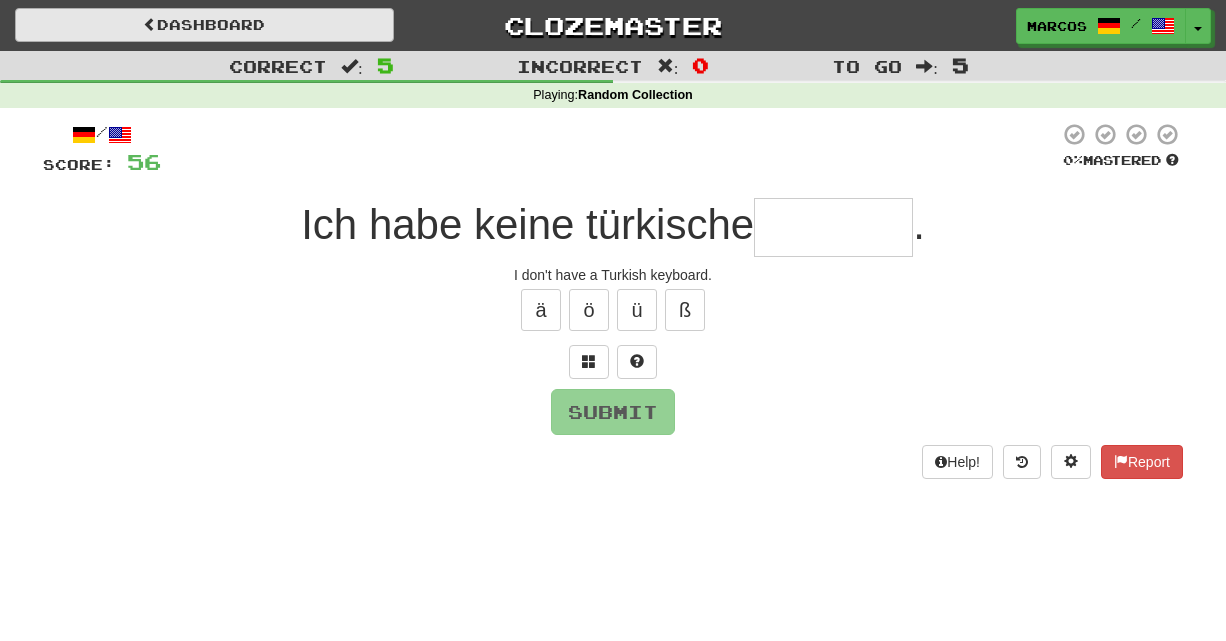 type on "*" 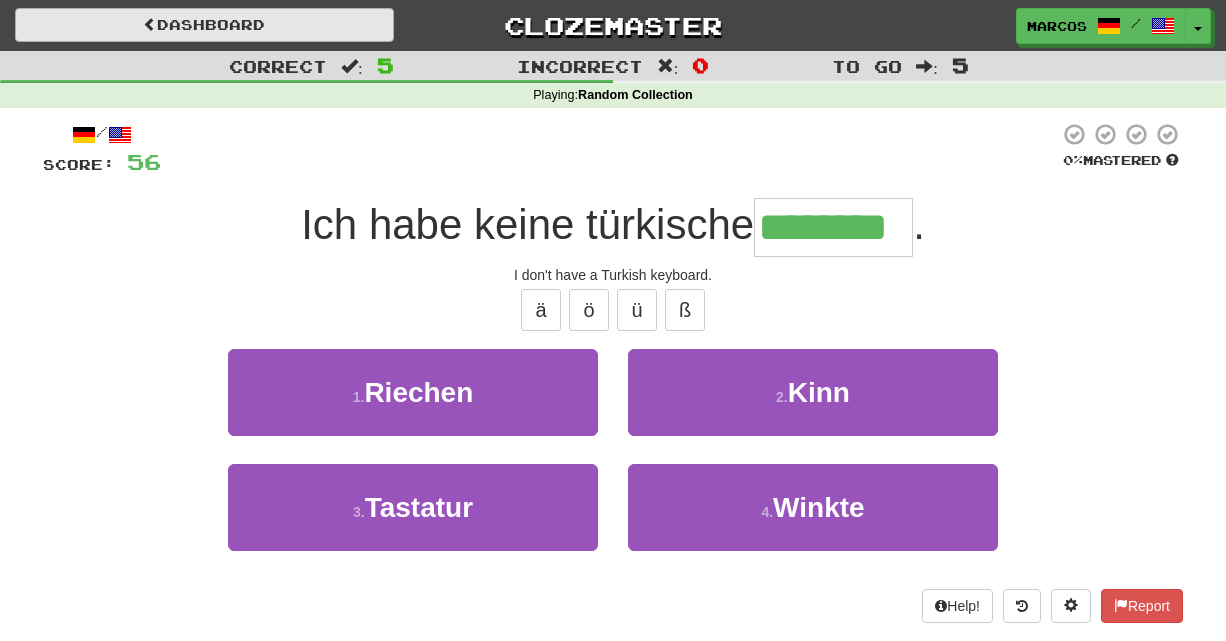 type on "********" 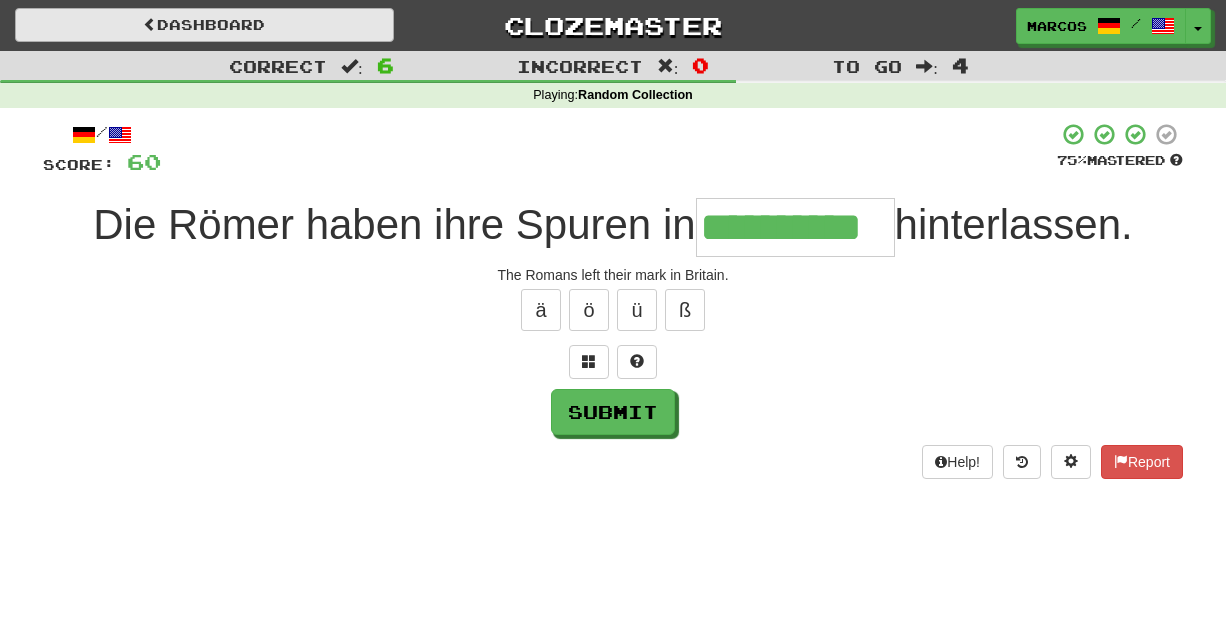 type on "**********" 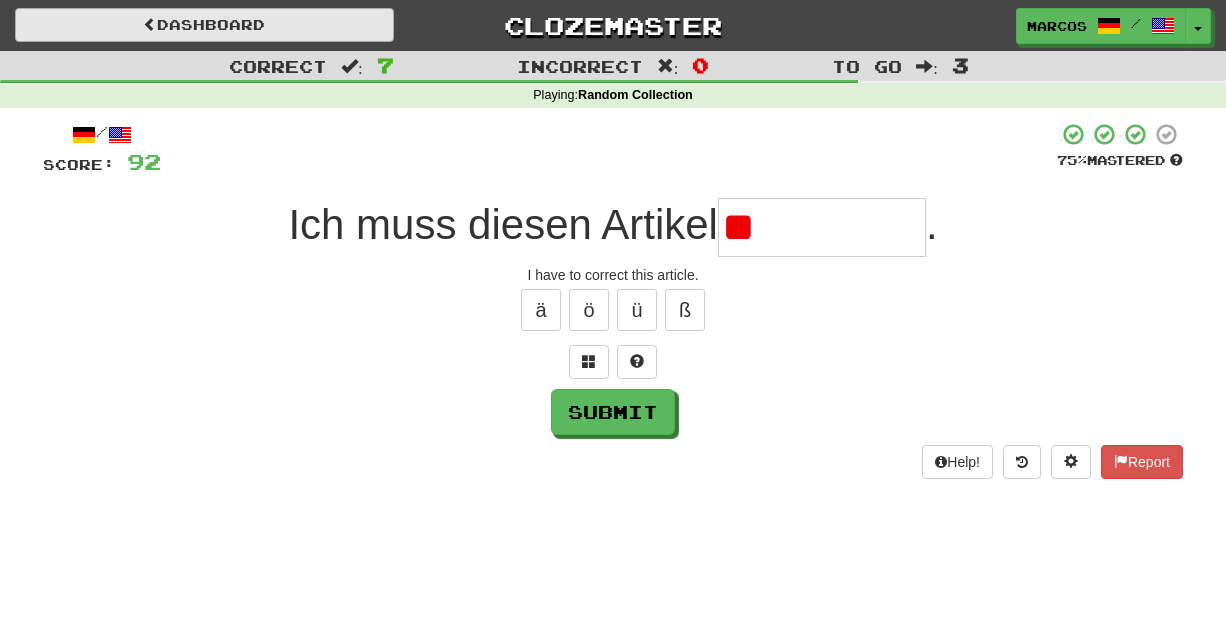 type on "*" 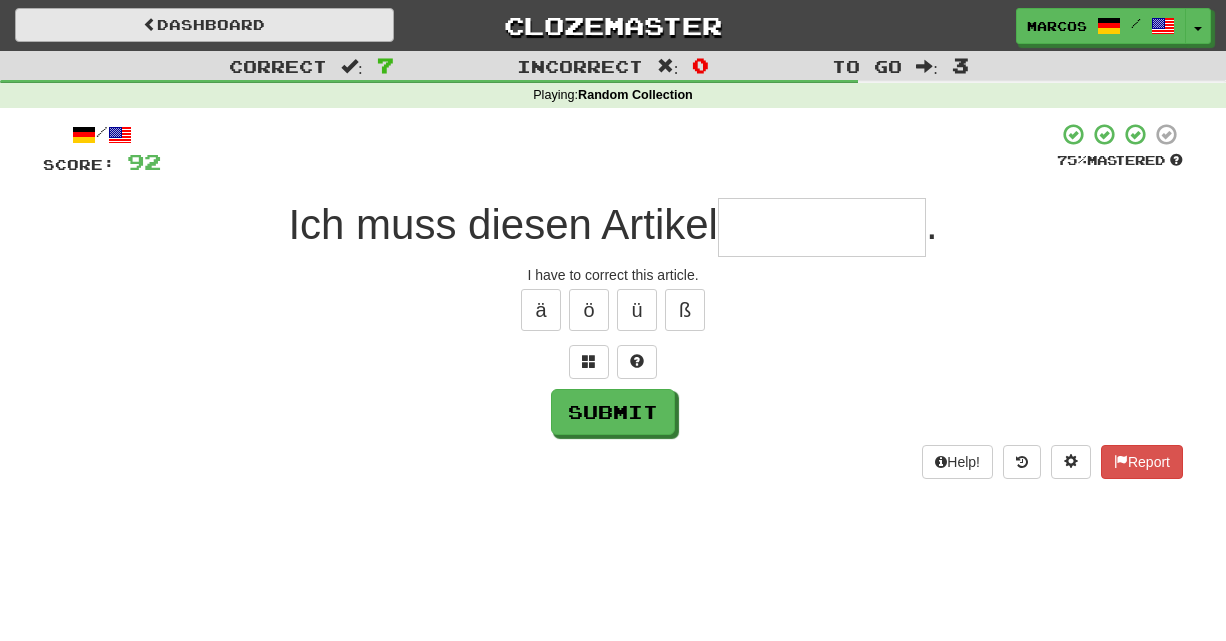 type on "*" 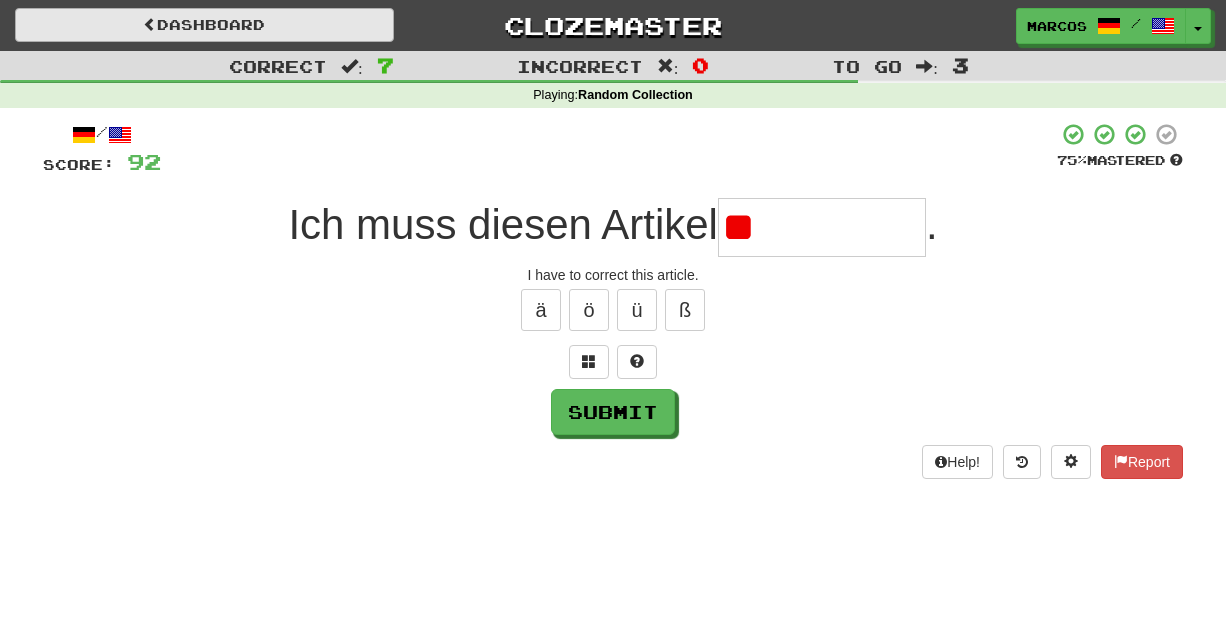 type on "*" 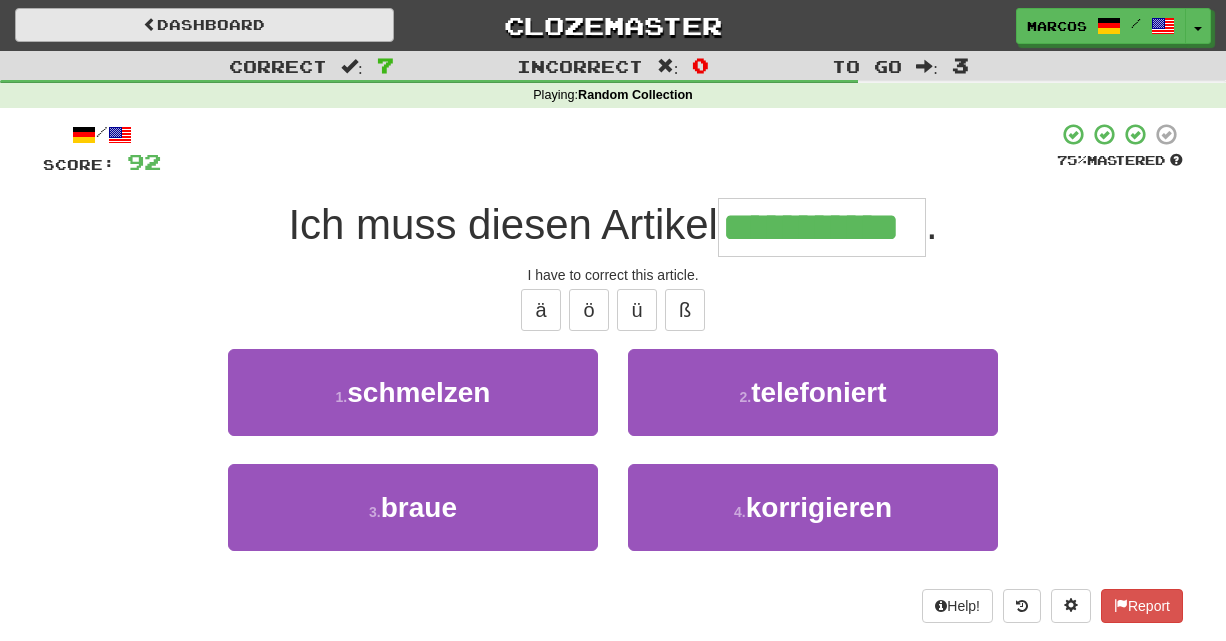 type on "**********" 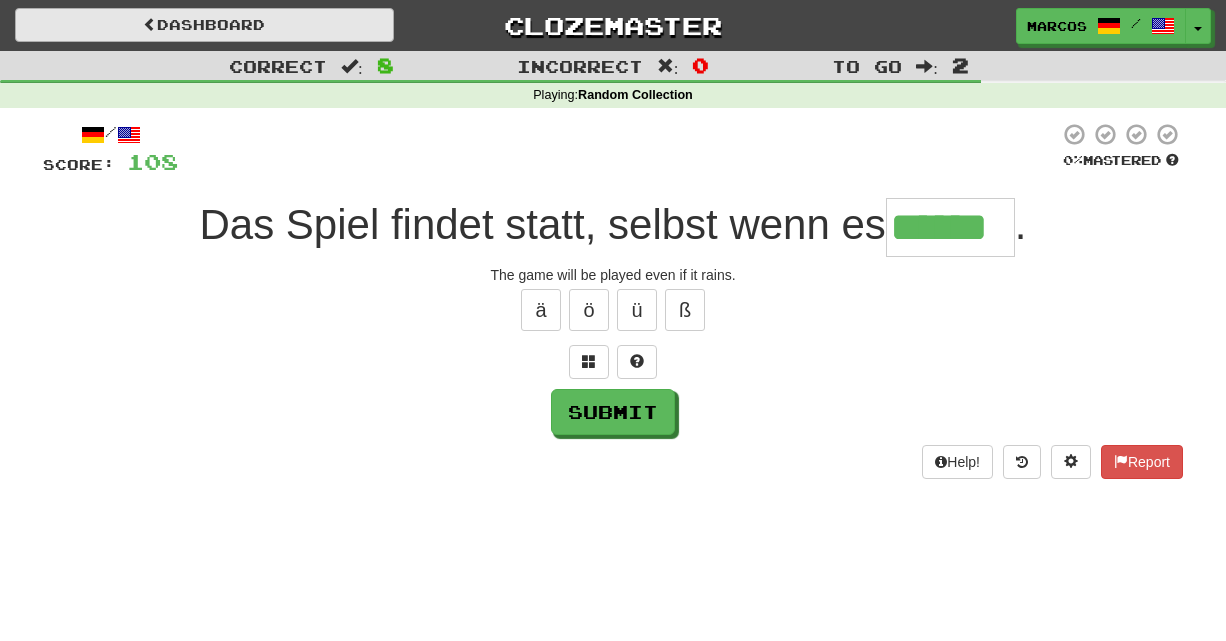 type on "******" 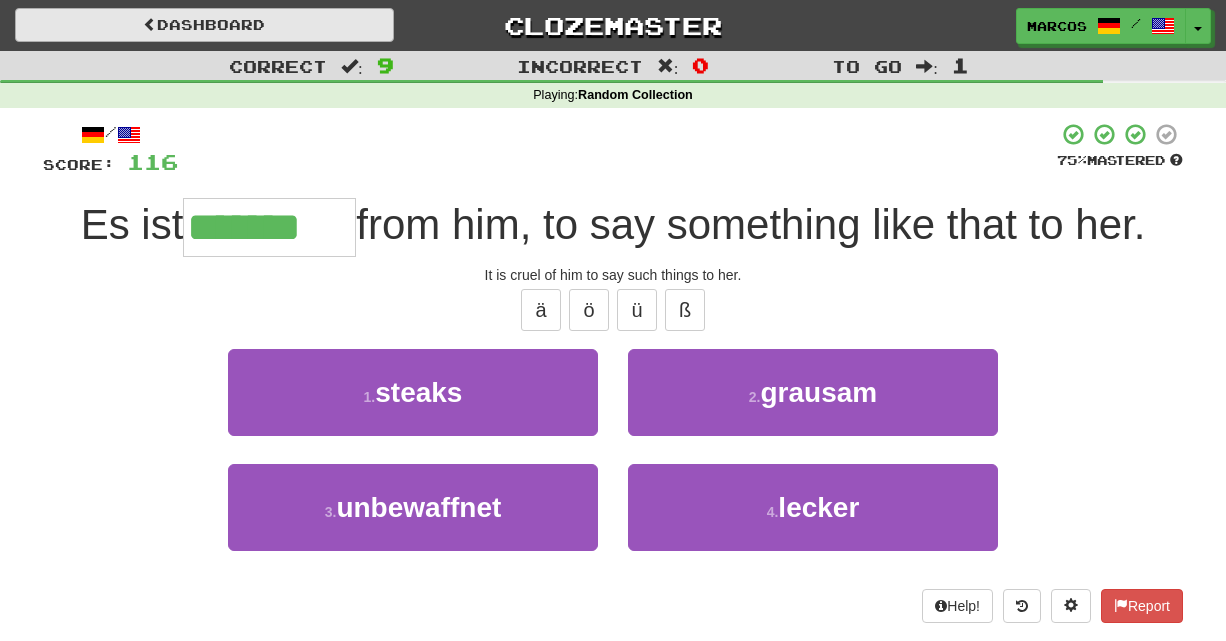 type on "*******" 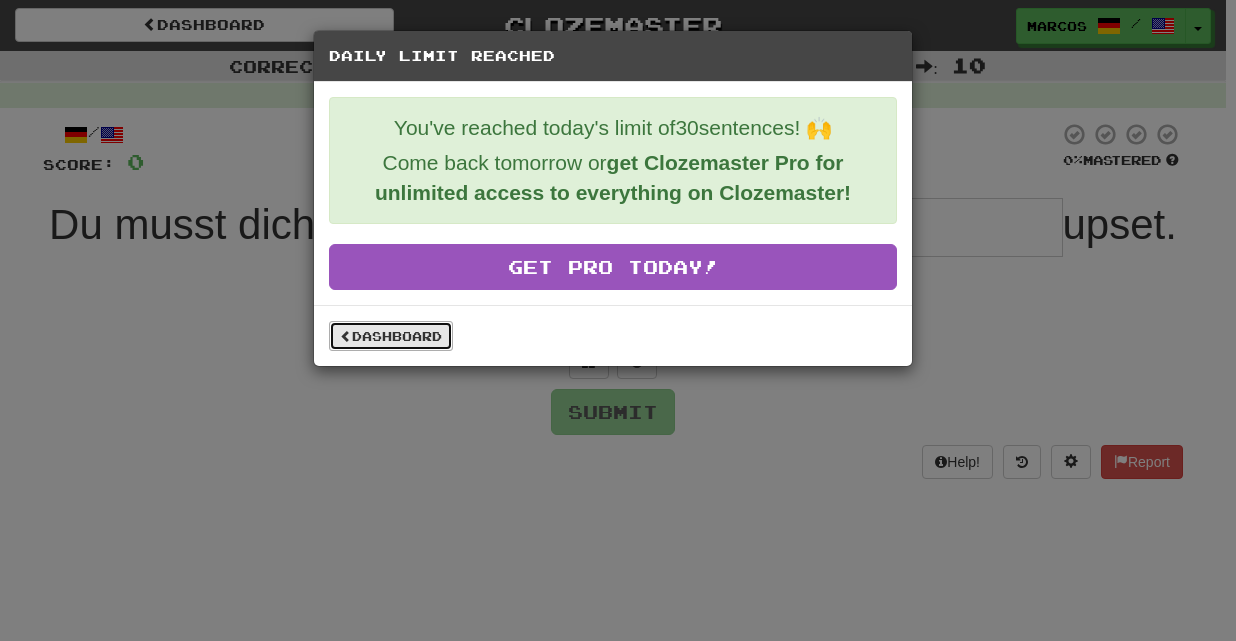 click on "Dashboard" at bounding box center (391, 336) 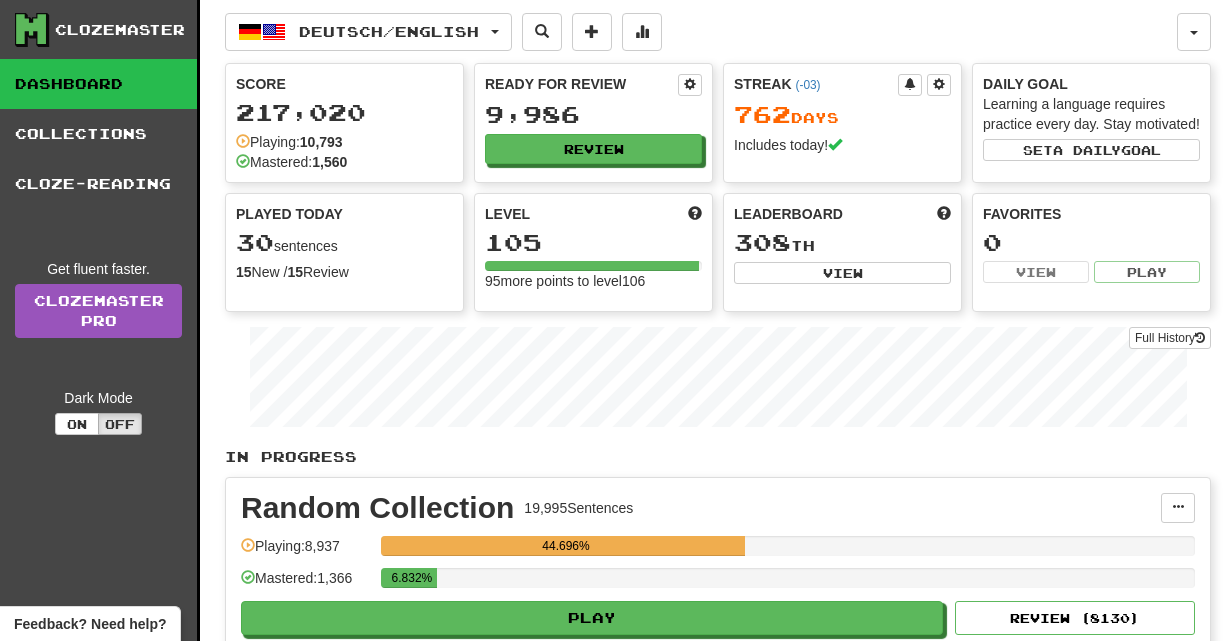 scroll, scrollTop: 0, scrollLeft: 0, axis: both 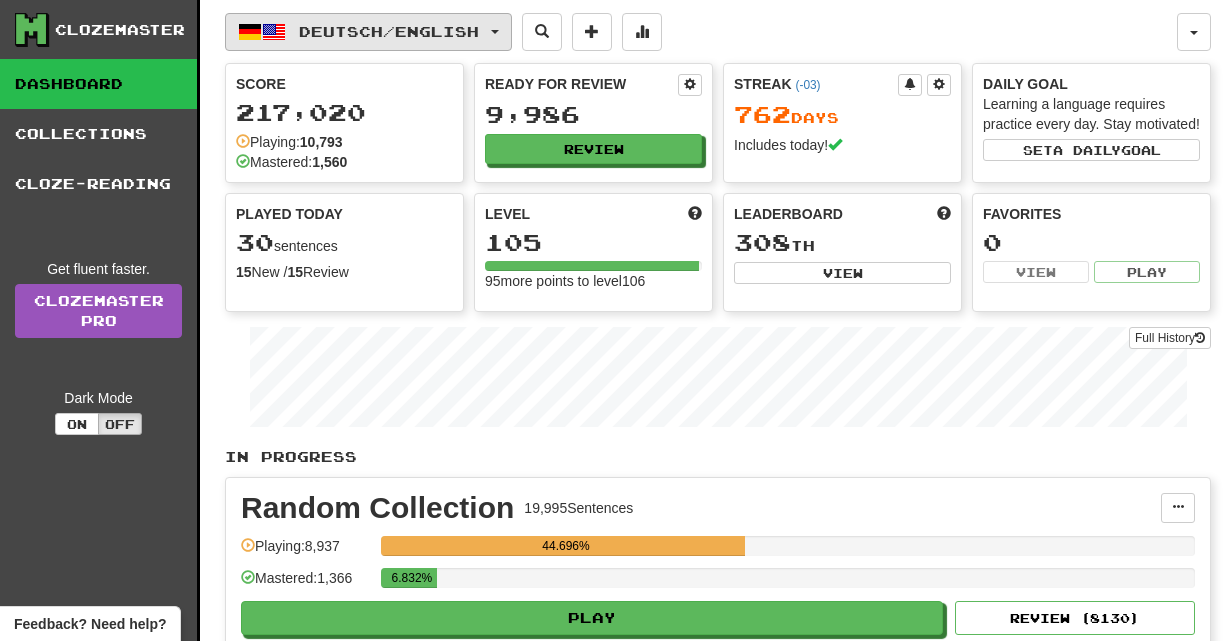 click on "Deutsch  /  English" at bounding box center (368, 32) 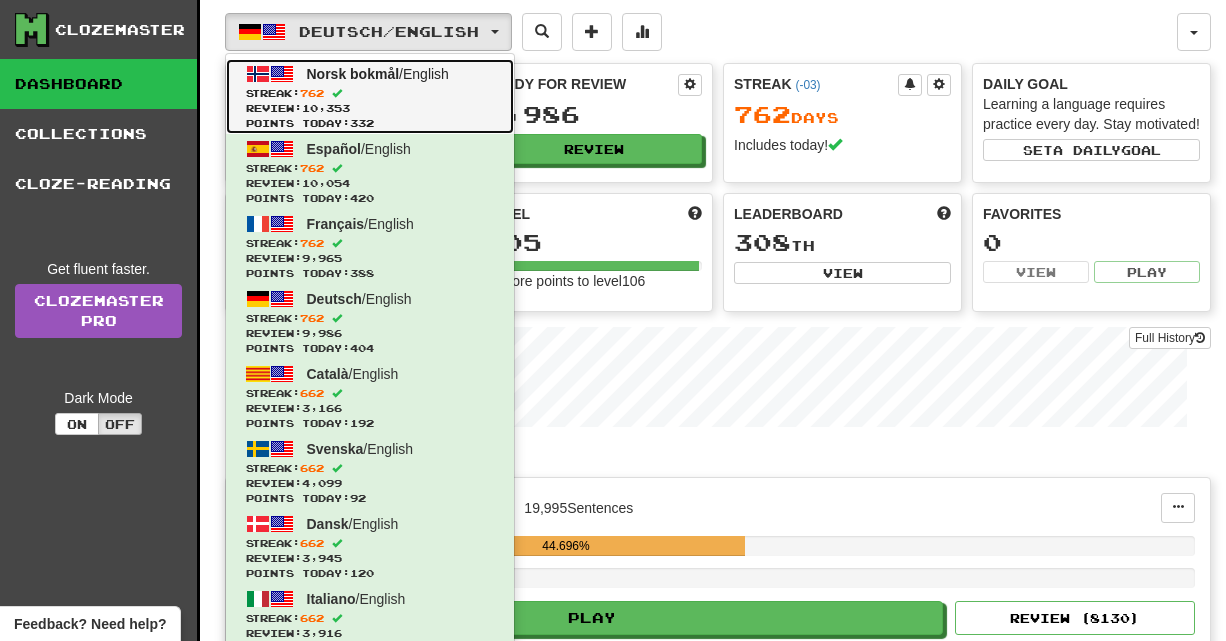click on "Streak:  762" at bounding box center (370, 93) 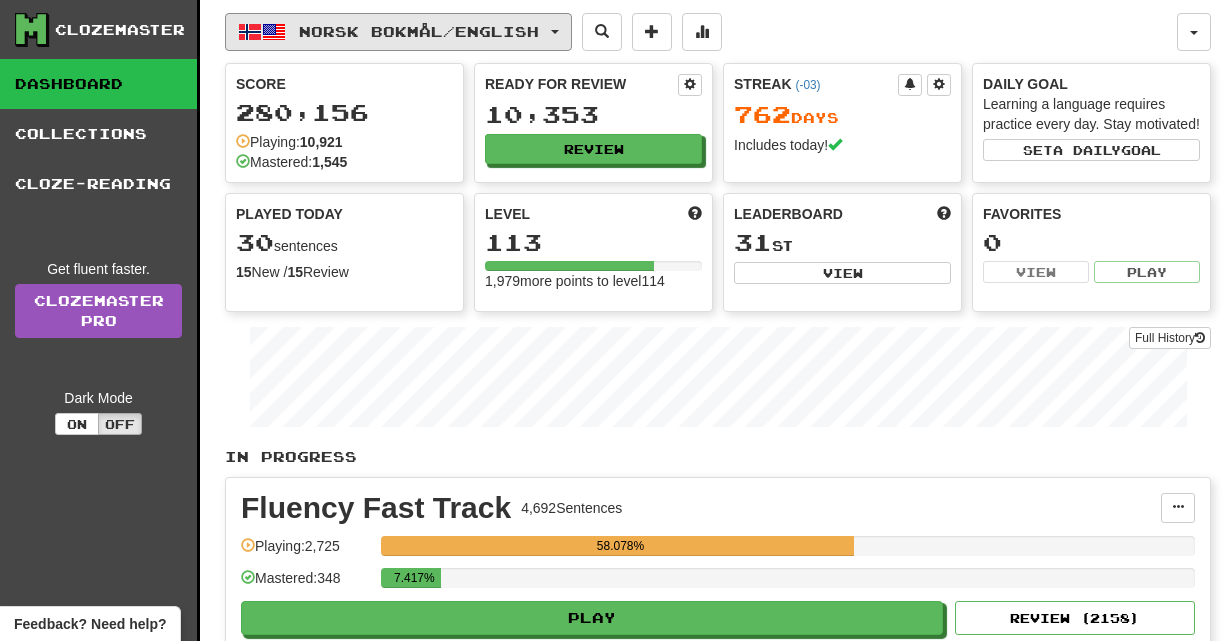 scroll, scrollTop: 0, scrollLeft: 0, axis: both 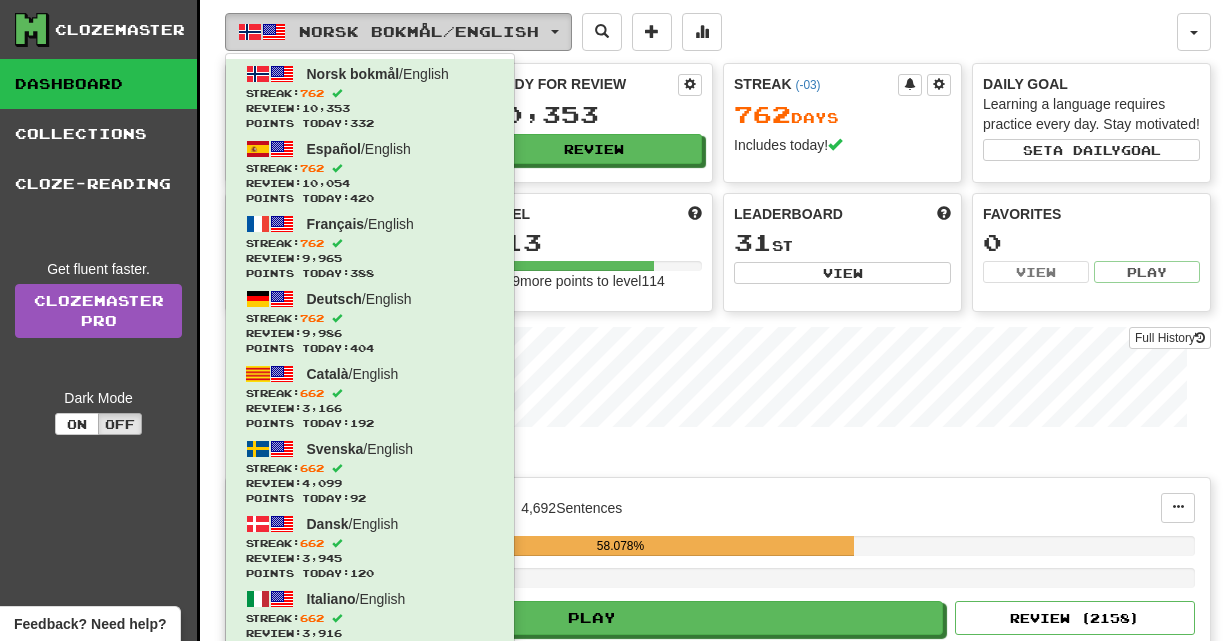 type 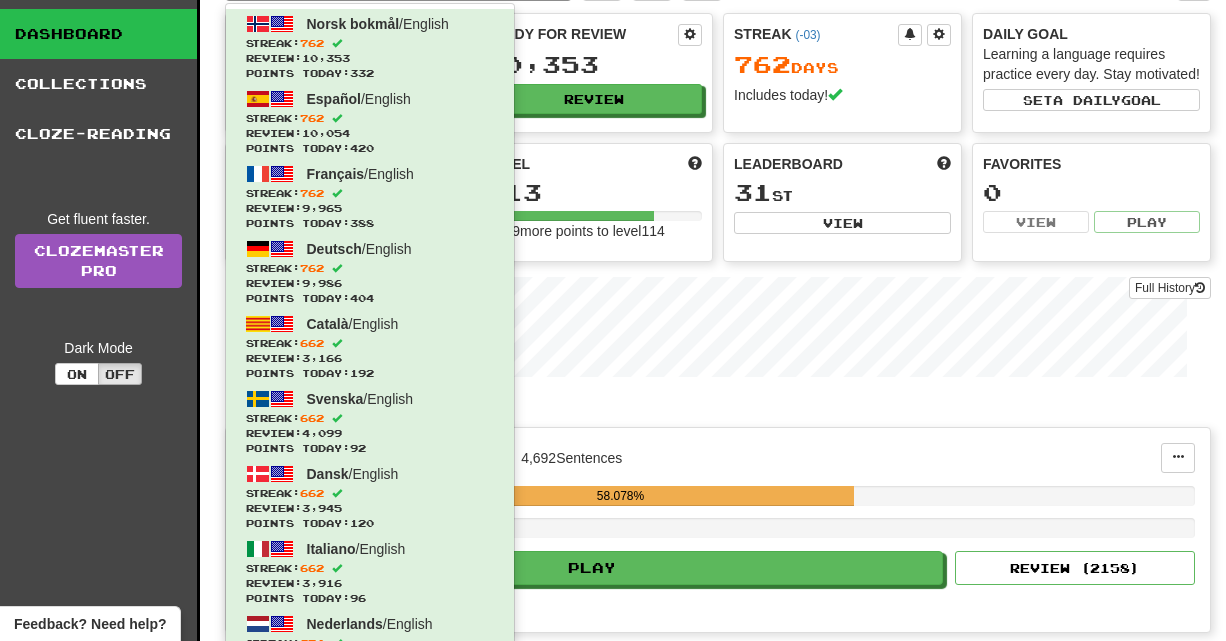 scroll, scrollTop: 0, scrollLeft: 0, axis: both 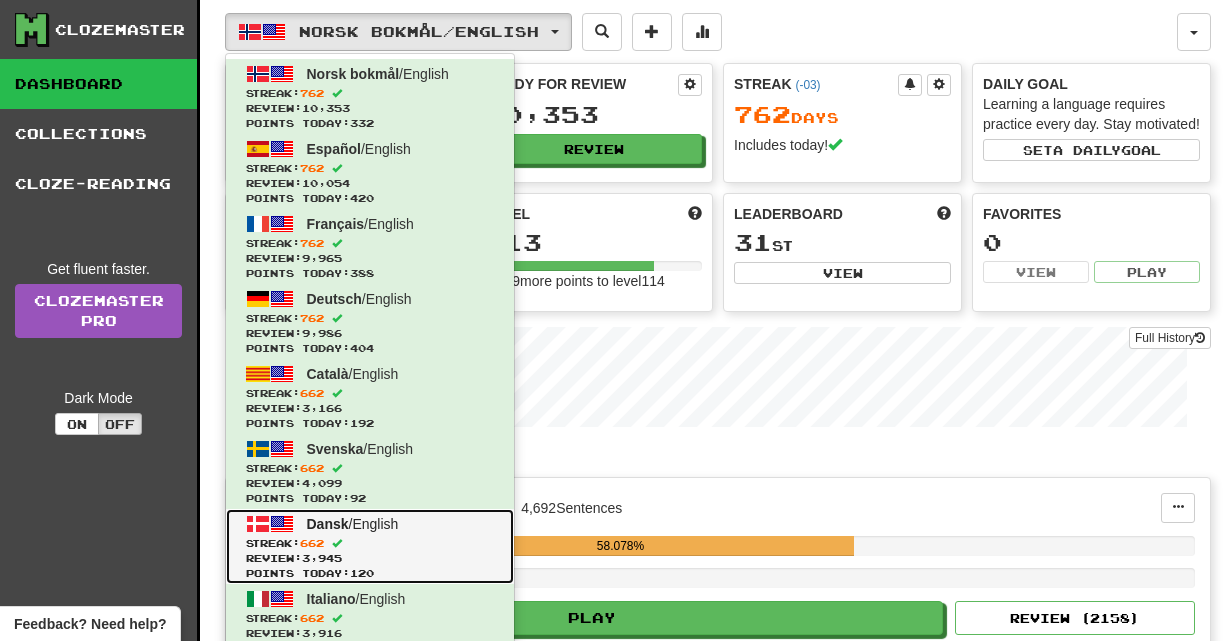 click on "Streak:  662" at bounding box center [370, 543] 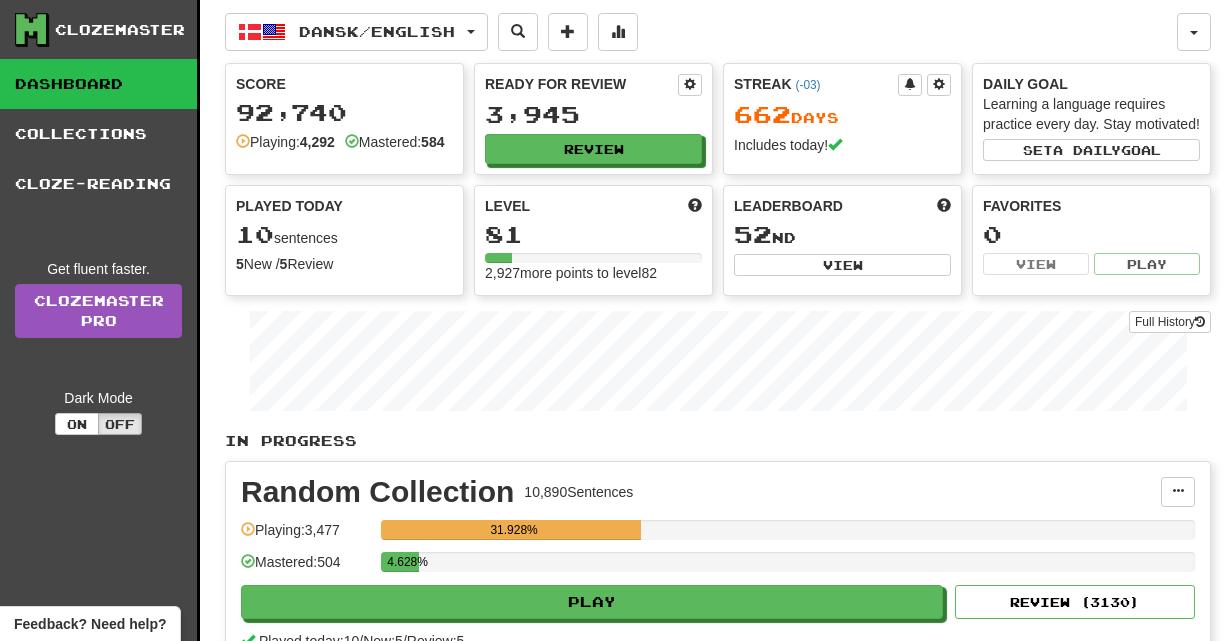 scroll, scrollTop: 0, scrollLeft: 0, axis: both 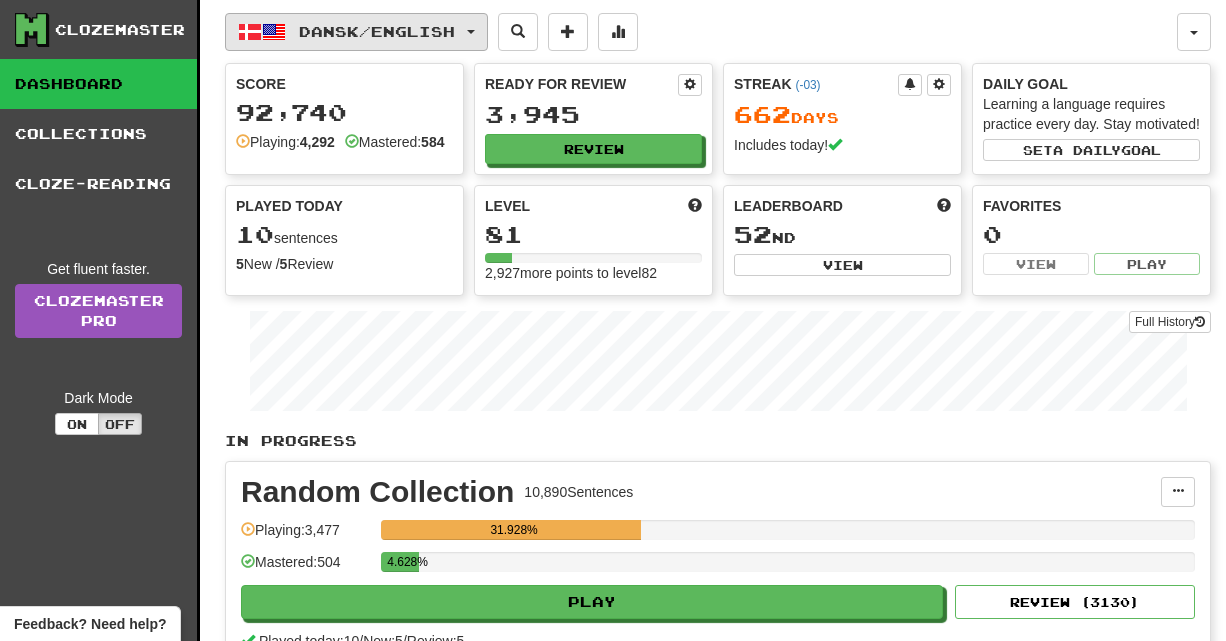 click on "Dansk  /  English" at bounding box center (377, 31) 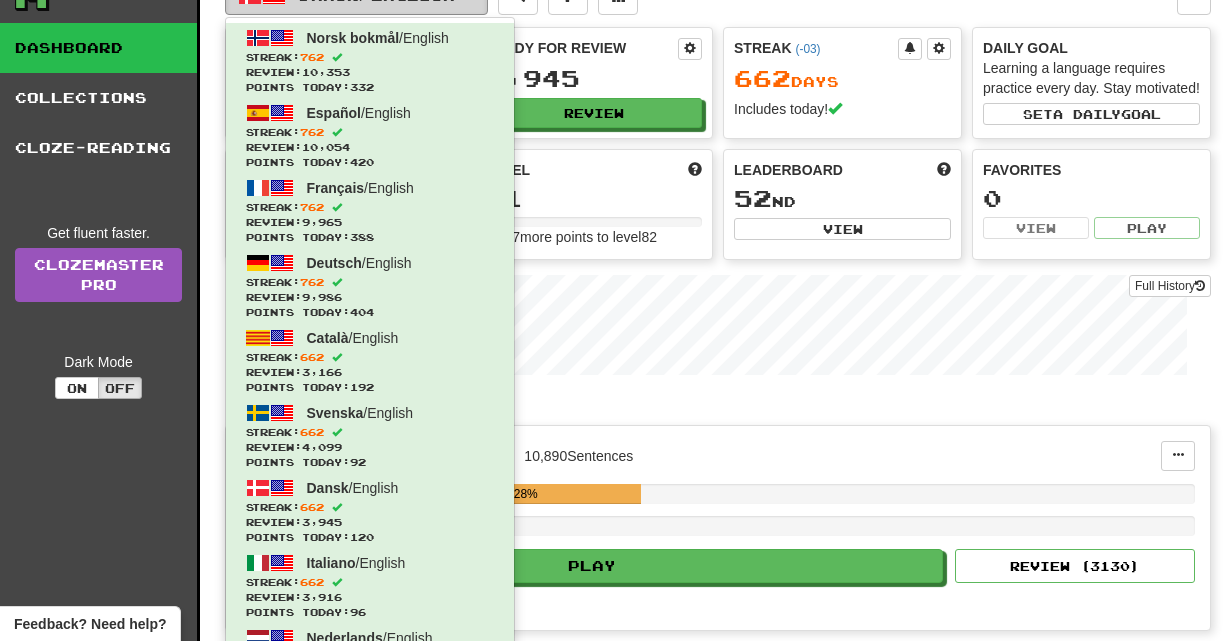 drag, startPoint x: 1235, startPoint y: 80, endPoint x: 1235, endPoint y: 99, distance: 19 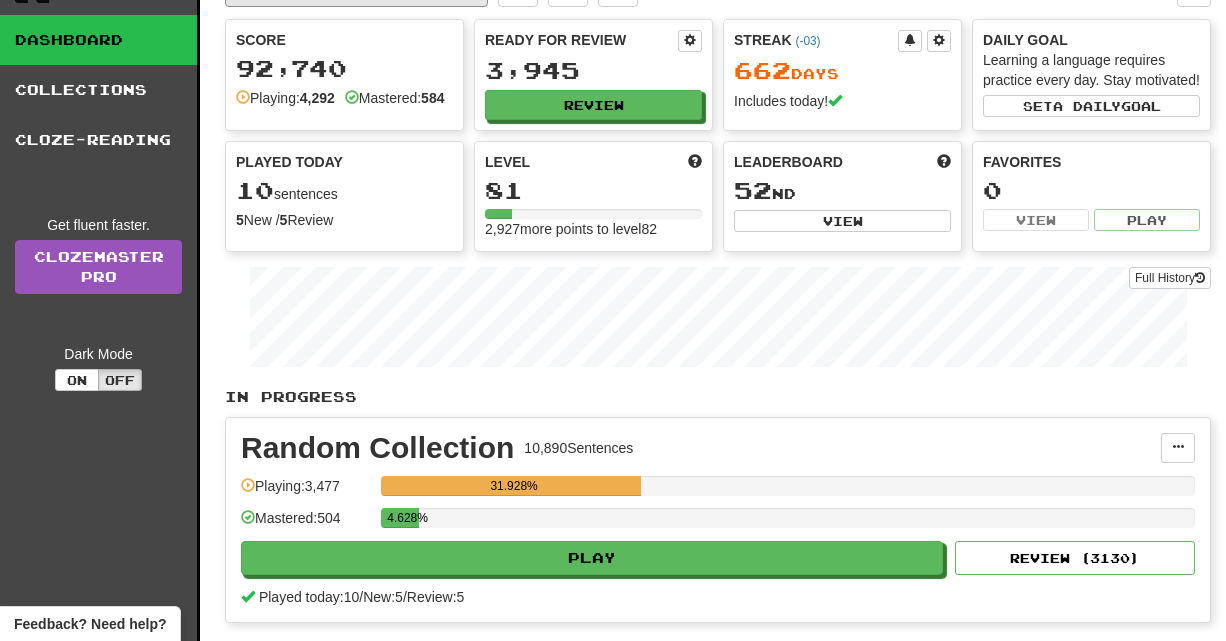 scroll, scrollTop: 0, scrollLeft: 0, axis: both 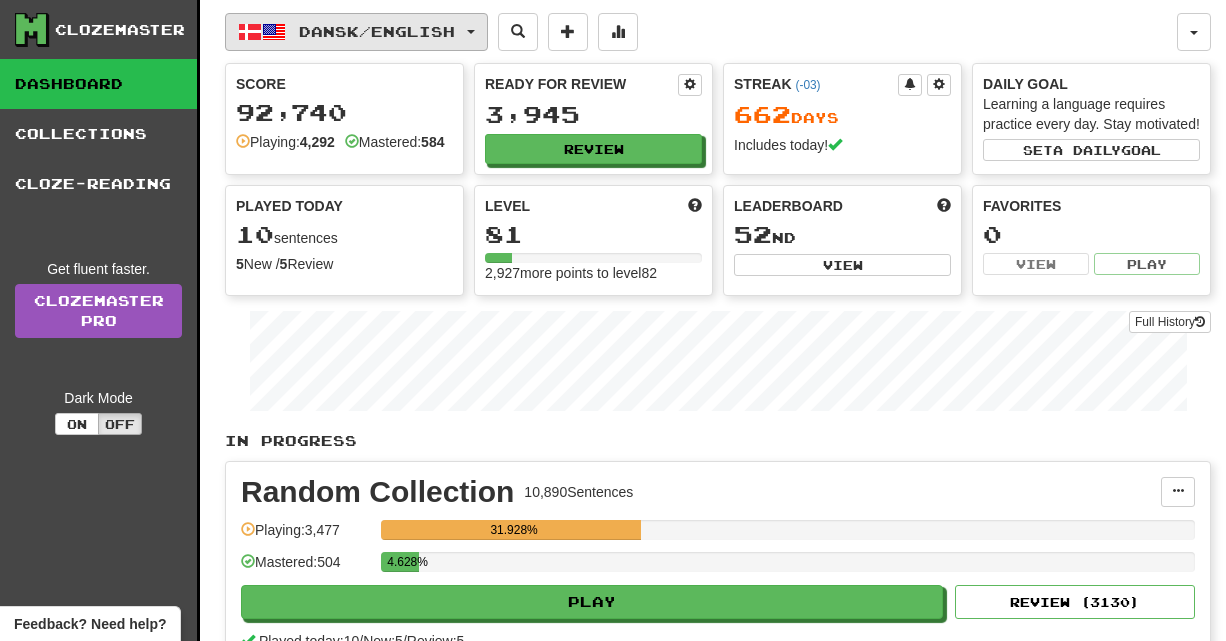 click on "Dansk  /  English" at bounding box center (356, 32) 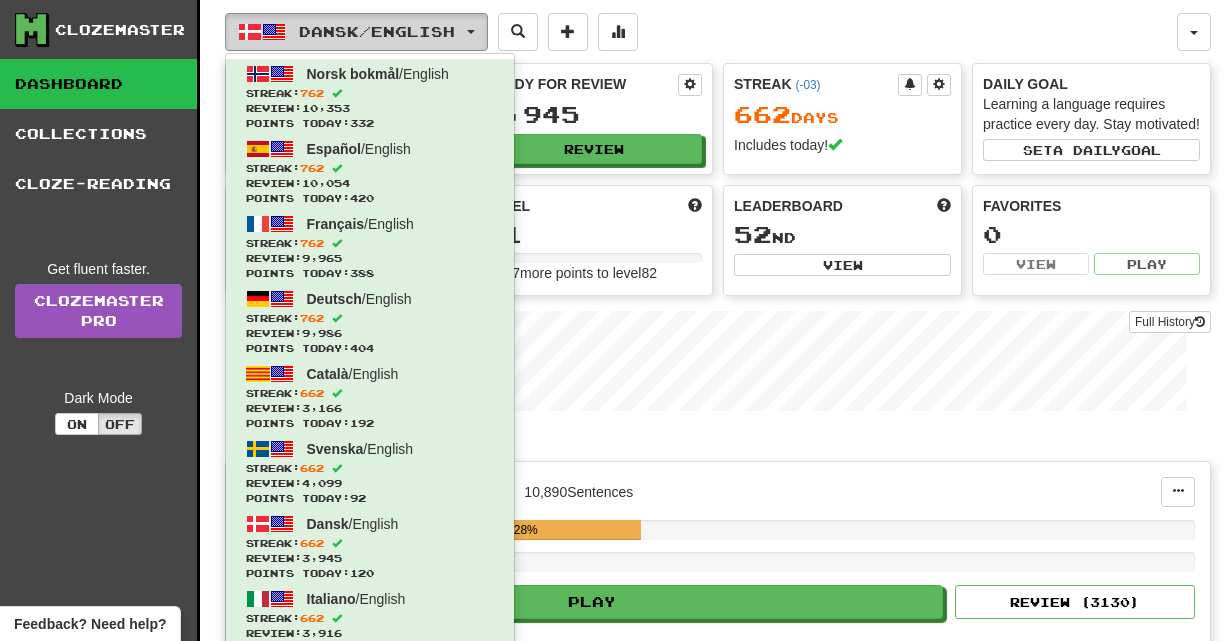 type 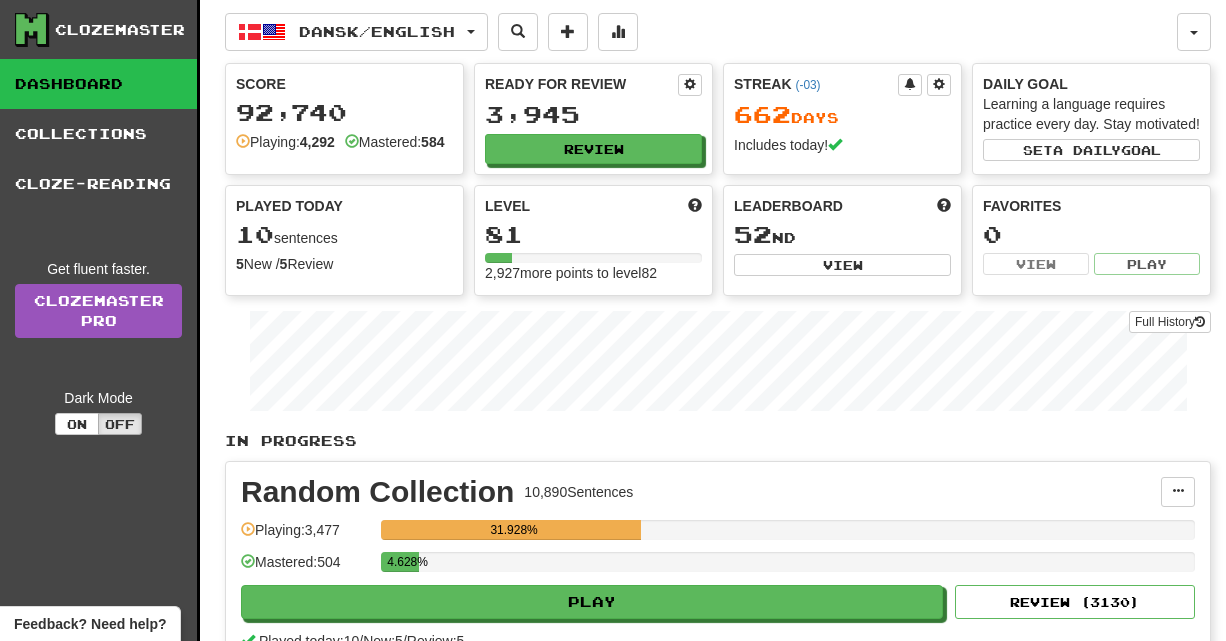 scroll, scrollTop: 0, scrollLeft: 0, axis: both 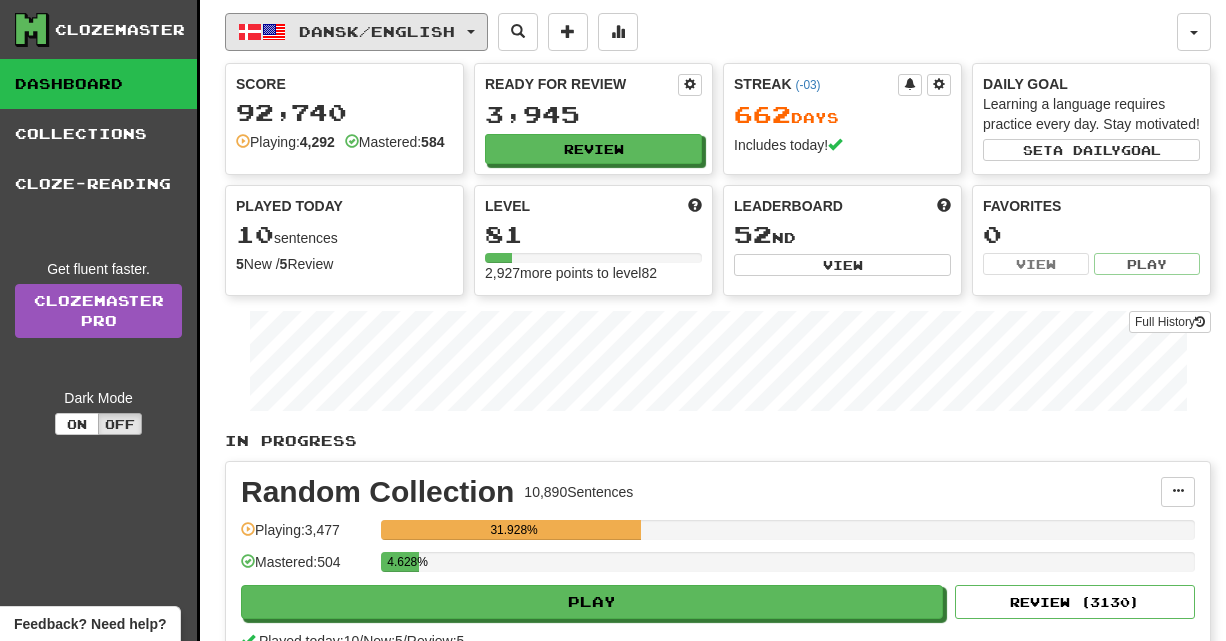 click on "Dansk  /  English" at bounding box center (356, 32) 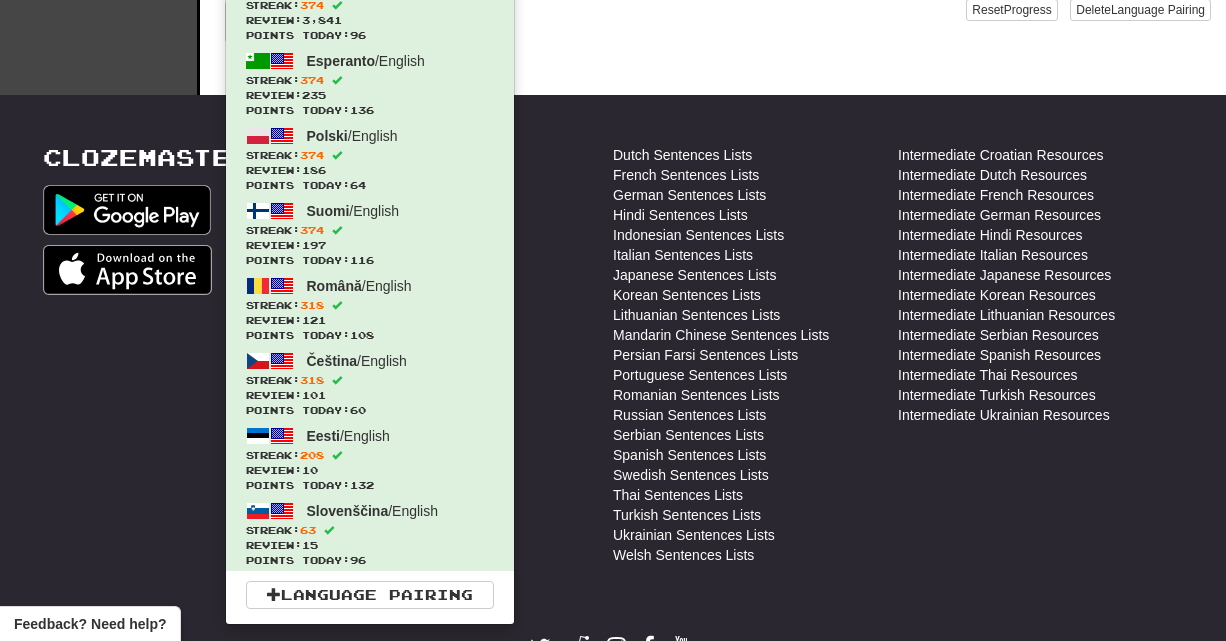 scroll, scrollTop: 694, scrollLeft: 0, axis: vertical 